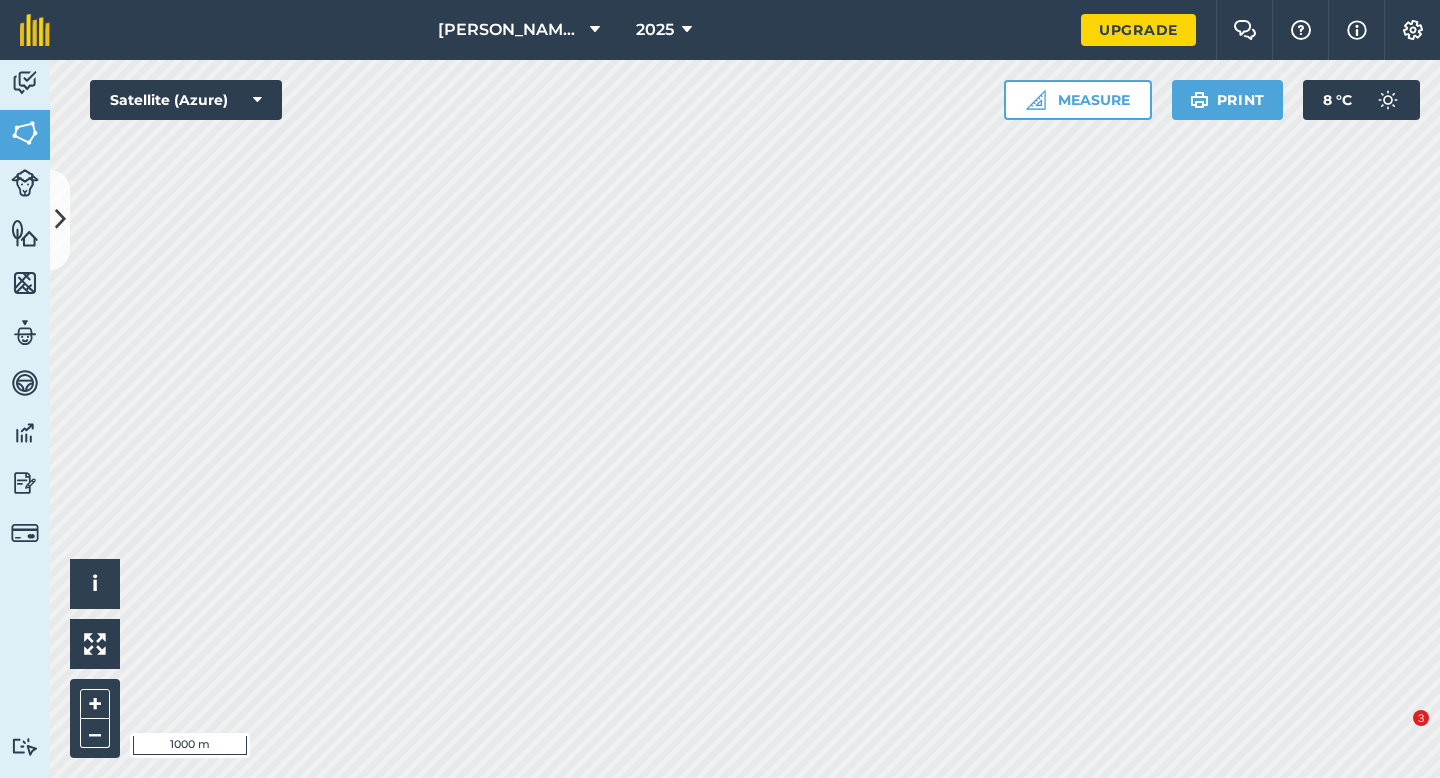 scroll, scrollTop: 0, scrollLeft: 0, axis: both 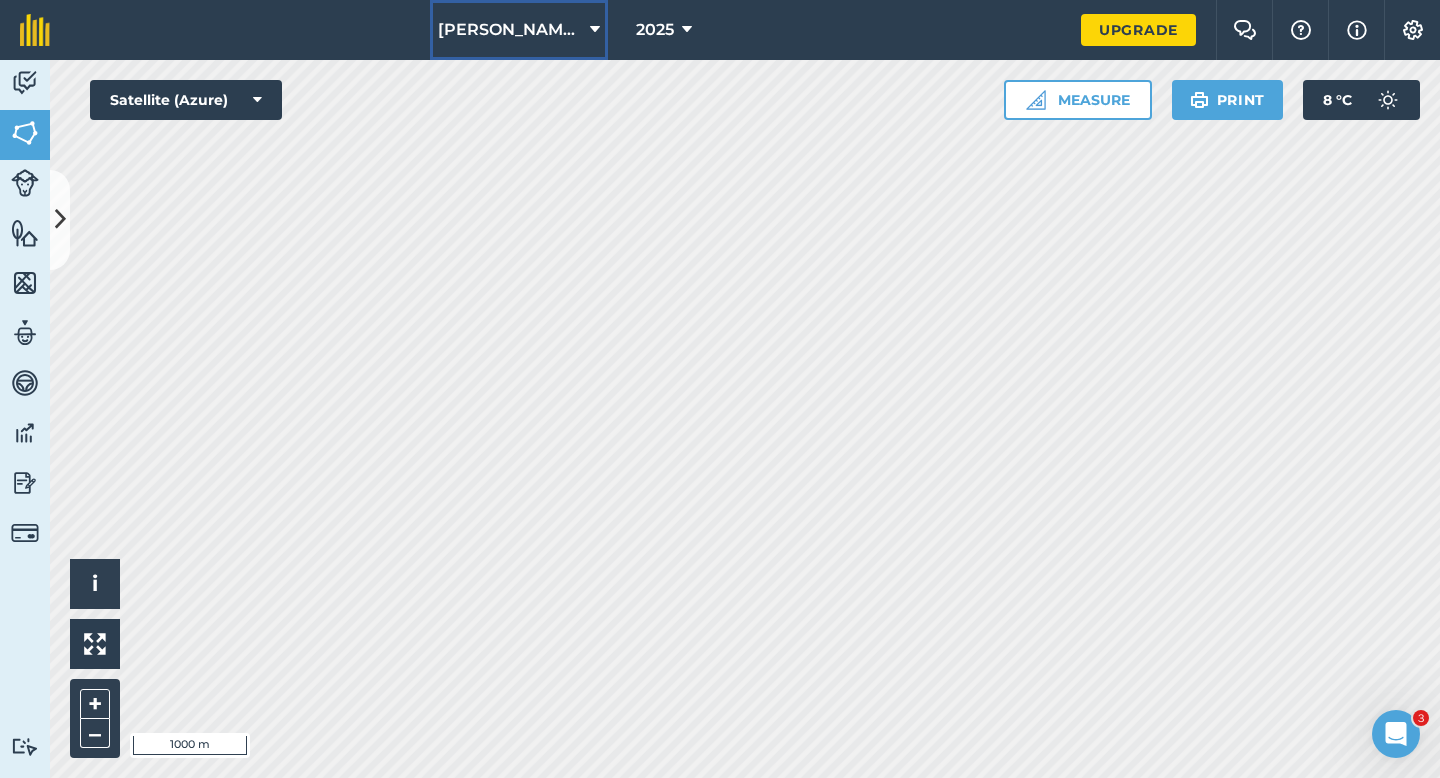 click on "[PERSON_NAME] Farming Partnership" at bounding box center [510, 30] 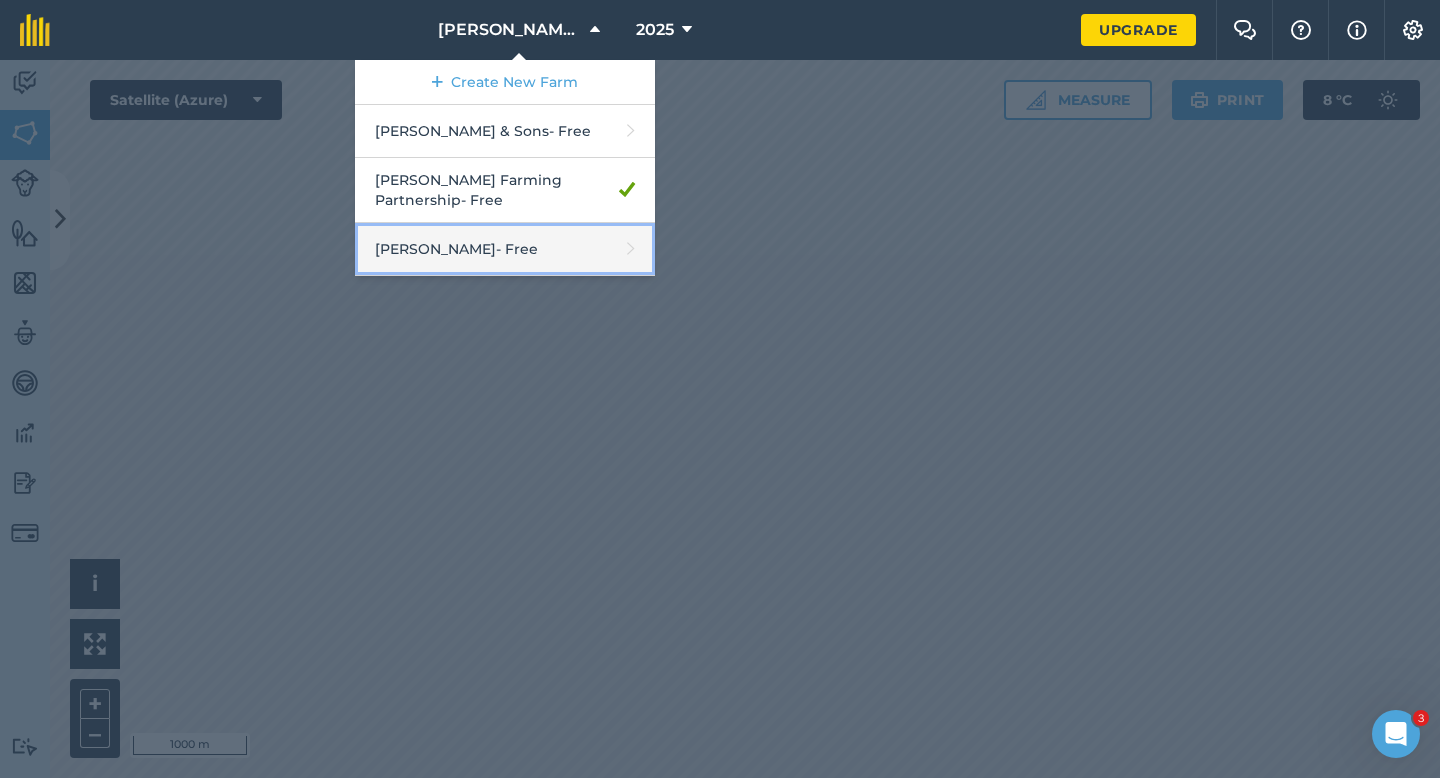 click on "[PERSON_NAME]   - Free" at bounding box center [505, 249] 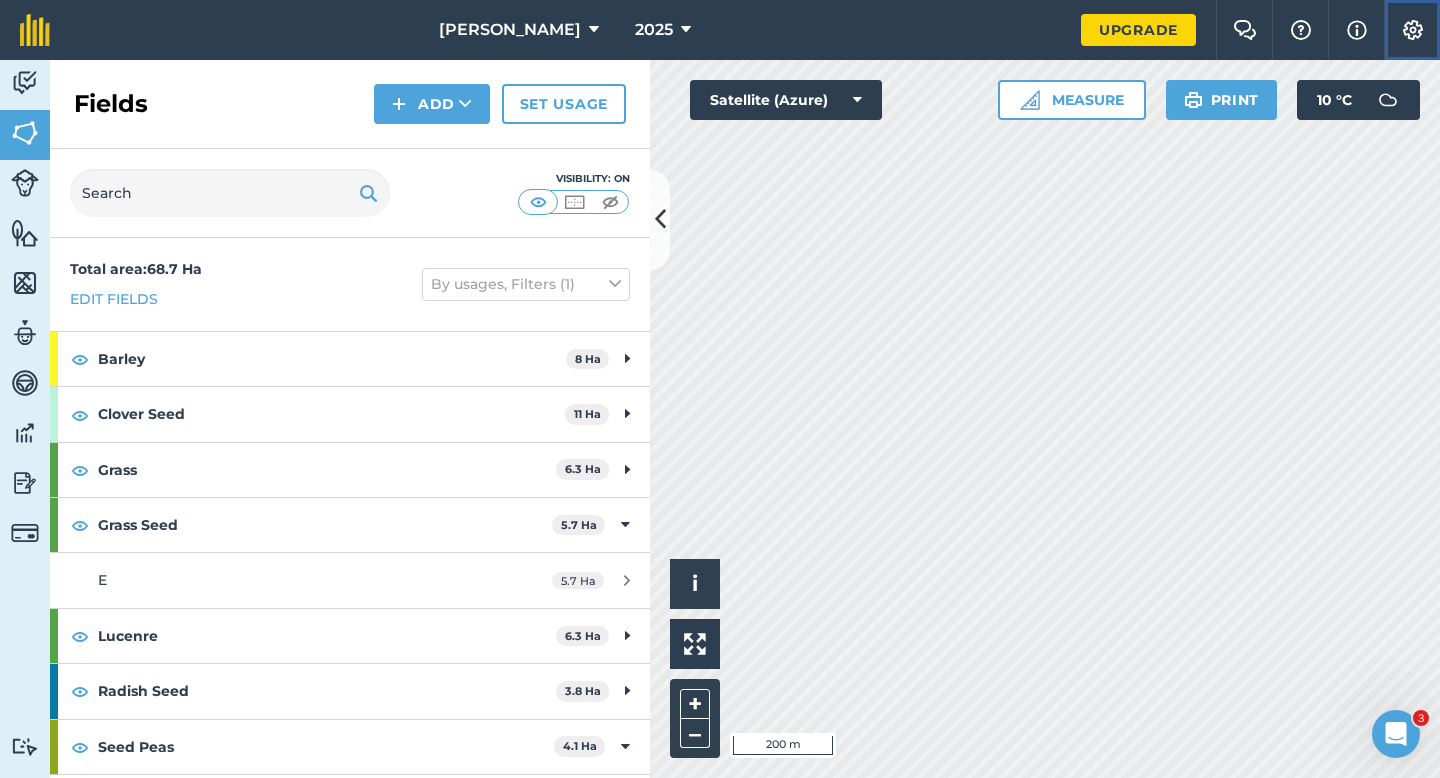 click on "Settings" at bounding box center (1412, 30) 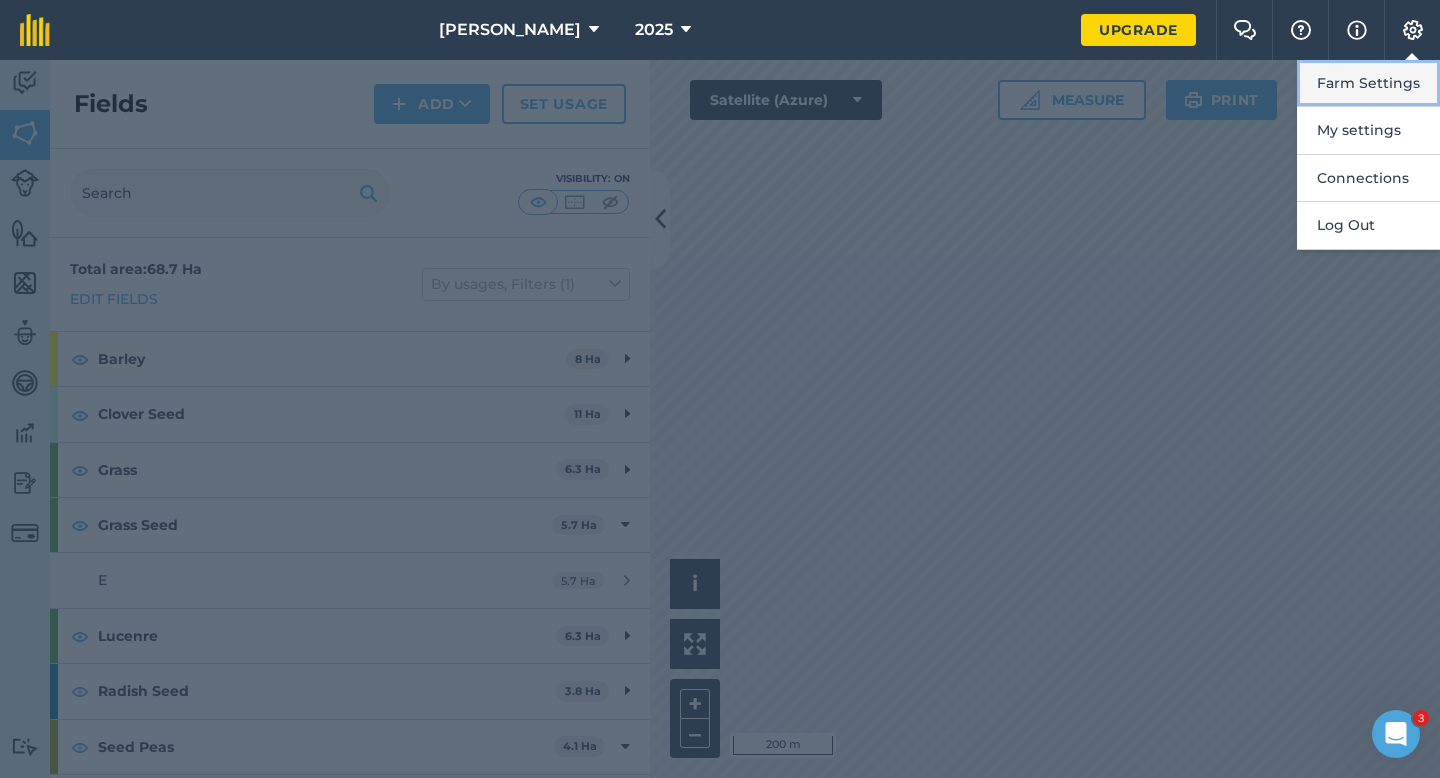 click on "Farm Settings" at bounding box center [1368, 83] 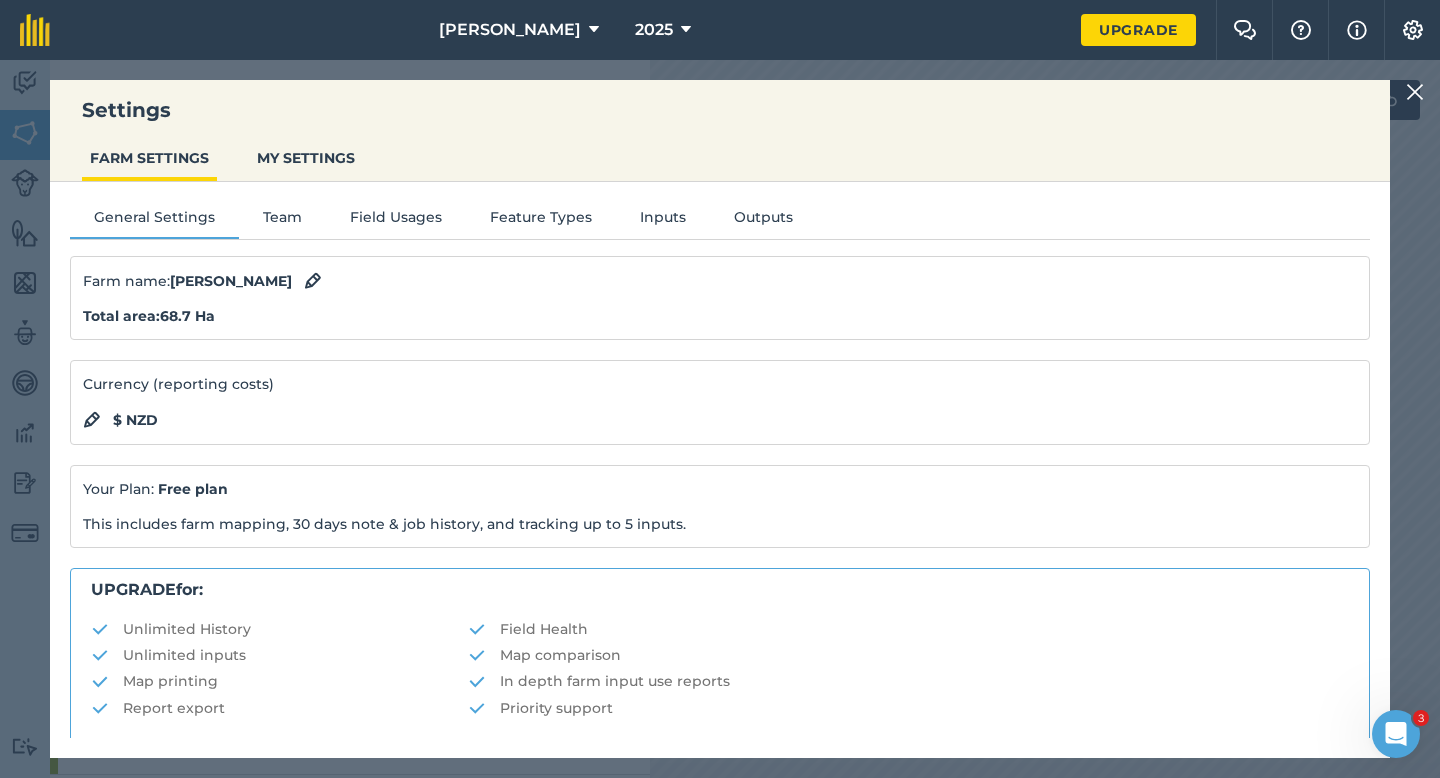 scroll, scrollTop: 384, scrollLeft: 0, axis: vertical 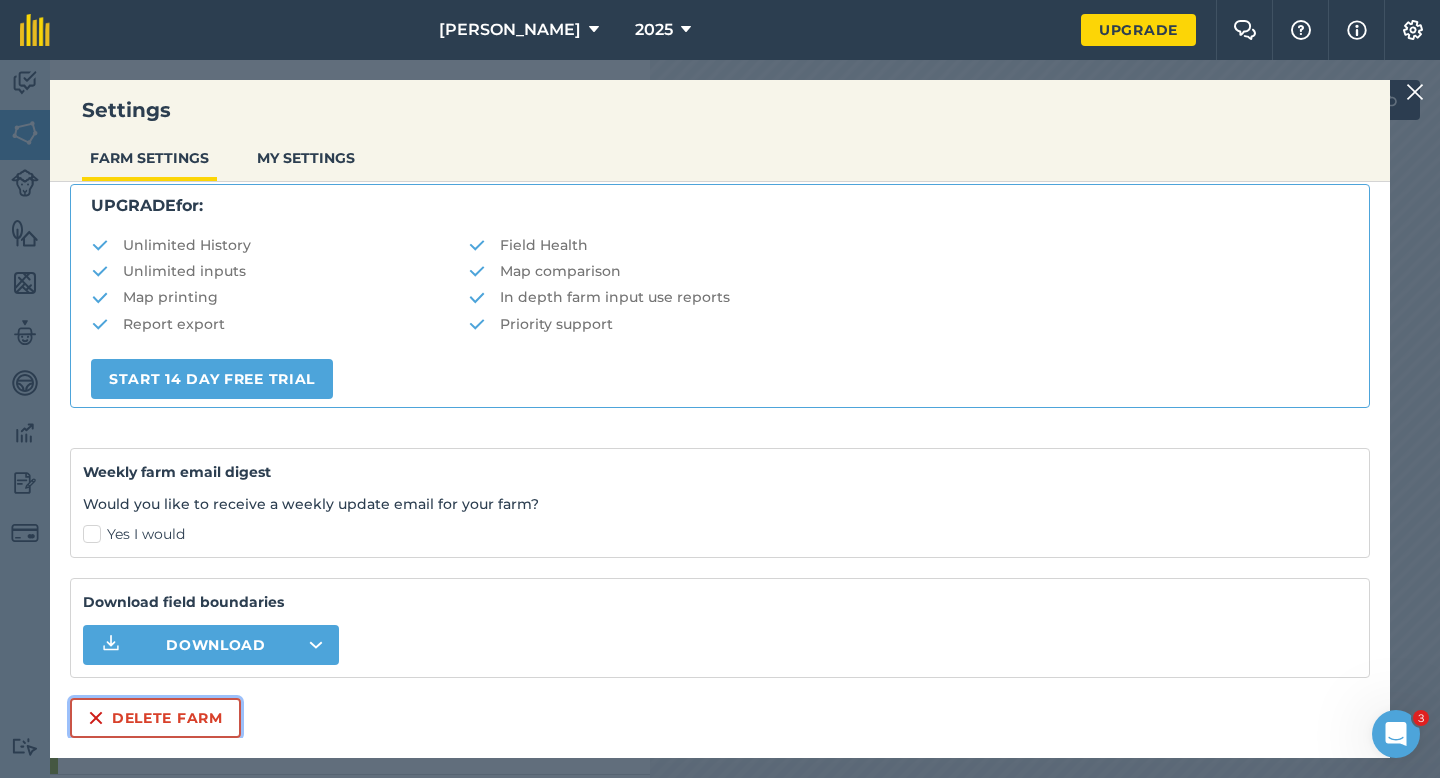 click on "Delete farm" at bounding box center (155, 718) 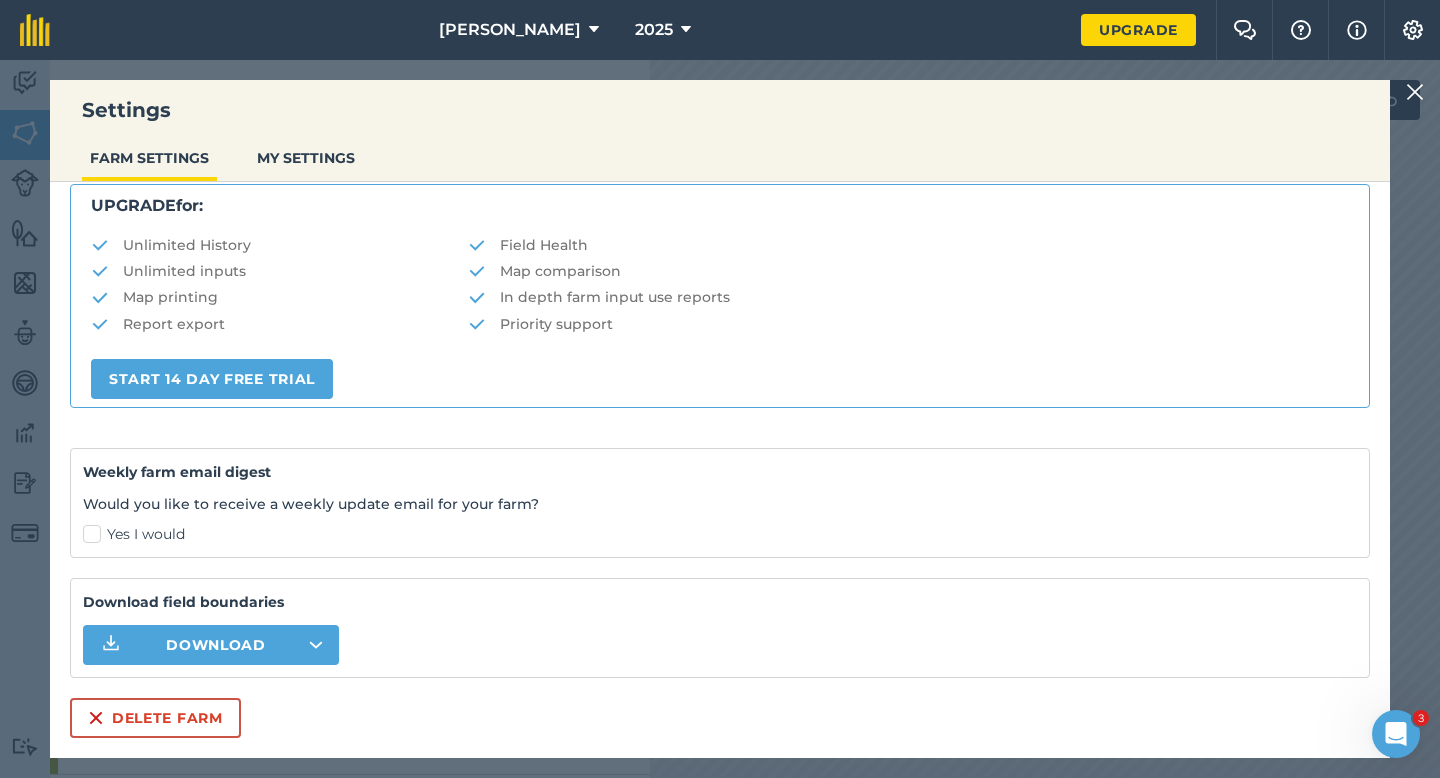 scroll, scrollTop: 0, scrollLeft: 0, axis: both 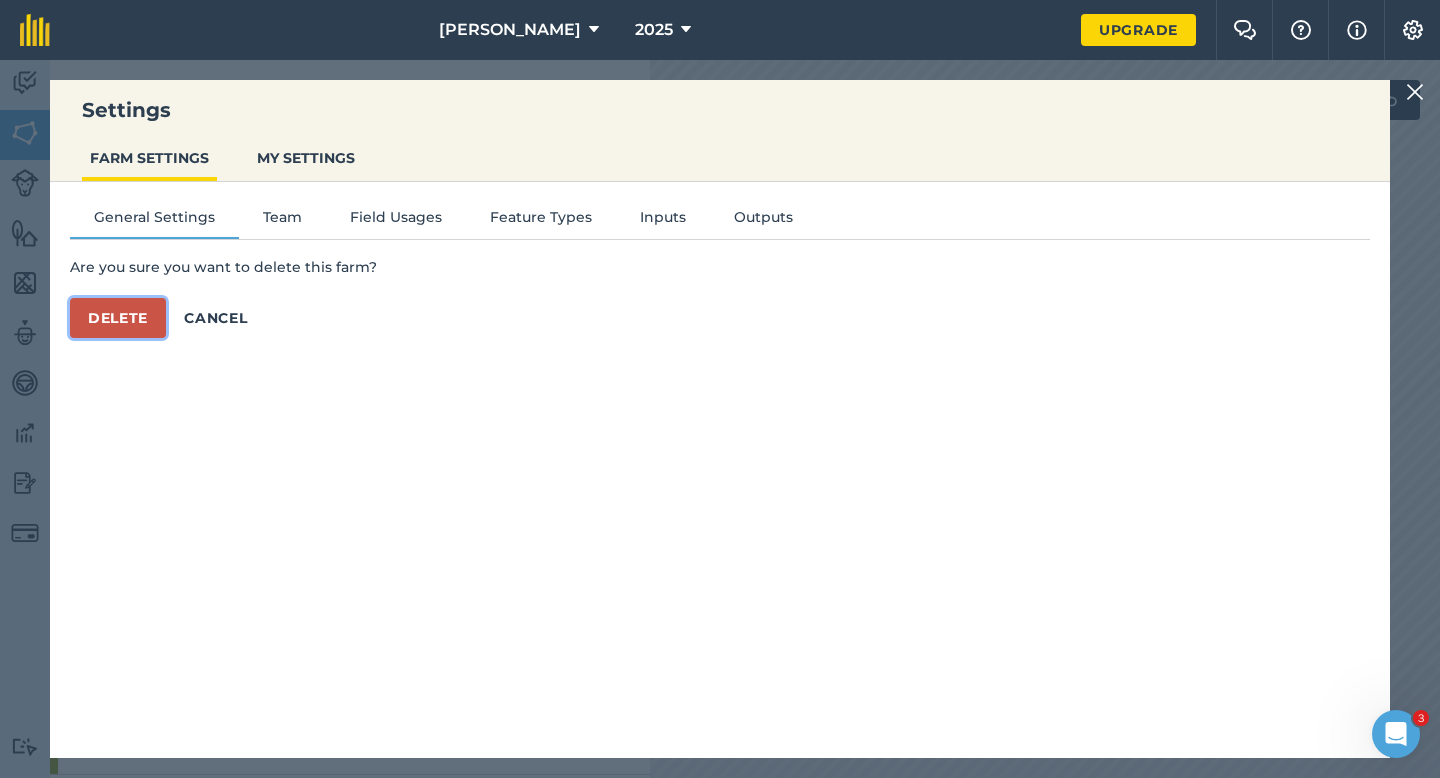 click on "Delete" at bounding box center (118, 318) 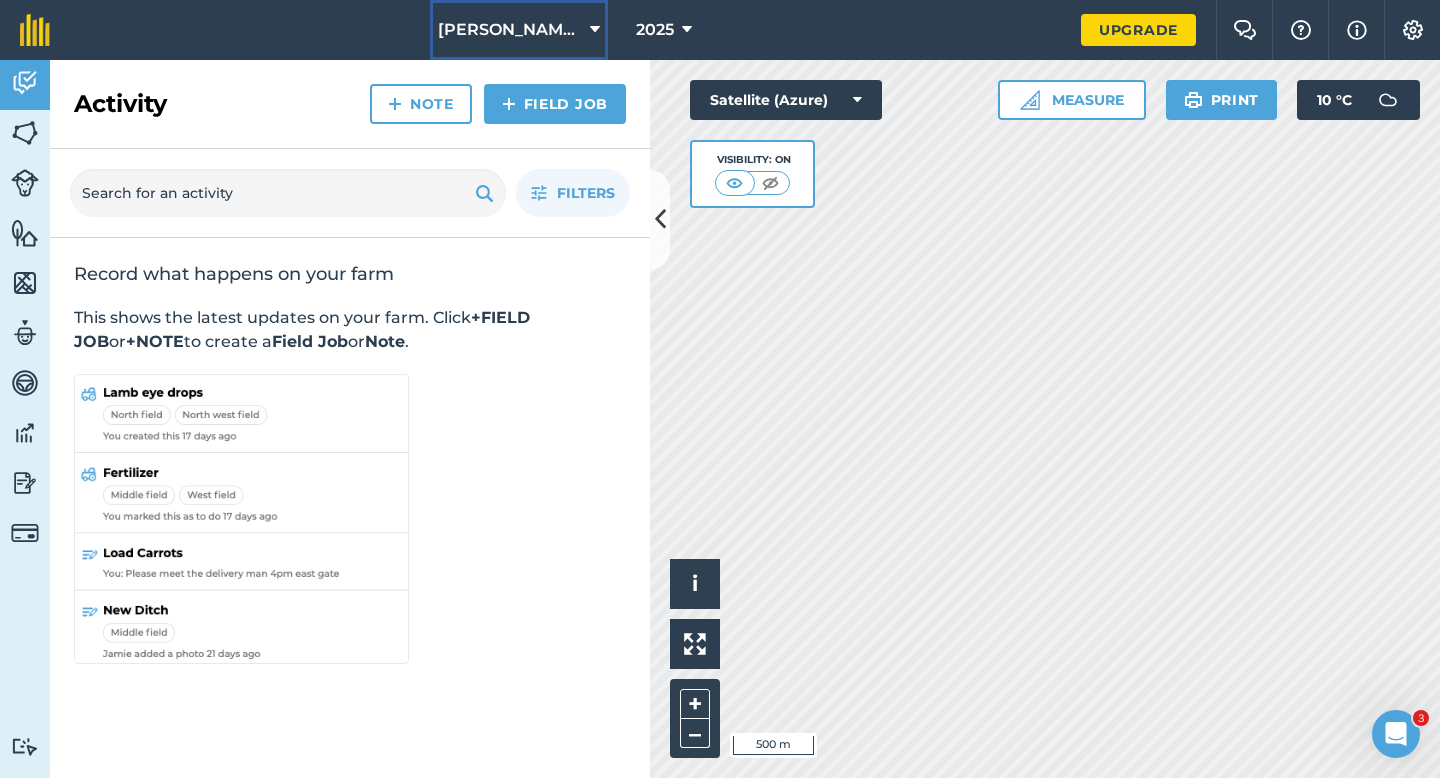 click on "[PERSON_NAME] & Sons" at bounding box center (519, 30) 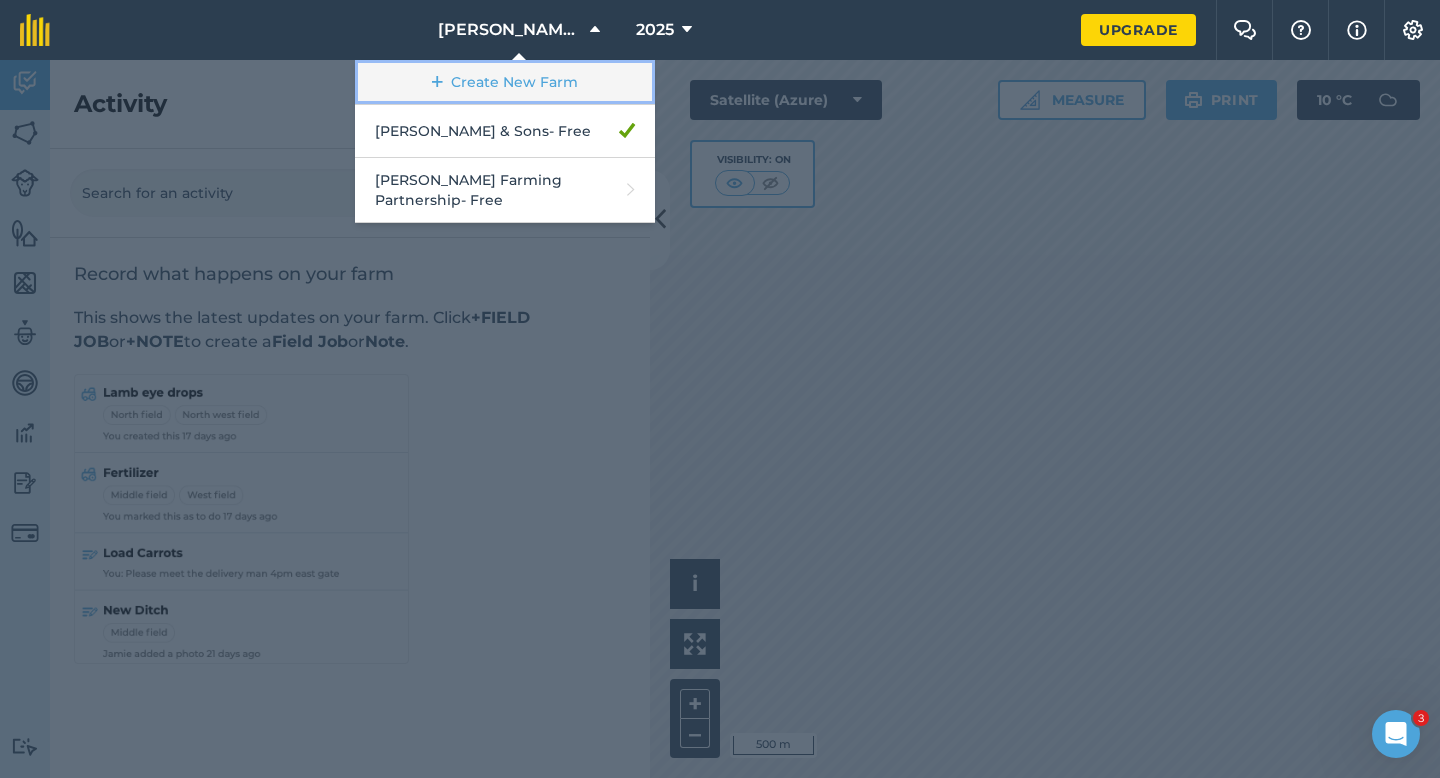 click on "Create New Farm" at bounding box center [505, 82] 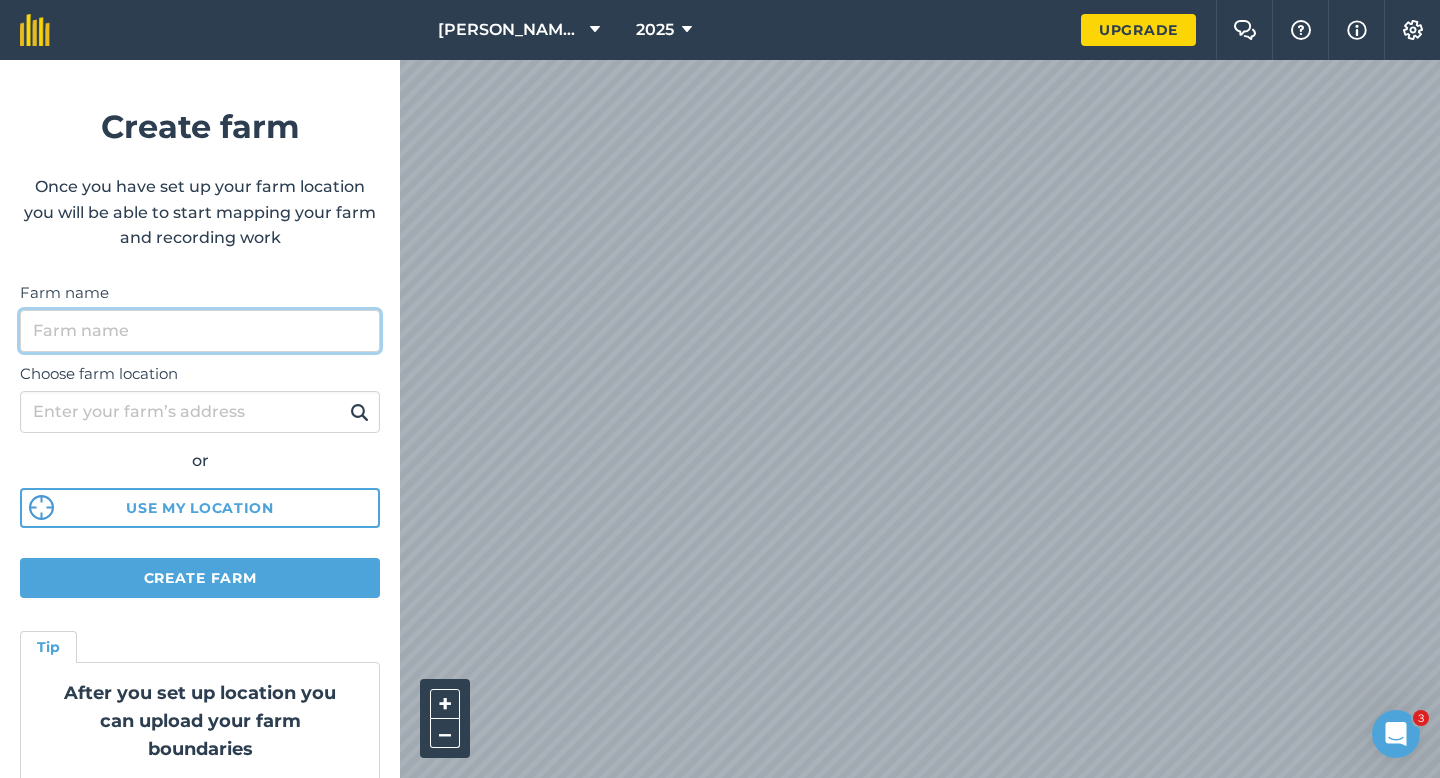 click on "Farm name" at bounding box center [200, 331] 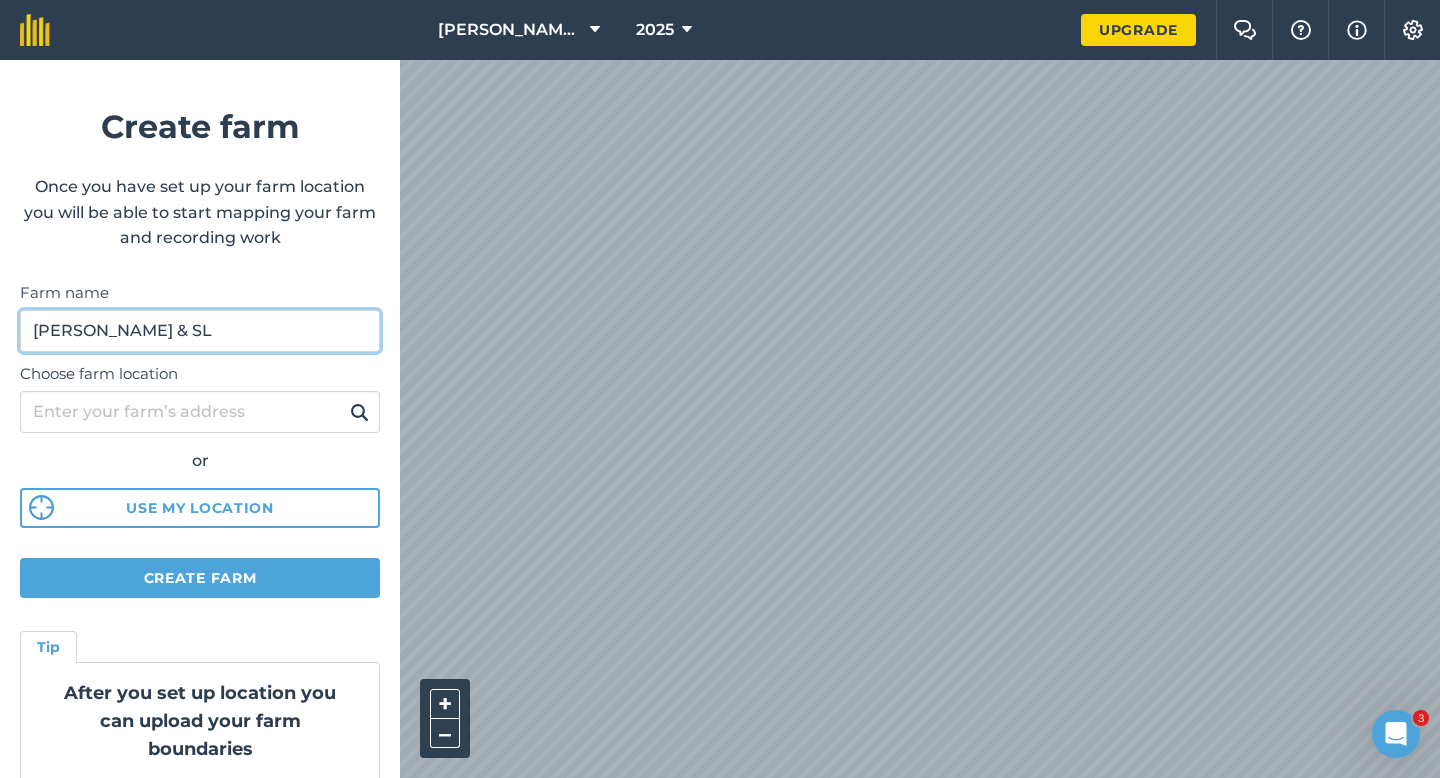 click on "[PERSON_NAME] & SL" at bounding box center (200, 331) 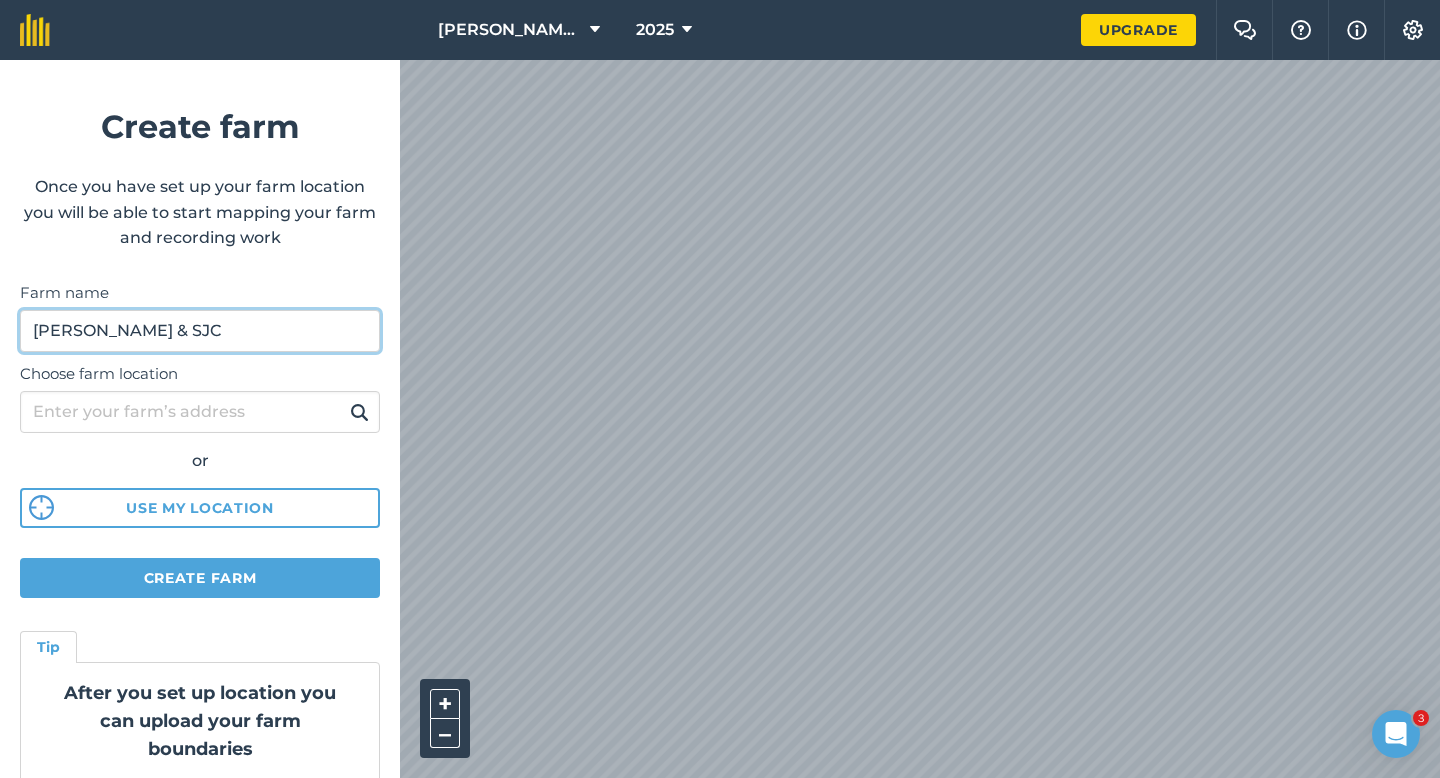 click on "[PERSON_NAME] & SJC" at bounding box center [200, 331] 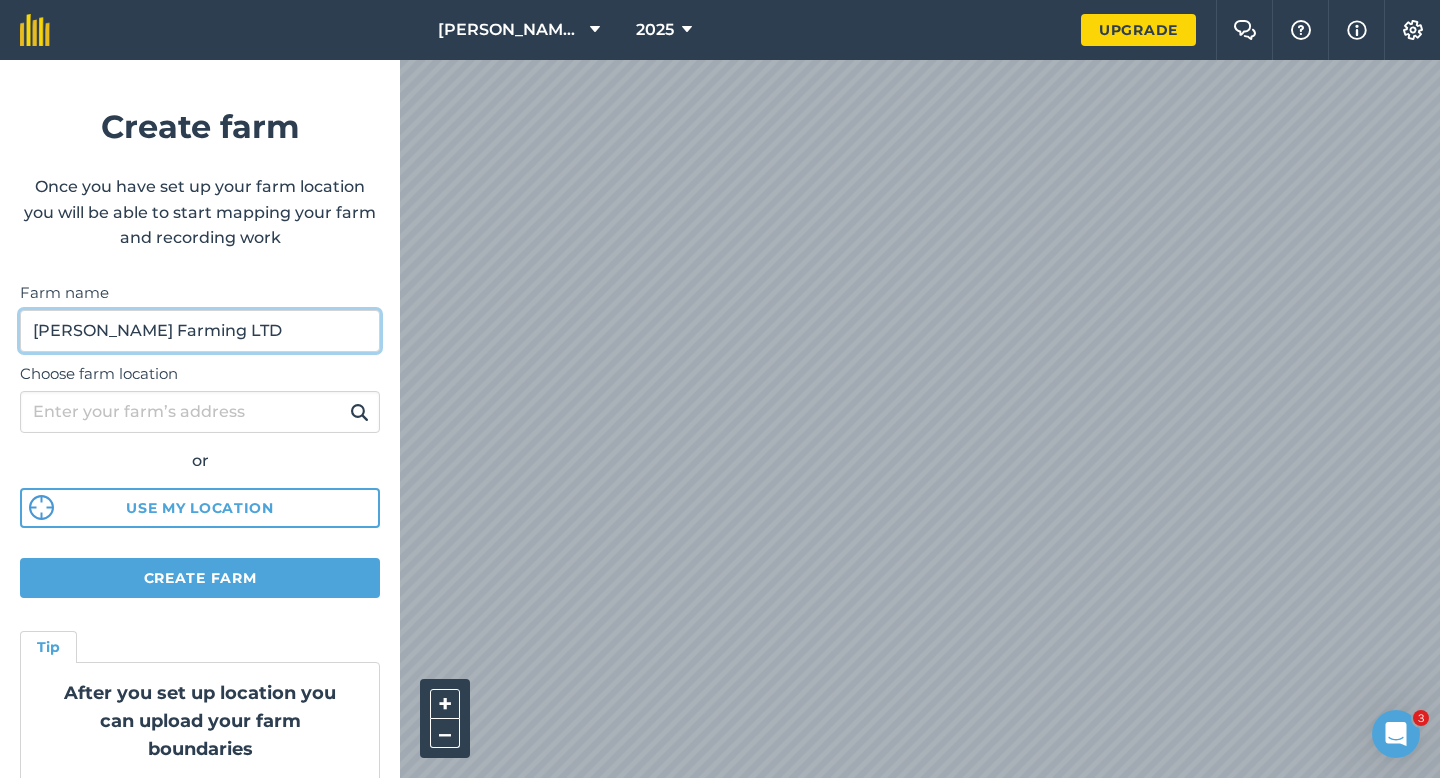 type on "[PERSON_NAME] Farming LTD" 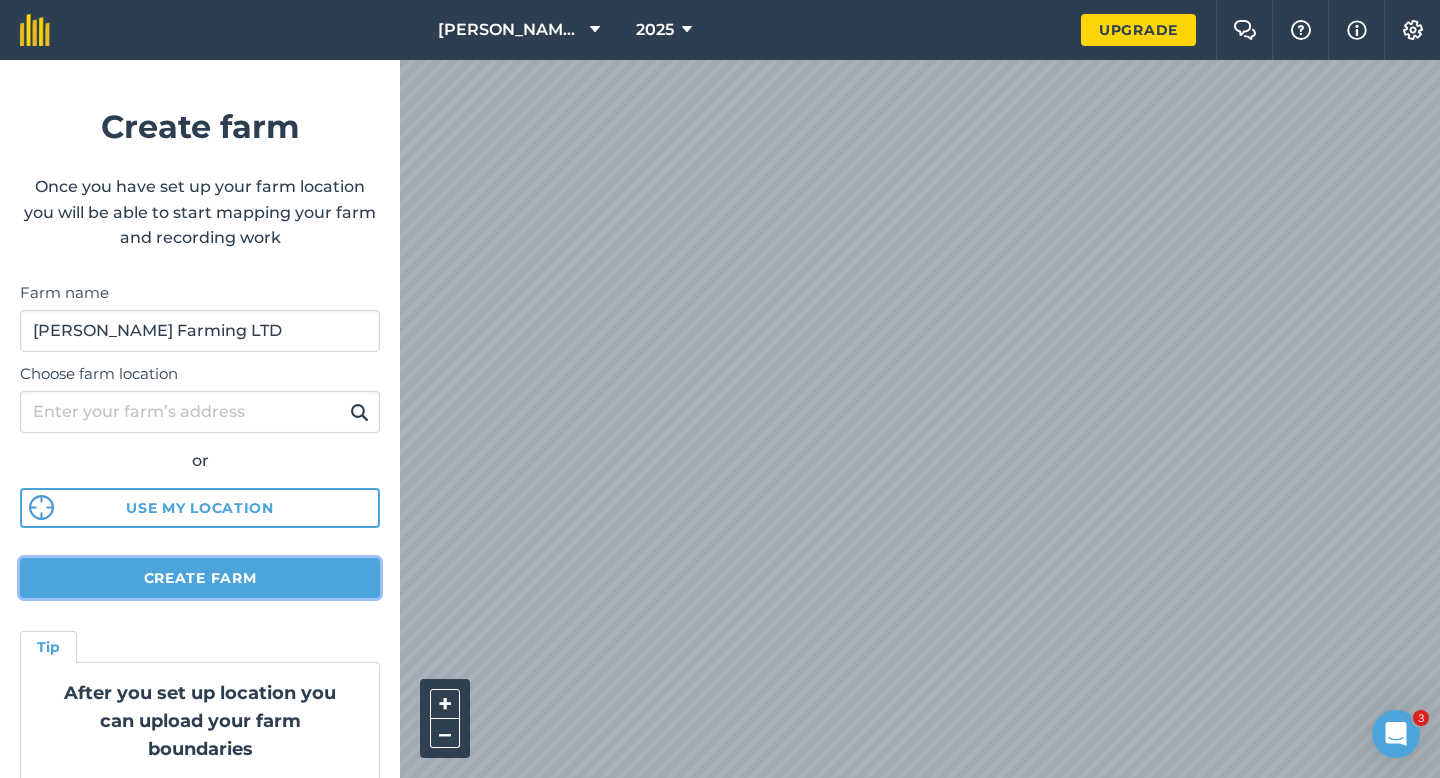 click on "Create farm" at bounding box center [200, 578] 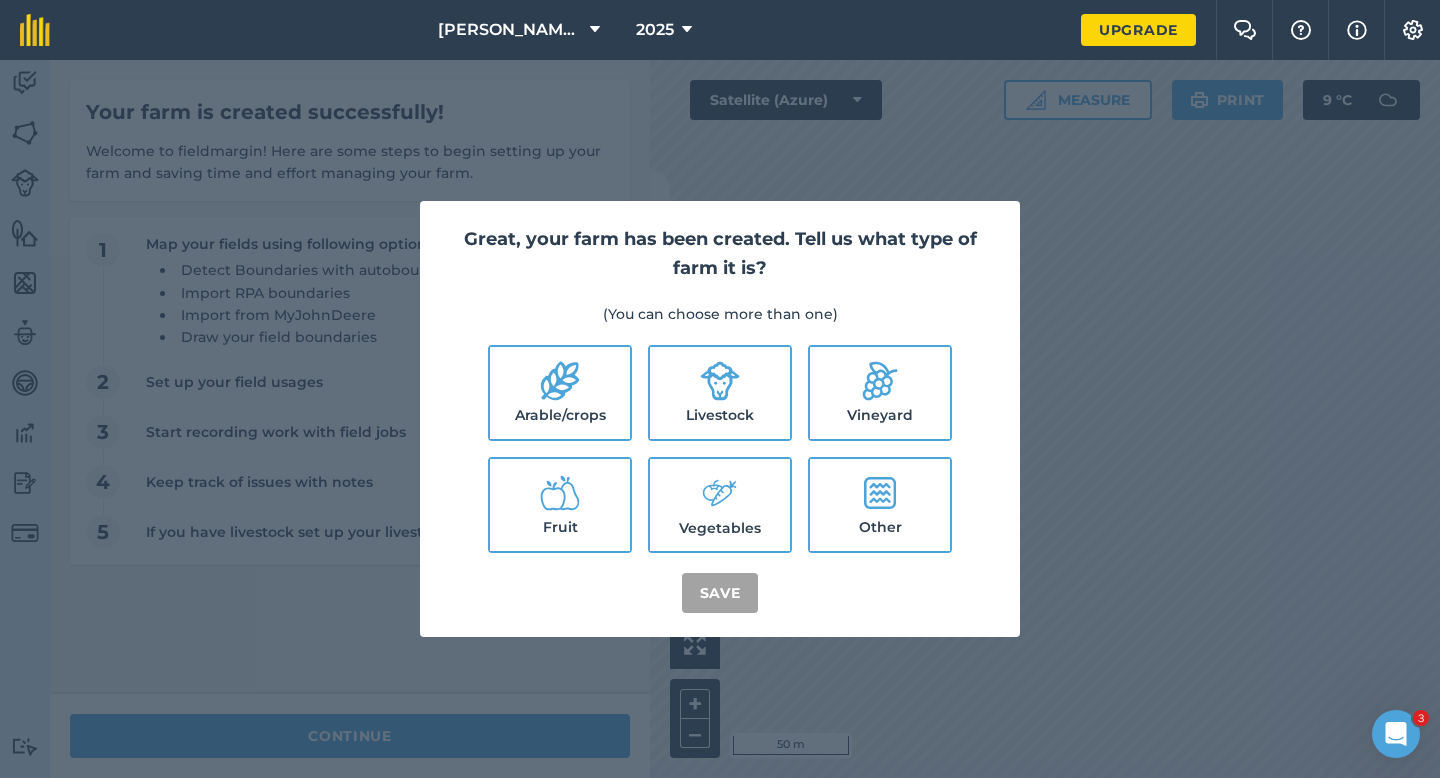 click on "Arable/crops" at bounding box center (560, 393) 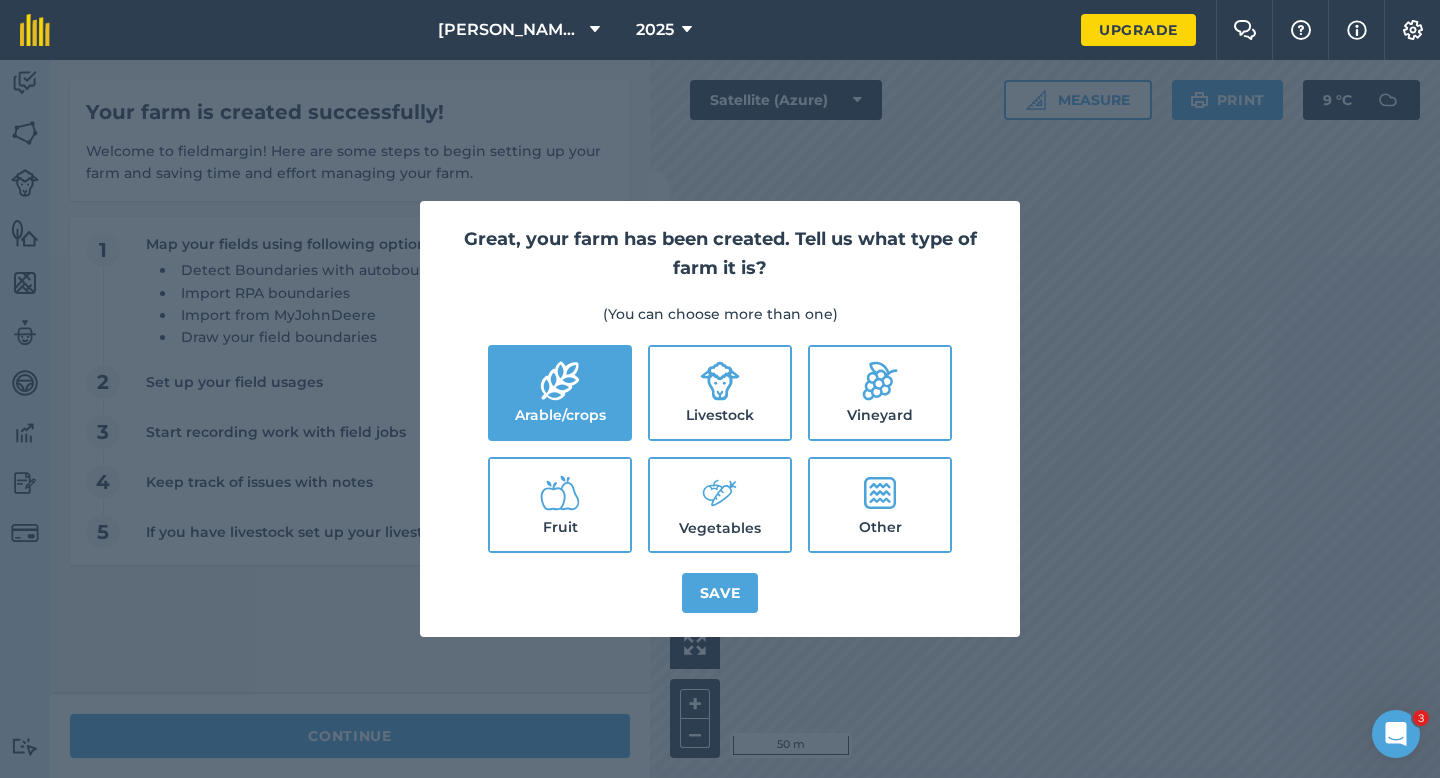 click on "Livestock" at bounding box center (720, 393) 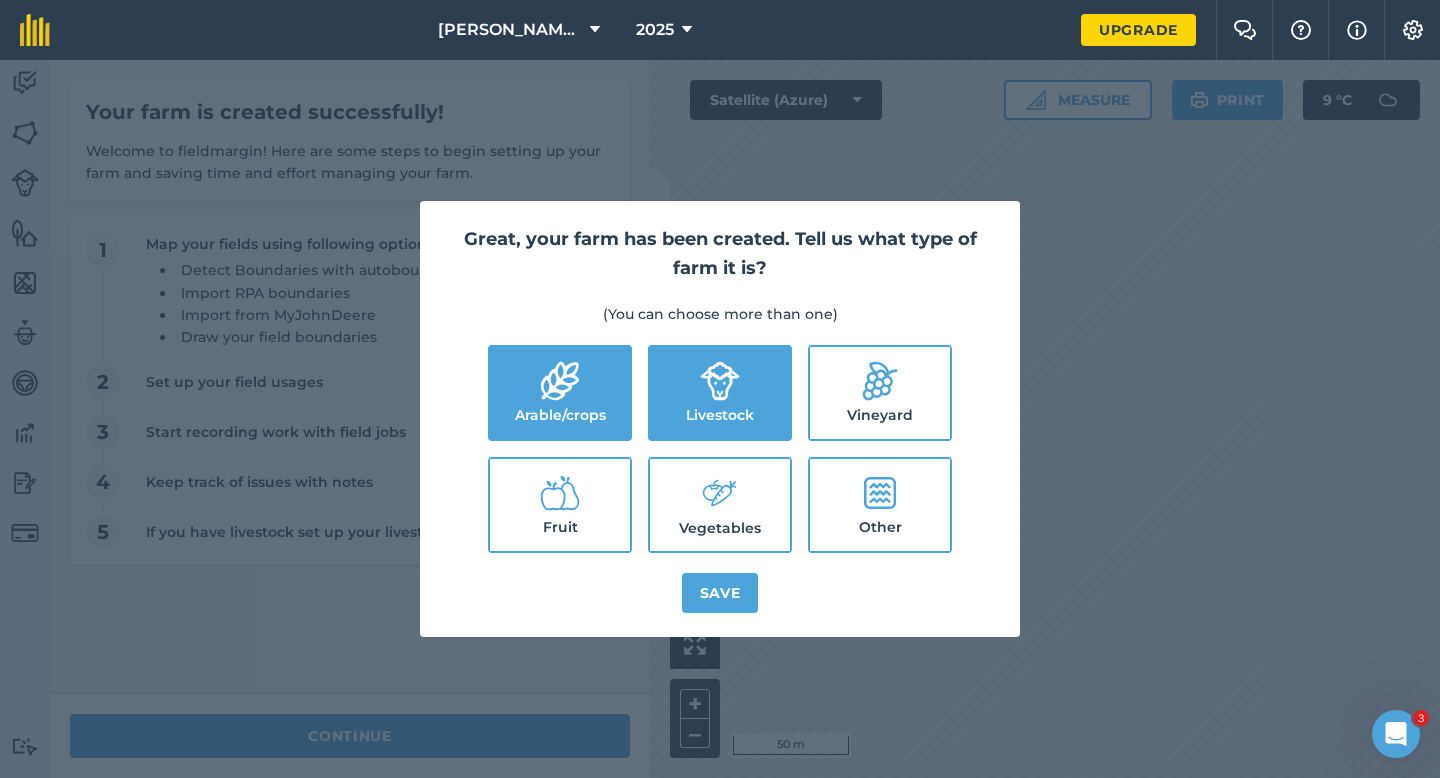 click on "Vegetables" at bounding box center (720, 505) 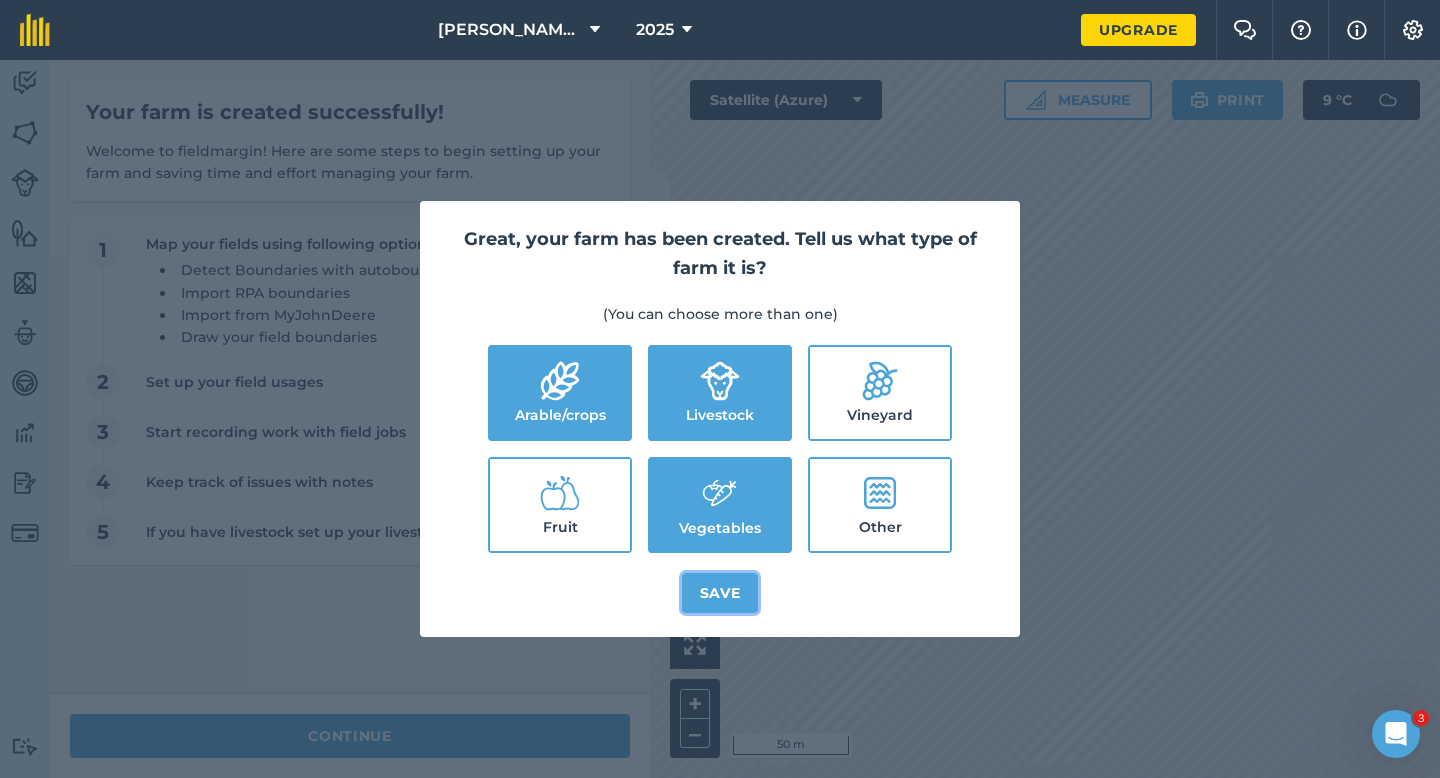 click on "Save" at bounding box center [720, 593] 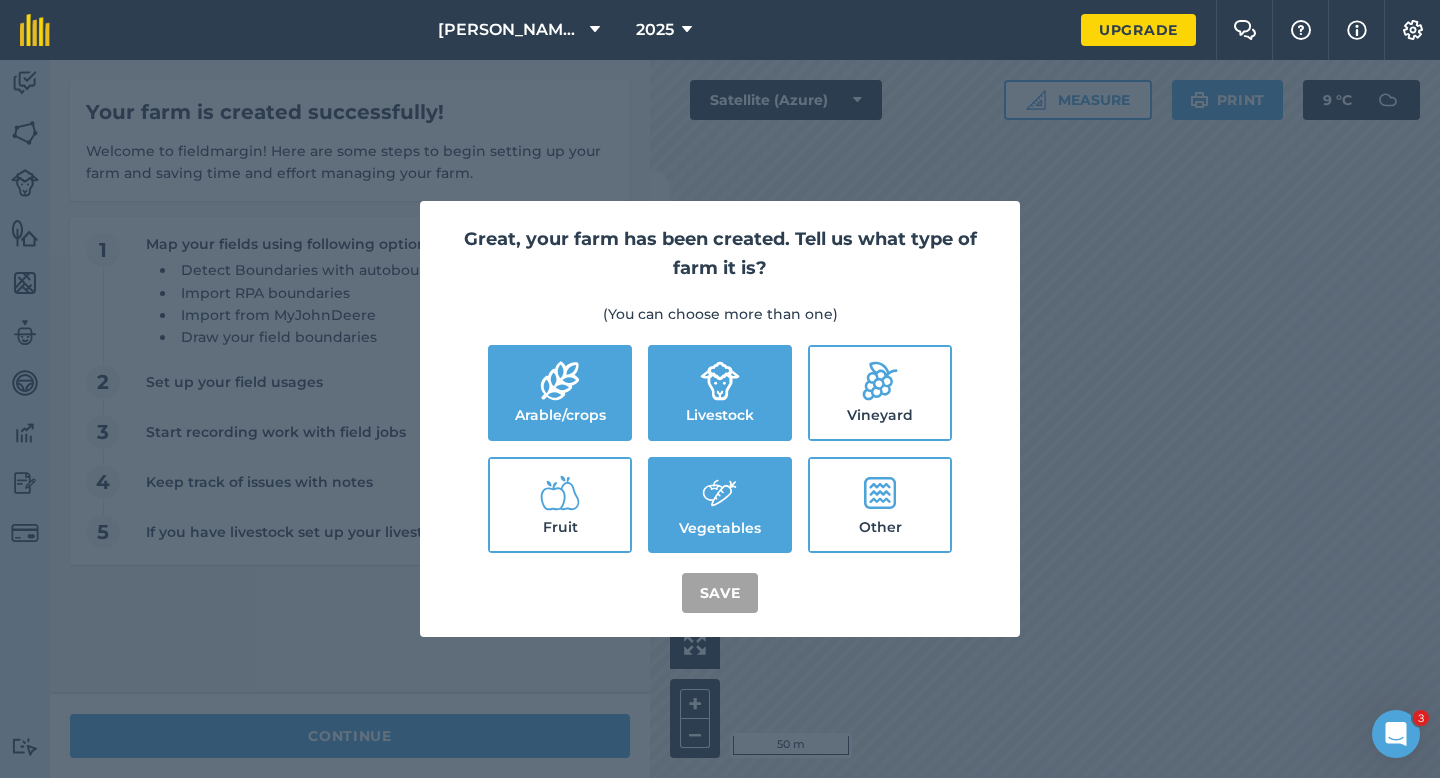 click on "Great, your farm has been created. Tell us what type of farm it is? (You can choose more than one) Arable/crops Livestock Vineyard Fruit Vegetables Other Save" at bounding box center [720, 419] 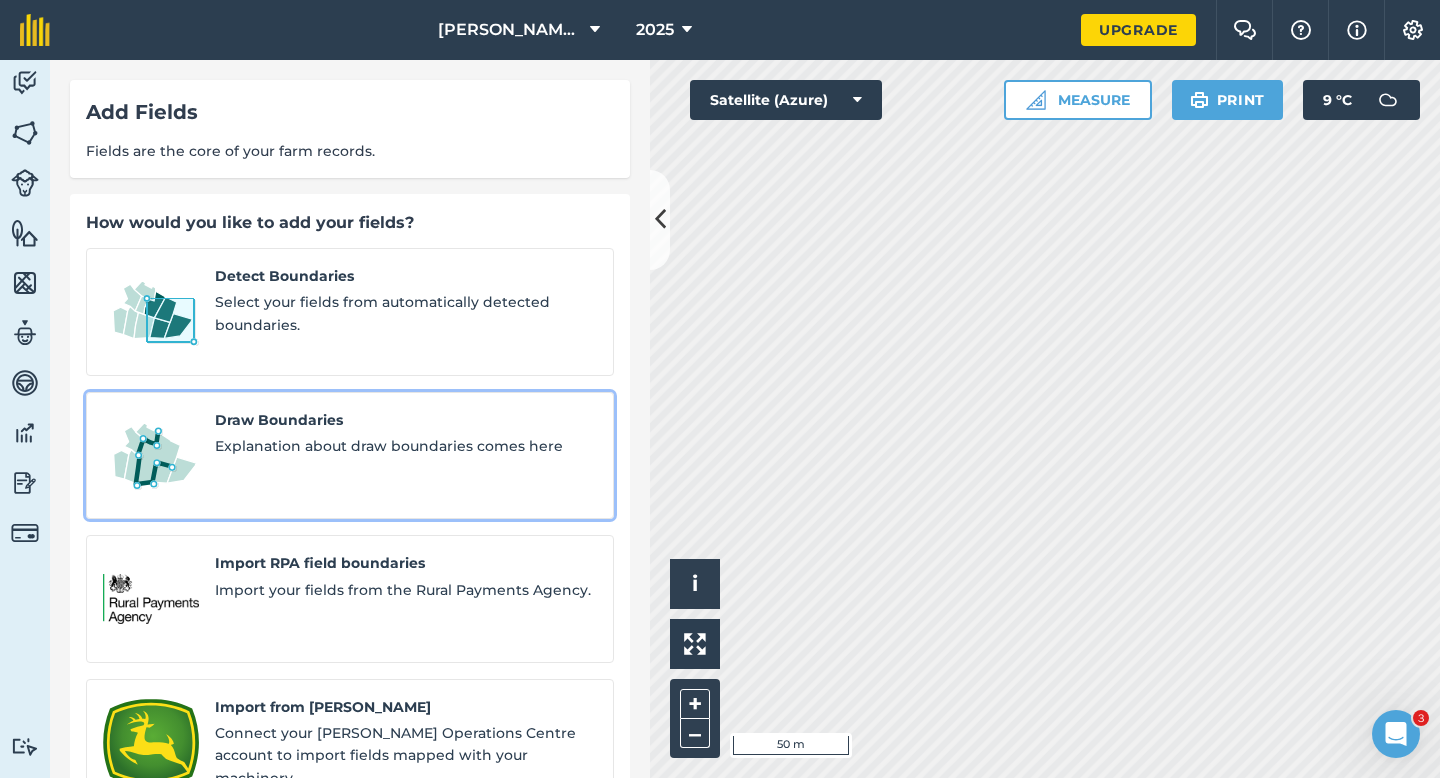 click on "Draw Boundaries Explanation about draw boundaries comes here" at bounding box center (406, 456) 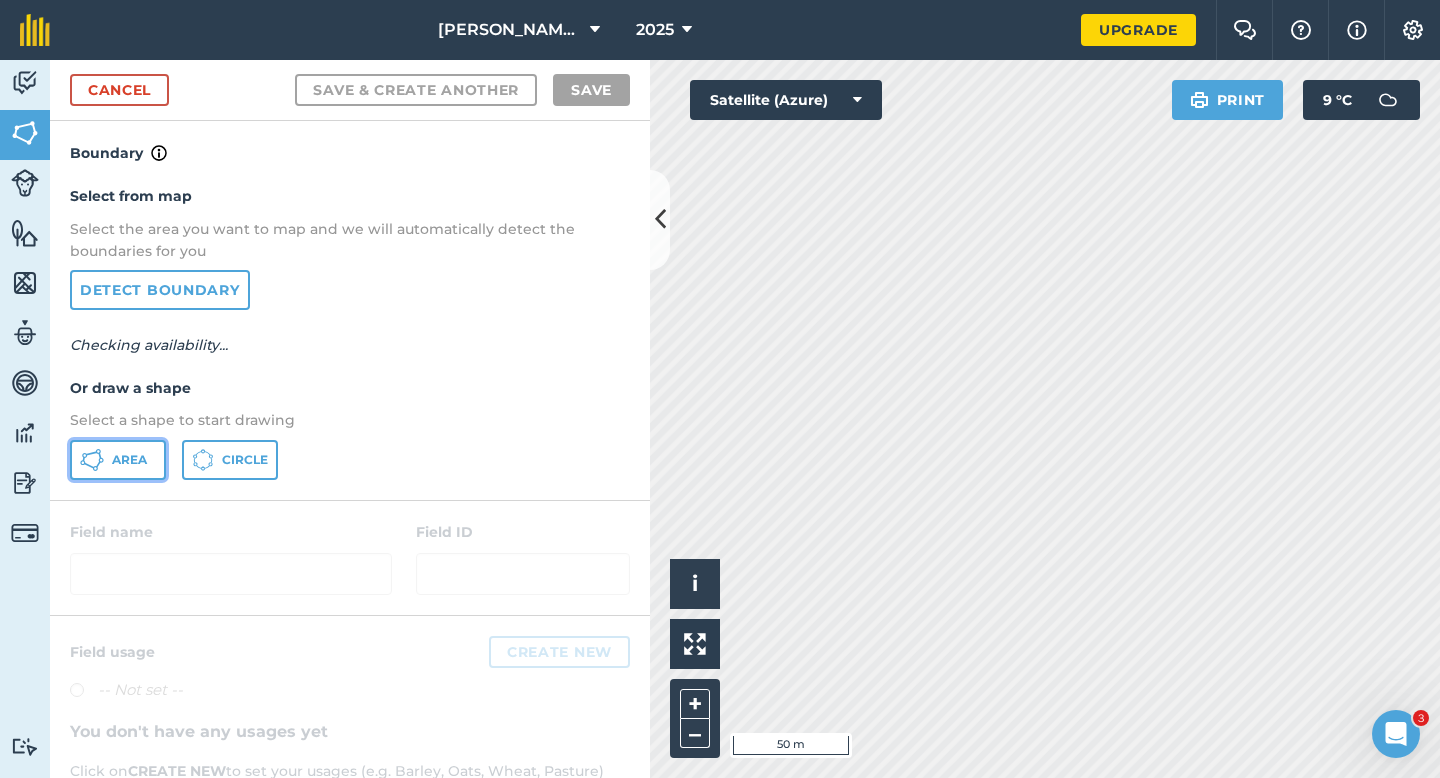 click on "Area" at bounding box center [118, 460] 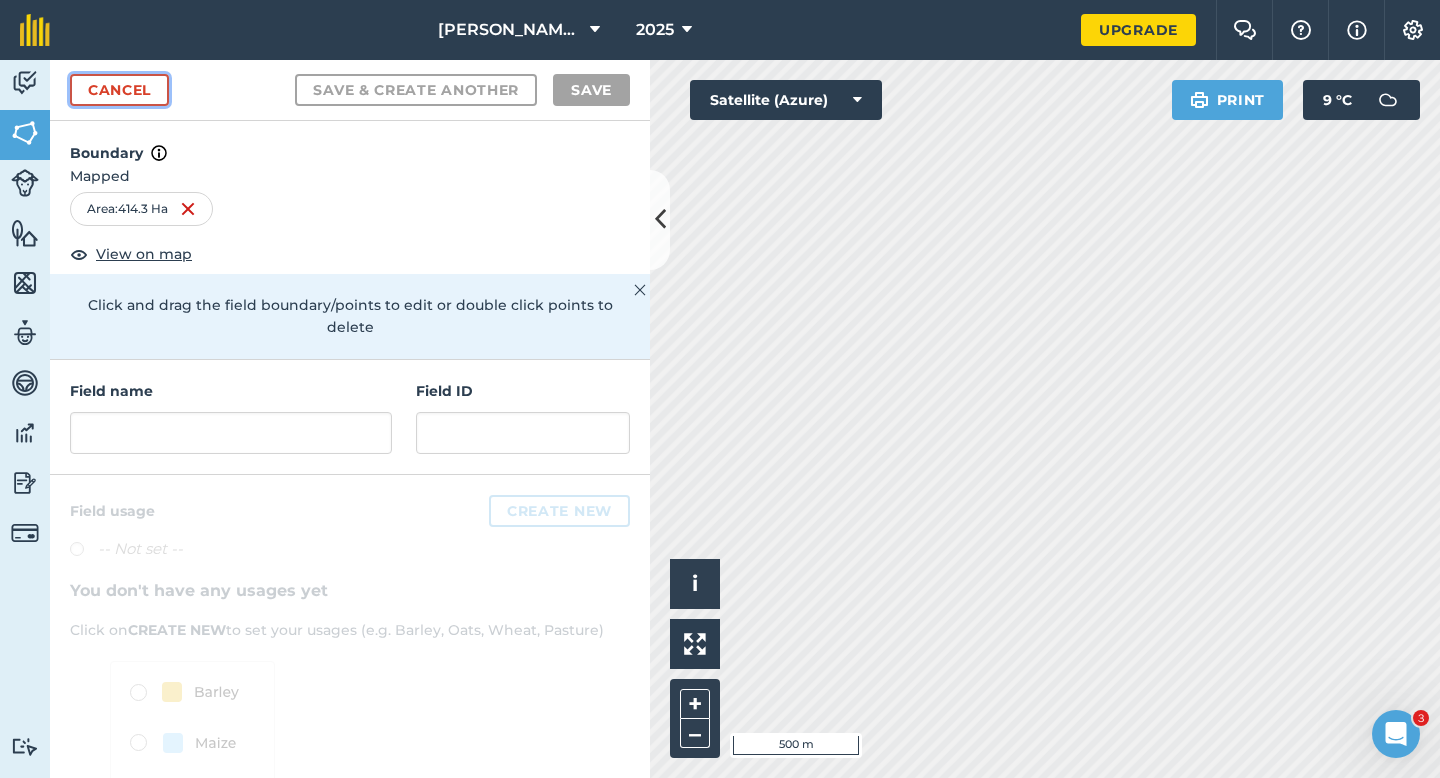 click on "Cancel" at bounding box center [119, 90] 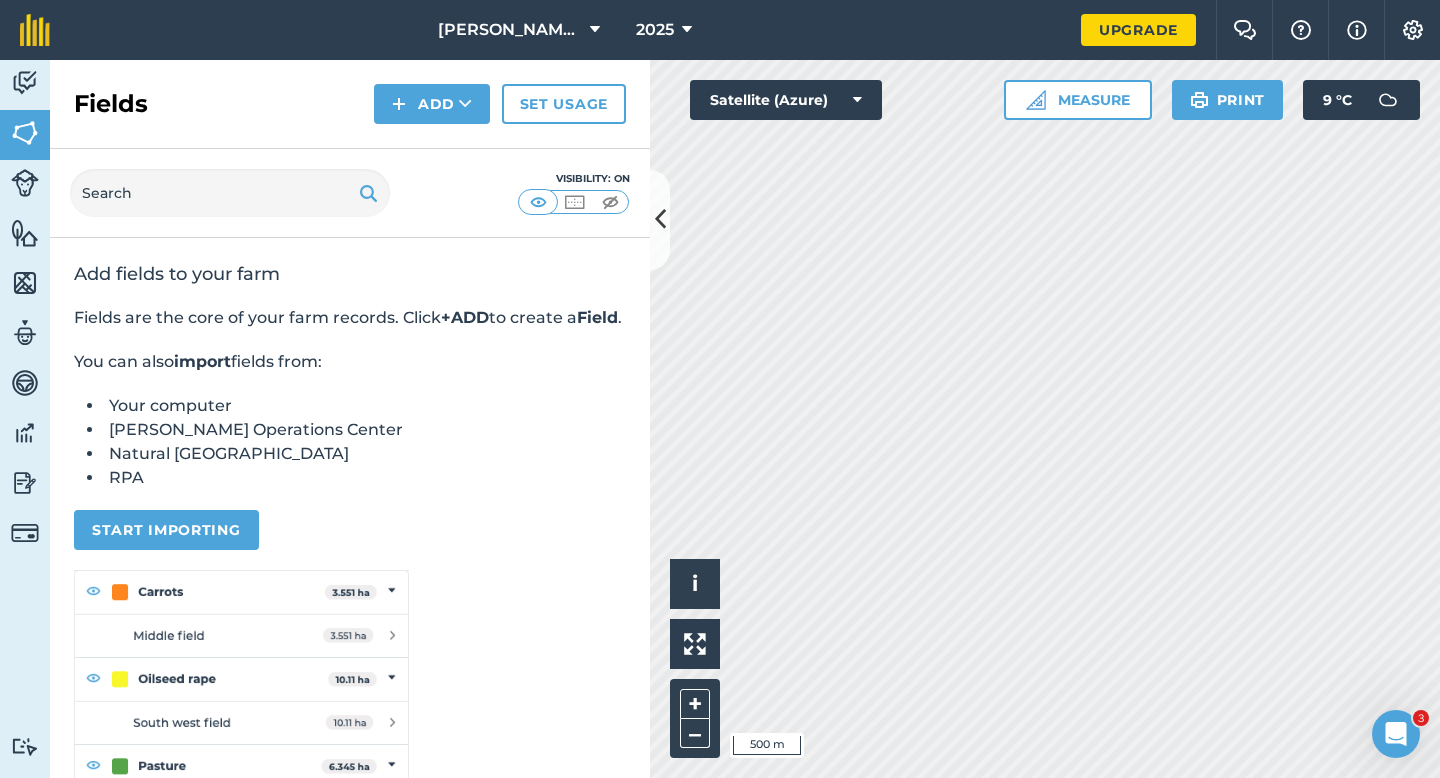 click on "Activity Fields Livestock Features Maps Team Vehicles Data Reporting Billing Tutorials Tutorials Fields   Add   Set usage Visibility: On Add fields to your farm Fields are the core of your farm records. Click  +ADD  to create a  Field . You can also  import  fields from: Your computer [PERSON_NAME] Deere Operations Center Natural [GEOGRAPHIC_DATA] RPA Start importing No matching fields found Click to start drawing i © 2025 TomTom, Microsoft 500 m + – Satellite (Azure) Measure Print 9   ° C" at bounding box center (720, 419) 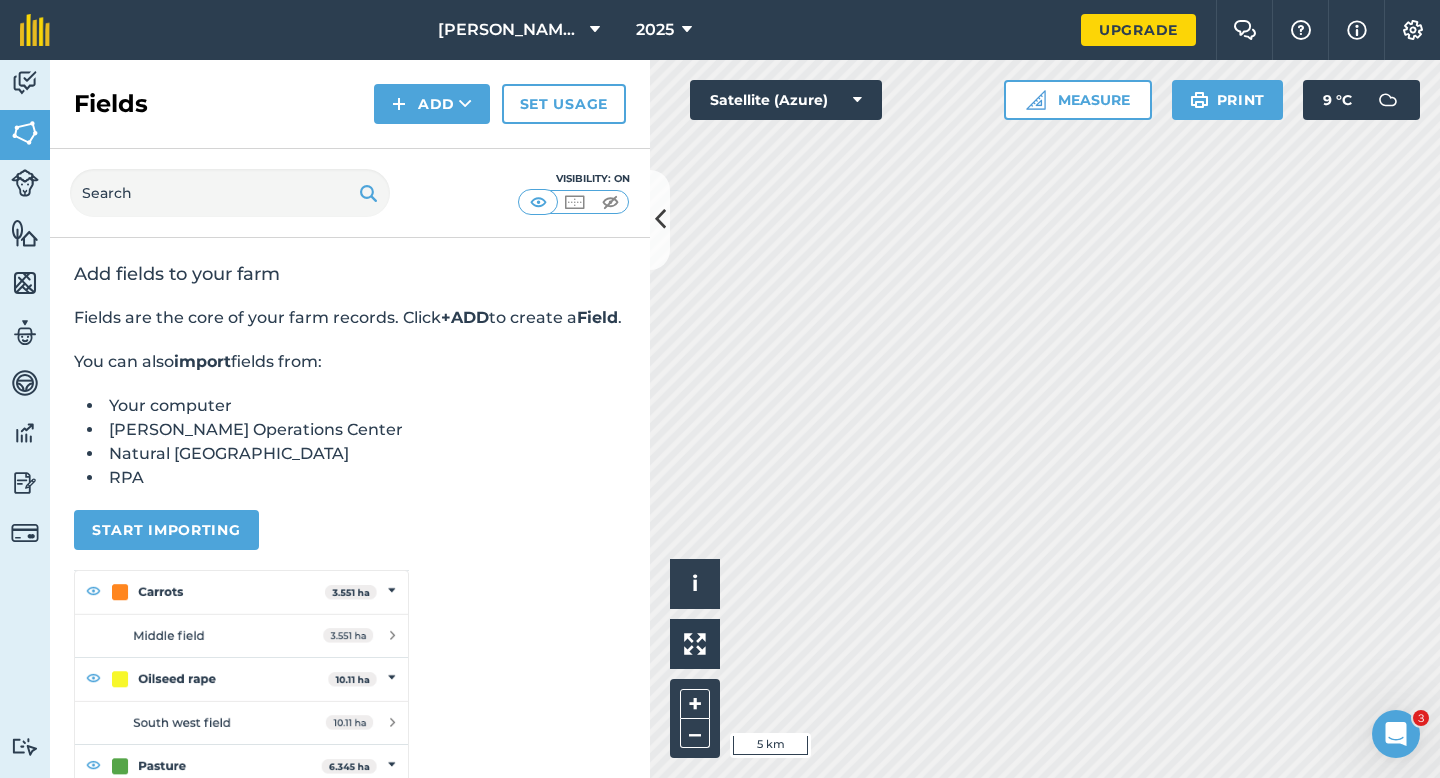 click on "Click to start drawing i © 2025 TomTom, Microsoft 5 km + – Satellite (Azure) Measure Print 9   ° C" at bounding box center (1045, 419) 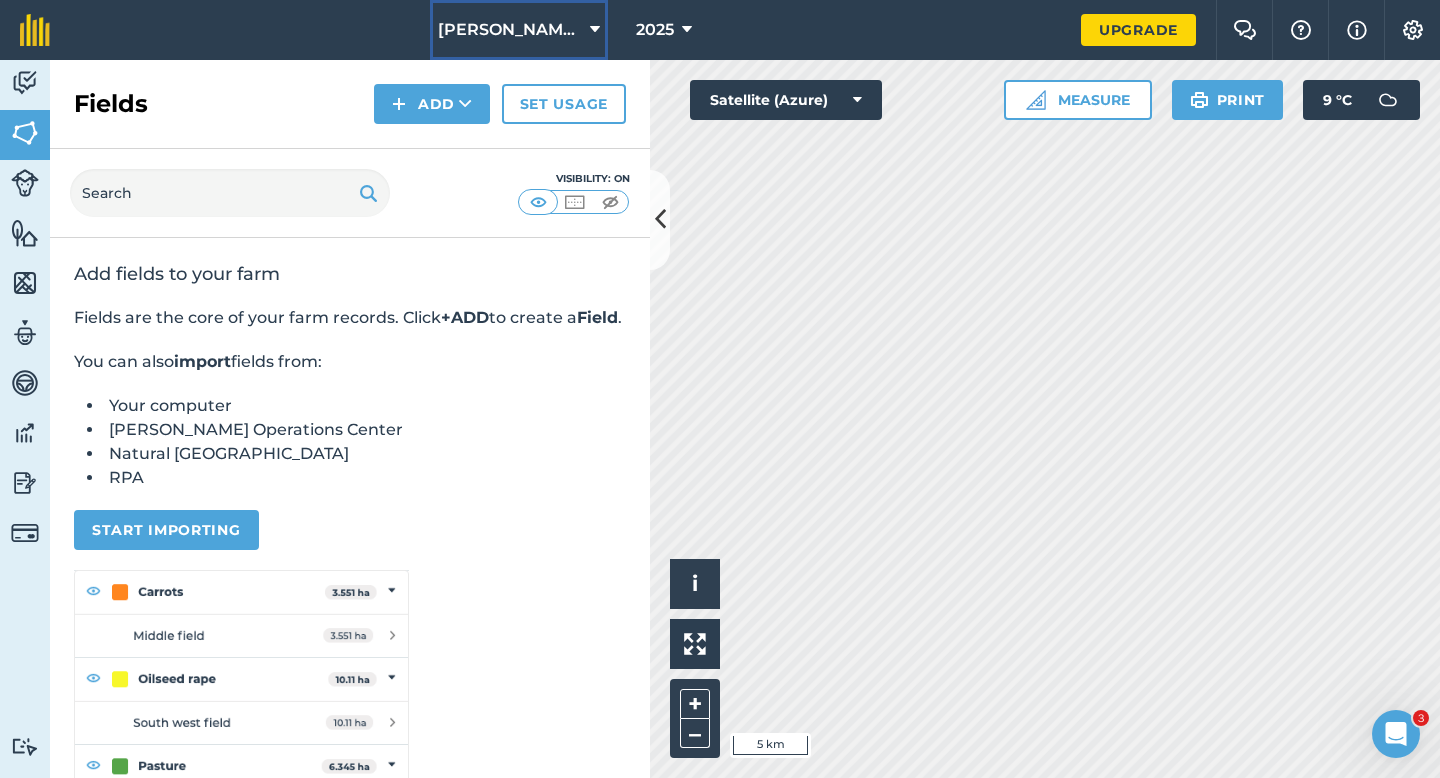 click on "[PERSON_NAME] Farming LTD" at bounding box center [519, 30] 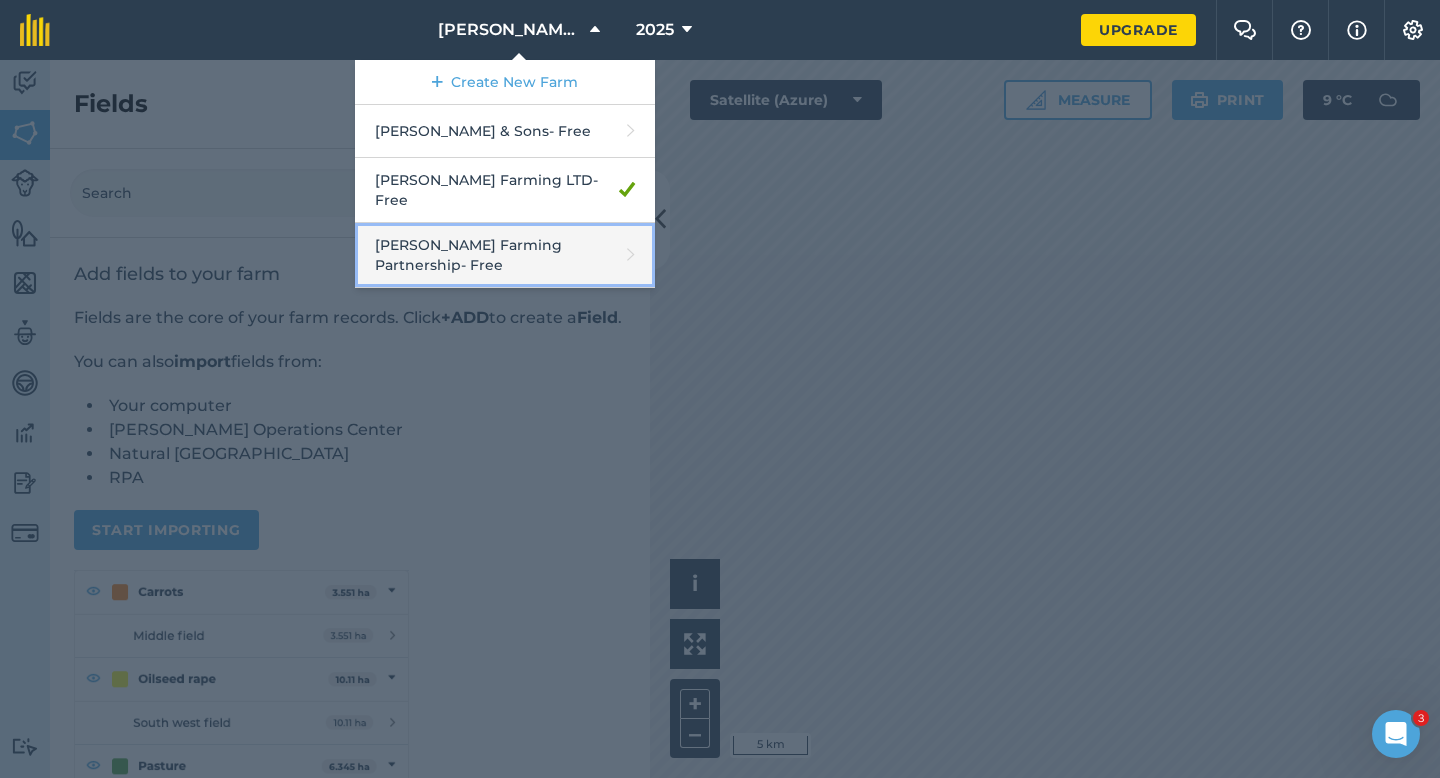 click on "[PERSON_NAME] Farming Partnership  - Free" at bounding box center (505, 255) 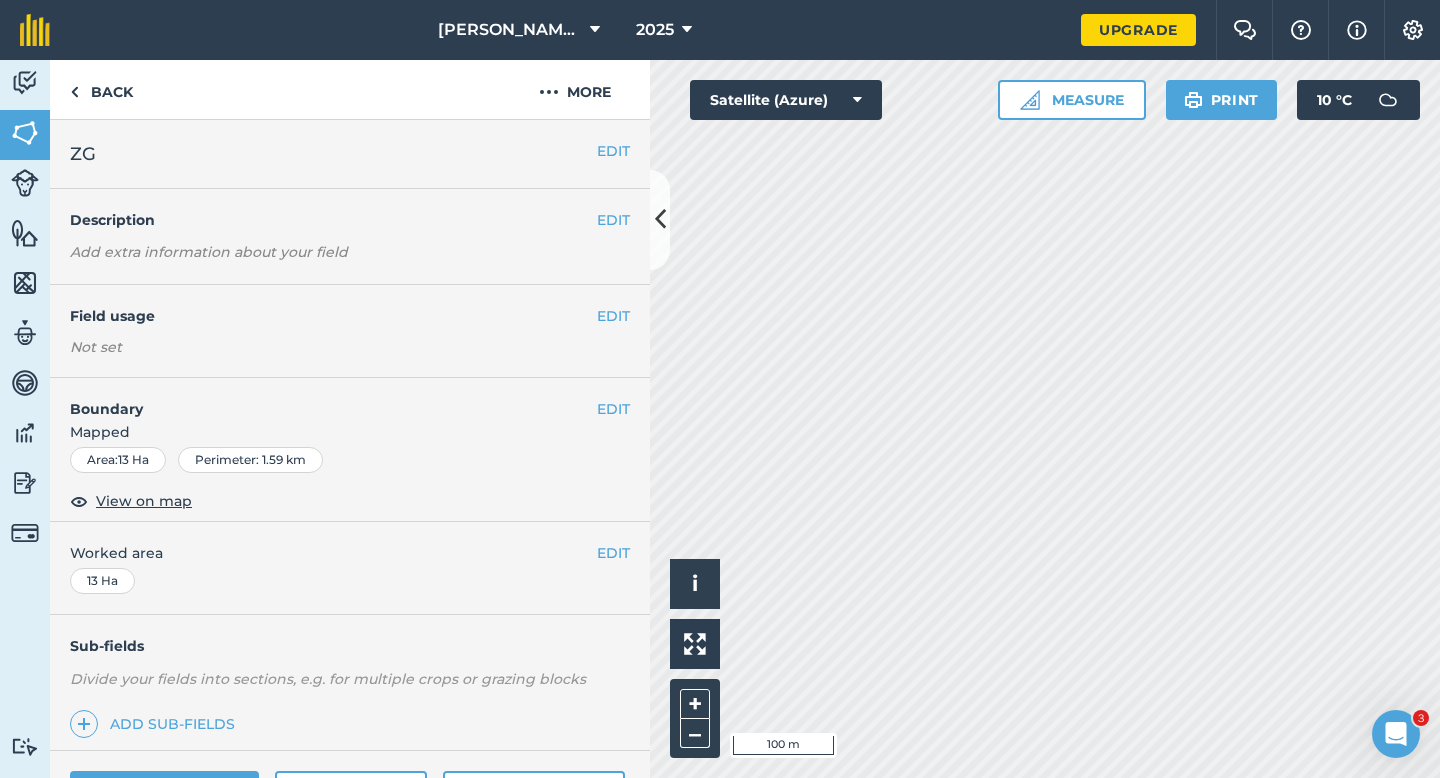 click on "Field usage" at bounding box center [333, 316] 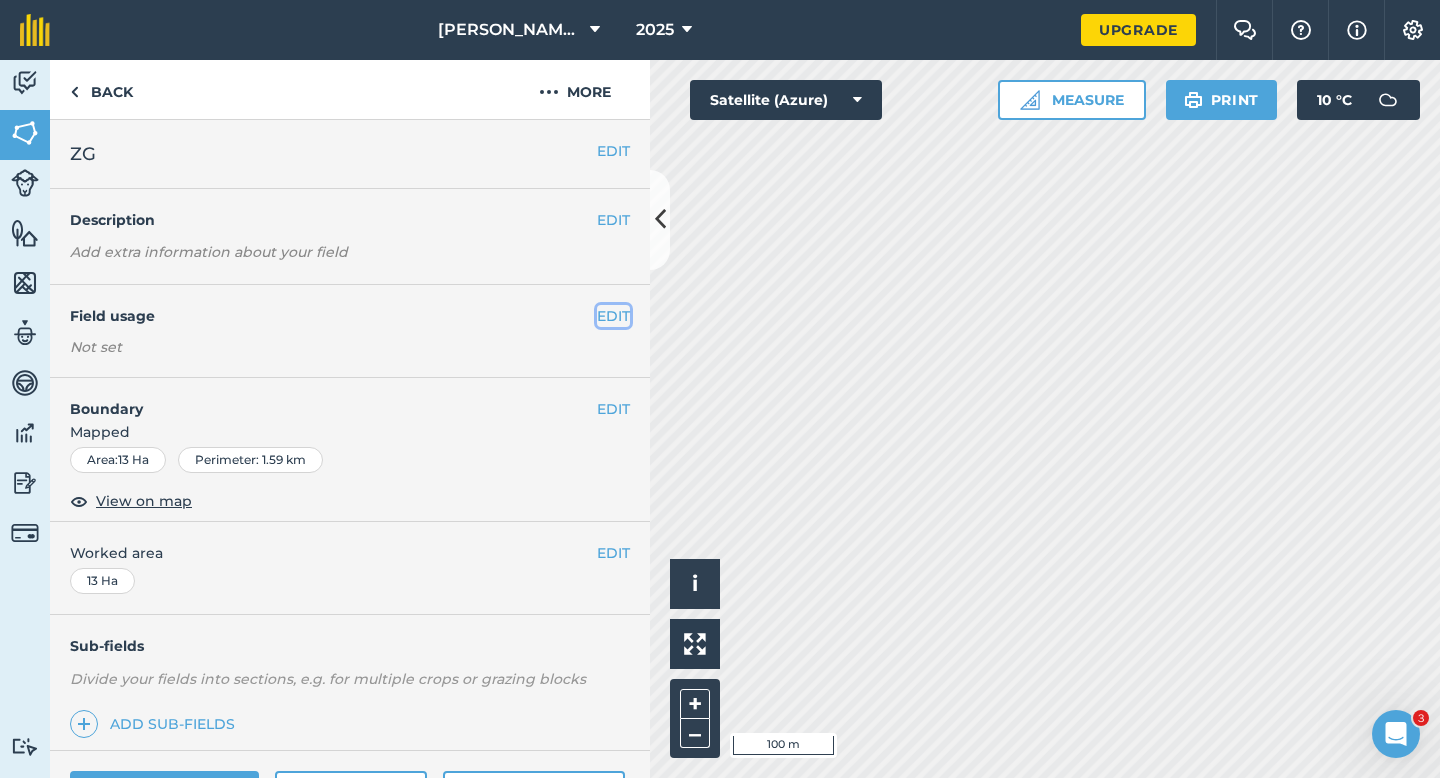 click on "EDIT" at bounding box center [613, 316] 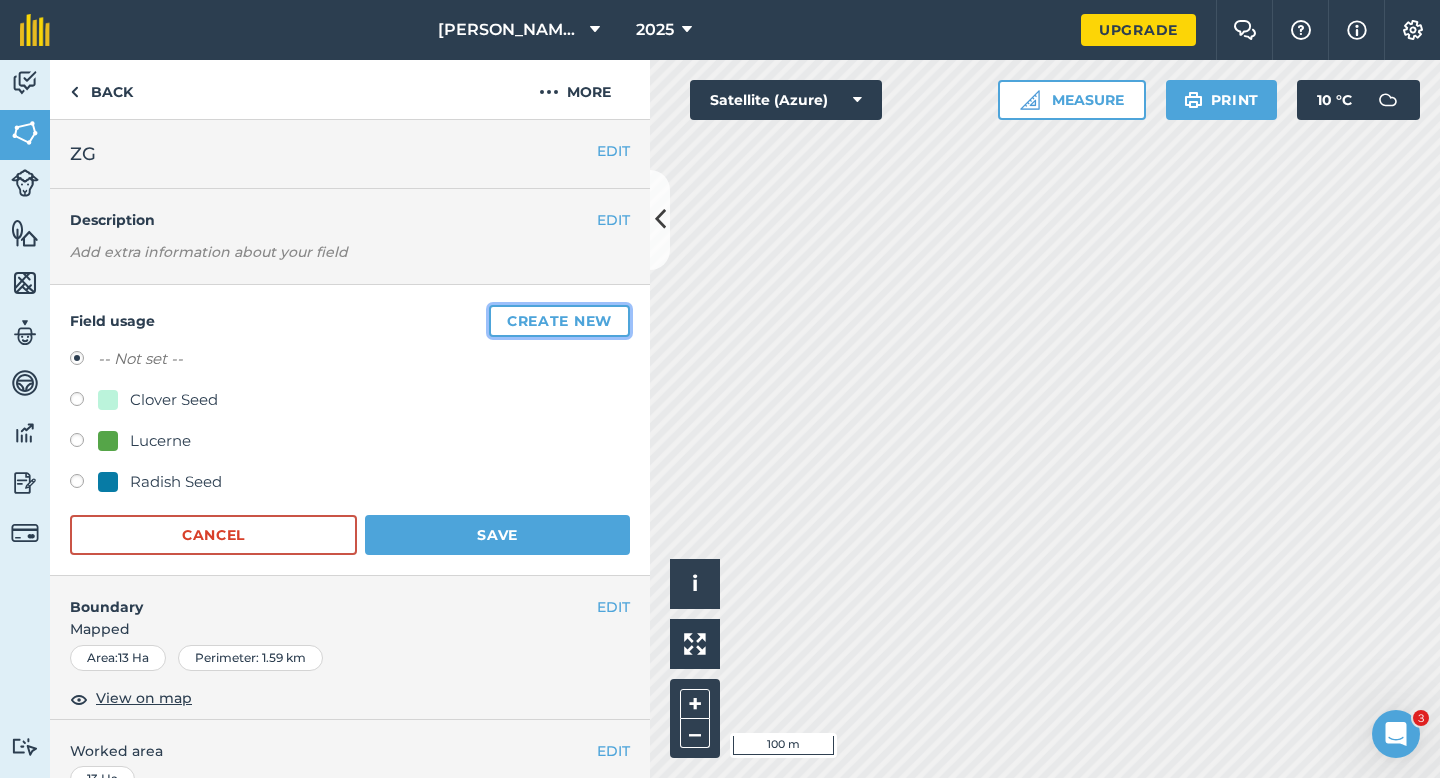 click on "Create new" at bounding box center (559, 321) 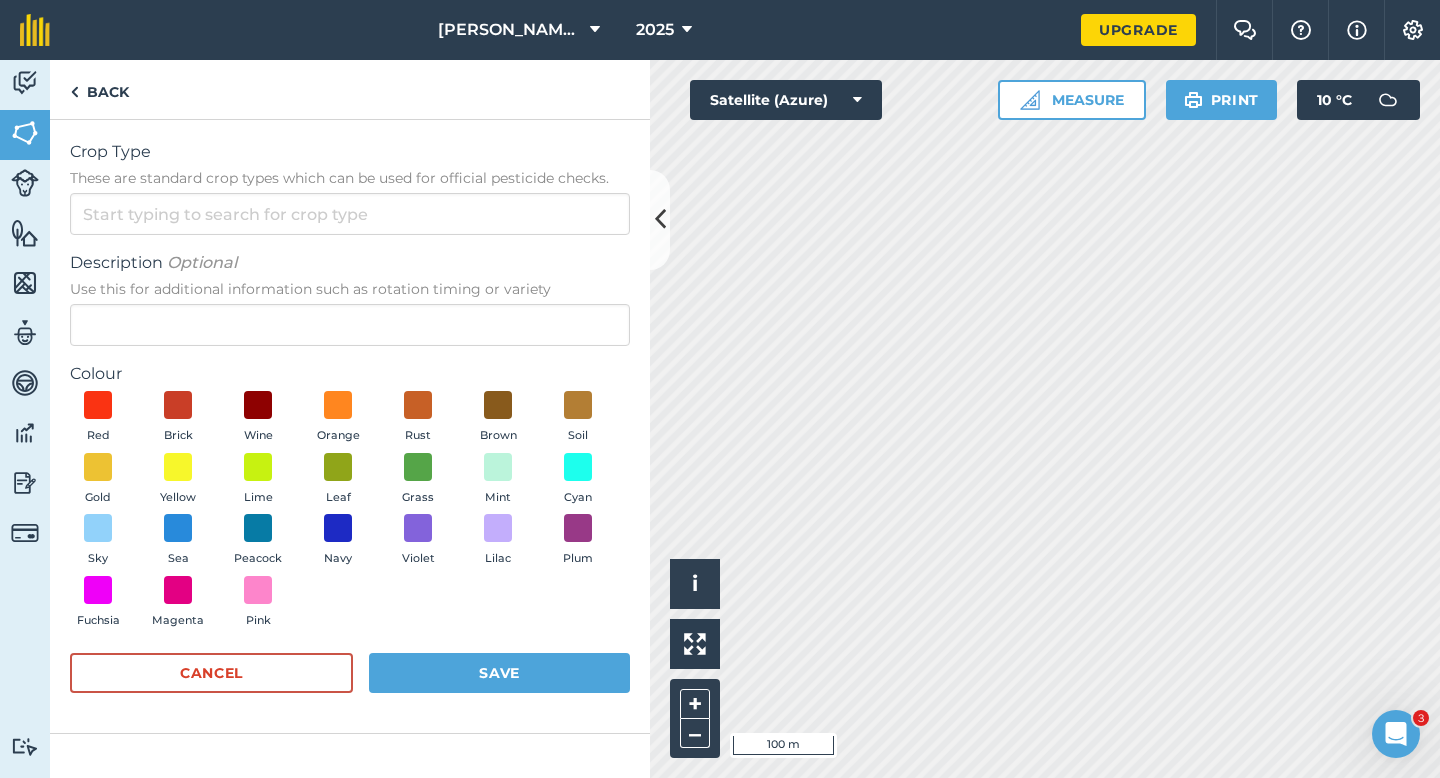 click on "Crop Type These are standard crop types which can be used for official pesticide checks. Description   Optional Use this for additional information such as rotation timing or variety Colour Red Brick Wine Orange Rust Brown Soil Gold Yellow Lime Leaf Grass Mint Cyan Sky Sea Peacock Navy Violet Lilac Plum Fuchsia Magenta Pink Cancel Save" at bounding box center [350, 426] 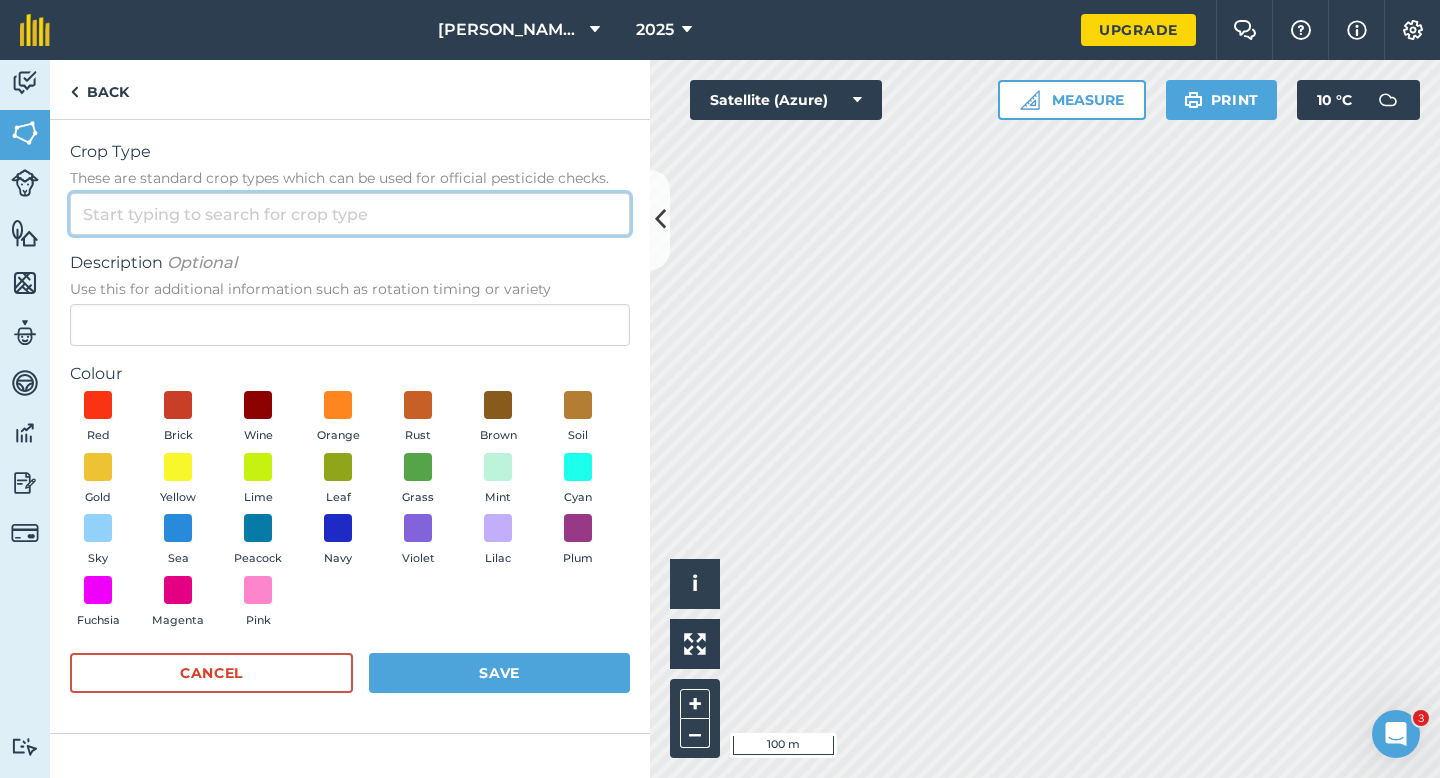 click on "Crop Type These are standard crop types which can be used for official pesticide checks." at bounding box center (350, 214) 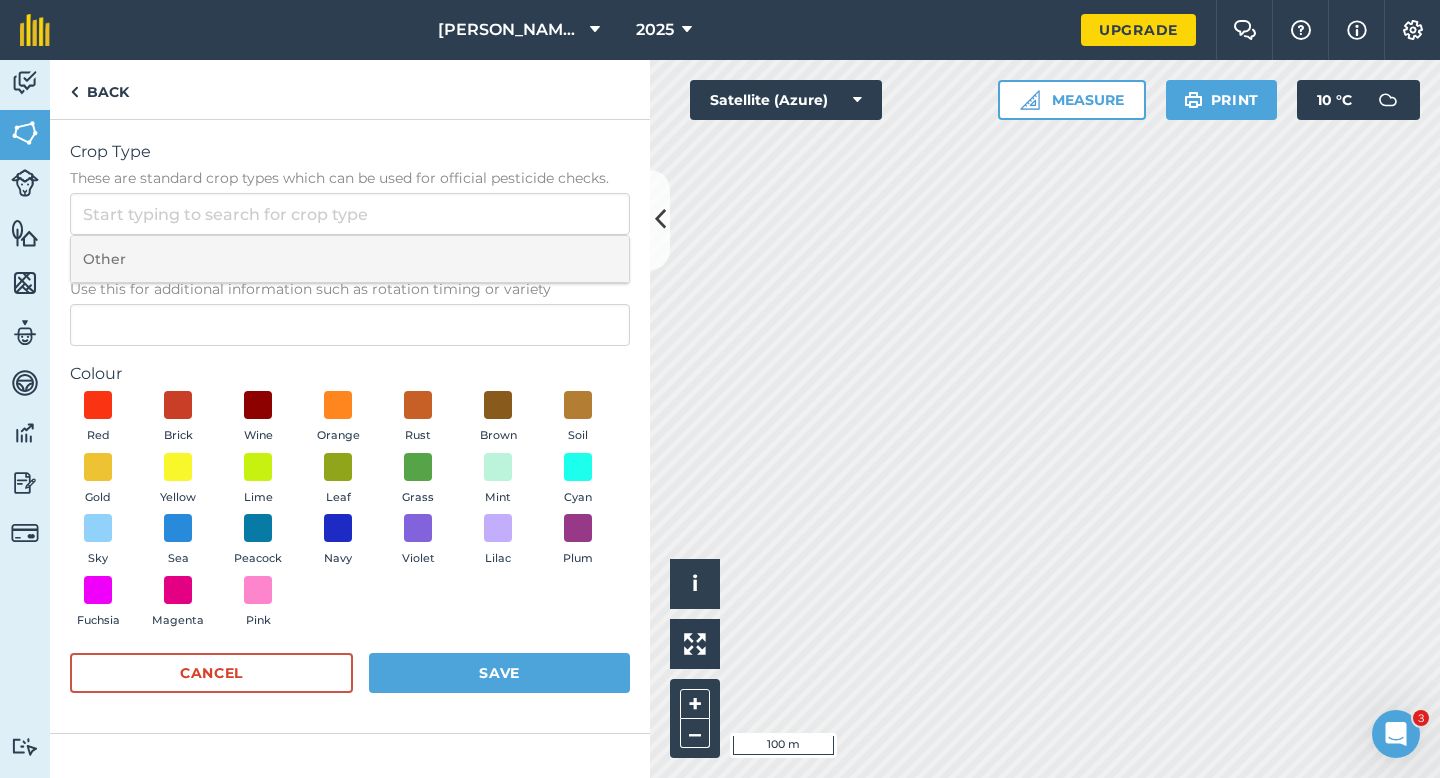 click on "Other" at bounding box center [350, 259] 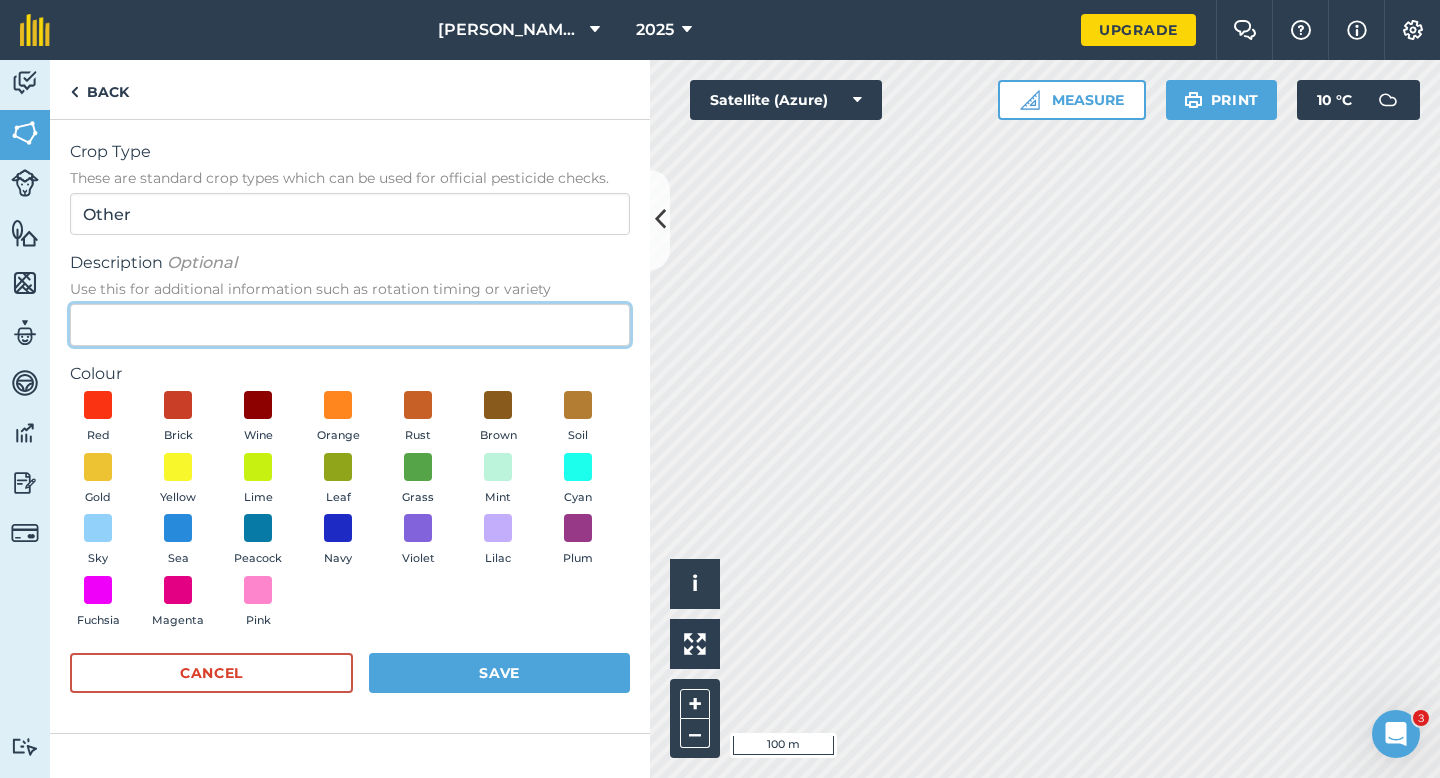 click on "Description   Optional Use this for additional information such as rotation timing or variety" at bounding box center (350, 325) 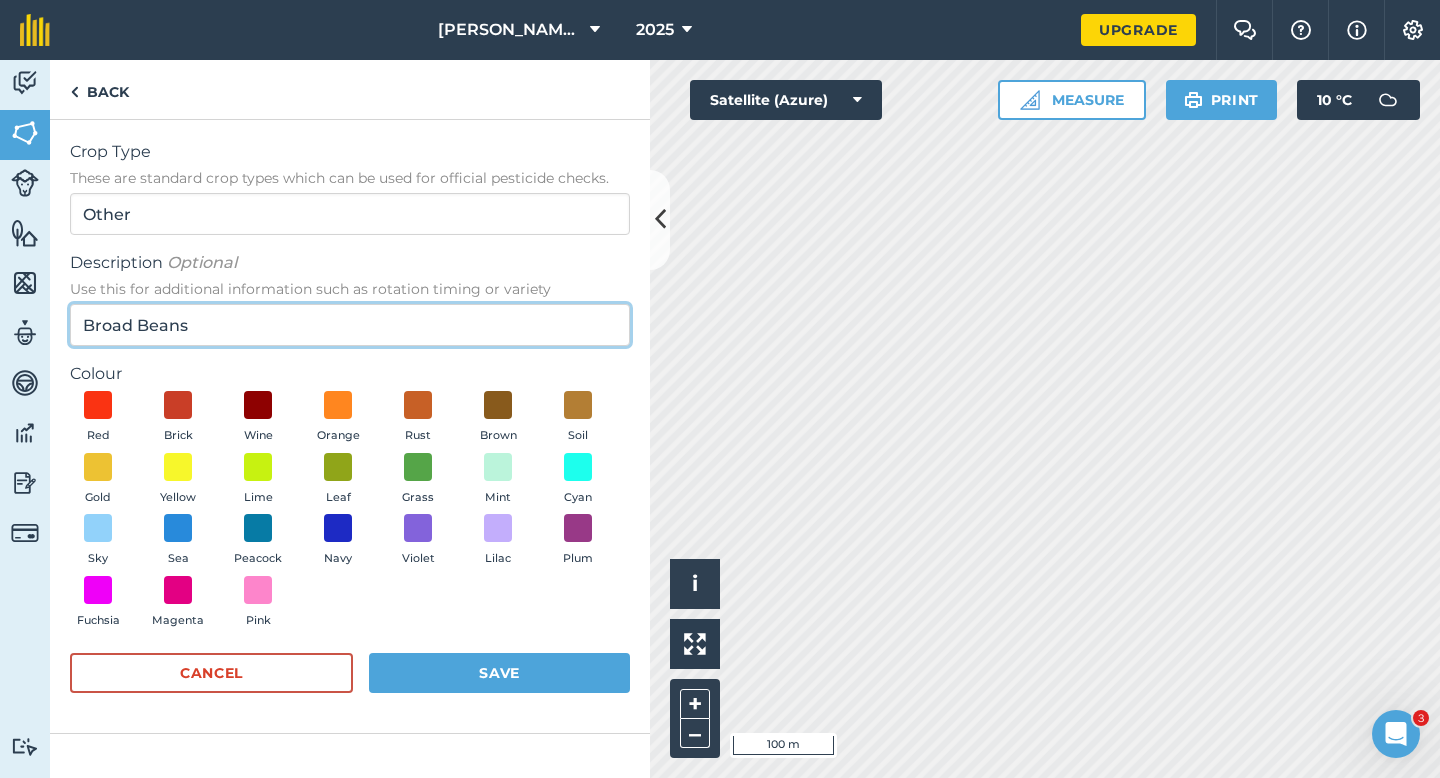 click on "Broad Beans" at bounding box center [350, 325] 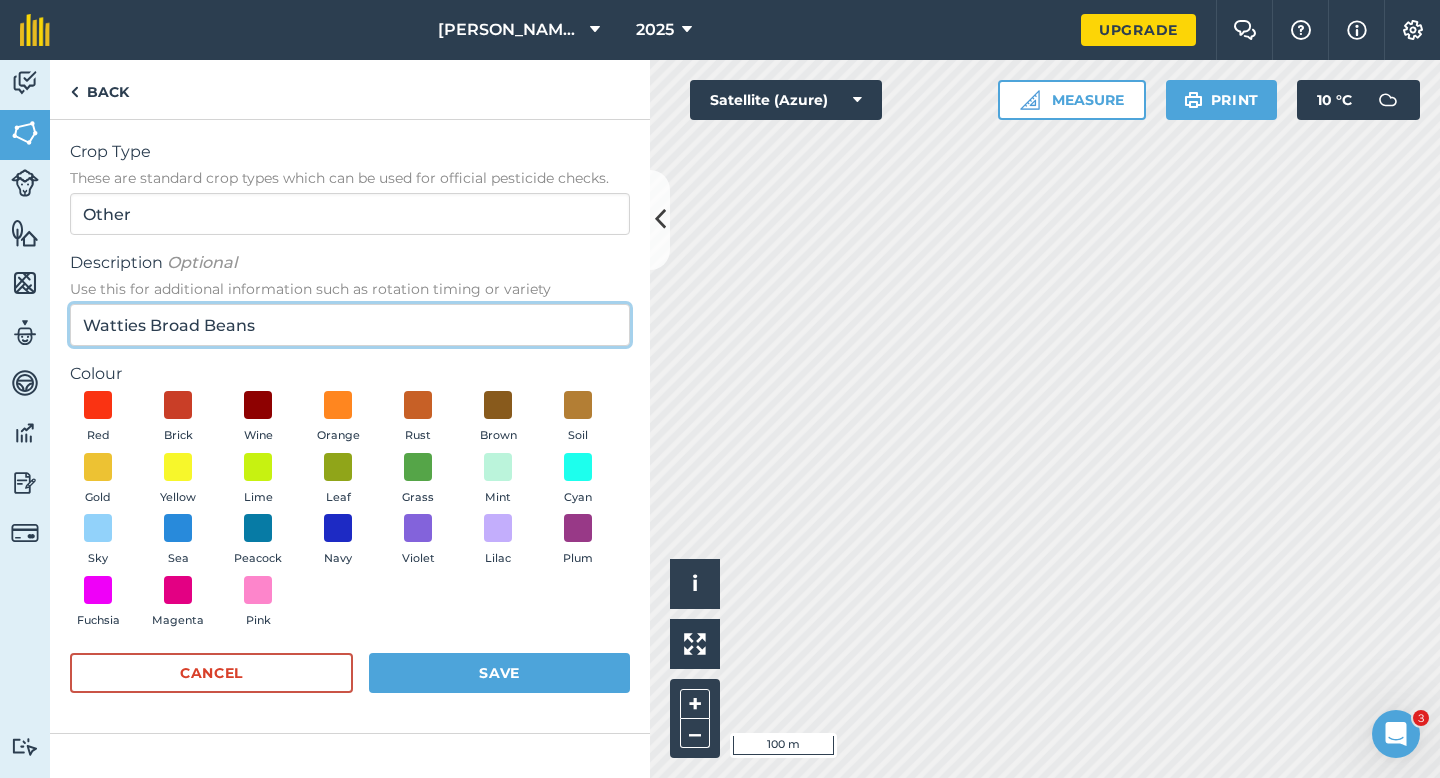 type on "Watties Broad Beans" 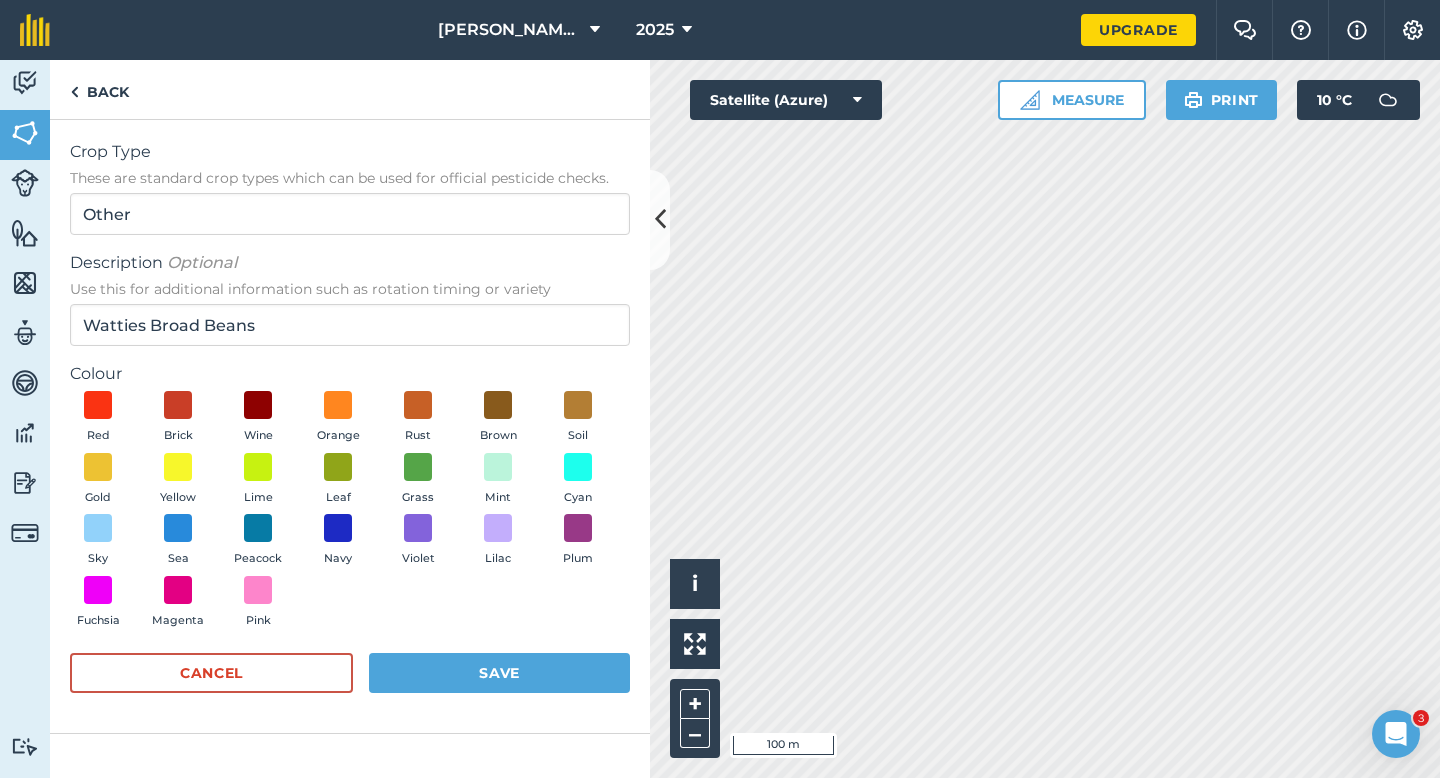 click on "Red Brick Wine Orange Rust Brown Soil Gold Yellow Lime Leaf Grass Mint Cyan Sky Sea Peacock Navy Violet Lilac Plum Fuchsia Magenta Pink" at bounding box center [350, 514] 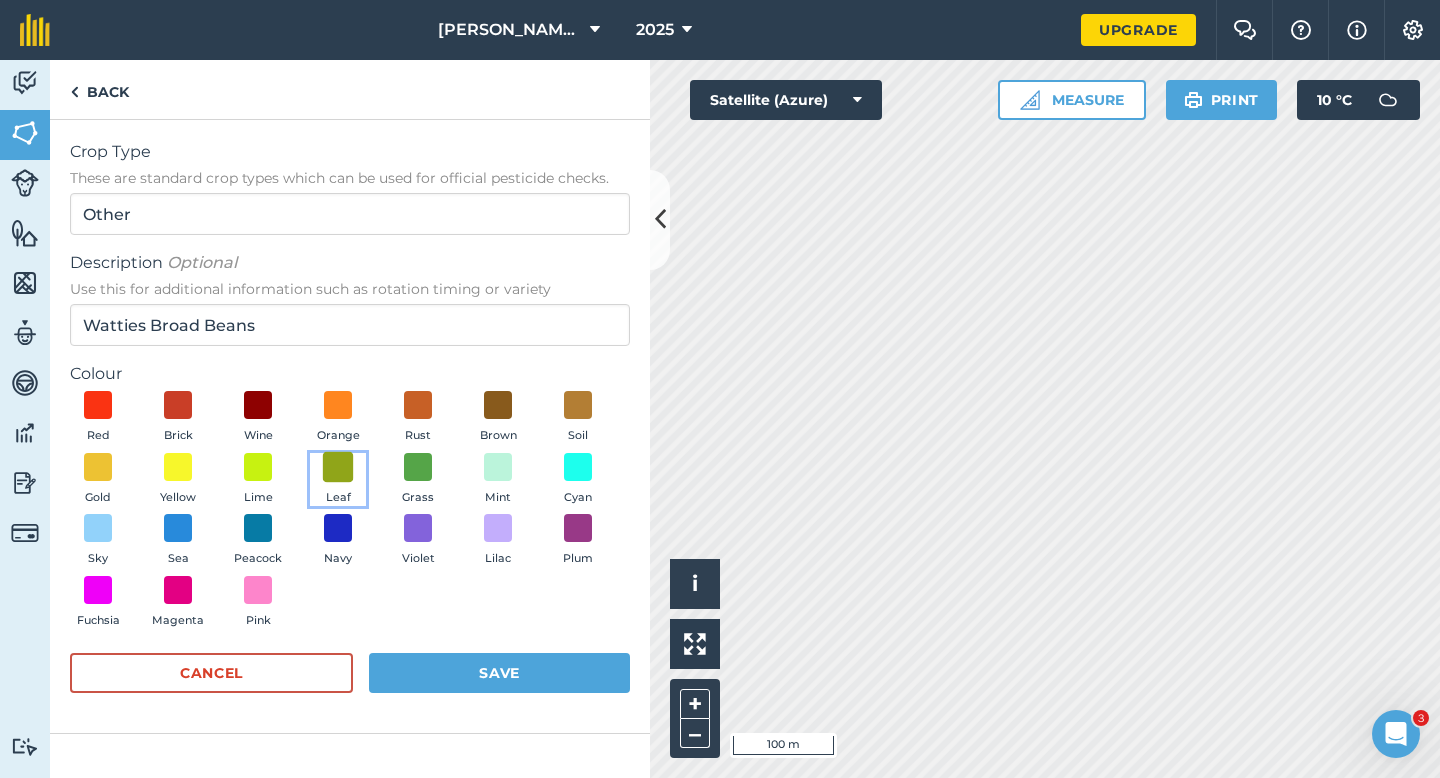 click at bounding box center (338, 466) 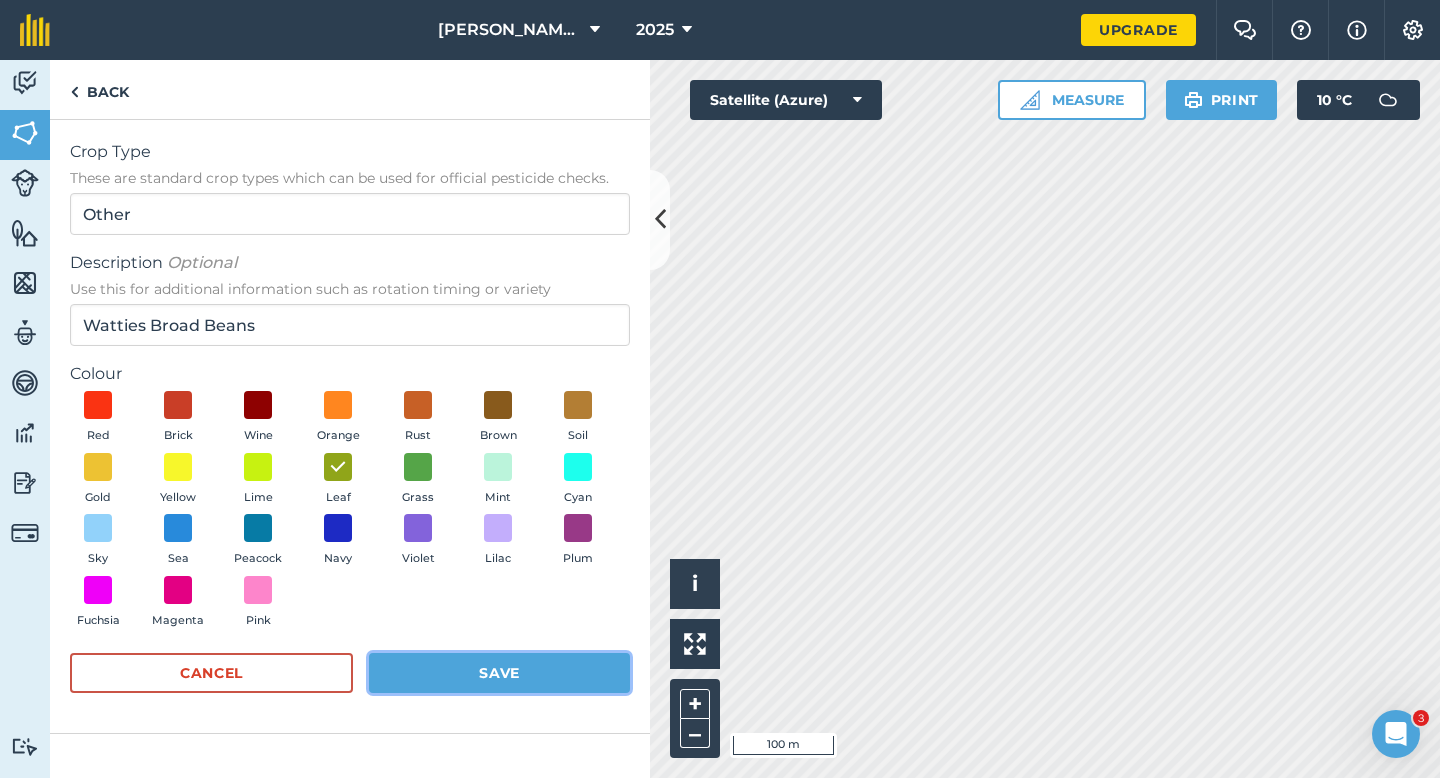 click on "Save" at bounding box center (499, 673) 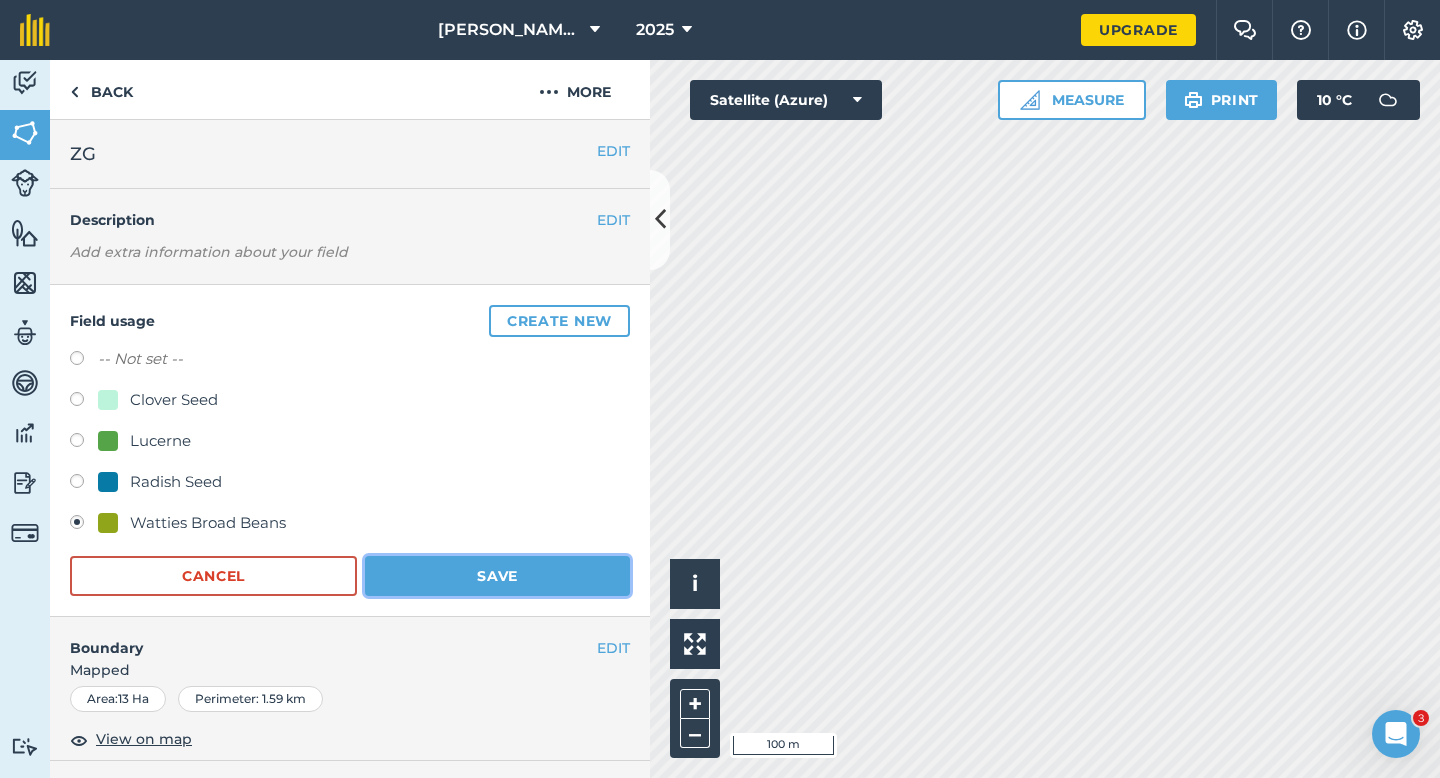 click on "Save" at bounding box center (497, 576) 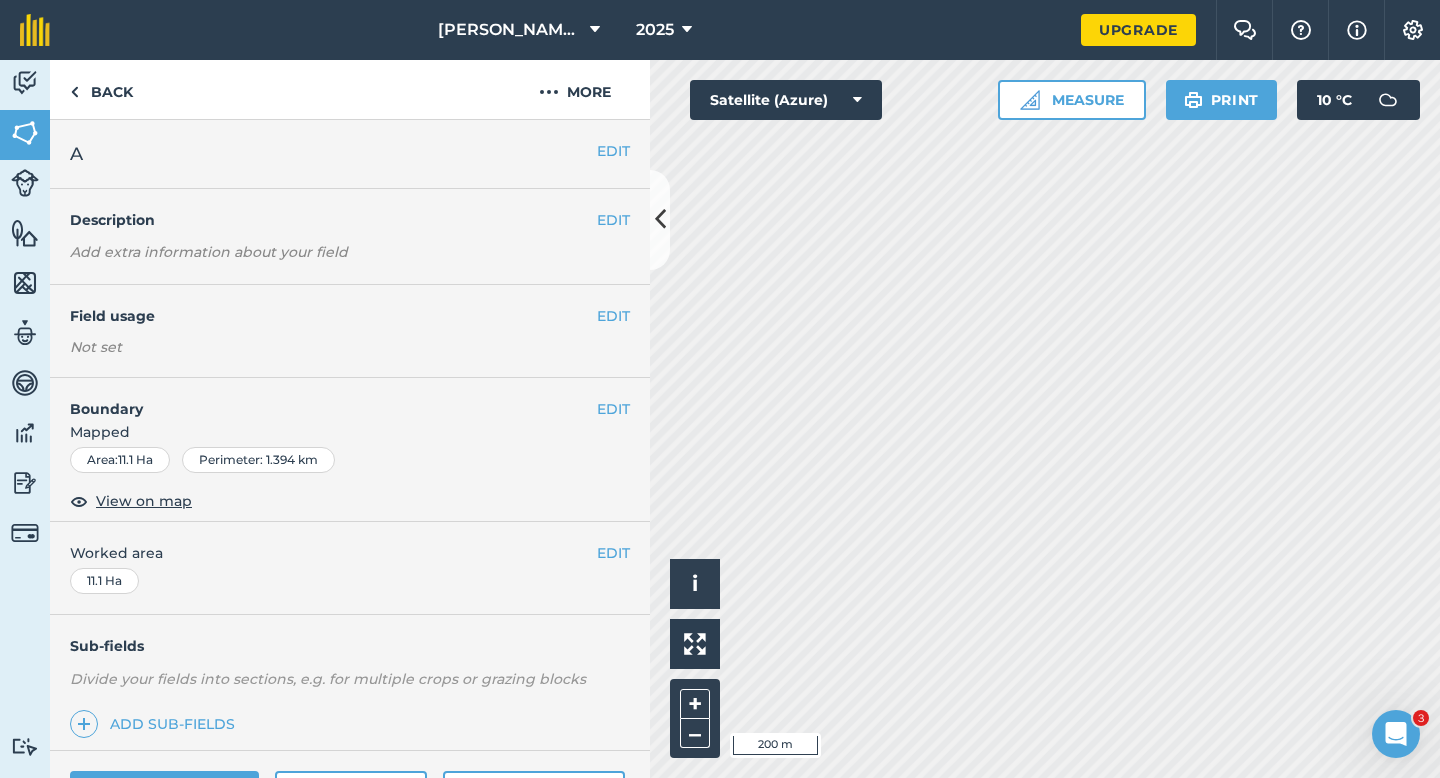 click on "EDIT Field usage Not set" at bounding box center [350, 331] 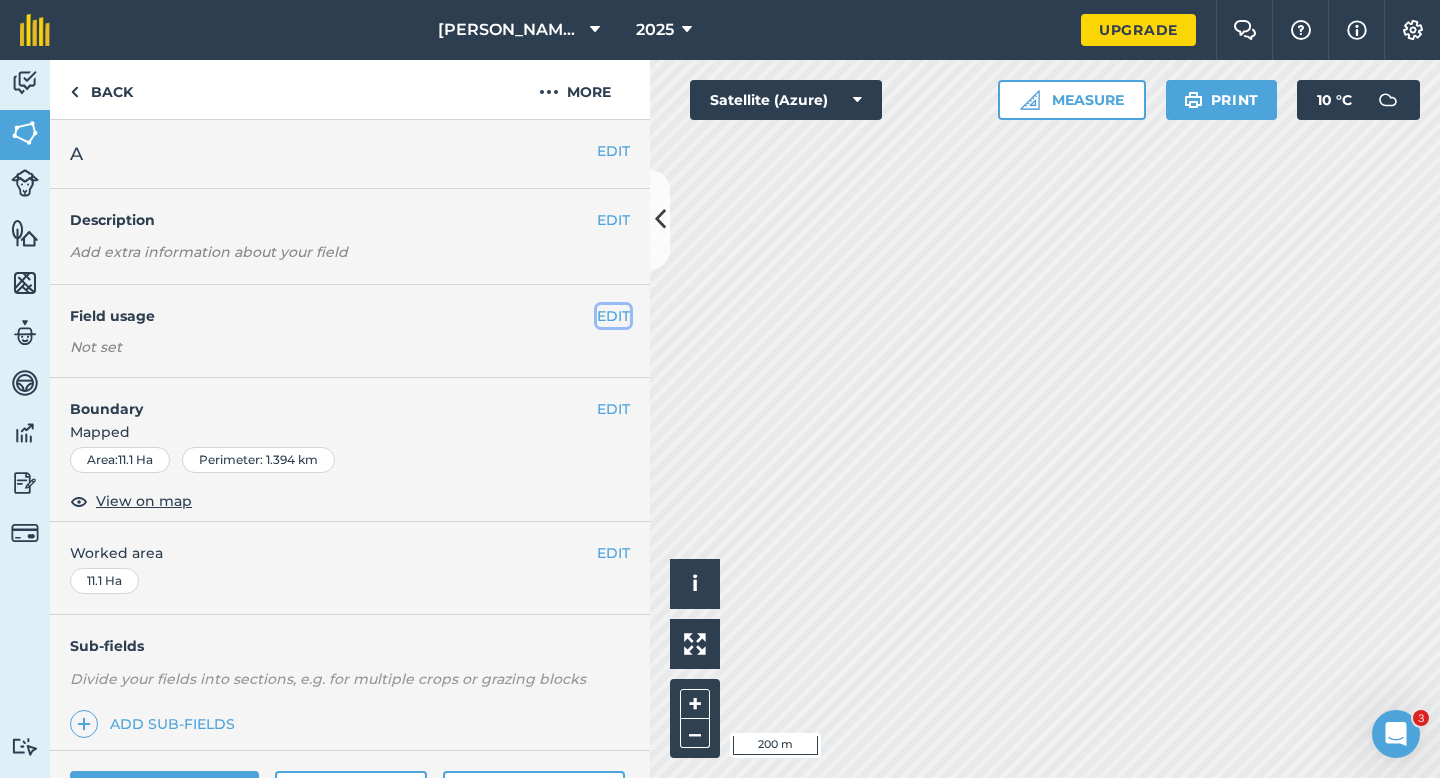 click on "EDIT" at bounding box center (613, 316) 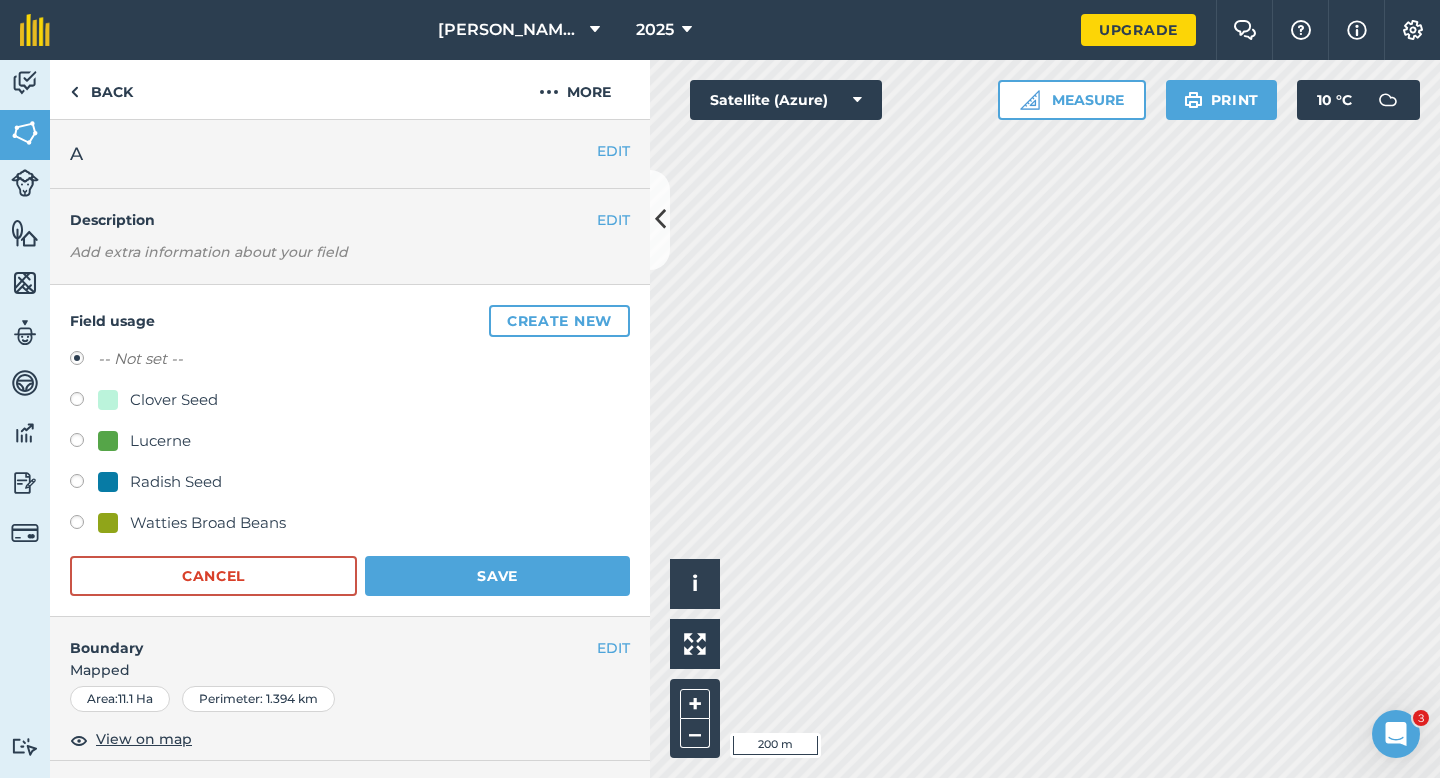 click on "Clover Seed" at bounding box center [174, 400] 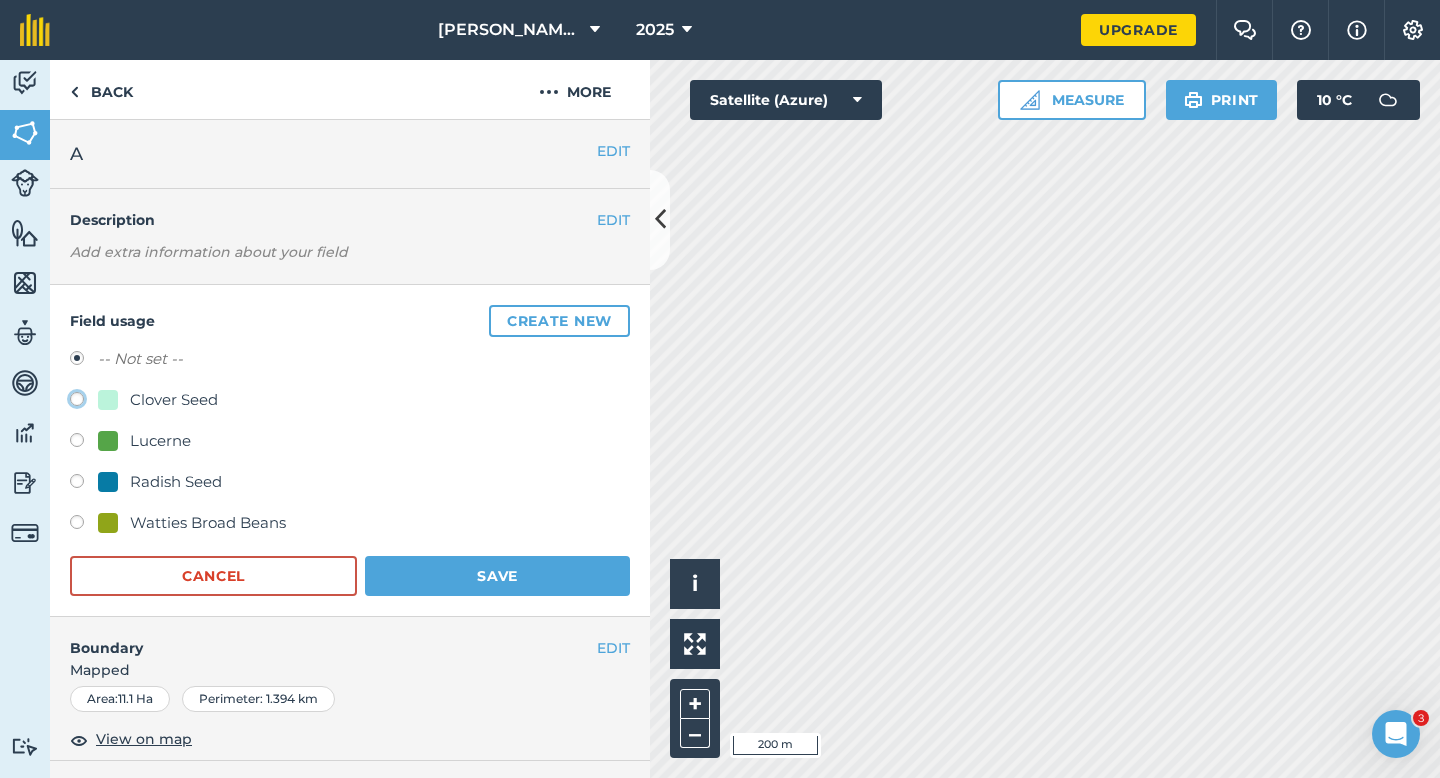 click on "Clover Seed" at bounding box center [-9923, 398] 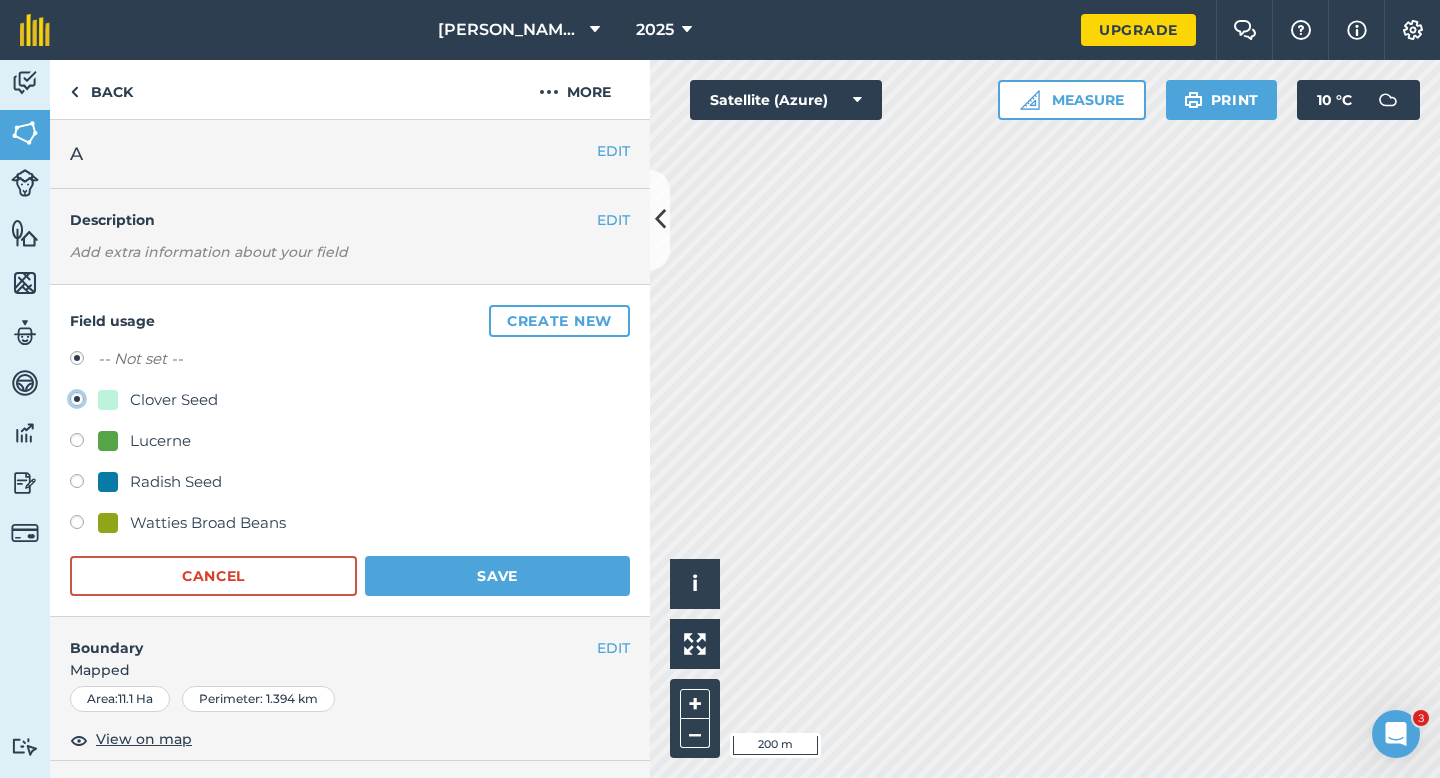 radio on "true" 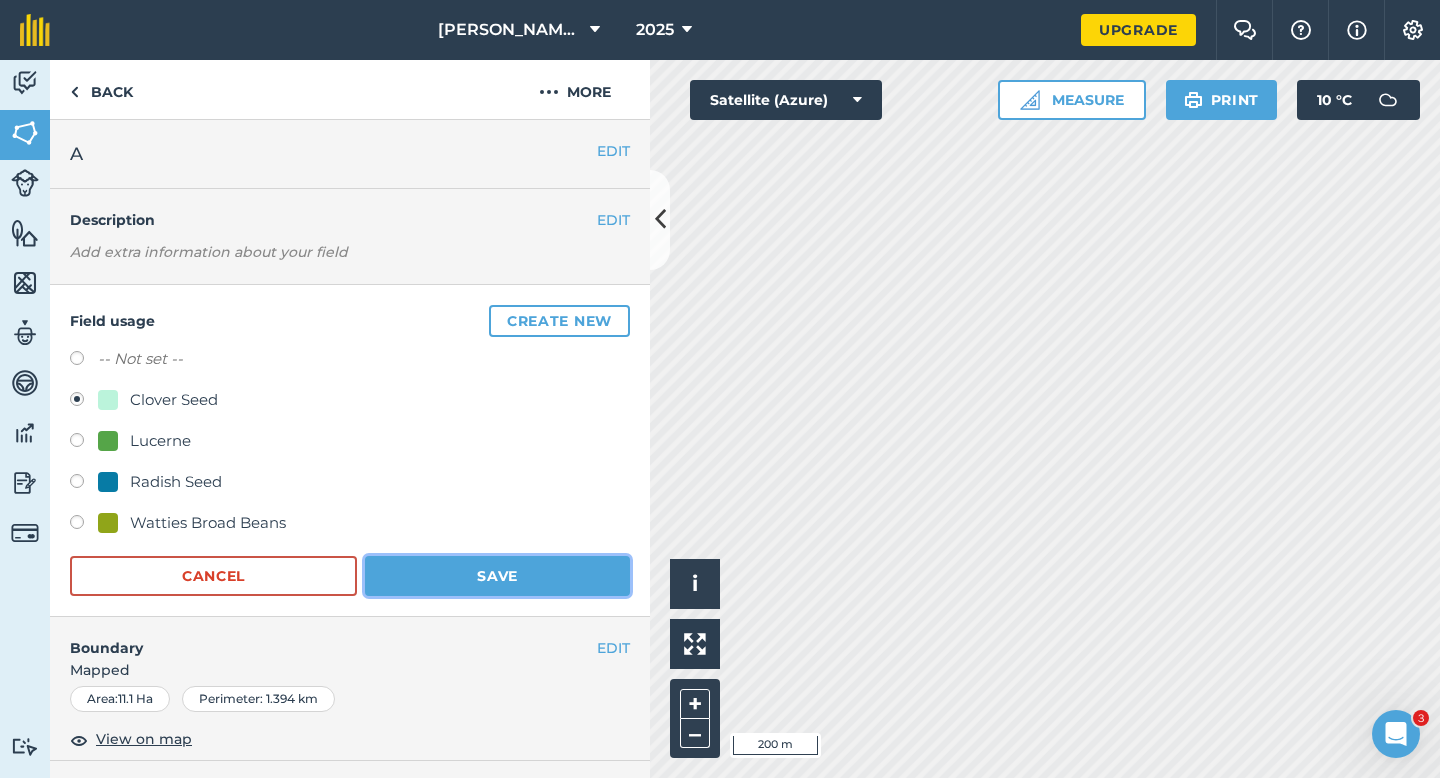 click on "Save" at bounding box center (497, 576) 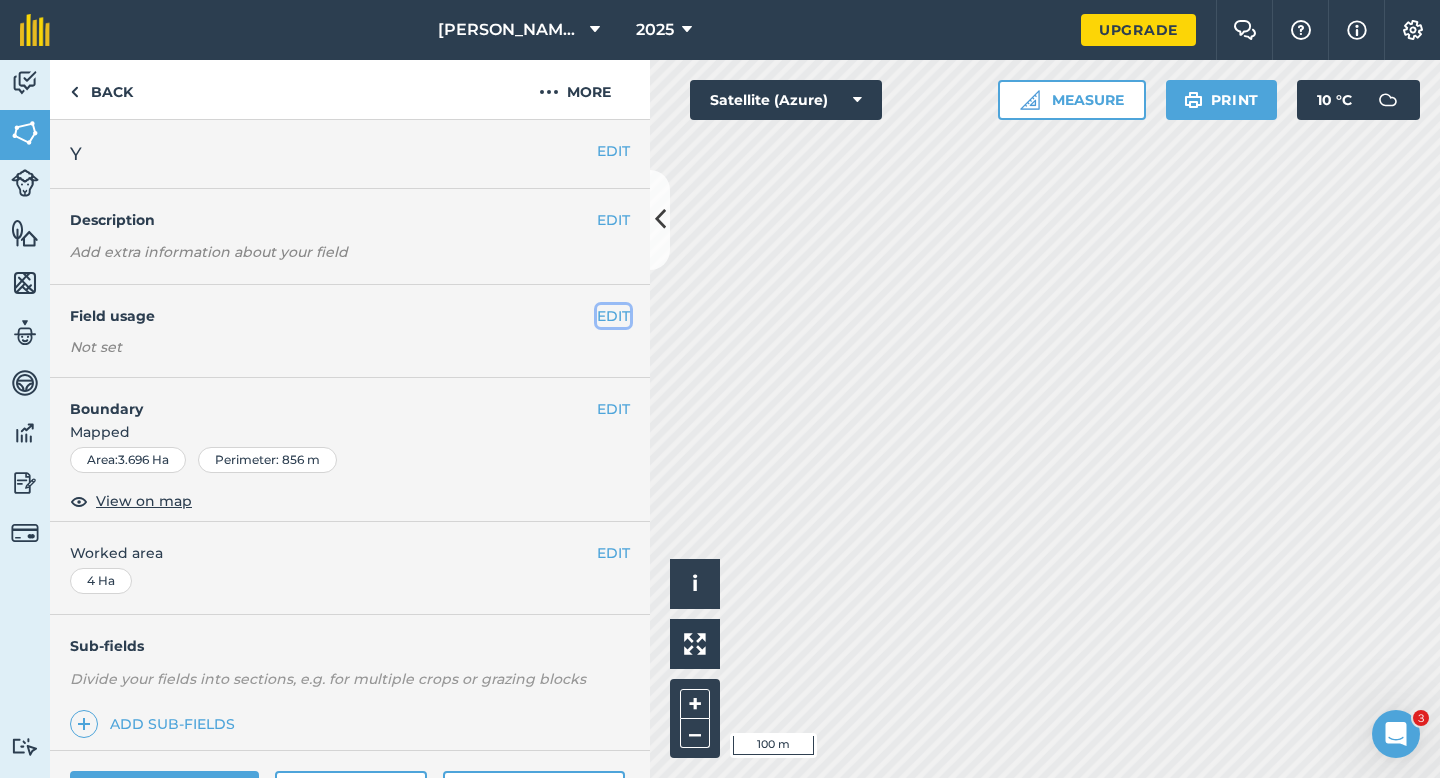 click on "EDIT" at bounding box center (613, 316) 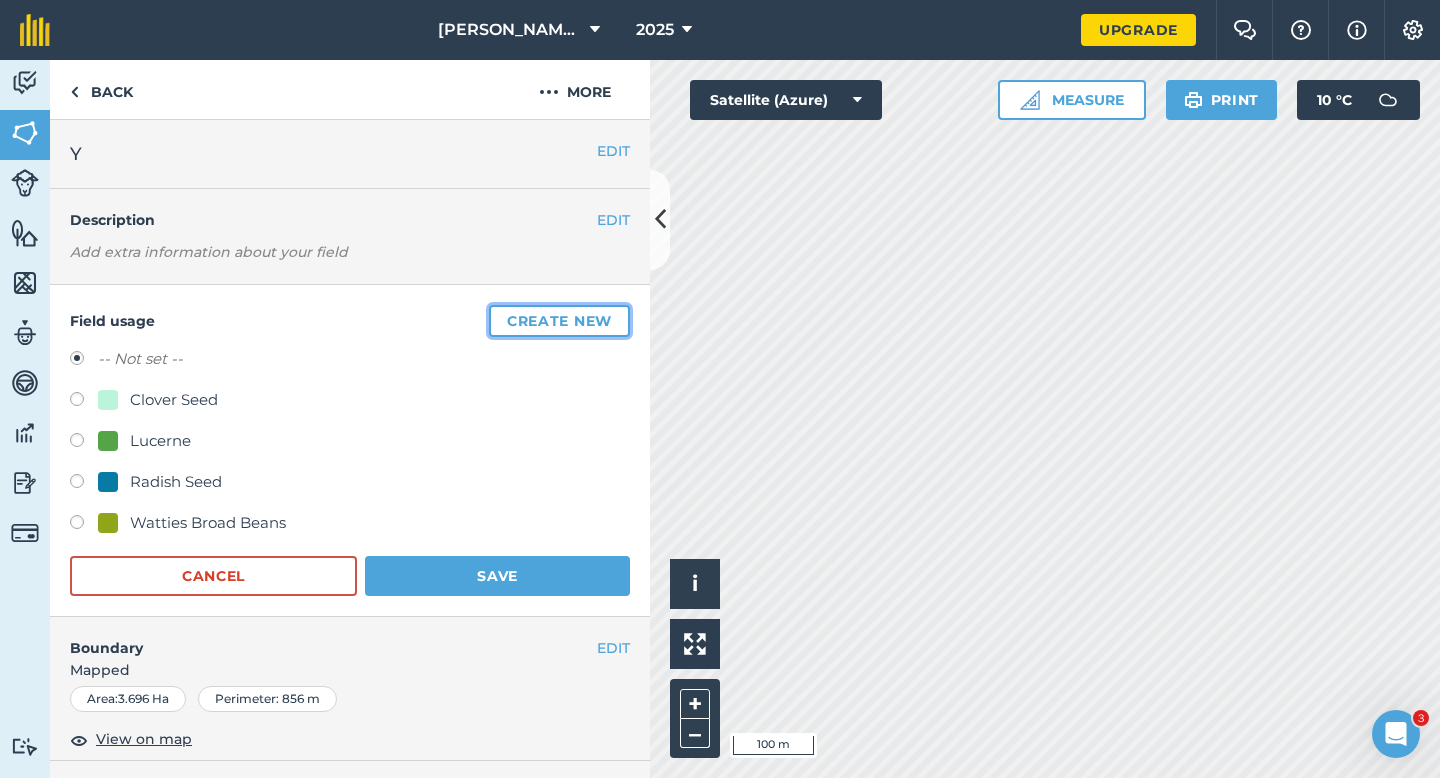 click on "Create new" at bounding box center (559, 321) 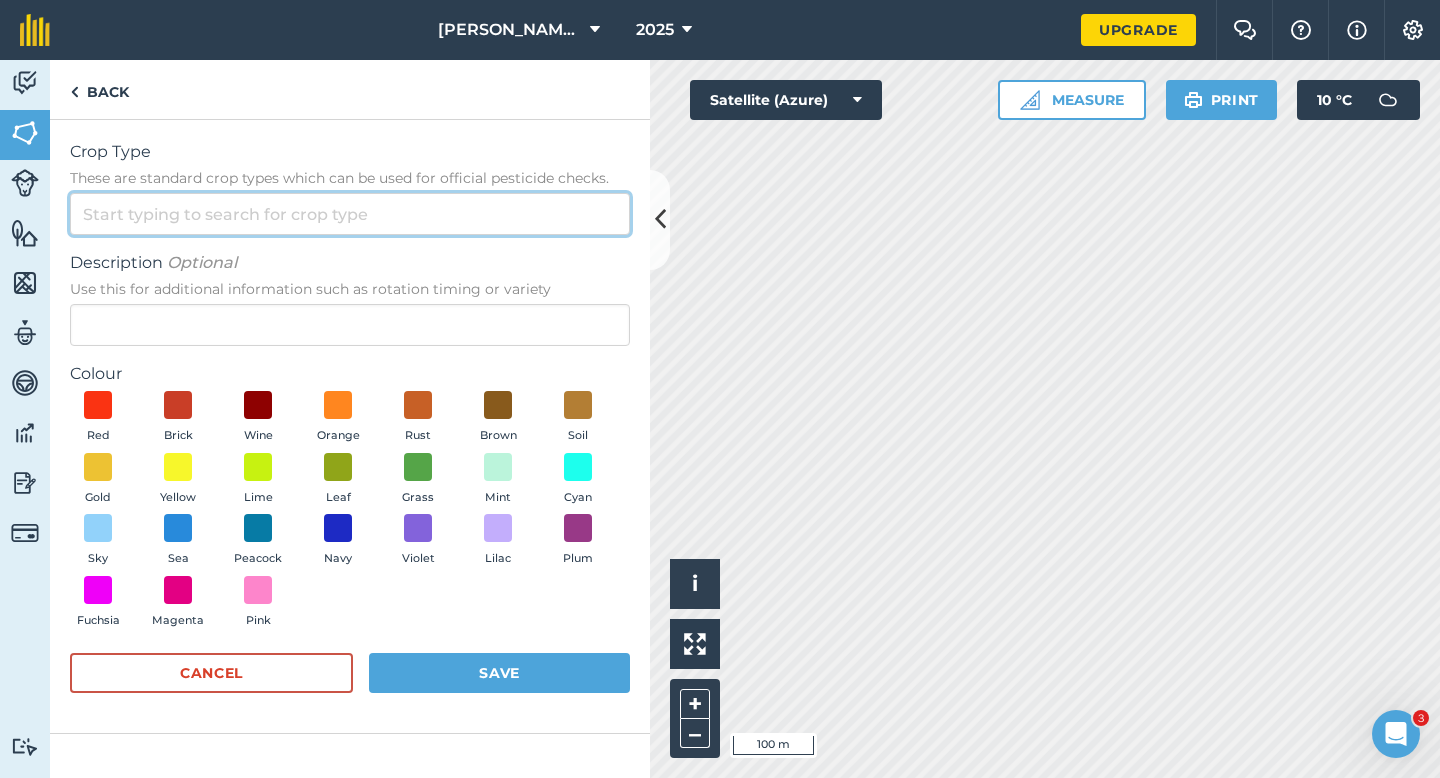 click on "Crop Type These are standard crop types which can be used for official pesticide checks." at bounding box center [350, 214] 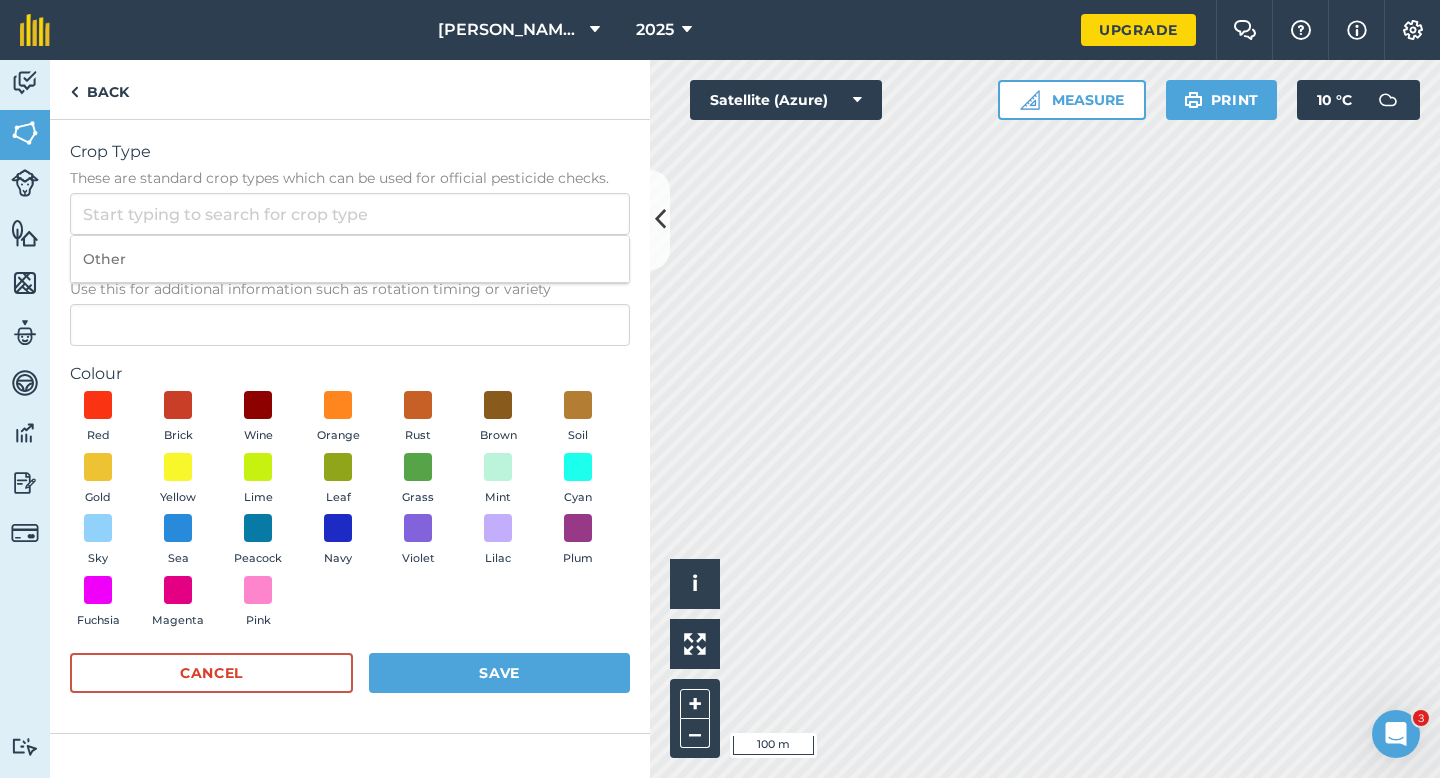 click on "Other" at bounding box center [350, 259] 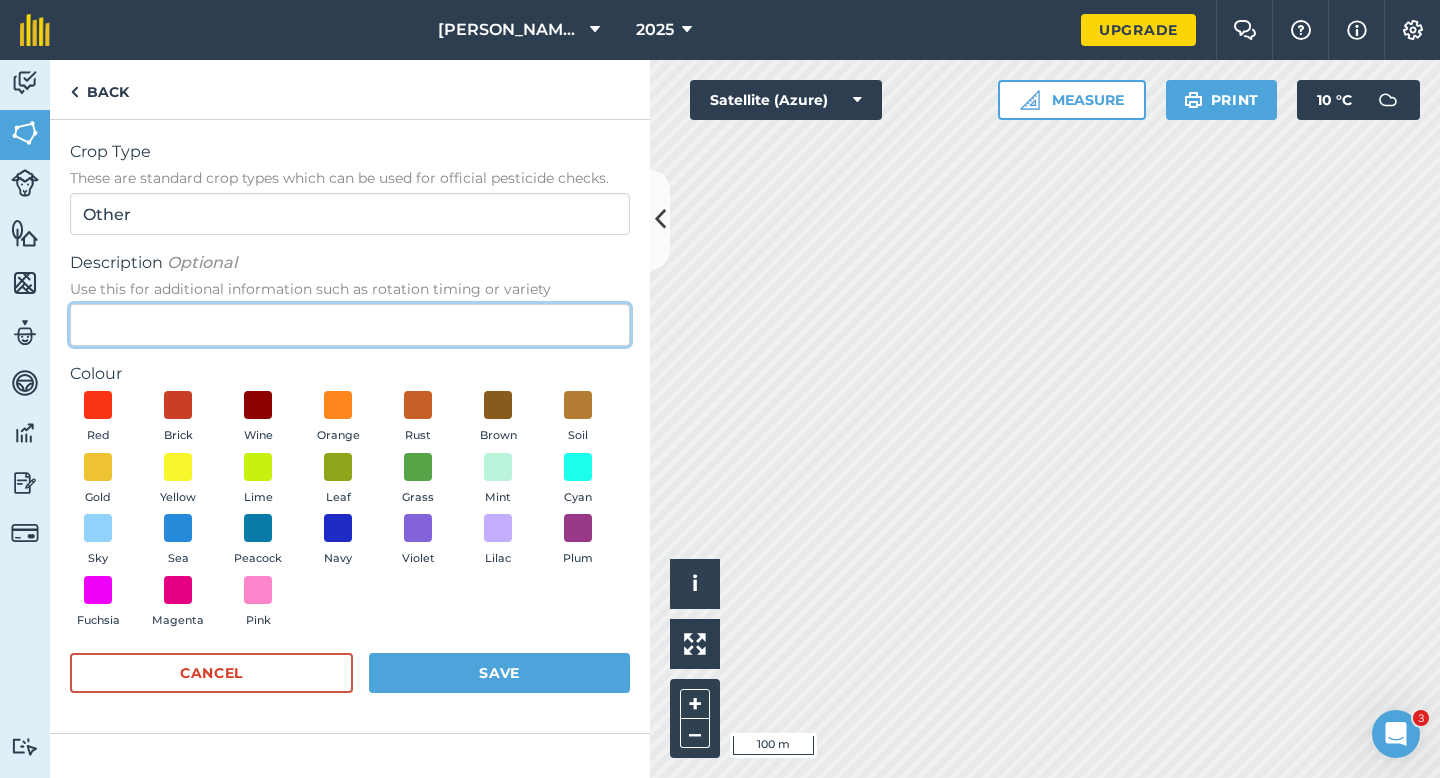 click on "Description   Optional Use this for additional information such as rotation timing or variety" at bounding box center [350, 325] 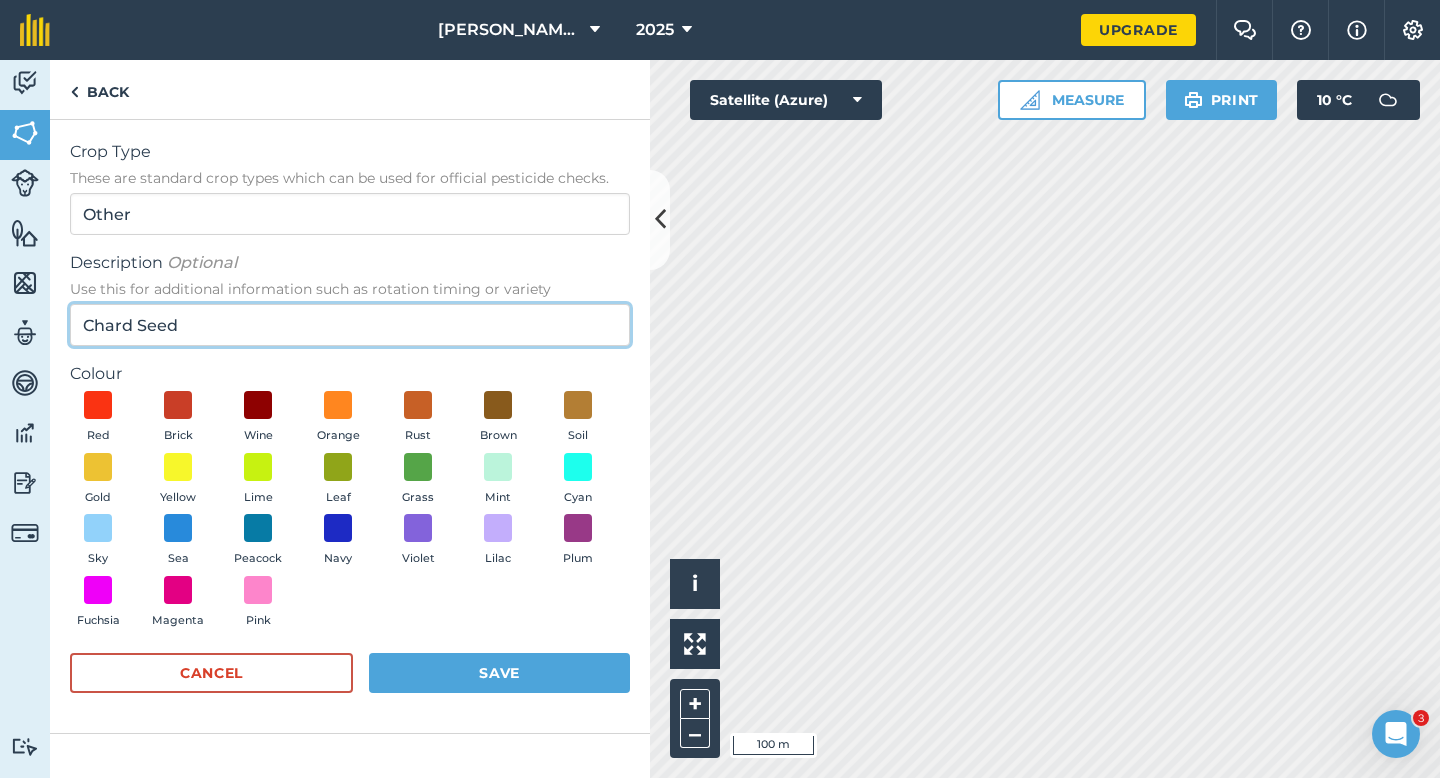 type on "Chard Seed" 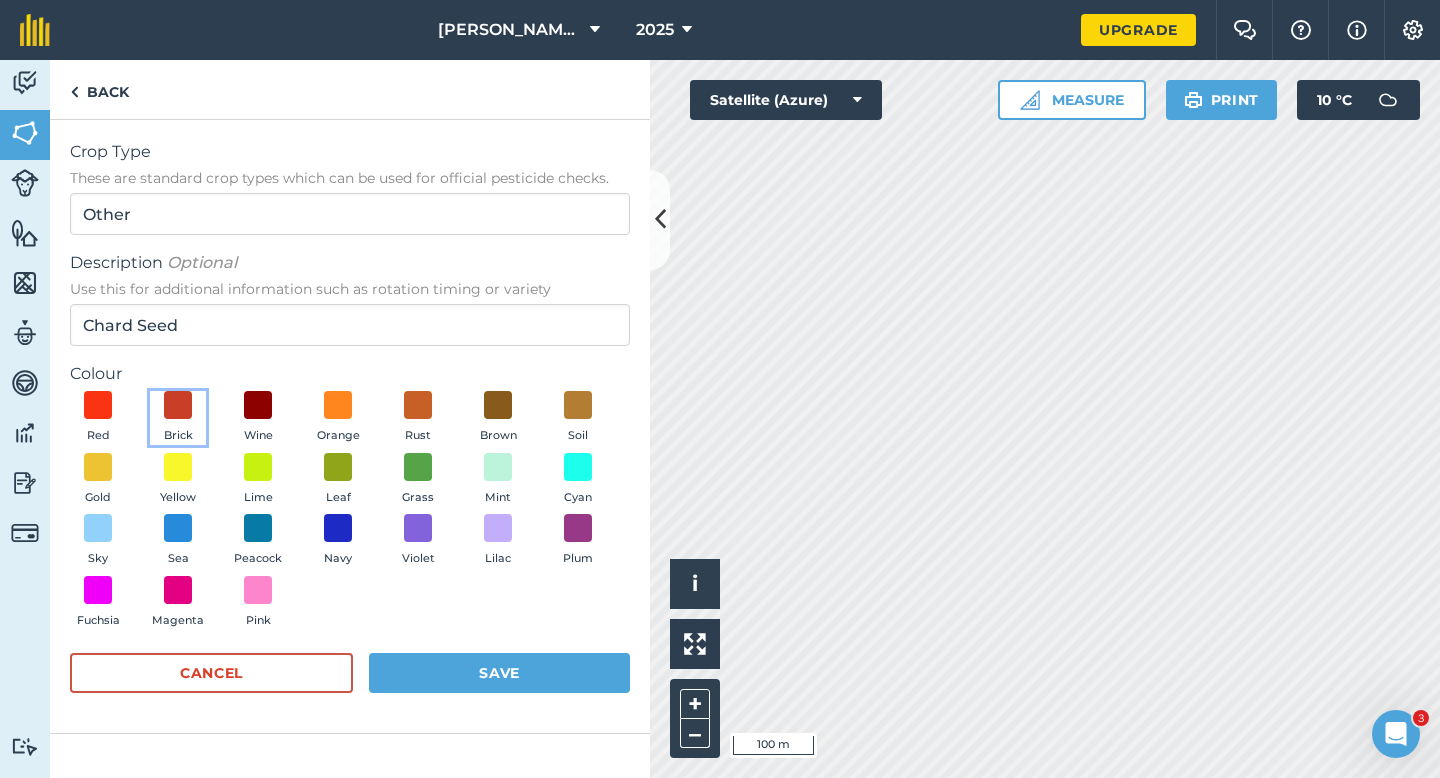 click on "Brick" at bounding box center [178, 418] 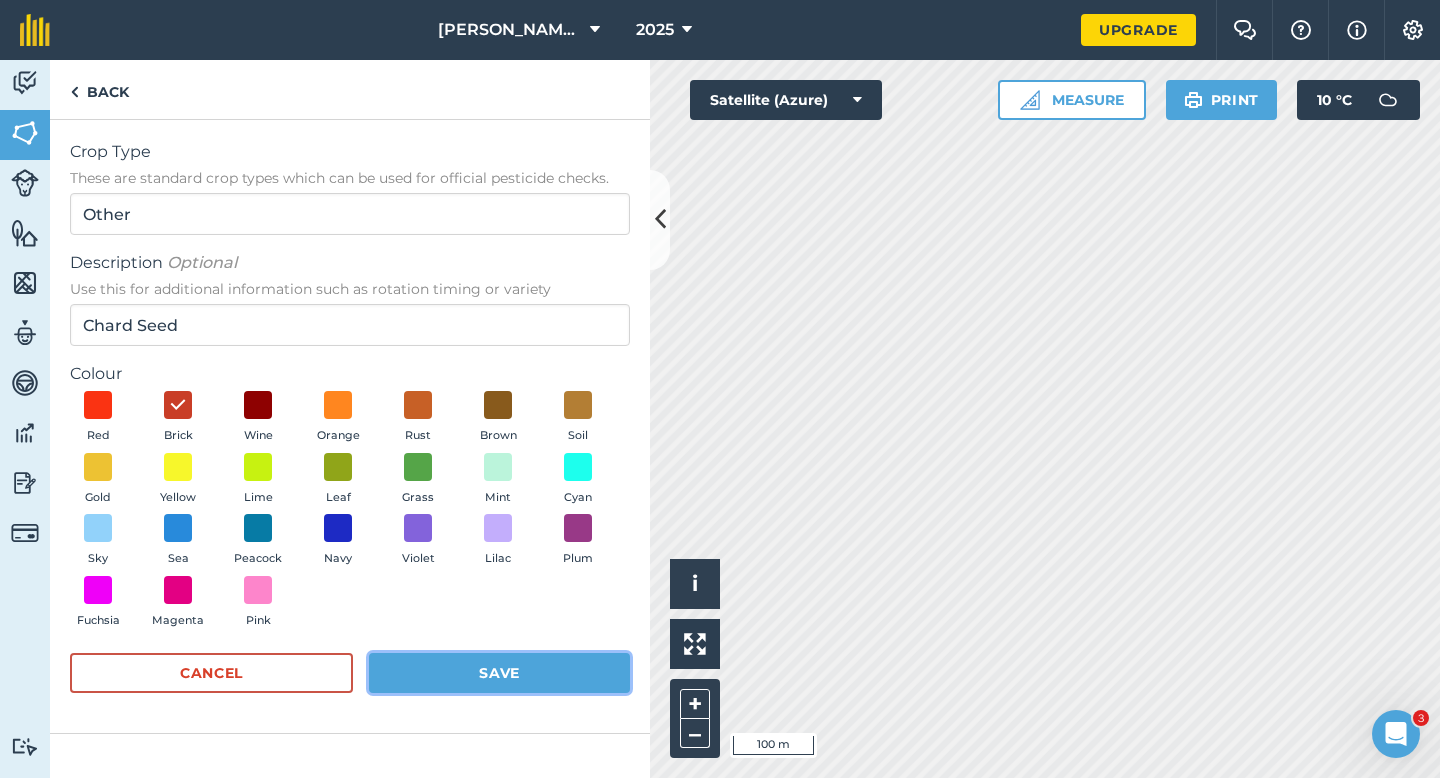 click on "Save" at bounding box center [499, 673] 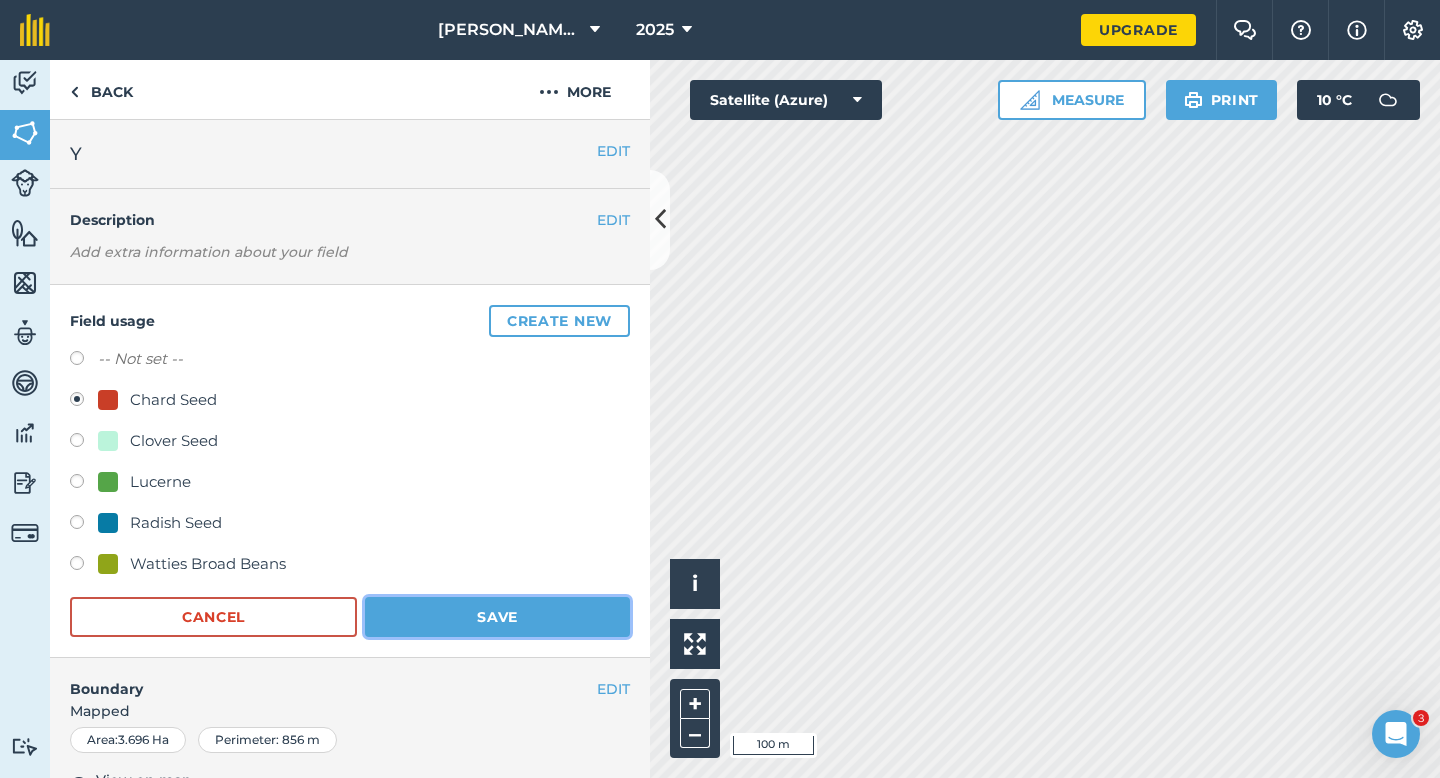 click on "Save" at bounding box center (497, 617) 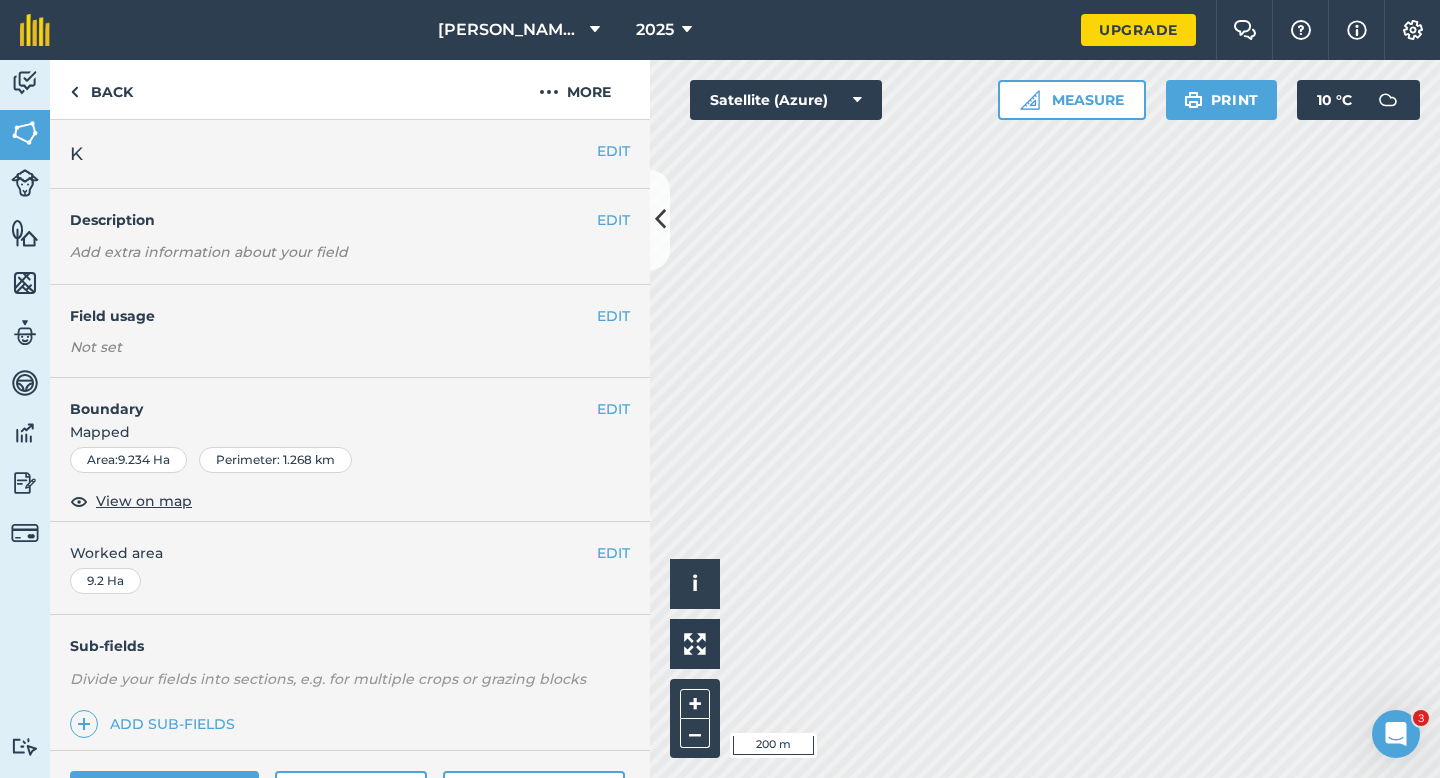 click on "EDIT Field usage Not set" at bounding box center (350, 331) 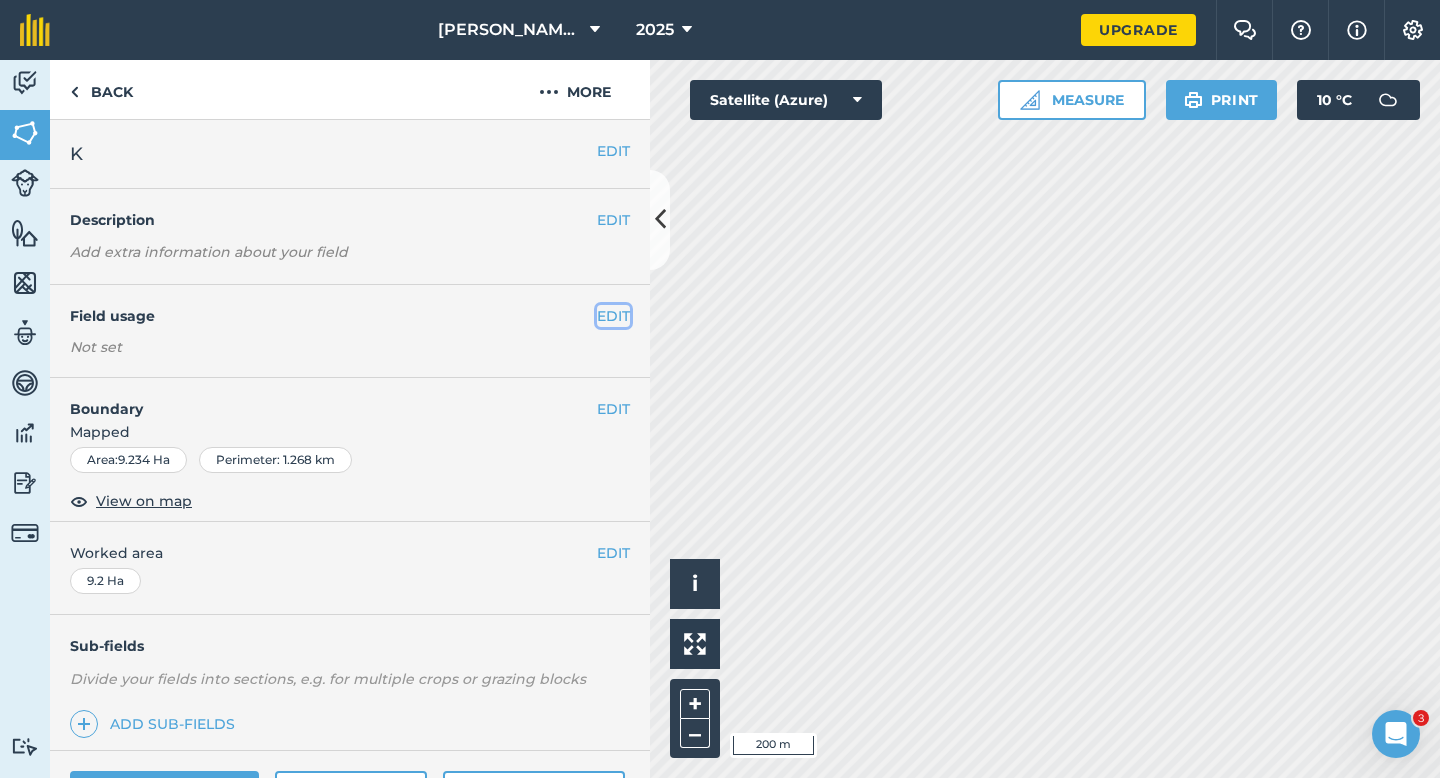click on "EDIT" at bounding box center (613, 316) 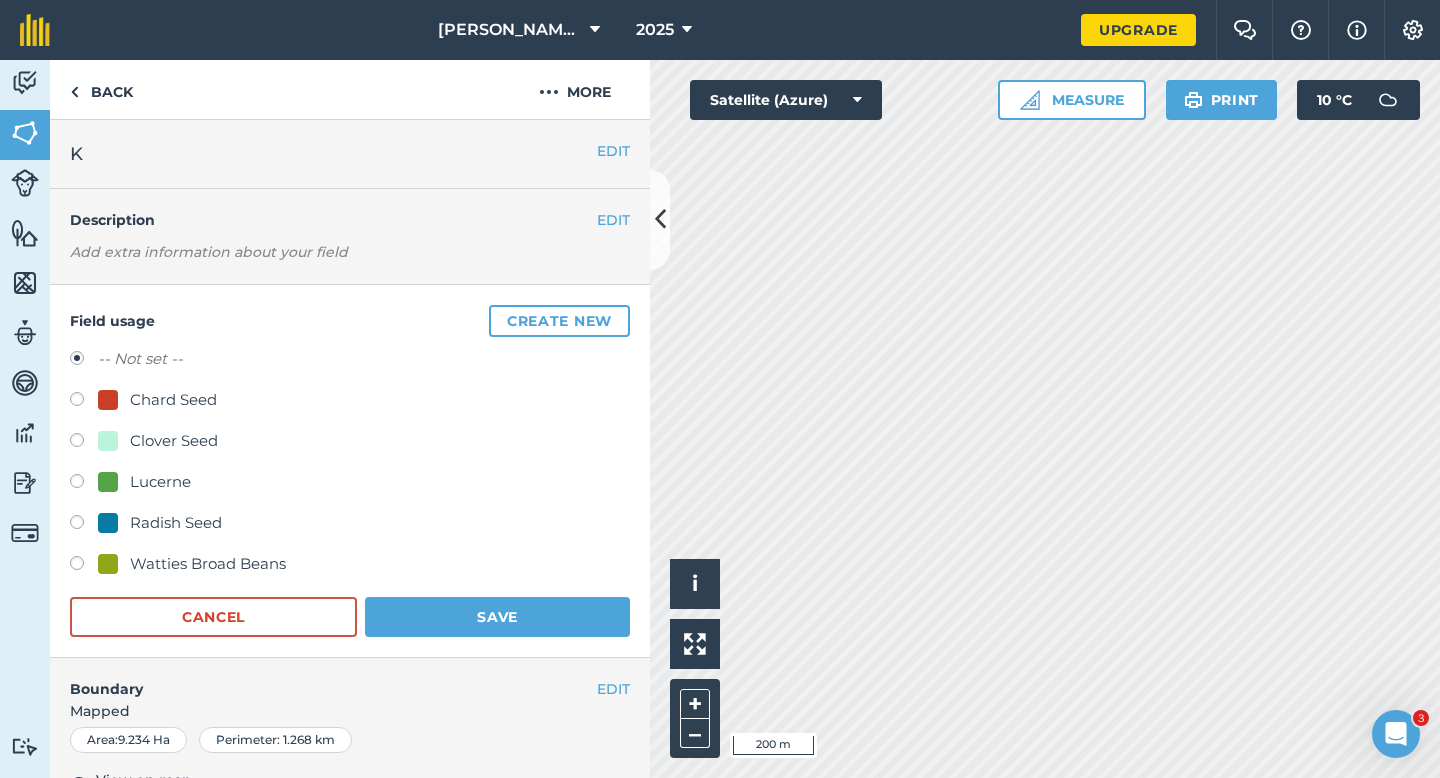 click on "Create new" at bounding box center [559, 321] 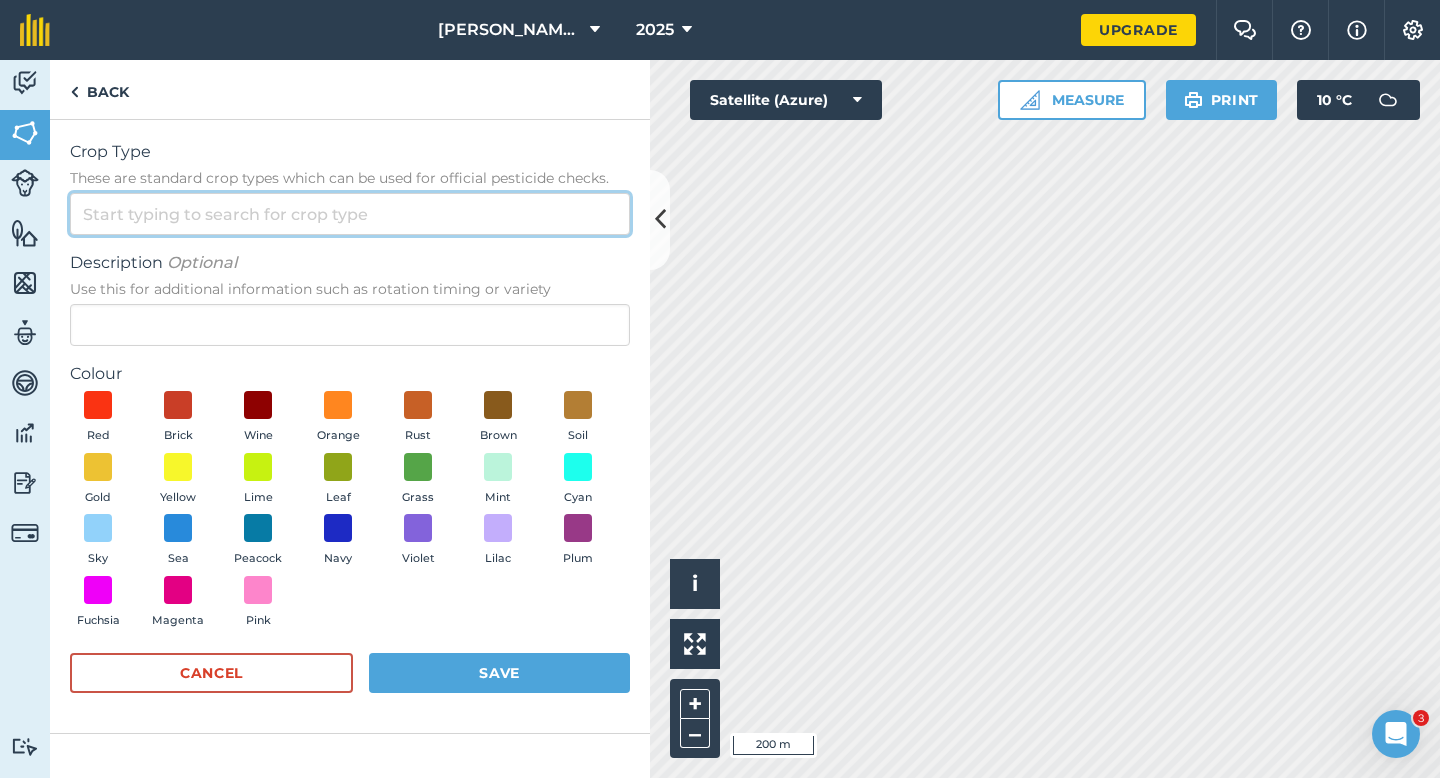 click on "Crop Type These are standard crop types which can be used for official pesticide checks." at bounding box center (350, 214) 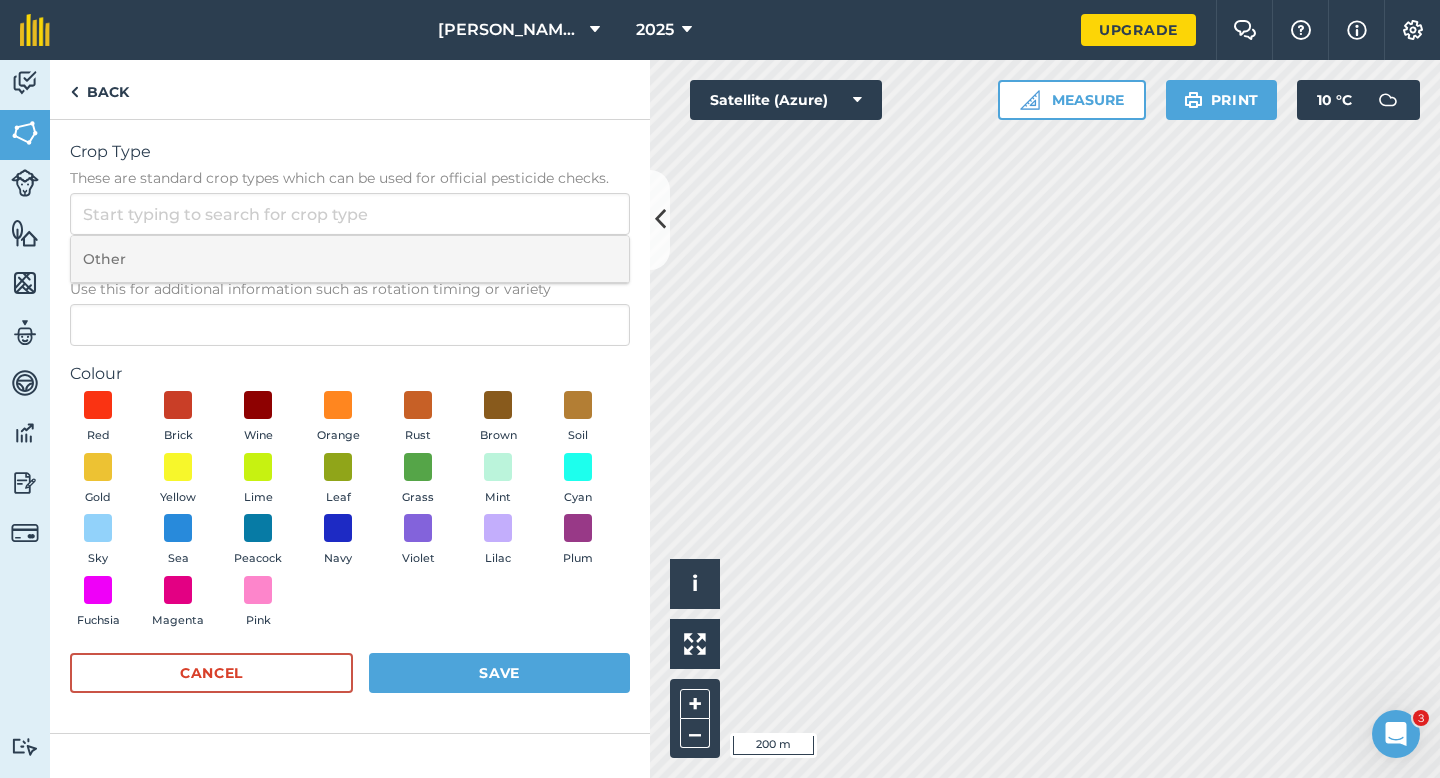 click on "Other" at bounding box center [350, 259] 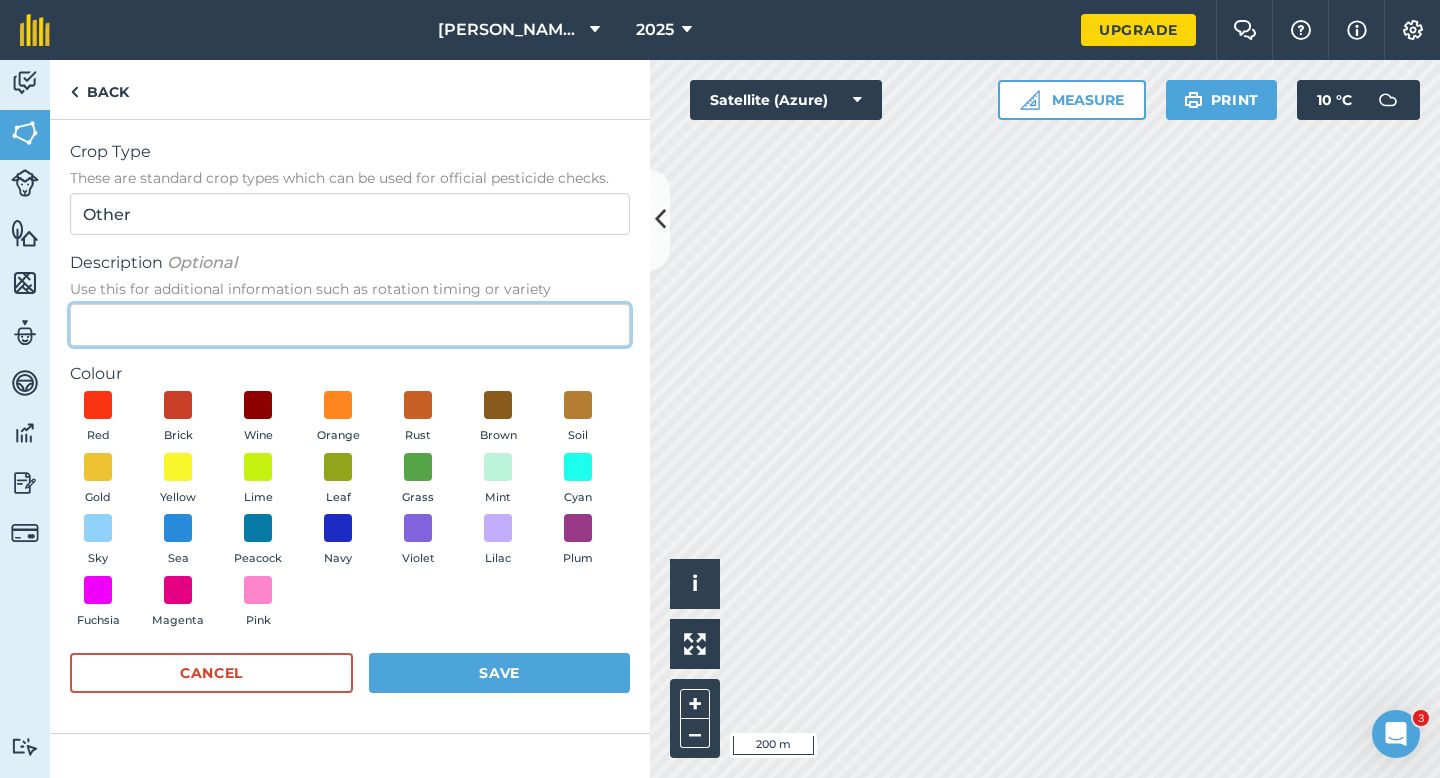 click on "Description   Optional Use this for additional information such as rotation timing or variety" at bounding box center (350, 325) 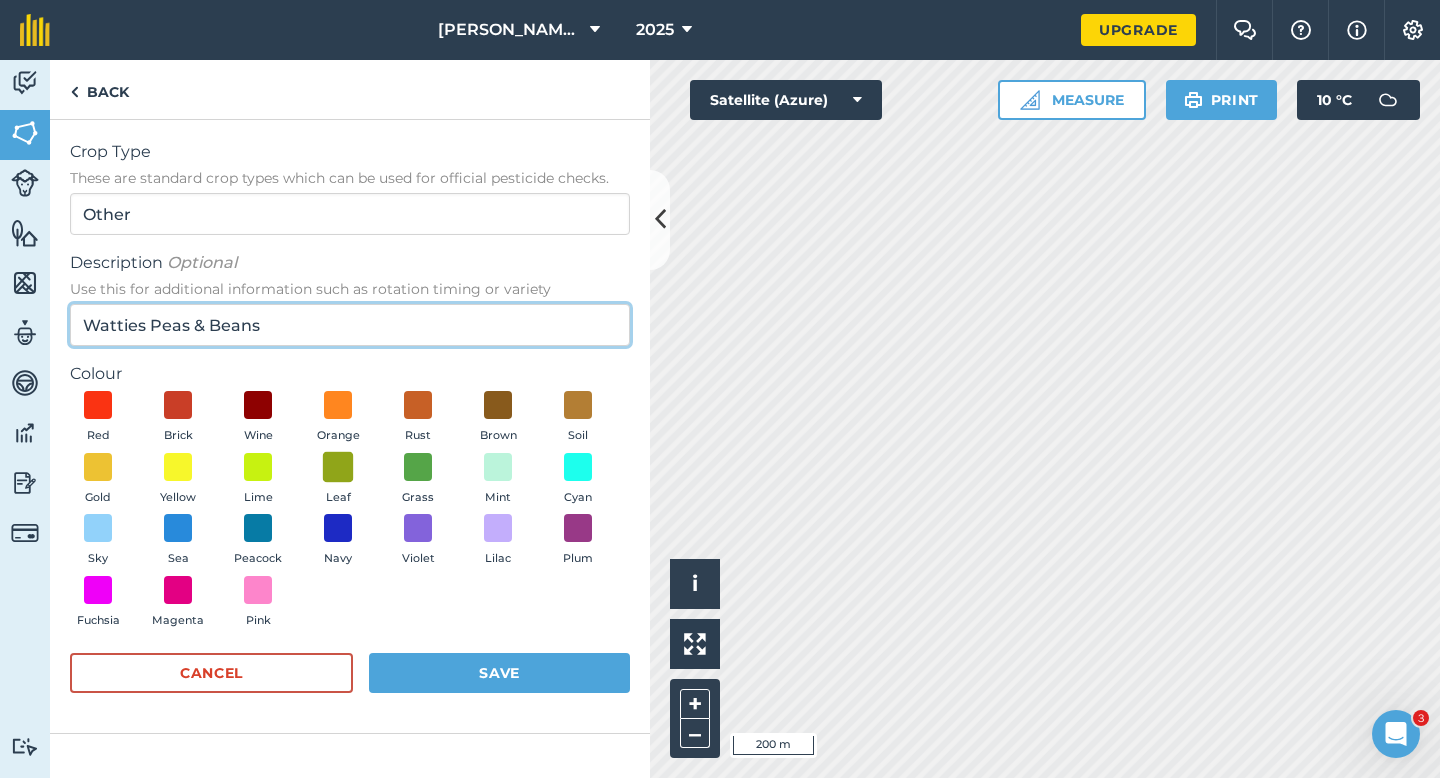 type on "Watties Peas & Beans" 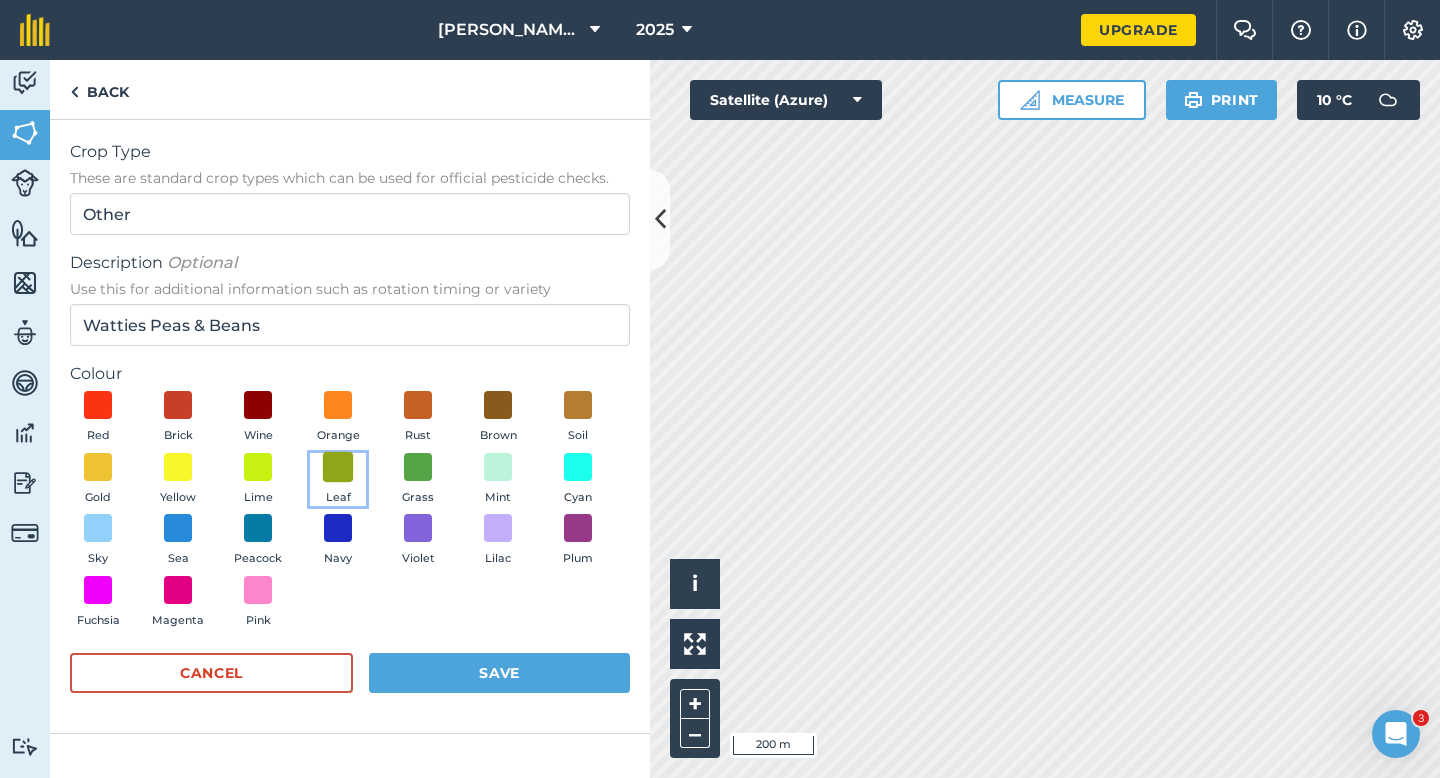 click at bounding box center (338, 466) 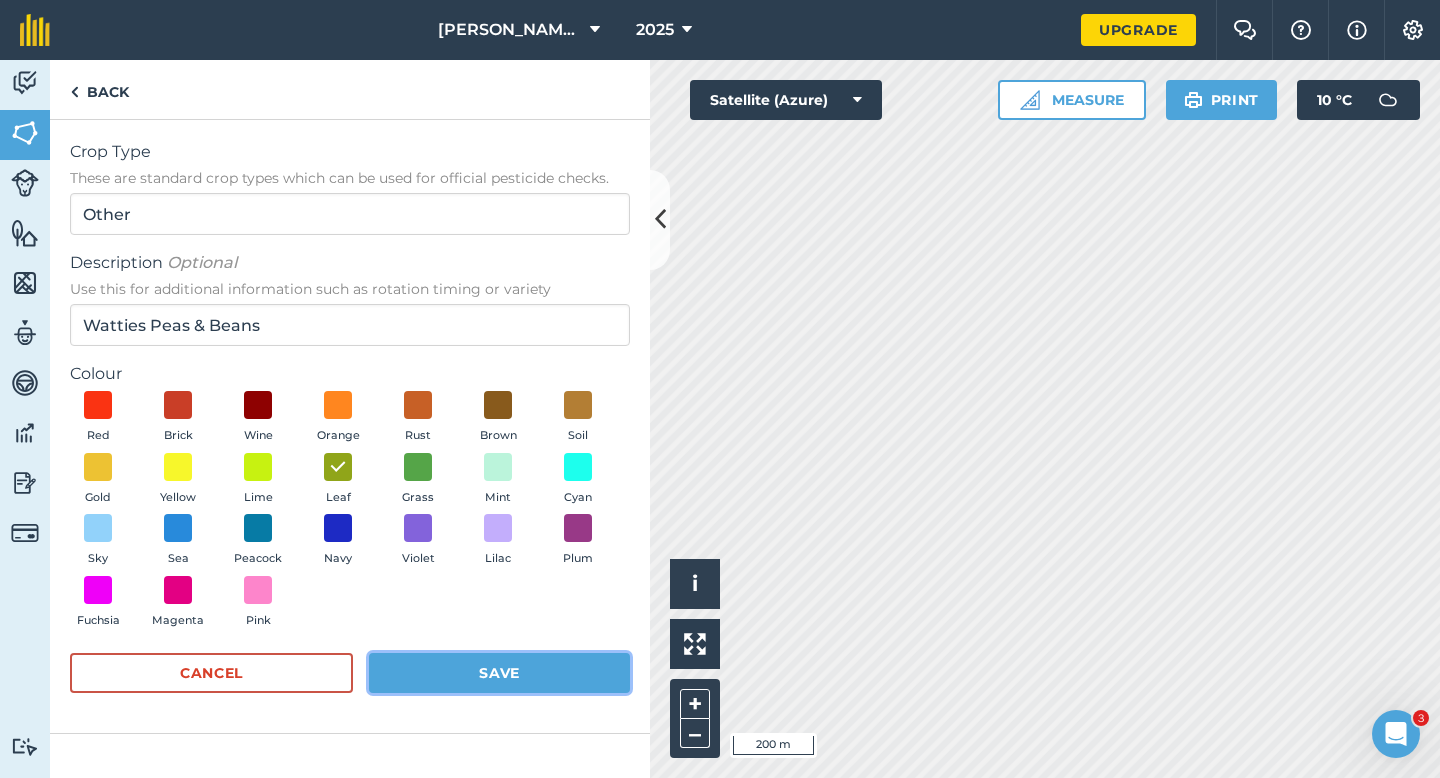 click on "Save" at bounding box center [499, 673] 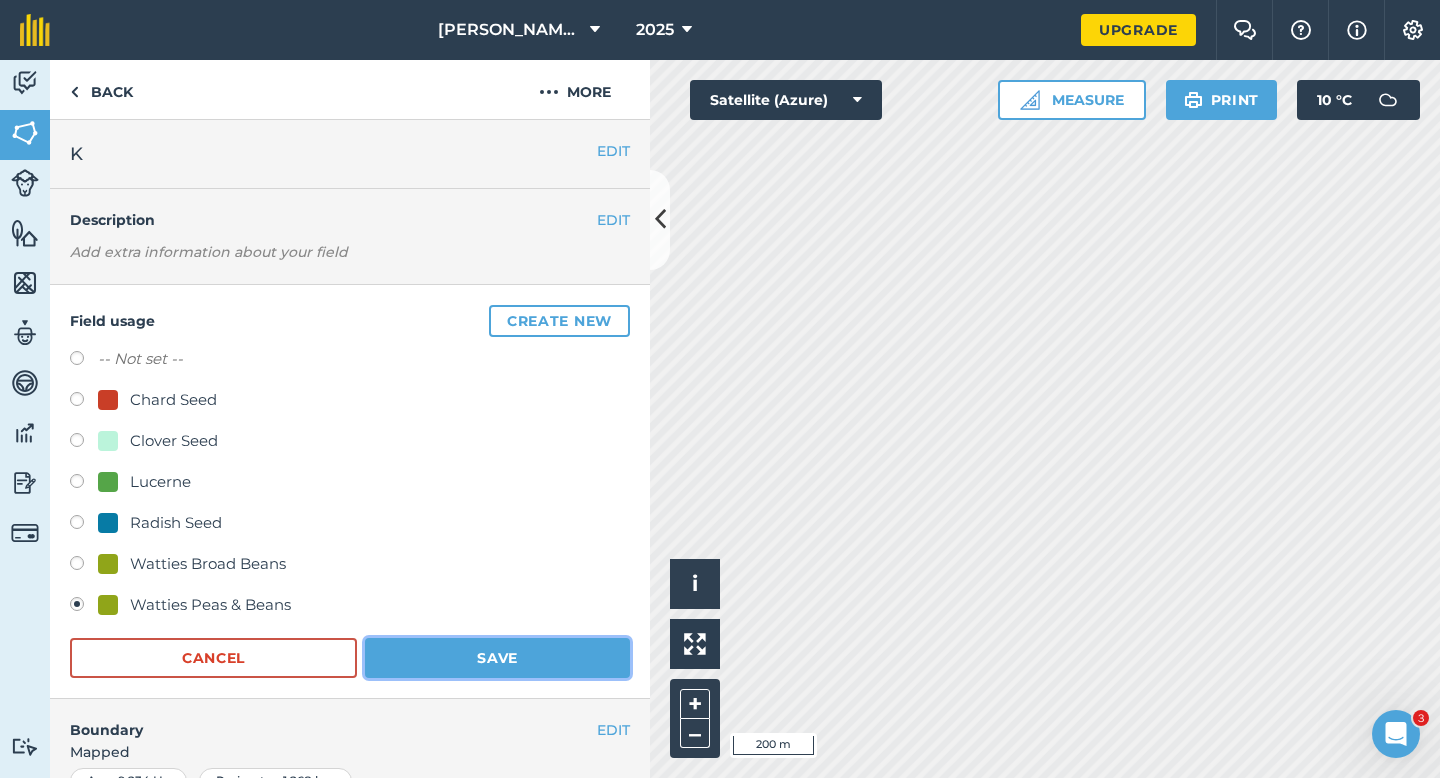 click on "Save" at bounding box center (497, 658) 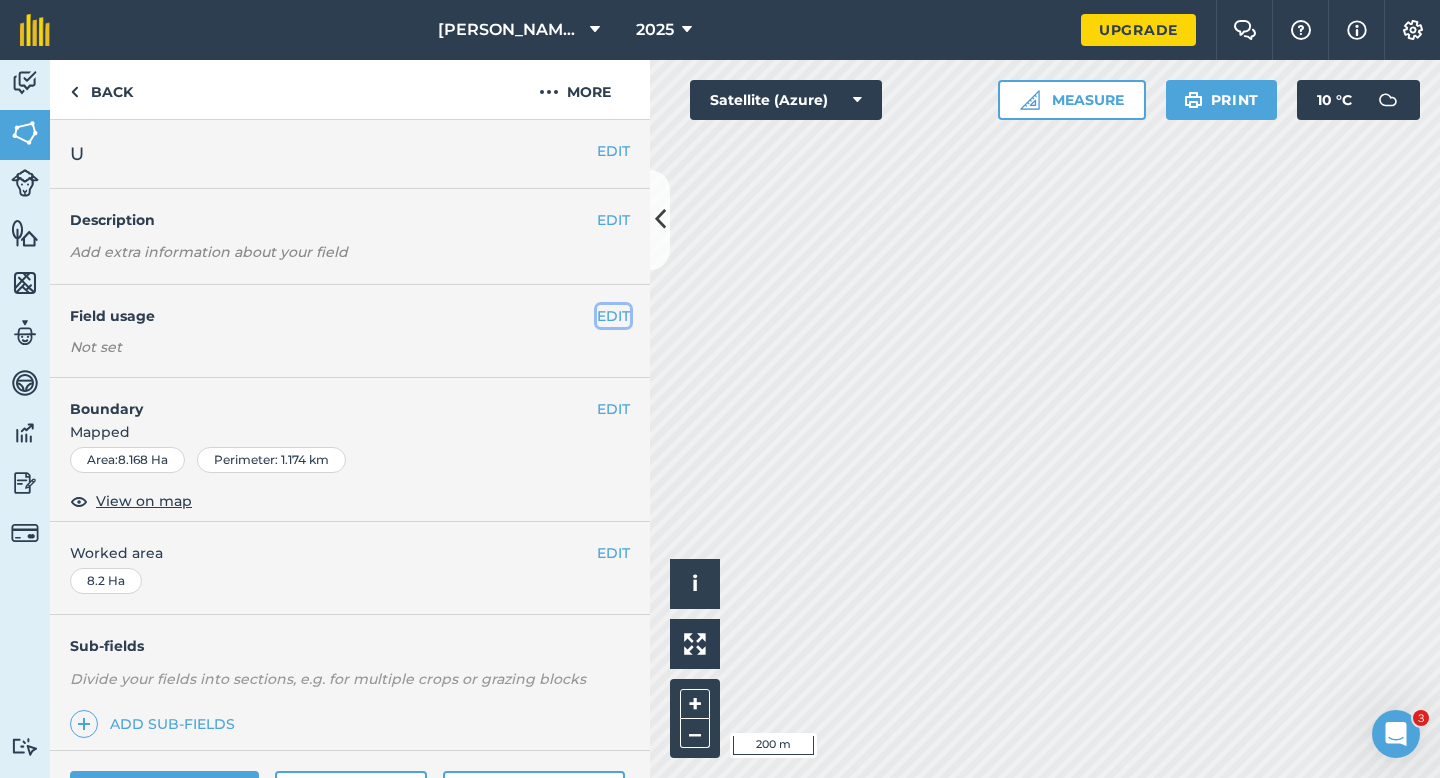 click on "EDIT" at bounding box center (613, 316) 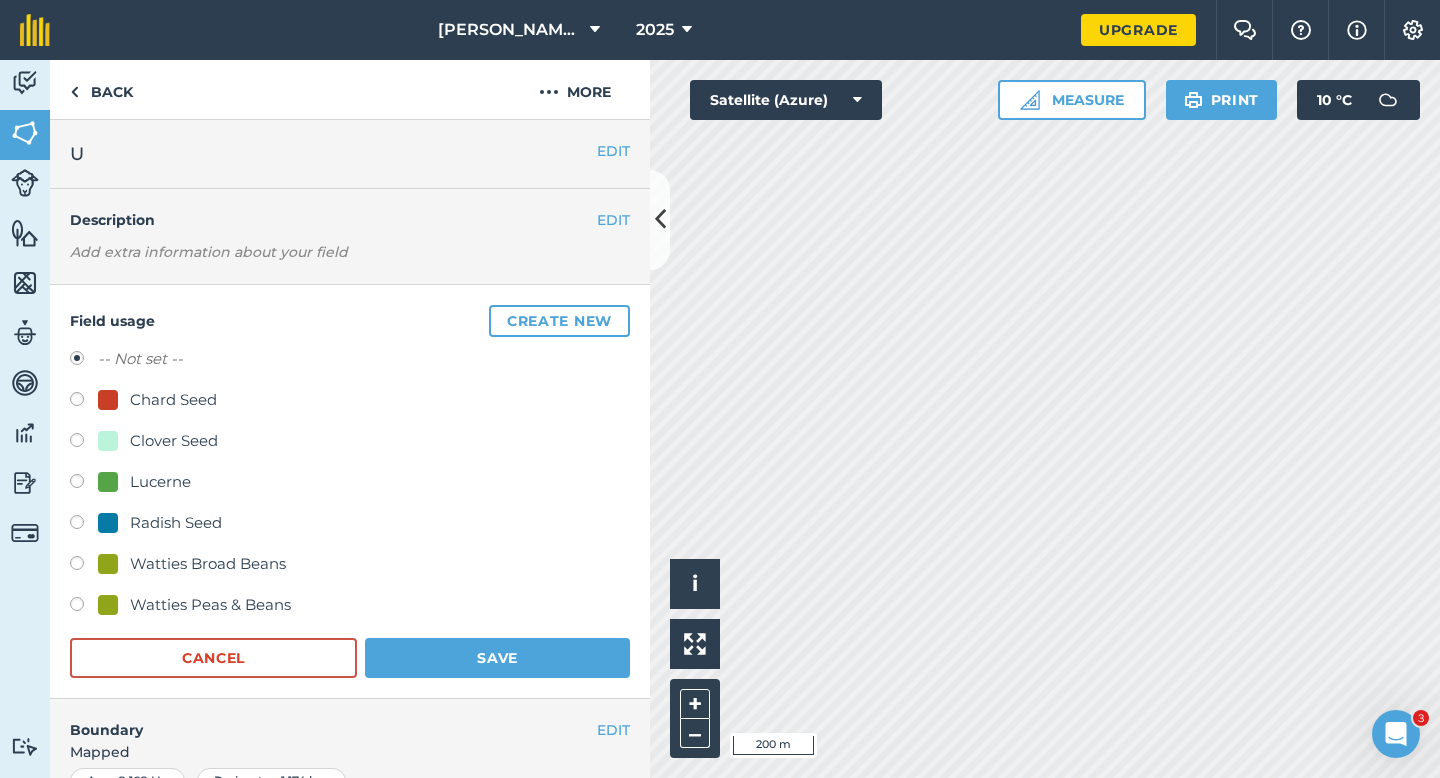 click on "Watties Peas & Beans" at bounding box center (350, 607) 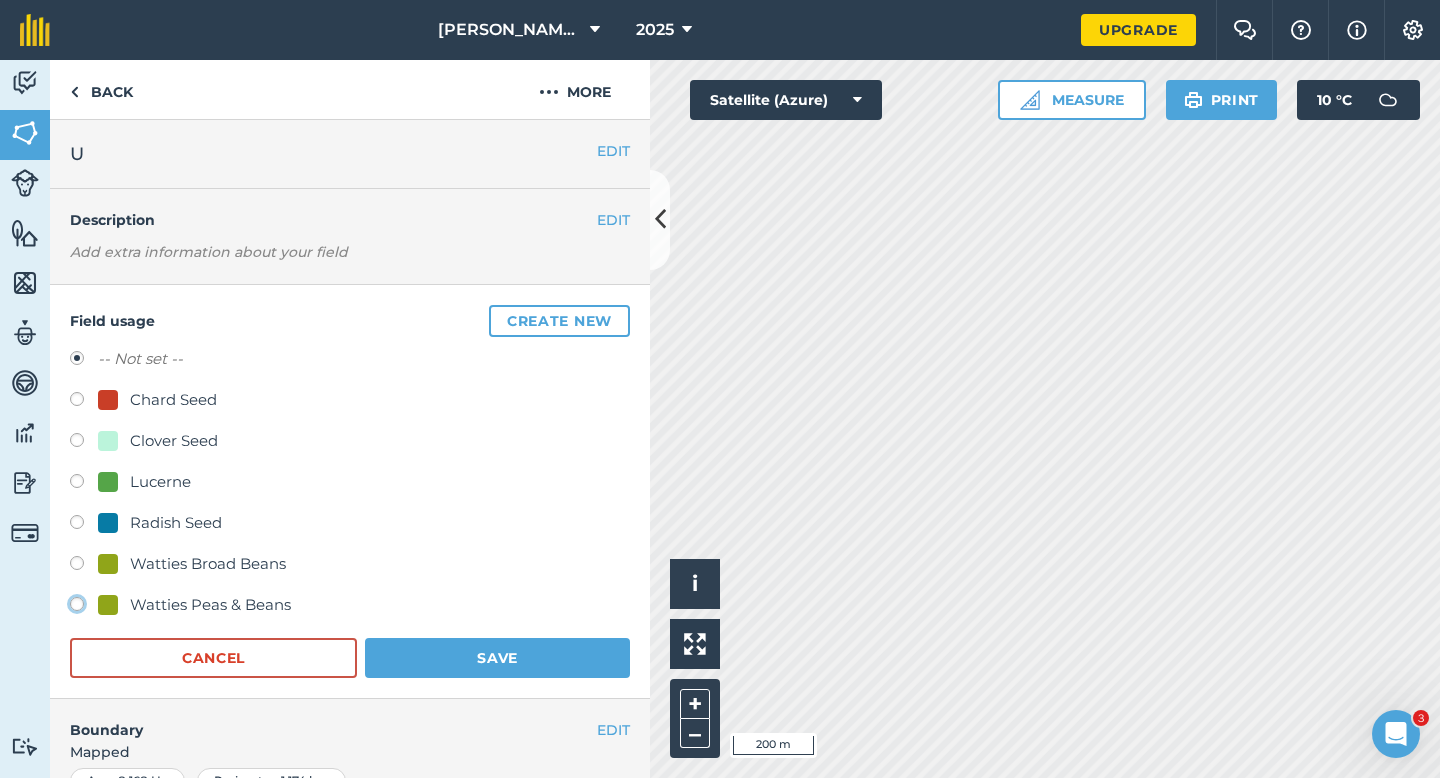 click on "Watties Peas & Beans" at bounding box center [-9923, 603] 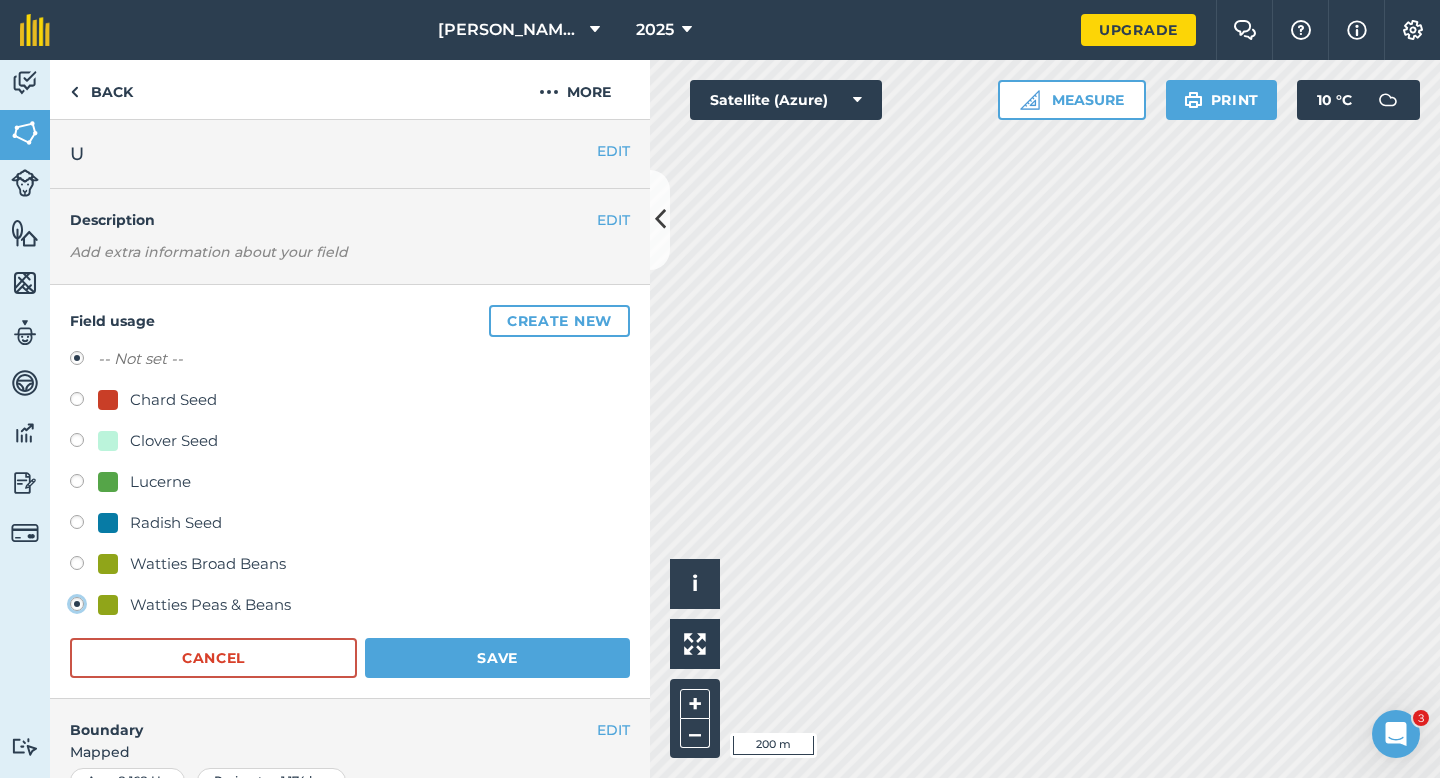 radio on "true" 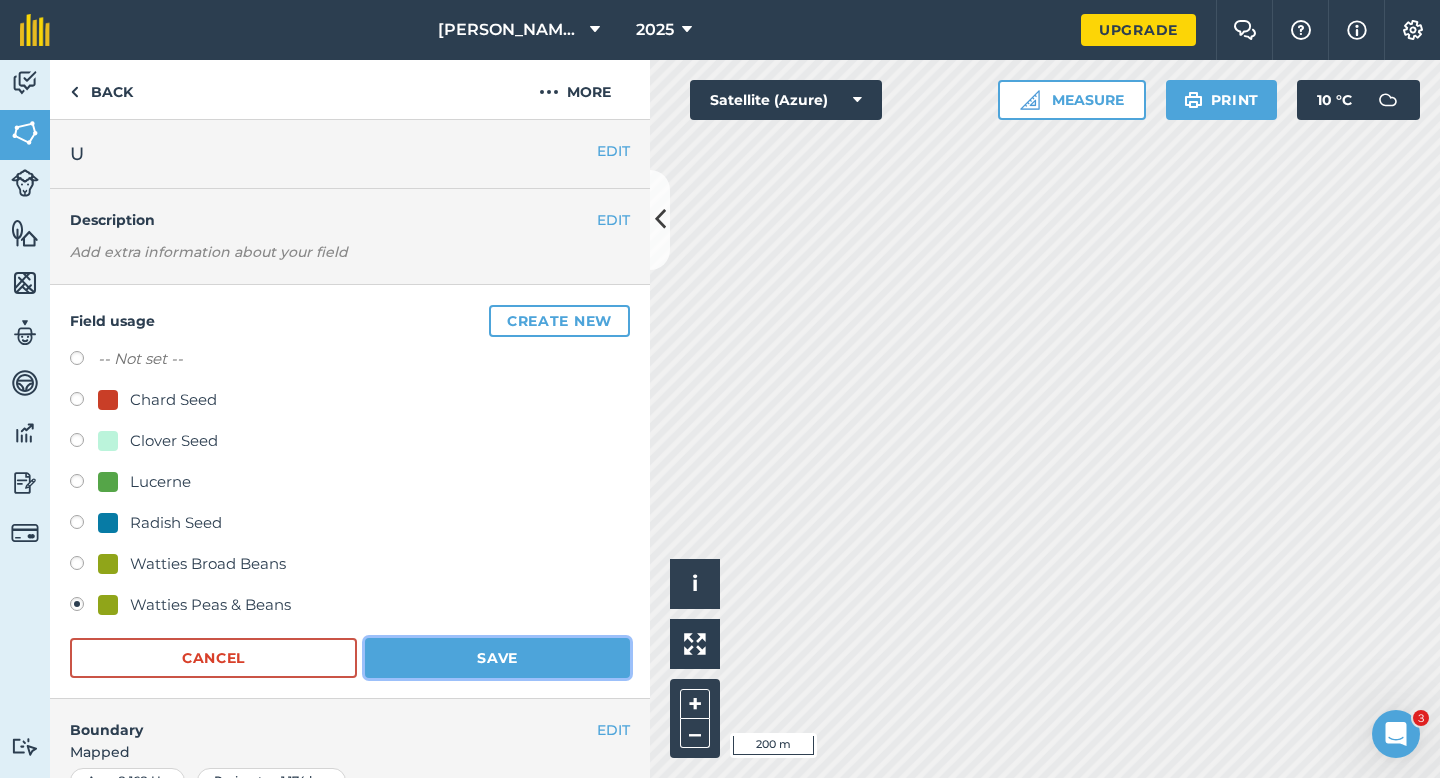 click on "Save" at bounding box center [497, 658] 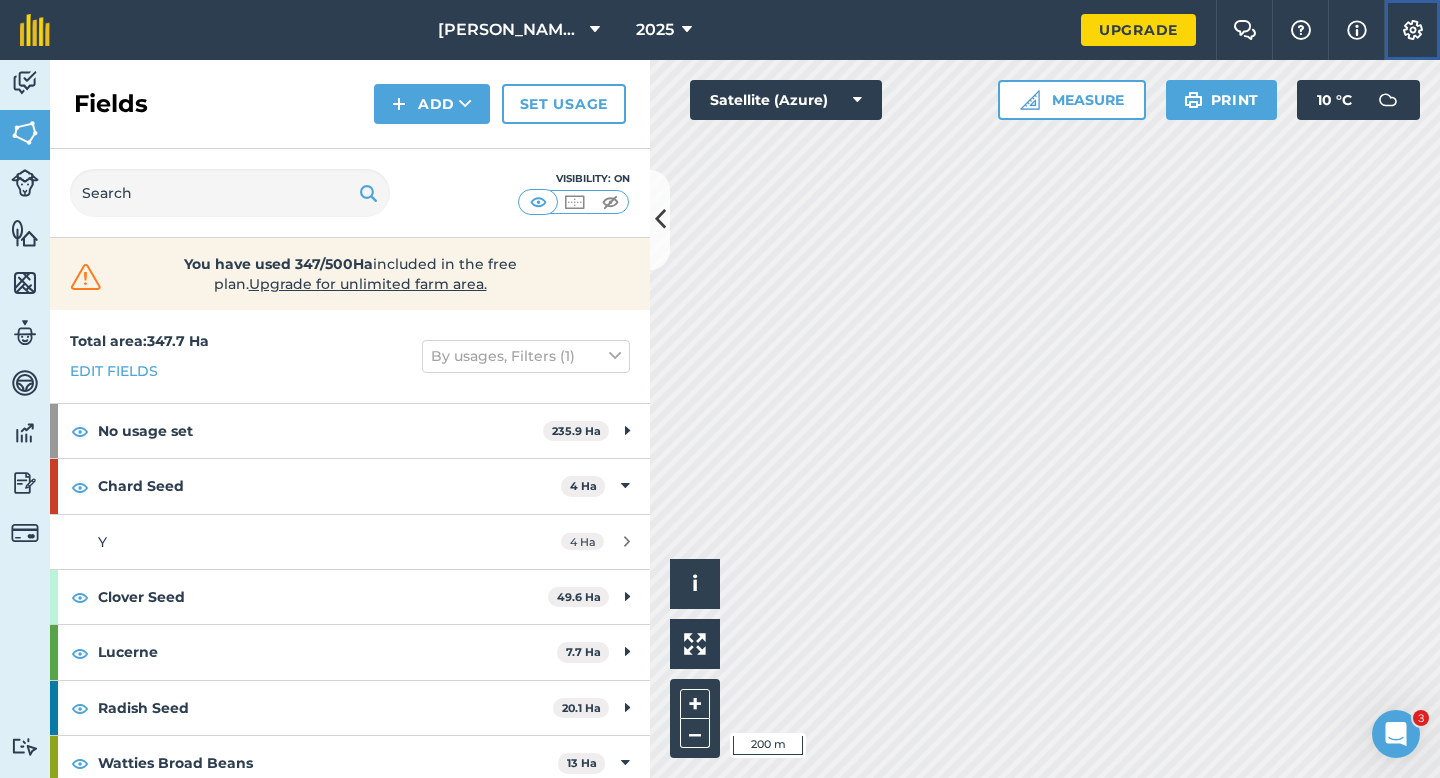 click at bounding box center [1413, 30] 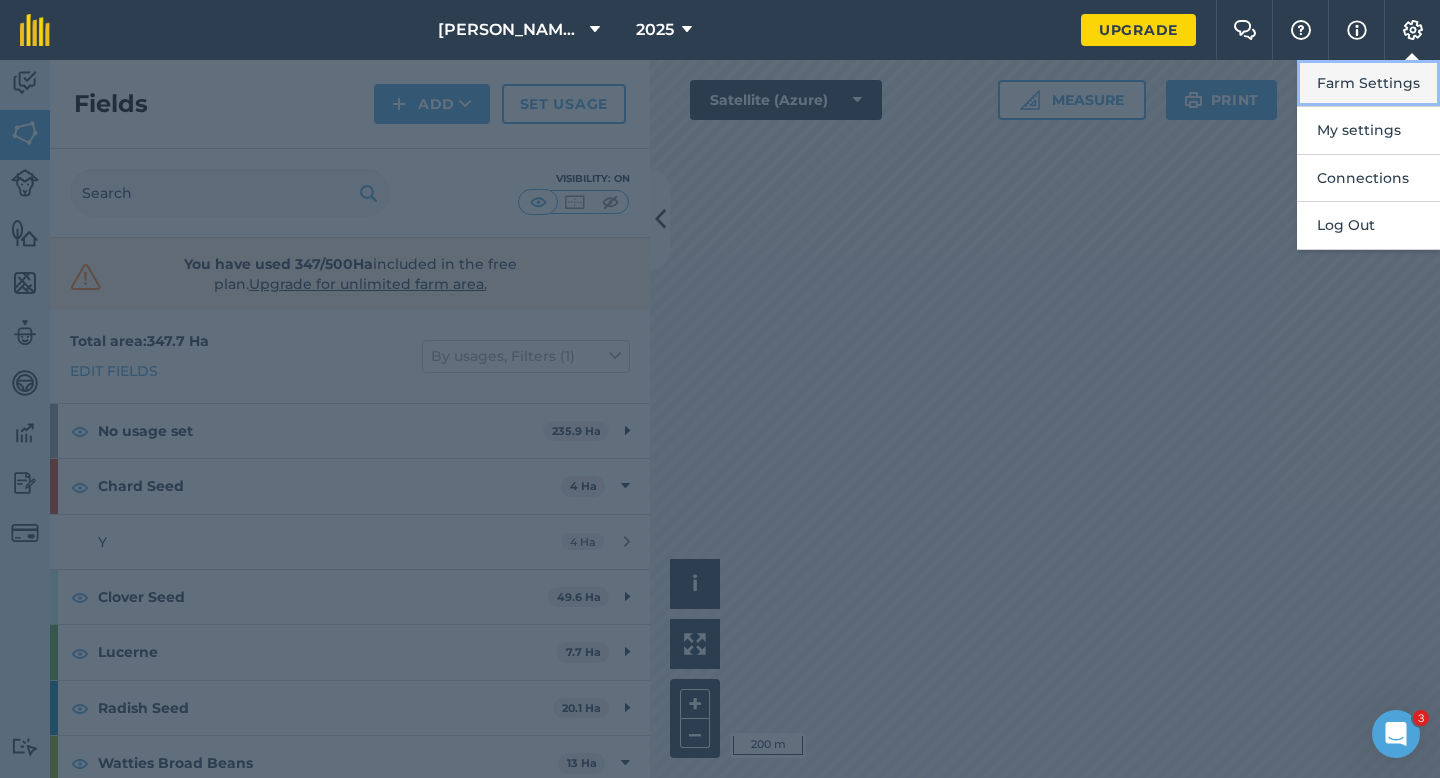 click on "Farm Settings" at bounding box center [1368, 83] 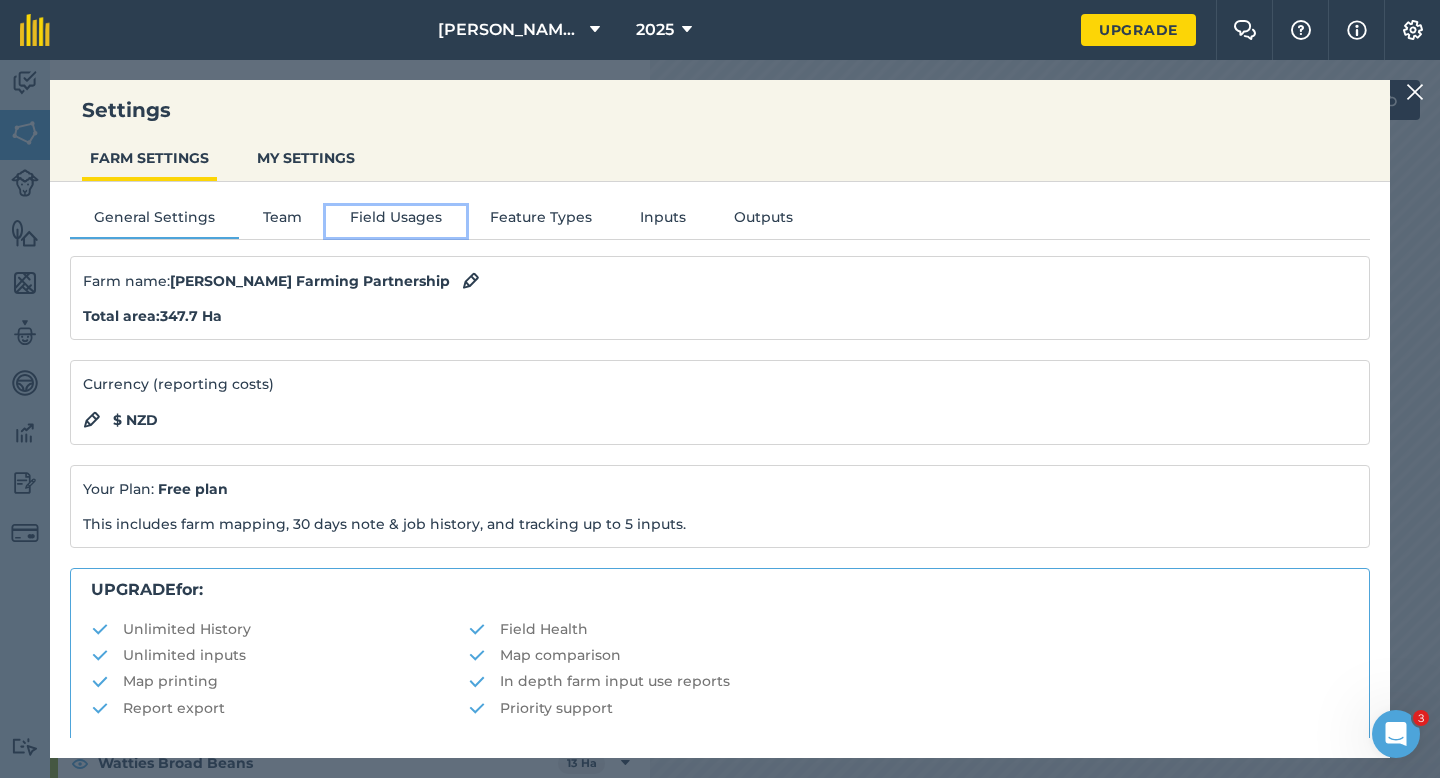 click on "Field Usages" at bounding box center (396, 221) 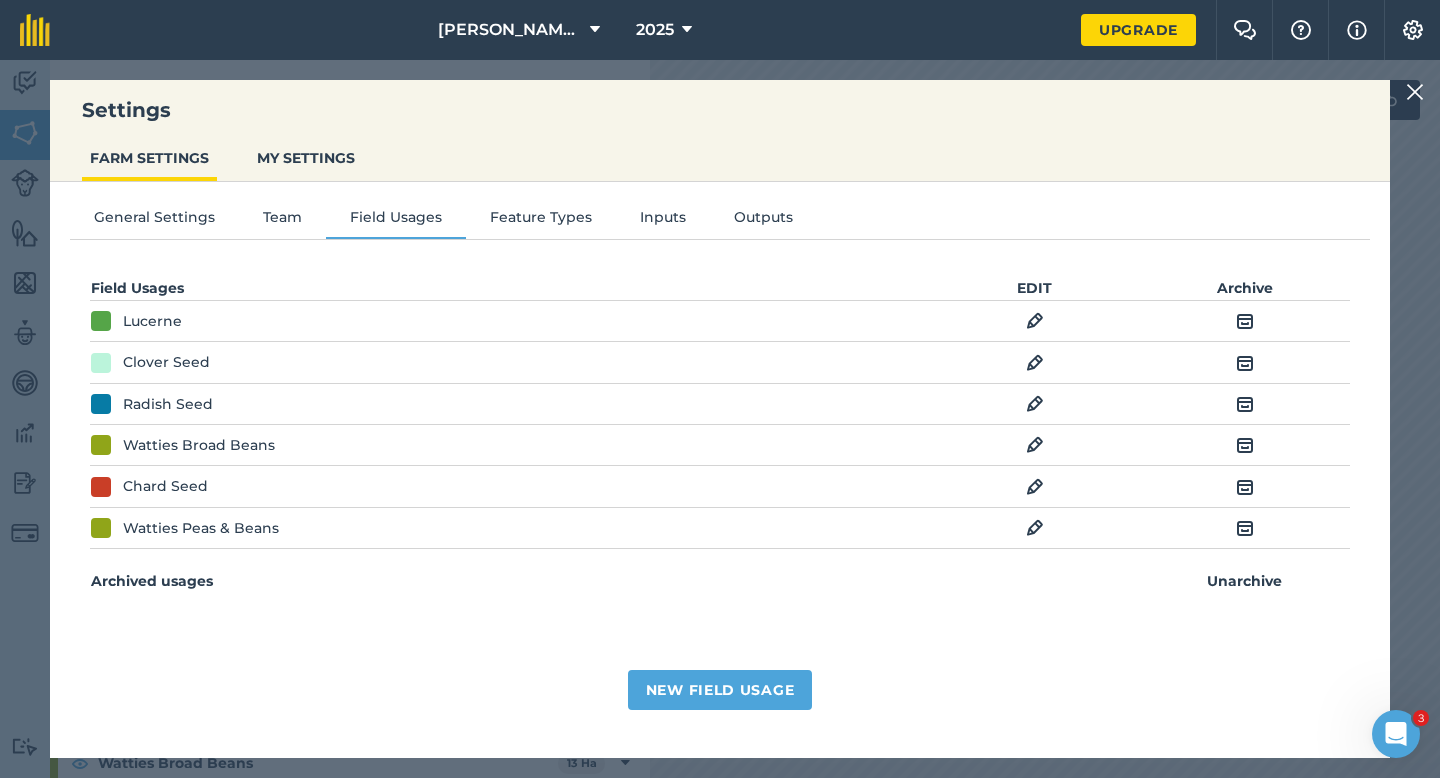 click at bounding box center (1035, 445) 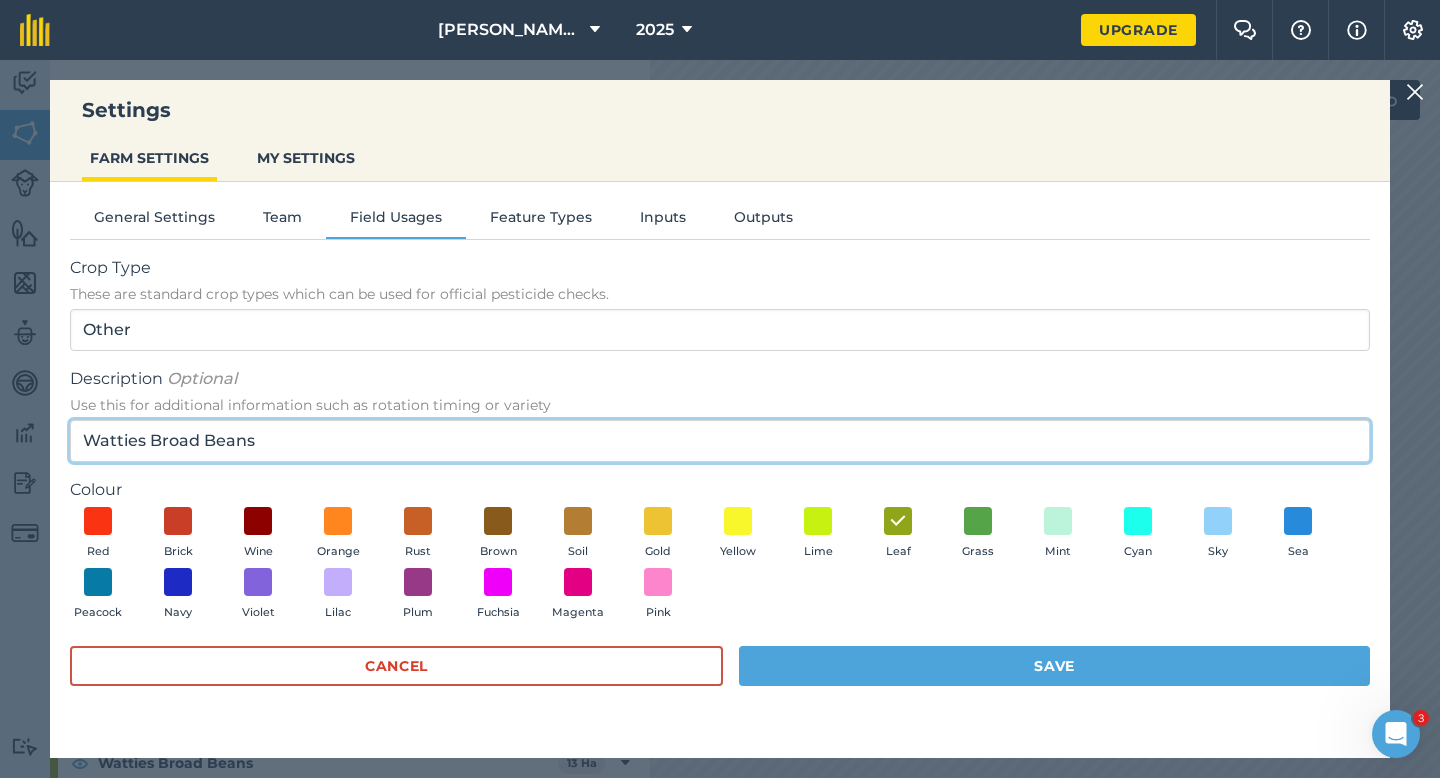 click on "Watties Broad Beans" at bounding box center (720, 441) 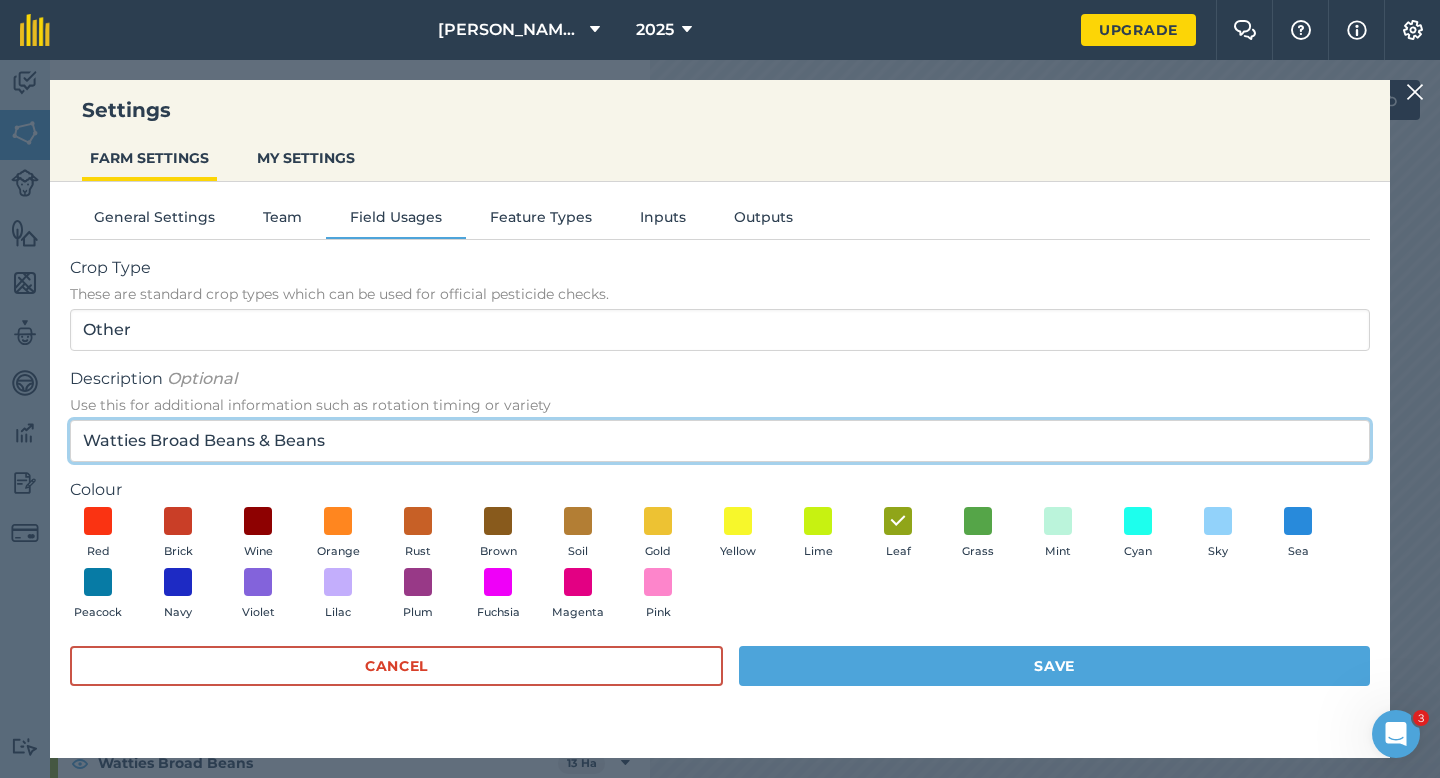 type on "Watties Broad Beans & Beans" 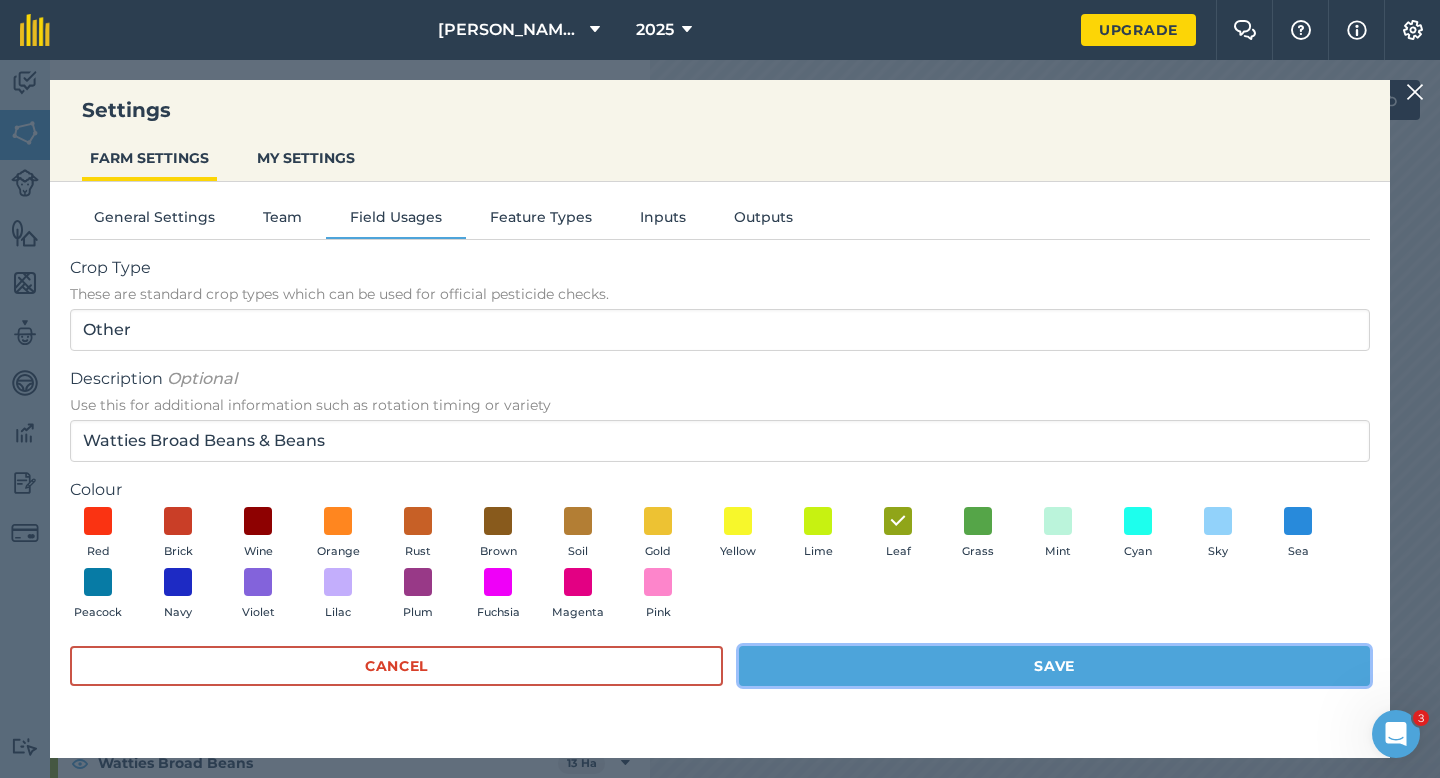 click on "Save" at bounding box center (1054, 666) 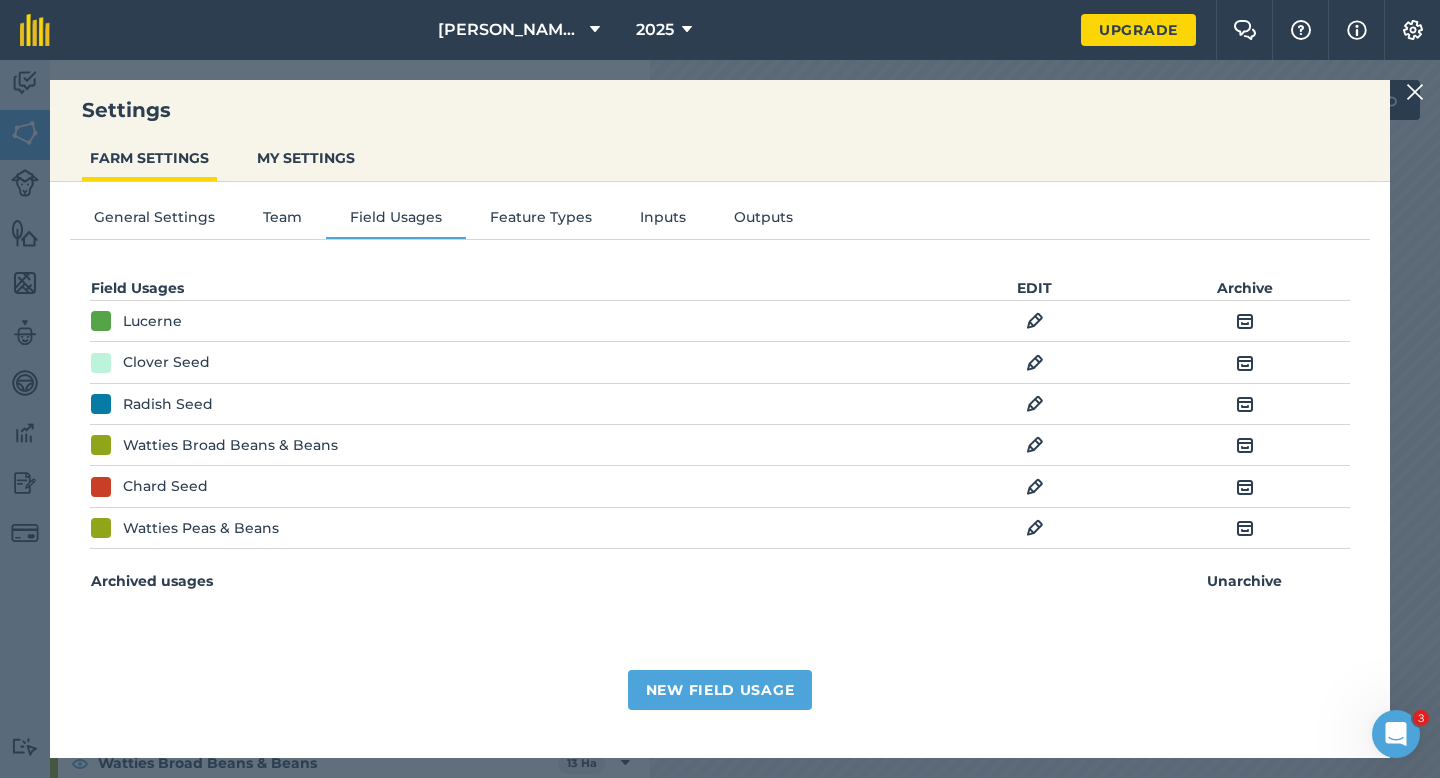 click at bounding box center [1415, 92] 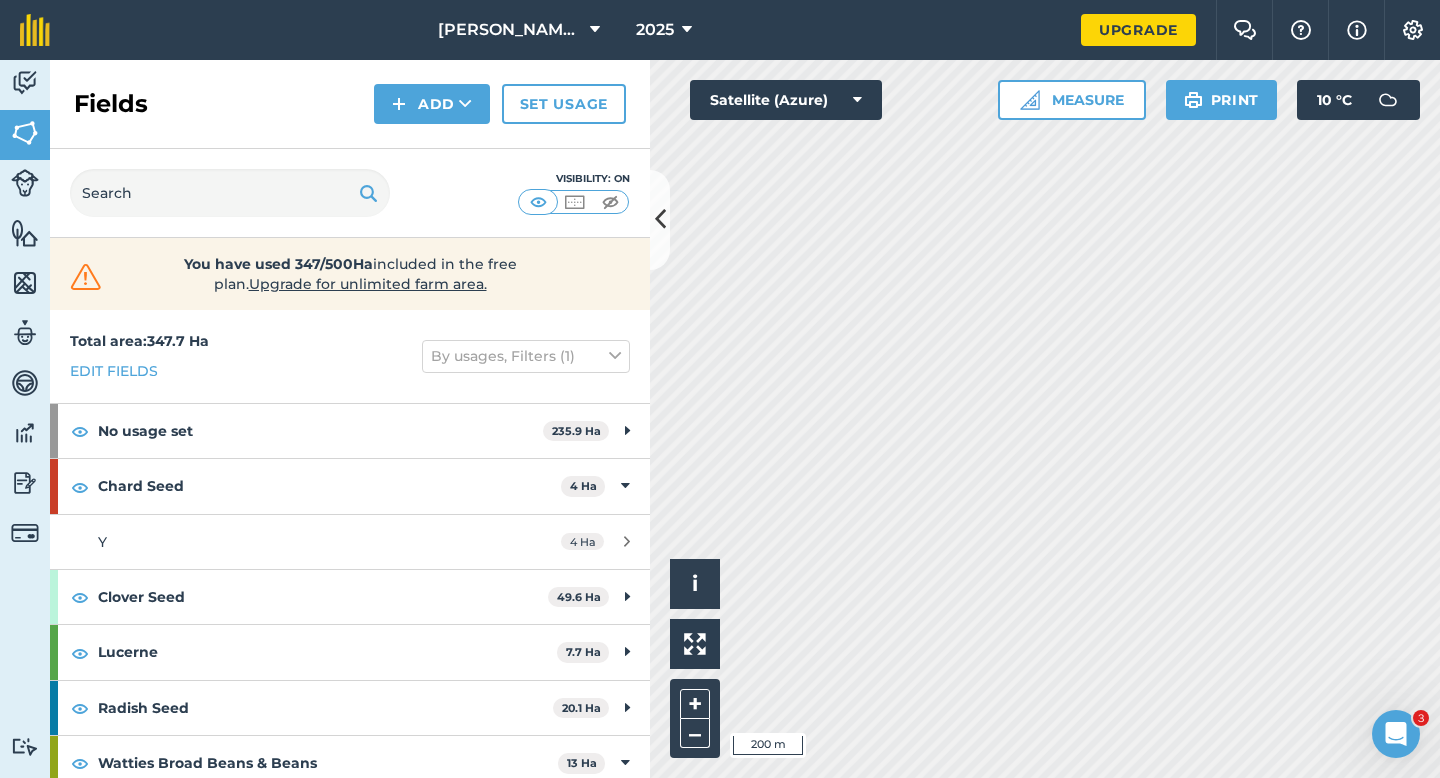 click on "Hello i © 2025 TomTom, Microsoft 200 m + – Satellite (Azure) Measure Print 10   ° C" at bounding box center (1045, 419) 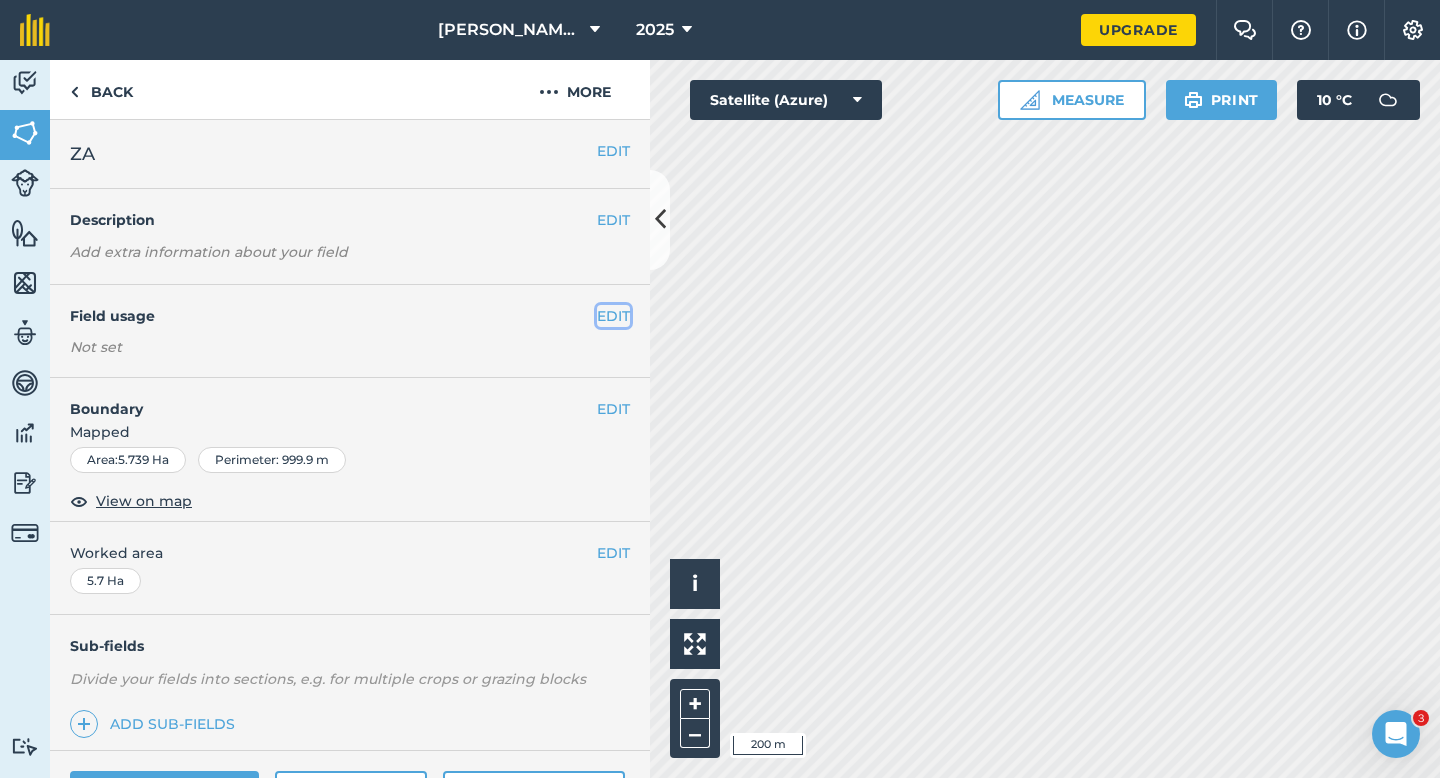 click on "EDIT" at bounding box center [613, 316] 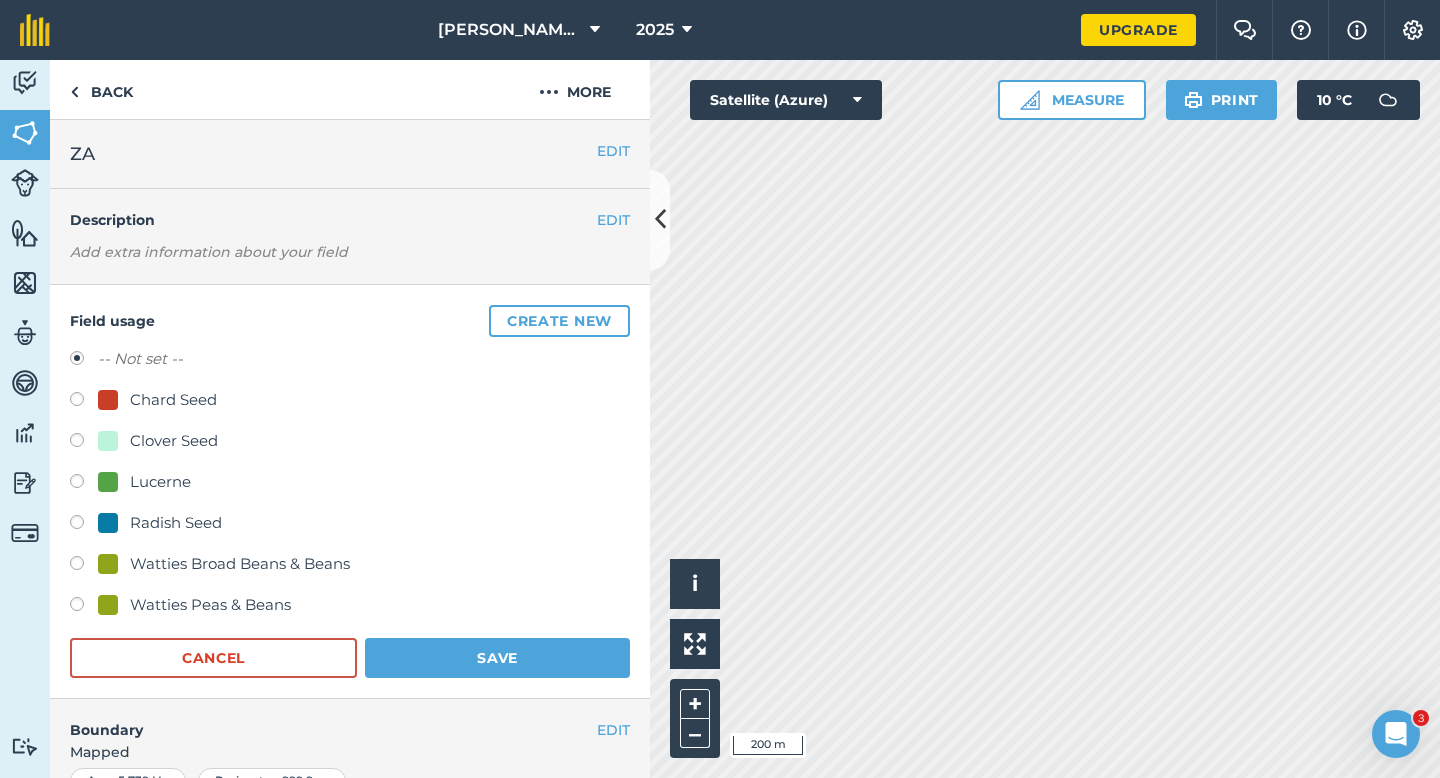click on "Create new" at bounding box center (559, 321) 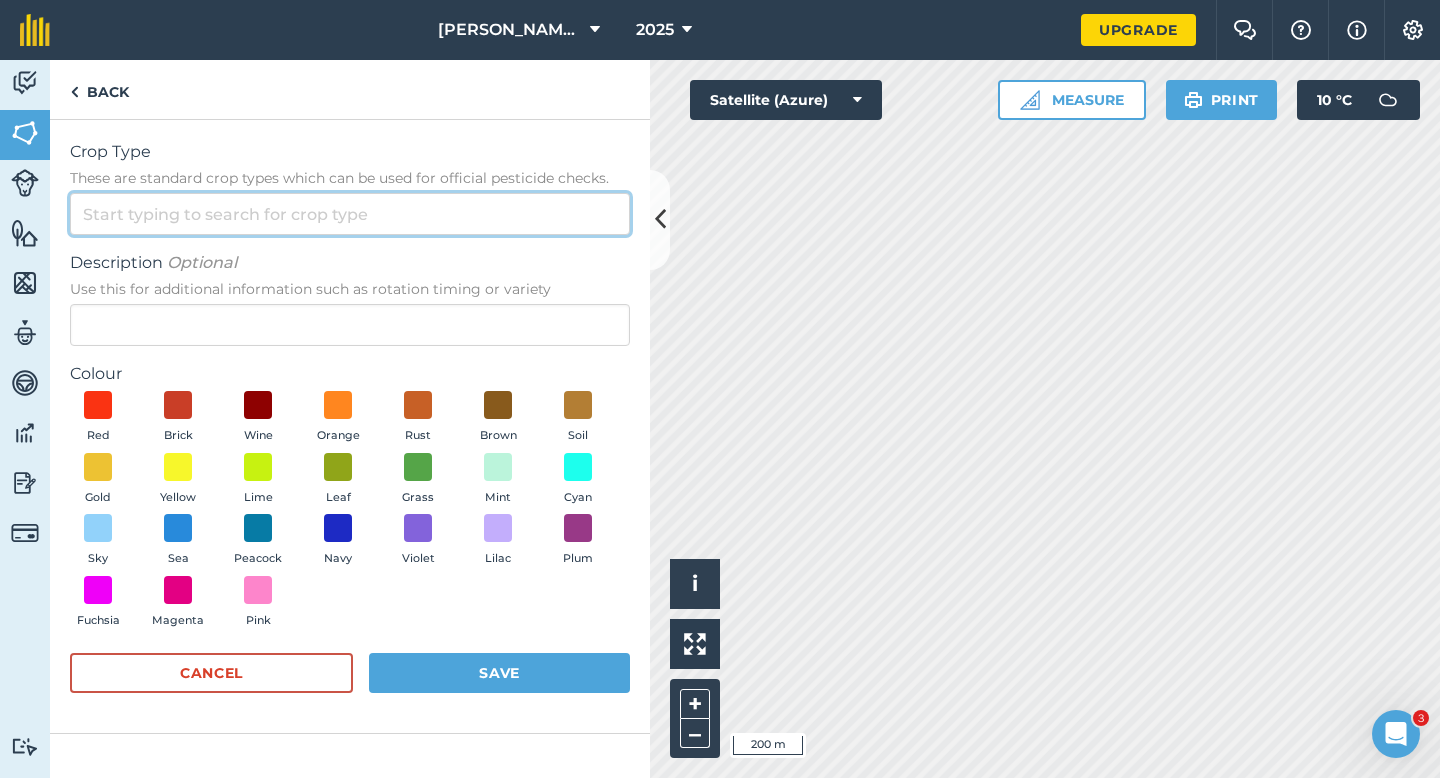 click on "Crop Type These are standard crop types which can be used for official pesticide checks." at bounding box center [350, 214] 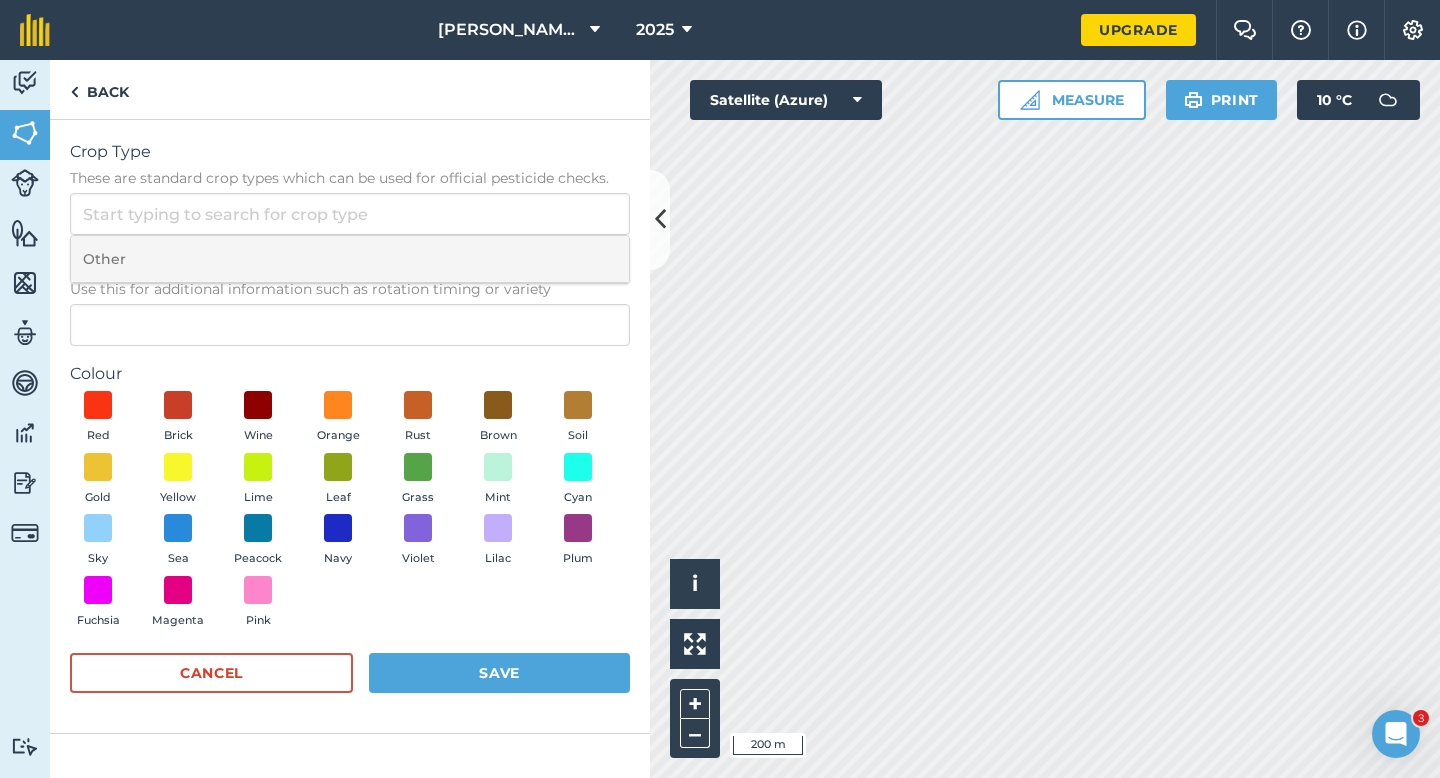 click on "Other" at bounding box center [350, 259] 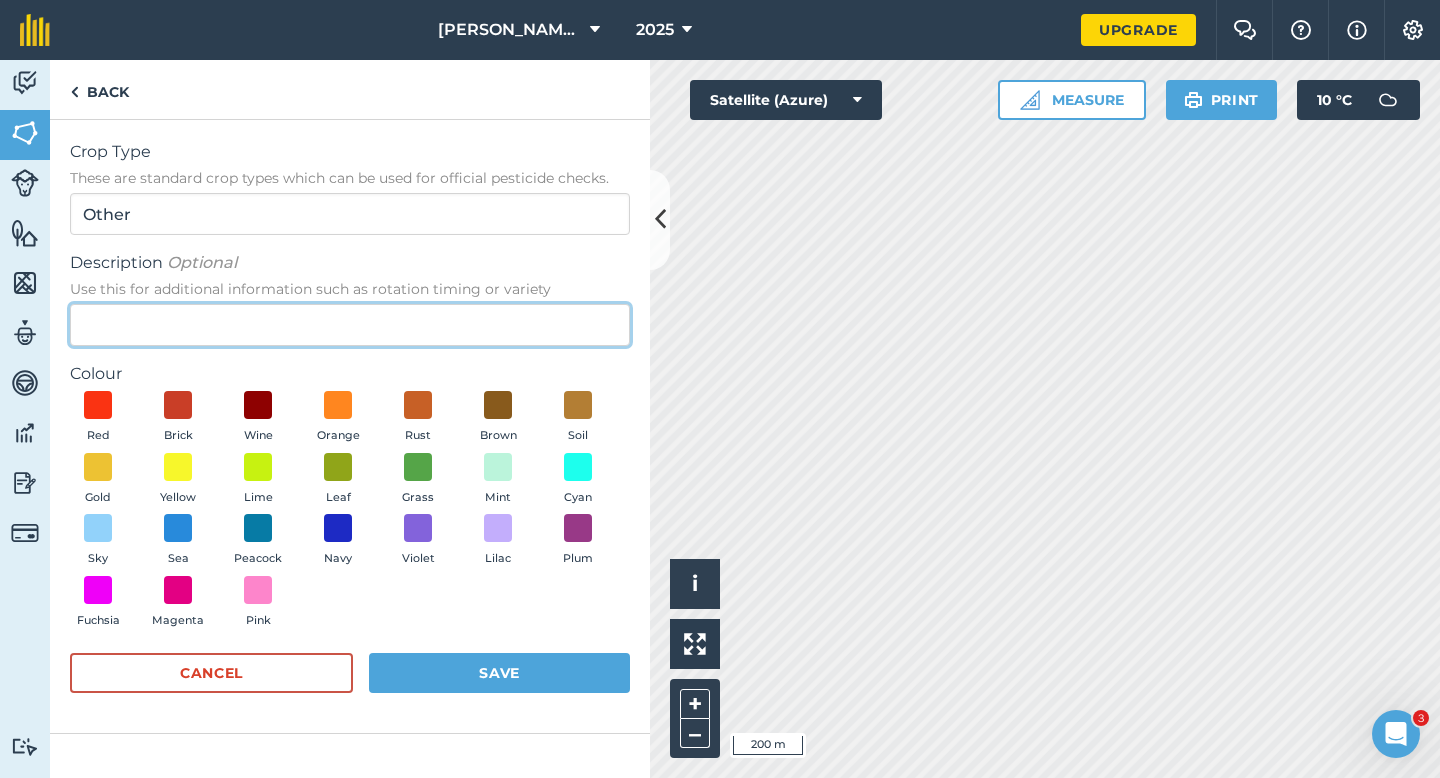 click on "Description   Optional Use this for additional information such as rotation timing or variety" at bounding box center [350, 325] 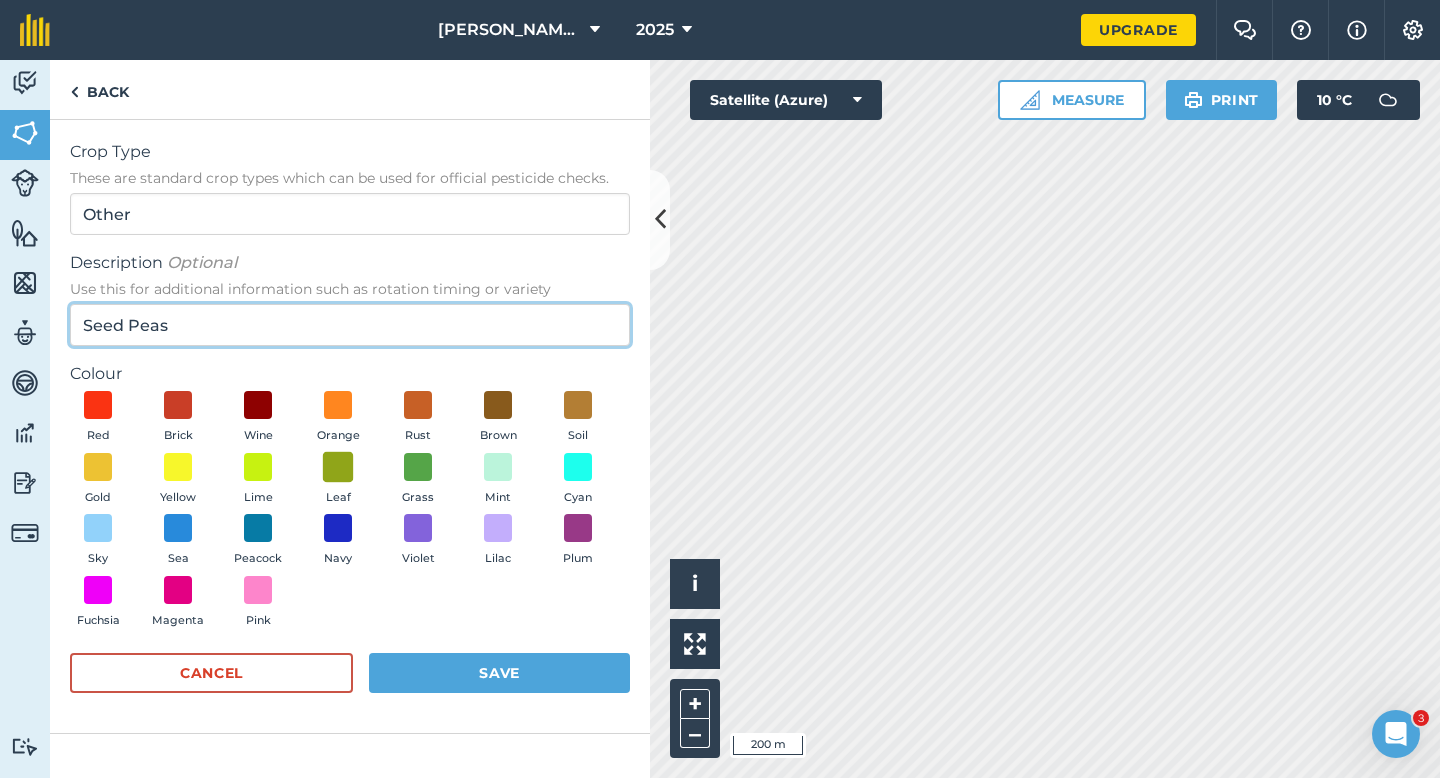 type on "Seed Peas" 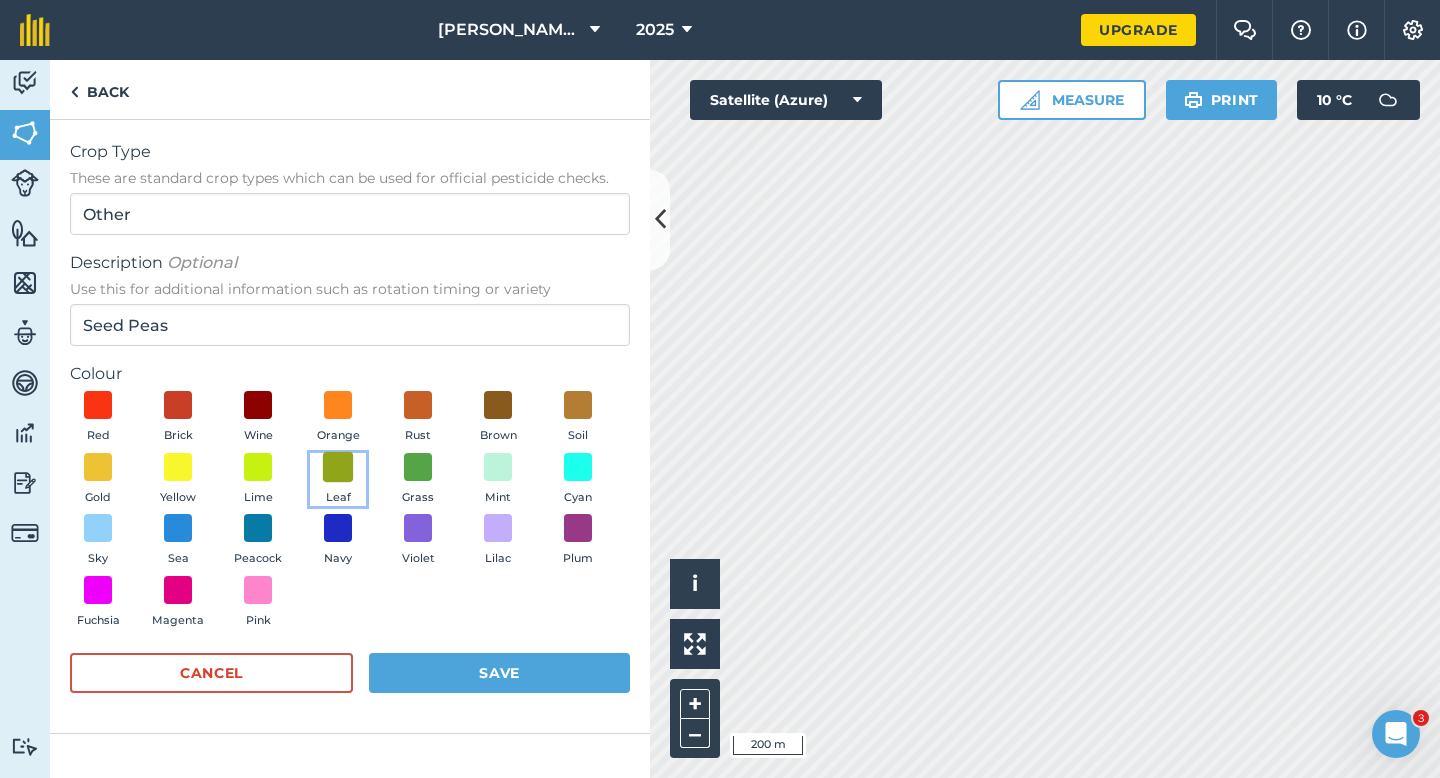 click at bounding box center (338, 466) 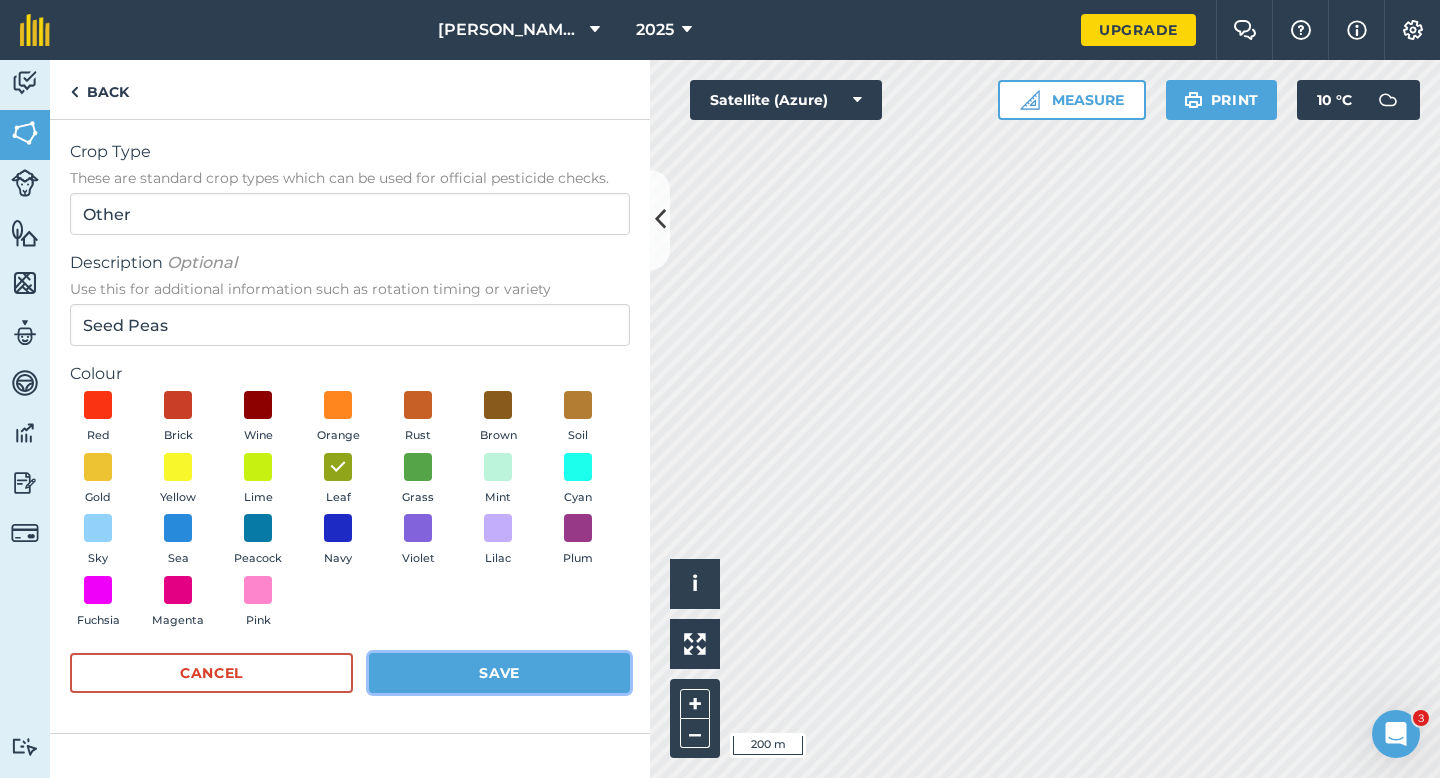 click on "Save" at bounding box center (499, 673) 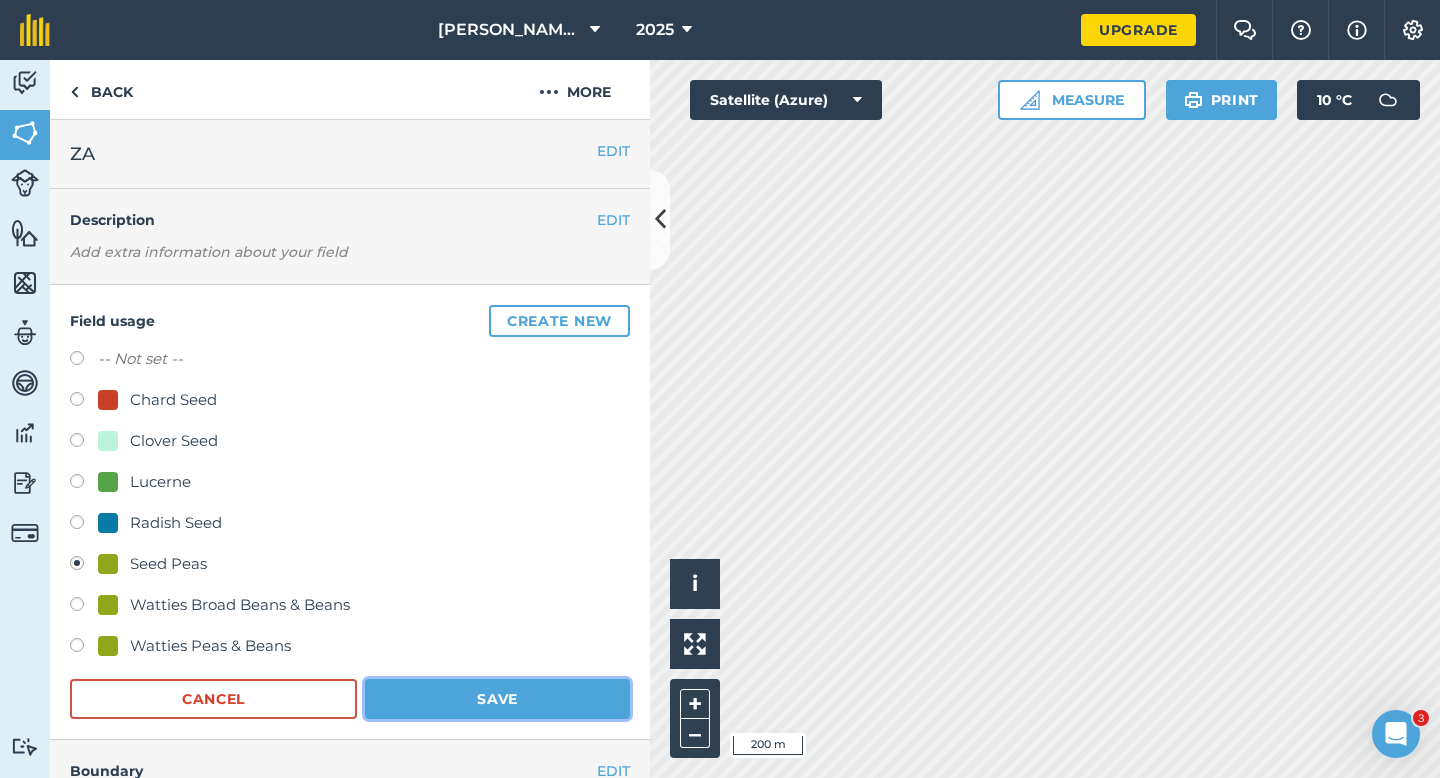 click on "Save" at bounding box center (497, 699) 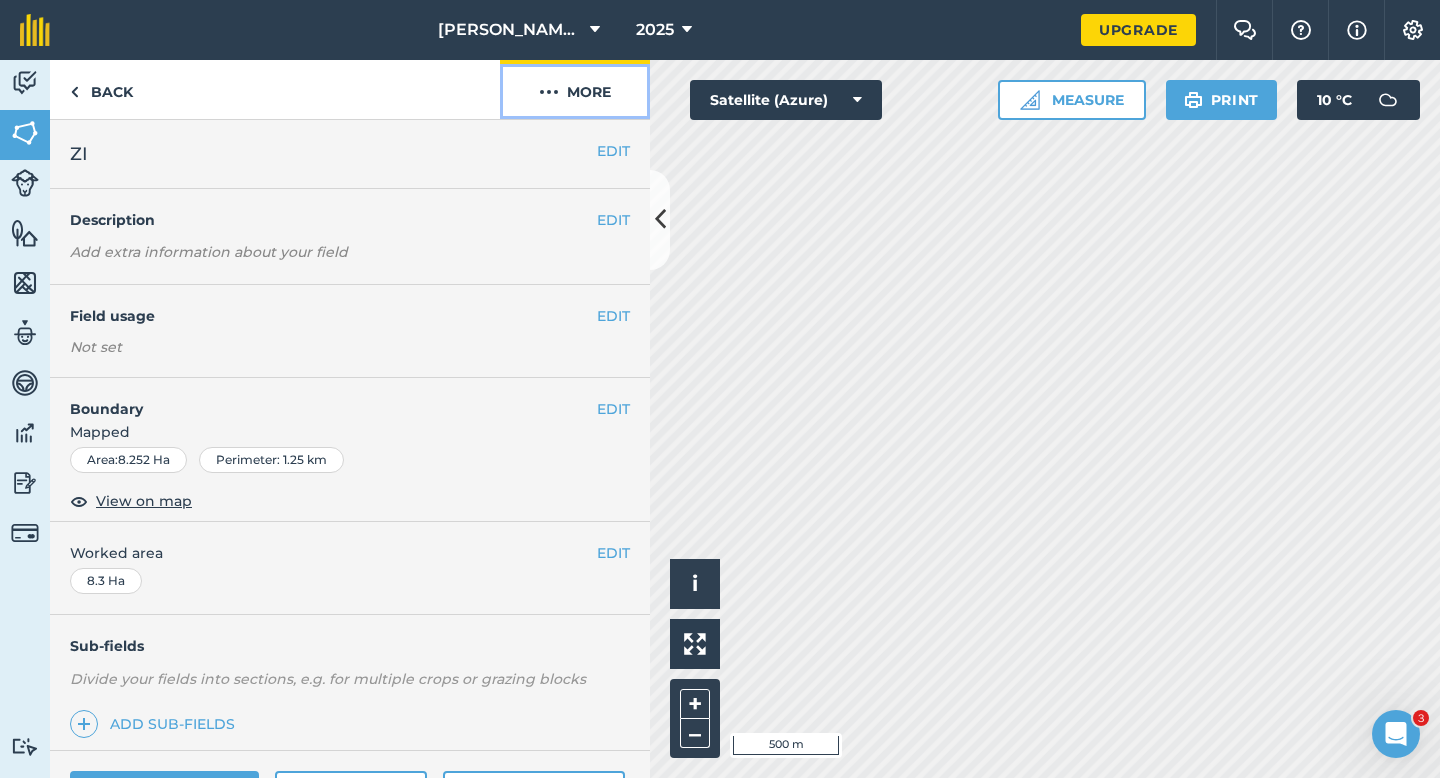 click at bounding box center [549, 92] 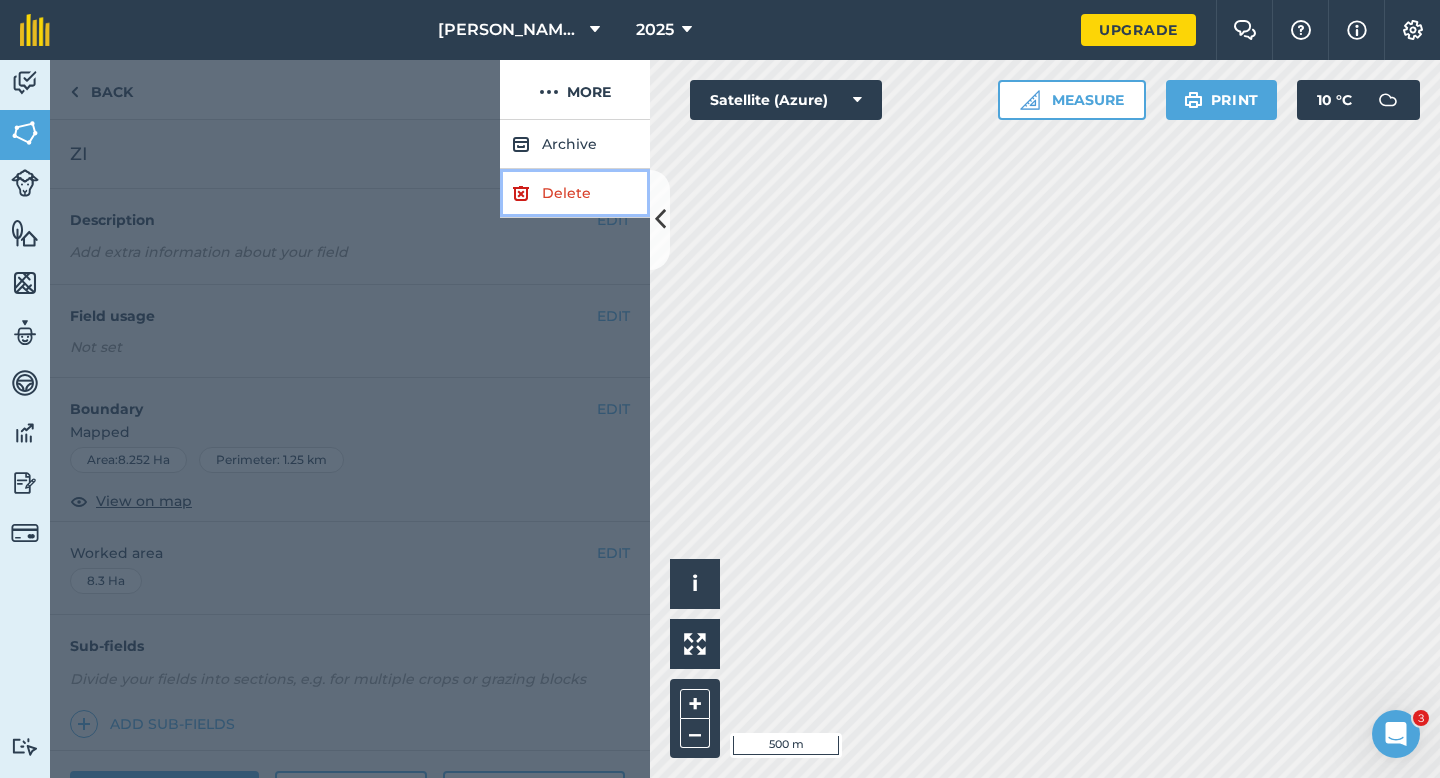 click on "Delete" at bounding box center [575, 193] 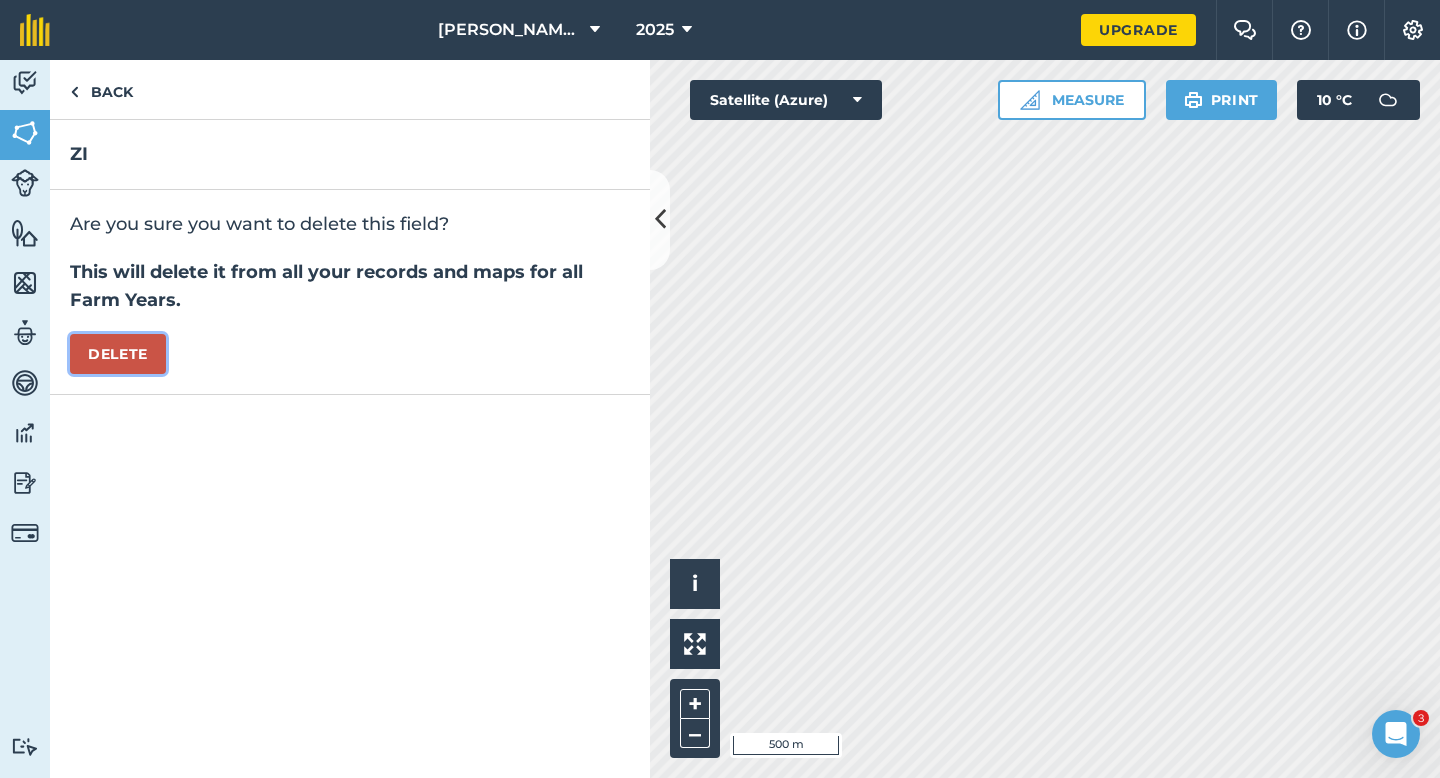 click on "Delete" at bounding box center (118, 354) 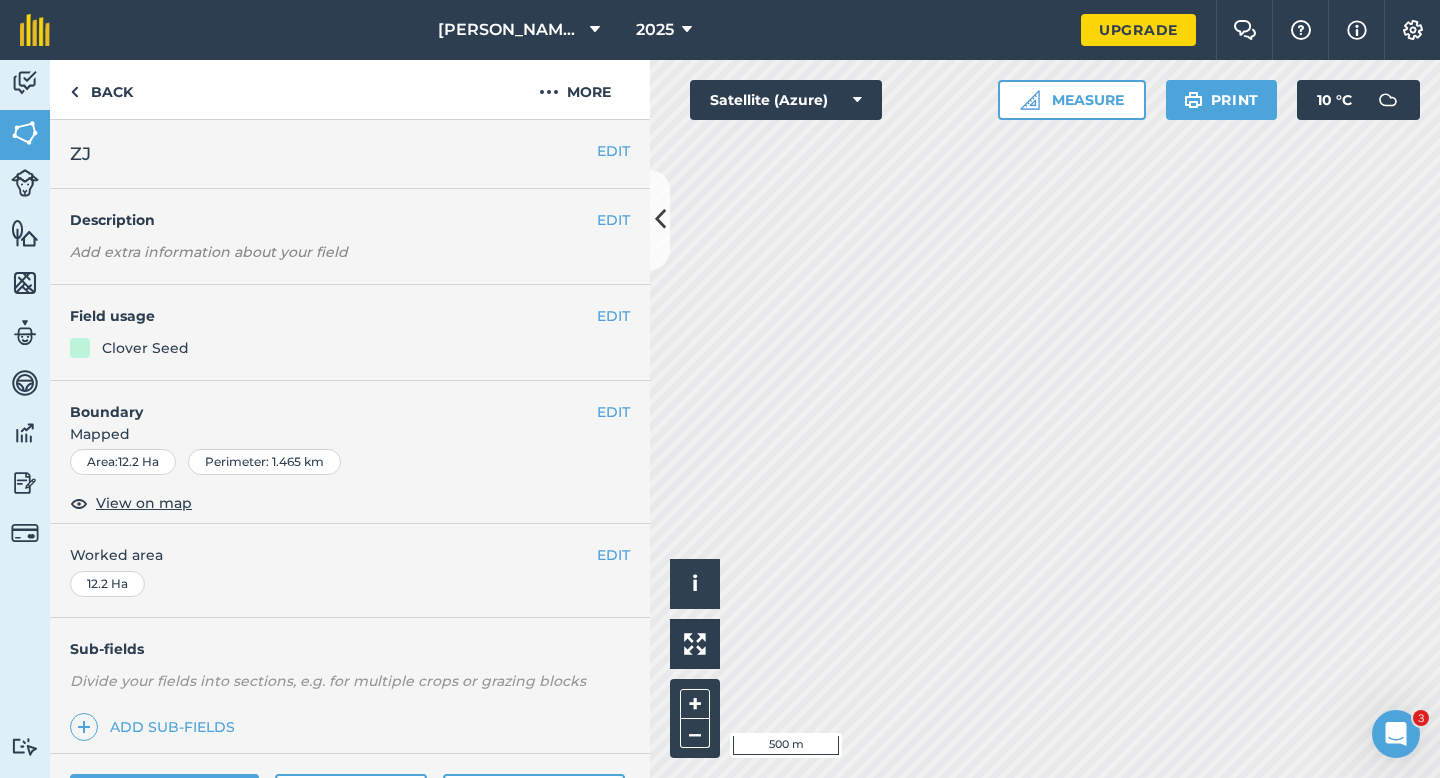 click on "EDIT ZJ" at bounding box center [350, 154] 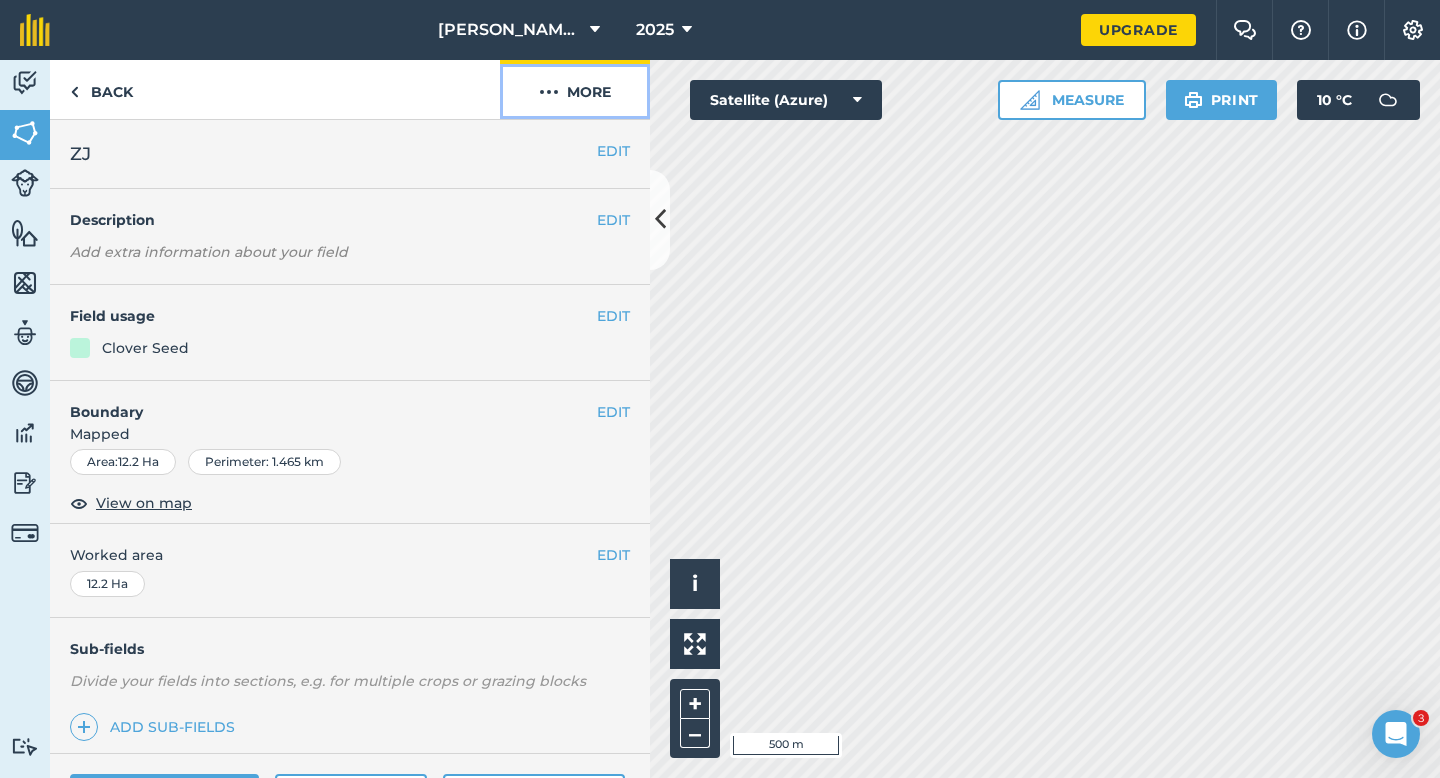 click on "More" at bounding box center (575, 89) 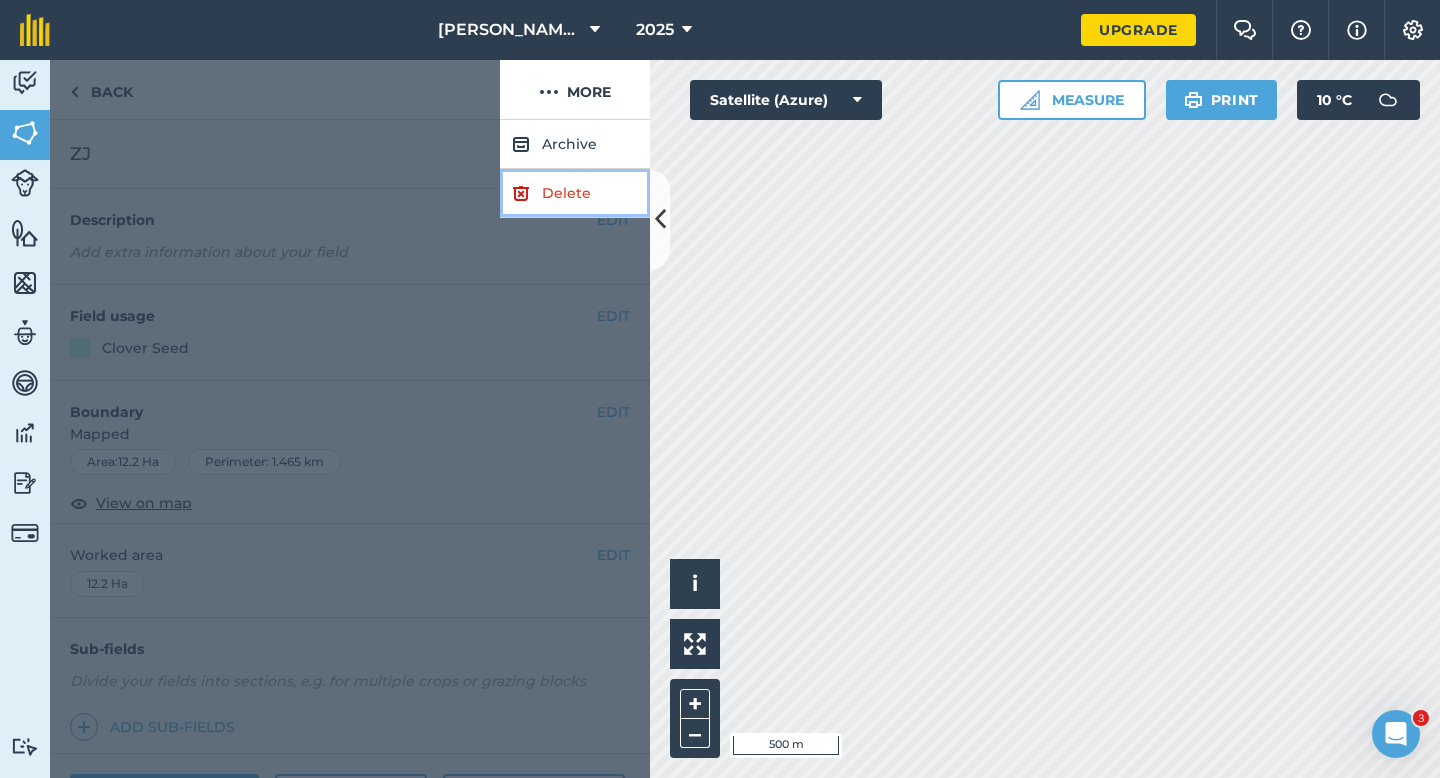 click on "Delete" at bounding box center (575, 193) 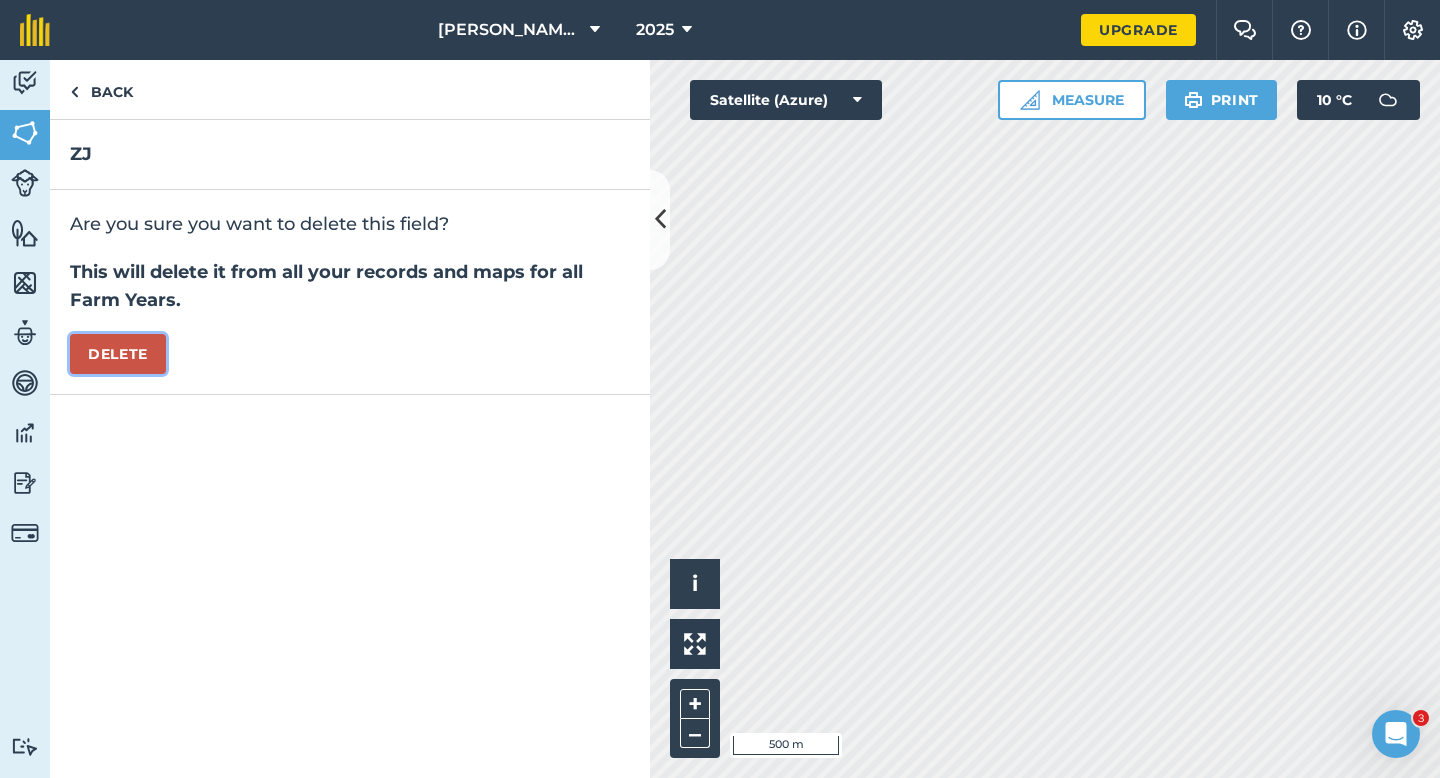 click on "Delete" at bounding box center [118, 354] 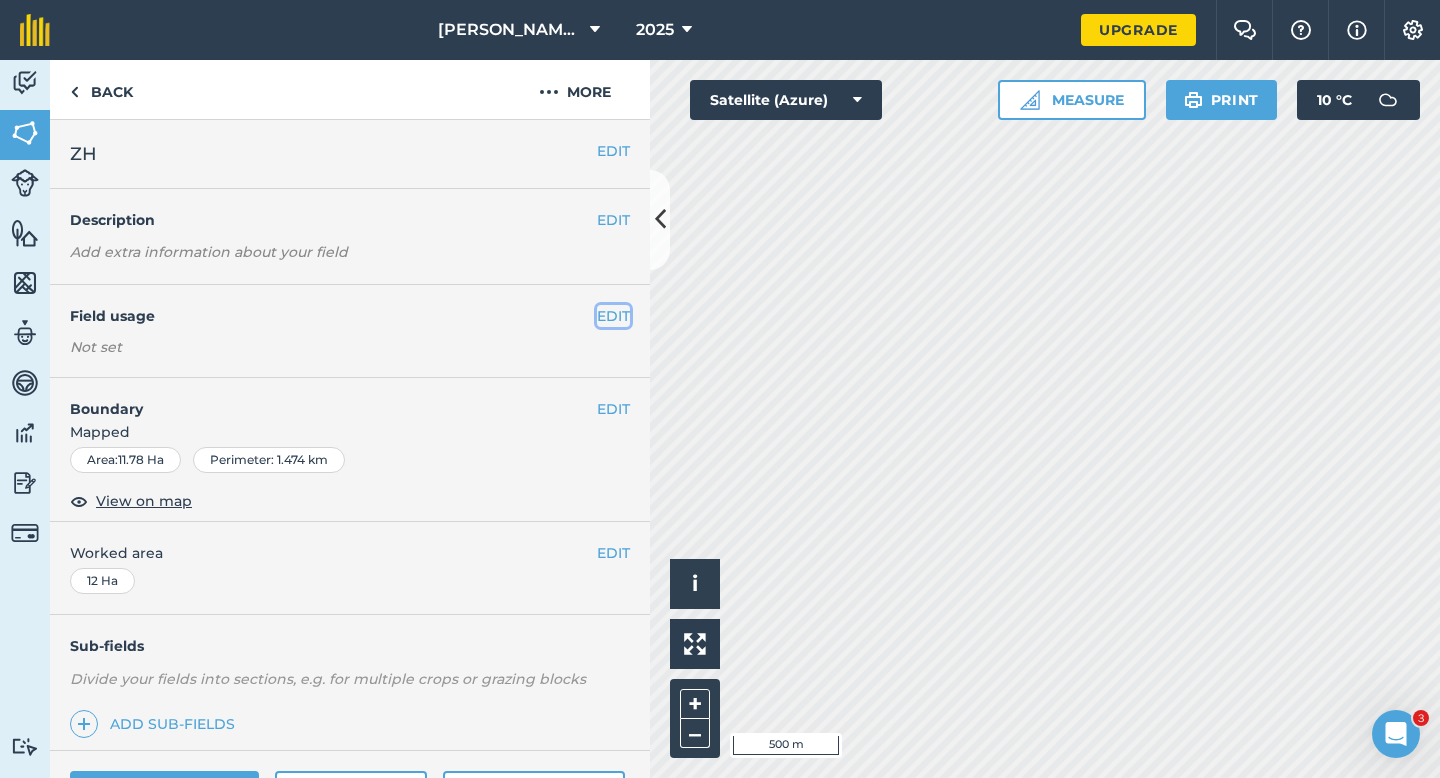 click on "EDIT" at bounding box center (613, 316) 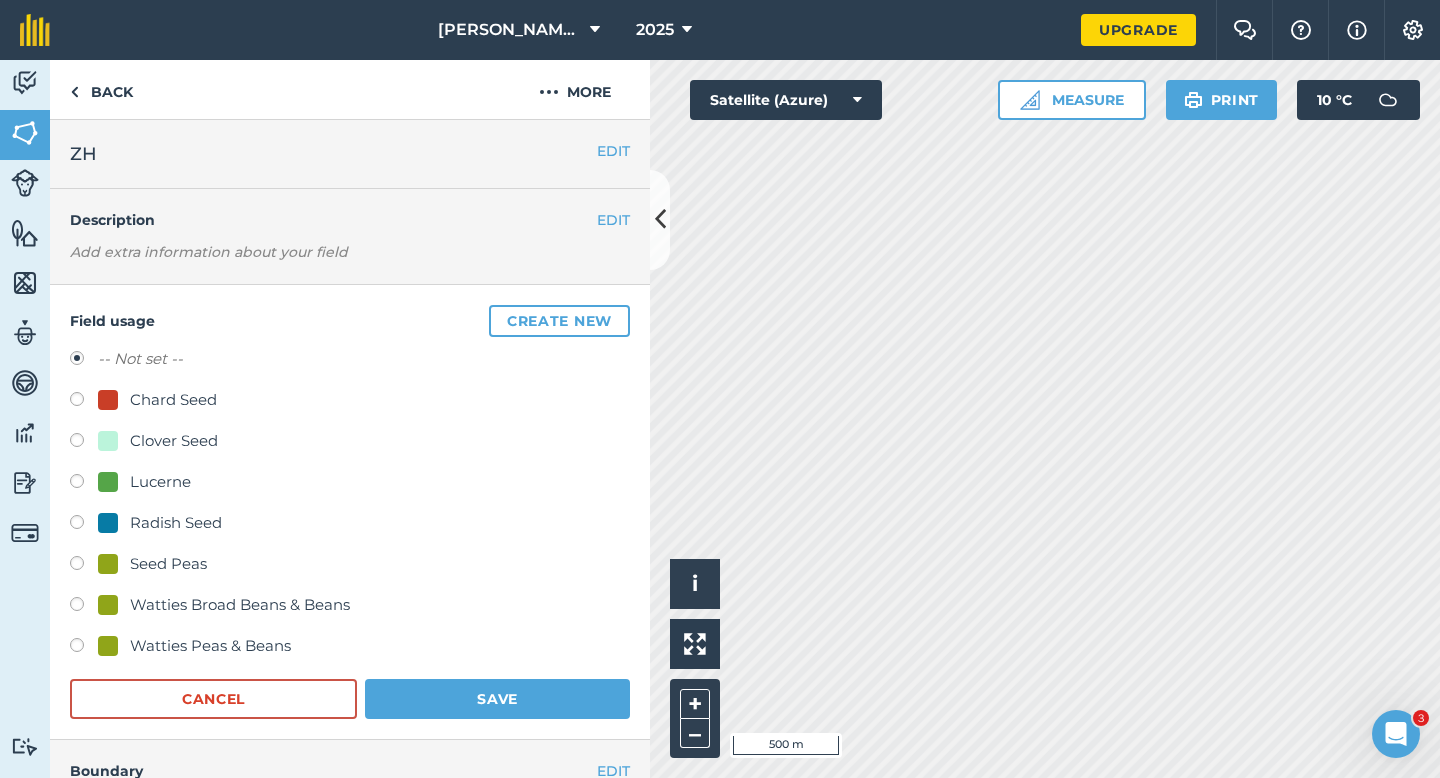 click on "Clover Seed" at bounding box center (174, 441) 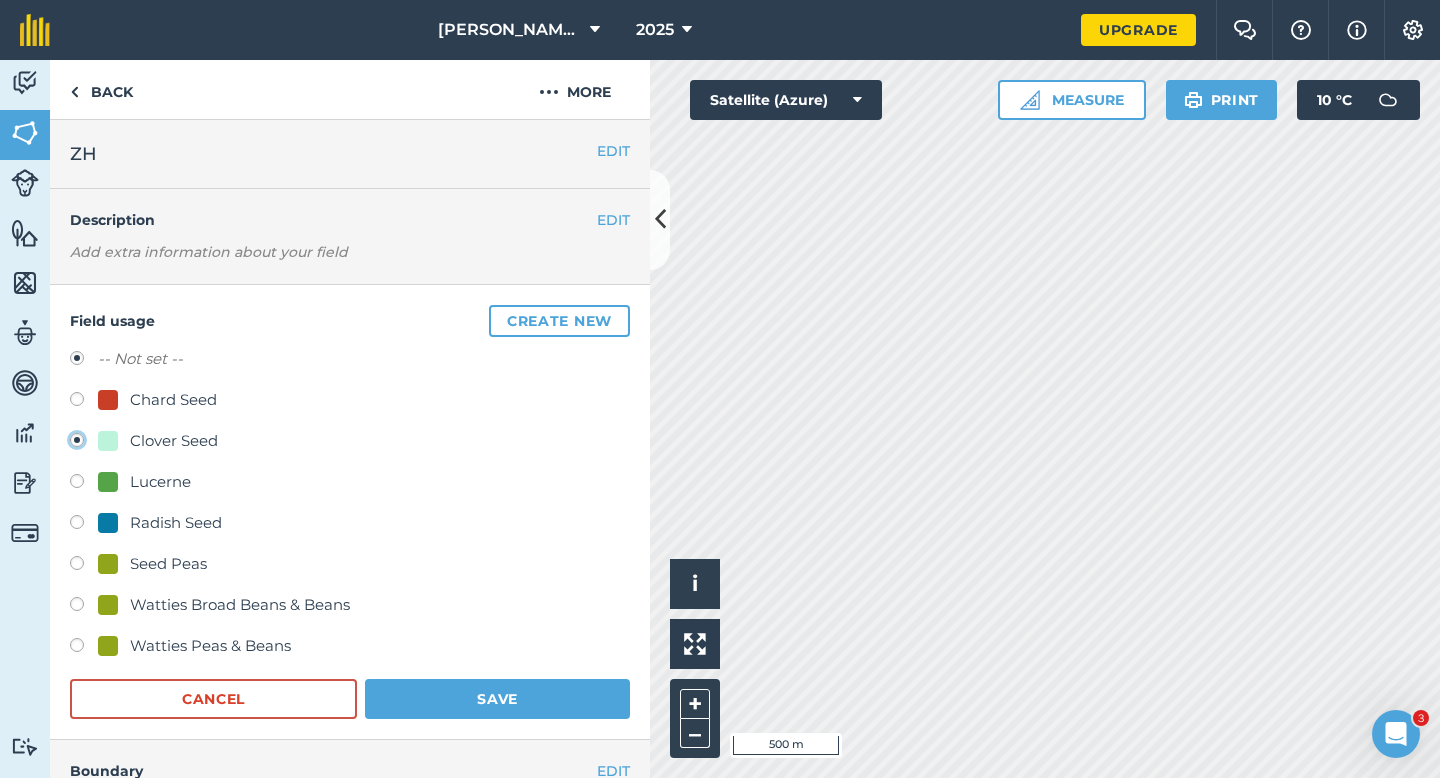 radio on "true" 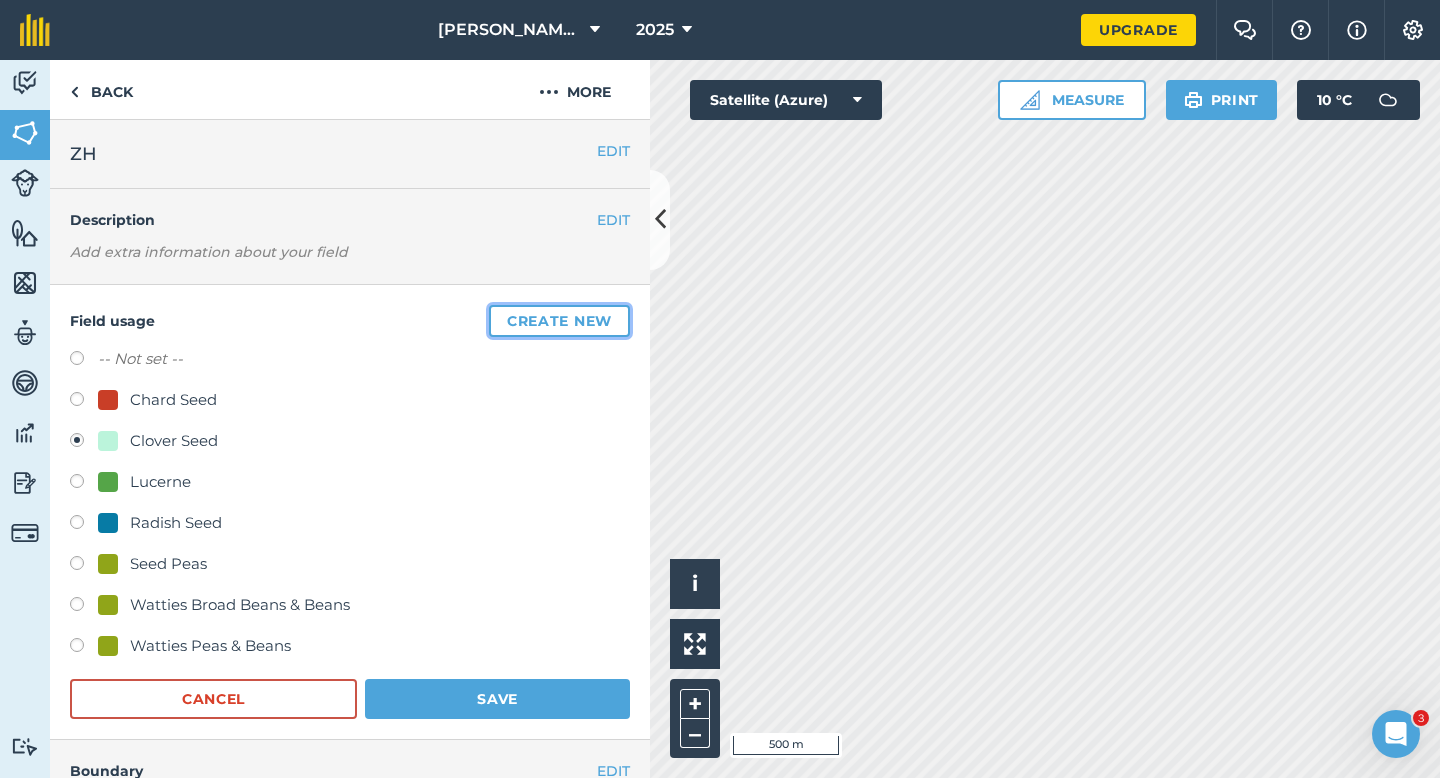 click on "Create new" at bounding box center (559, 321) 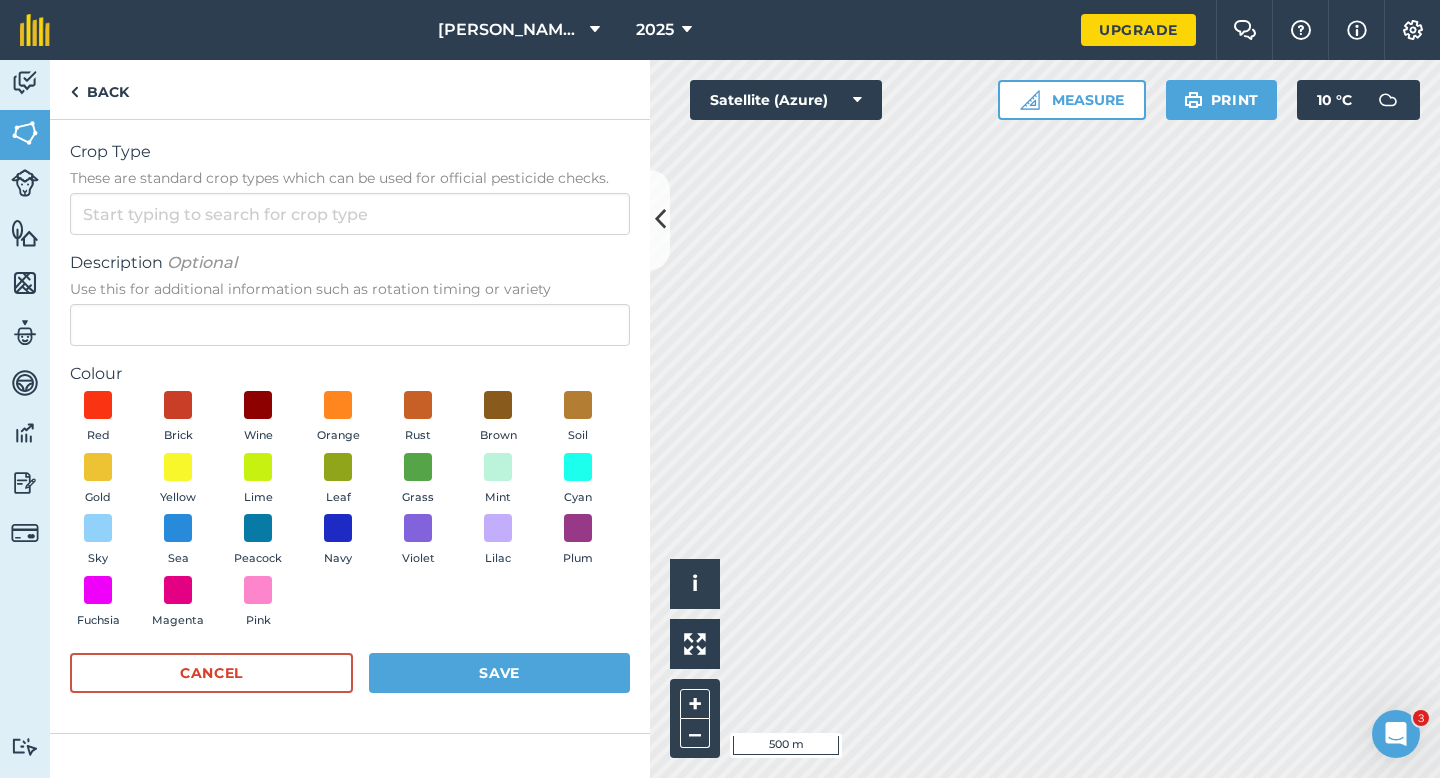 click on "These are standard crop types which can be used for official pesticide checks." at bounding box center (350, 178) 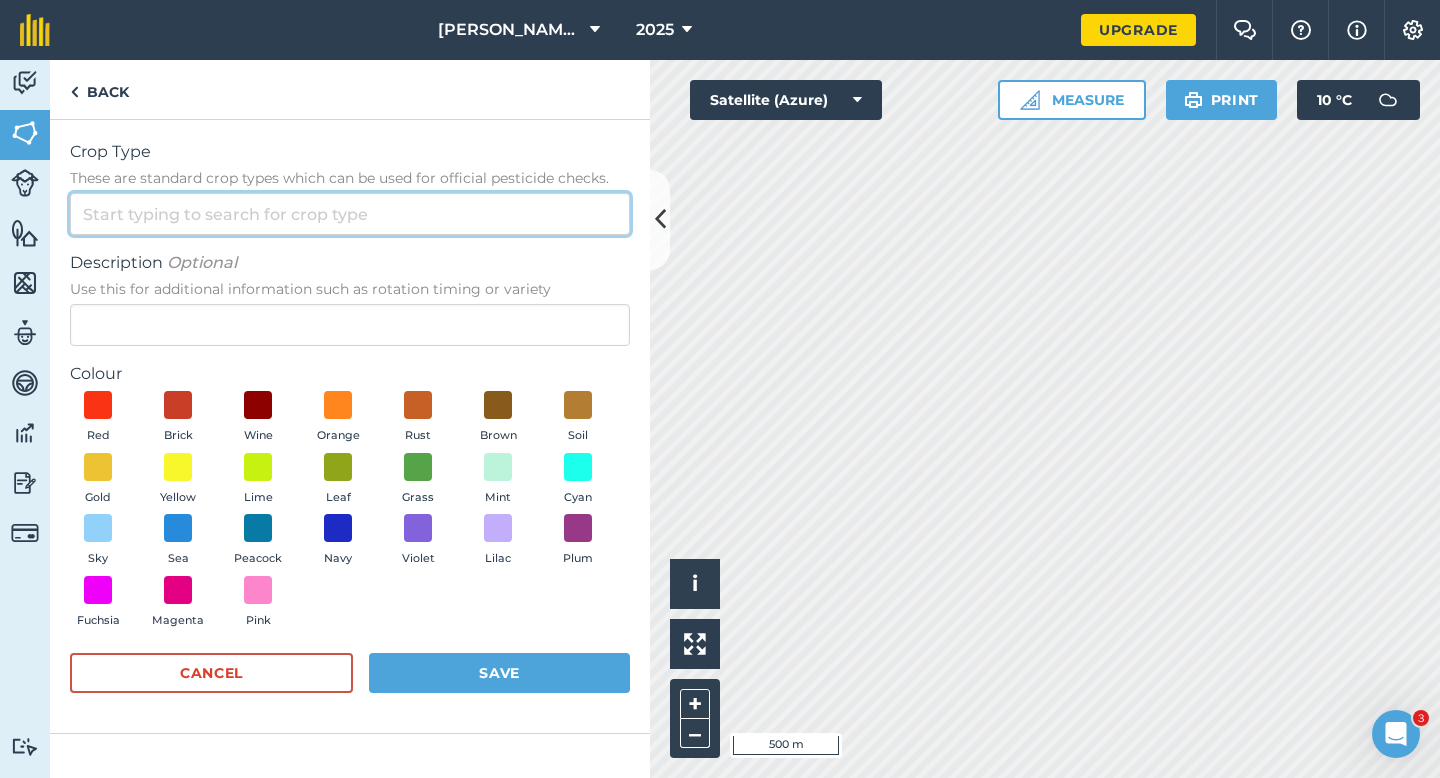 click on "Crop Type These are standard crop types which can be used for official pesticide checks." at bounding box center [350, 214] 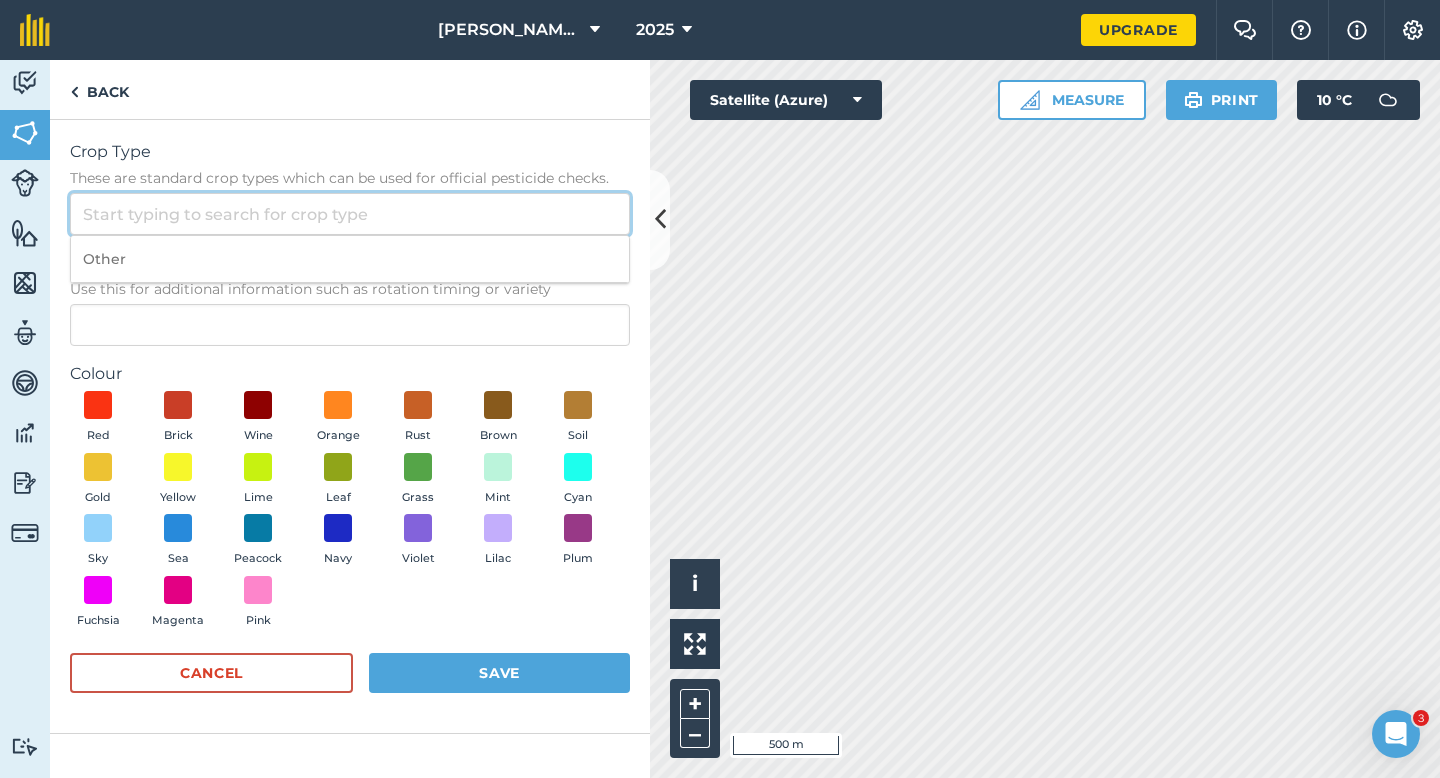 click on "Crop Type These are standard crop types which can be used for official pesticide checks." at bounding box center [350, 214] 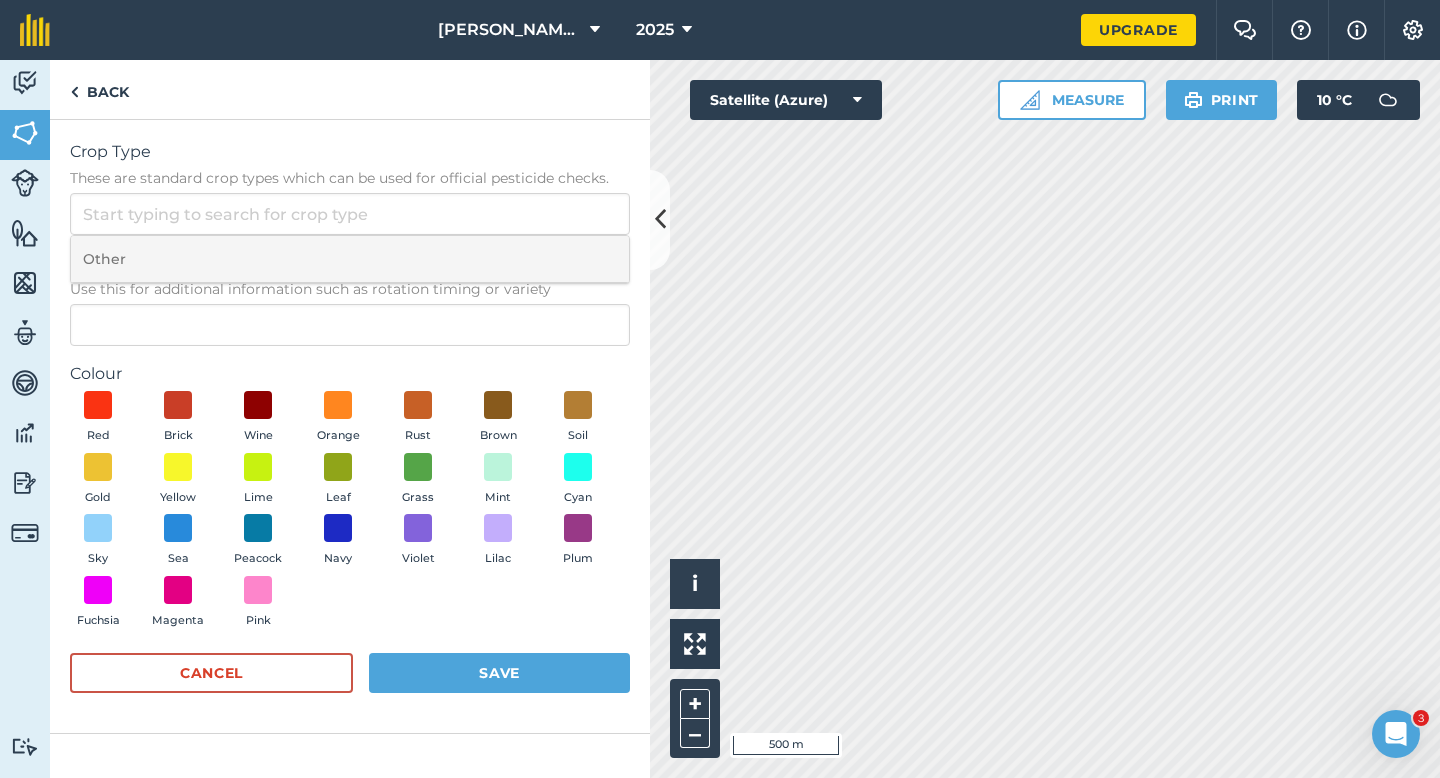 click on "Other" at bounding box center [350, 259] 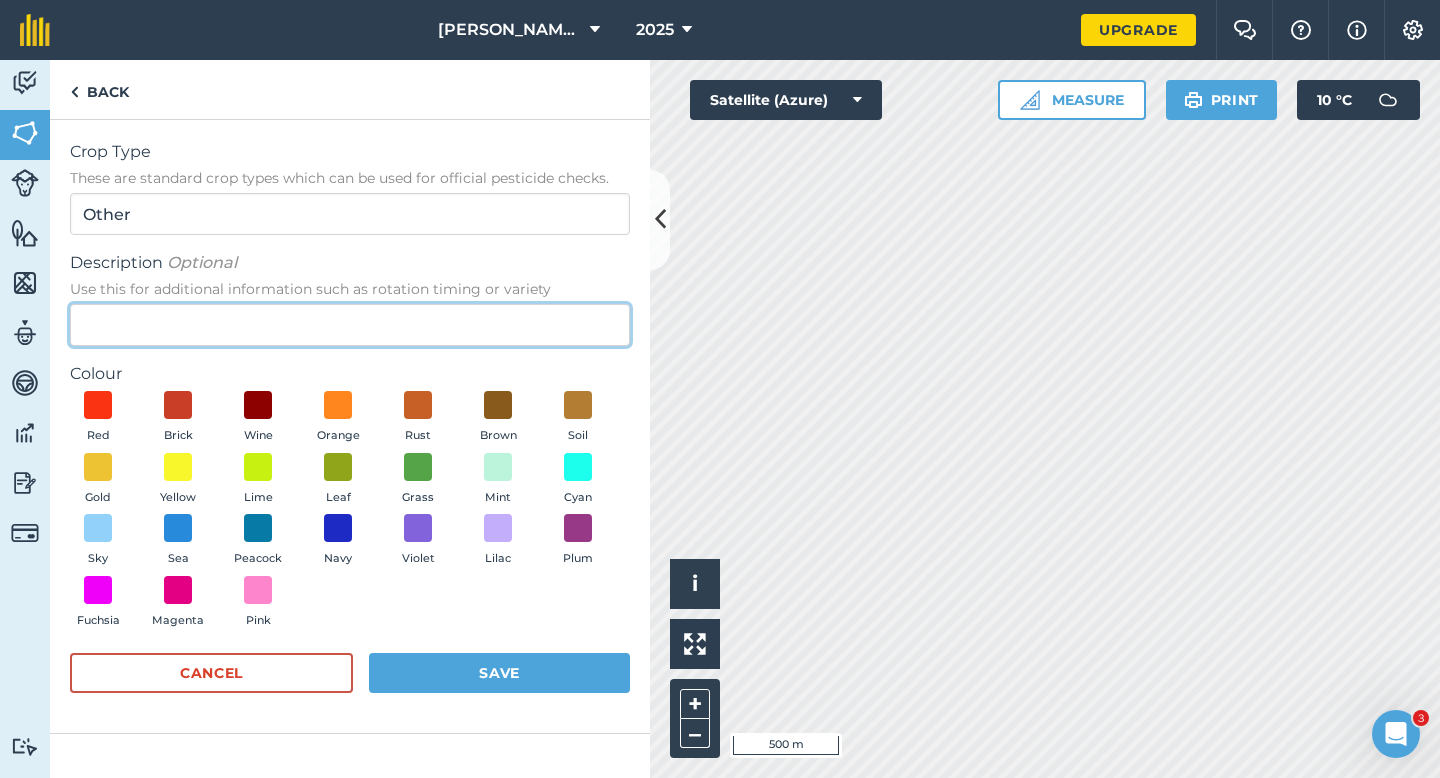 click on "Description   Optional Use this for additional information such as rotation timing or variety" at bounding box center (350, 325) 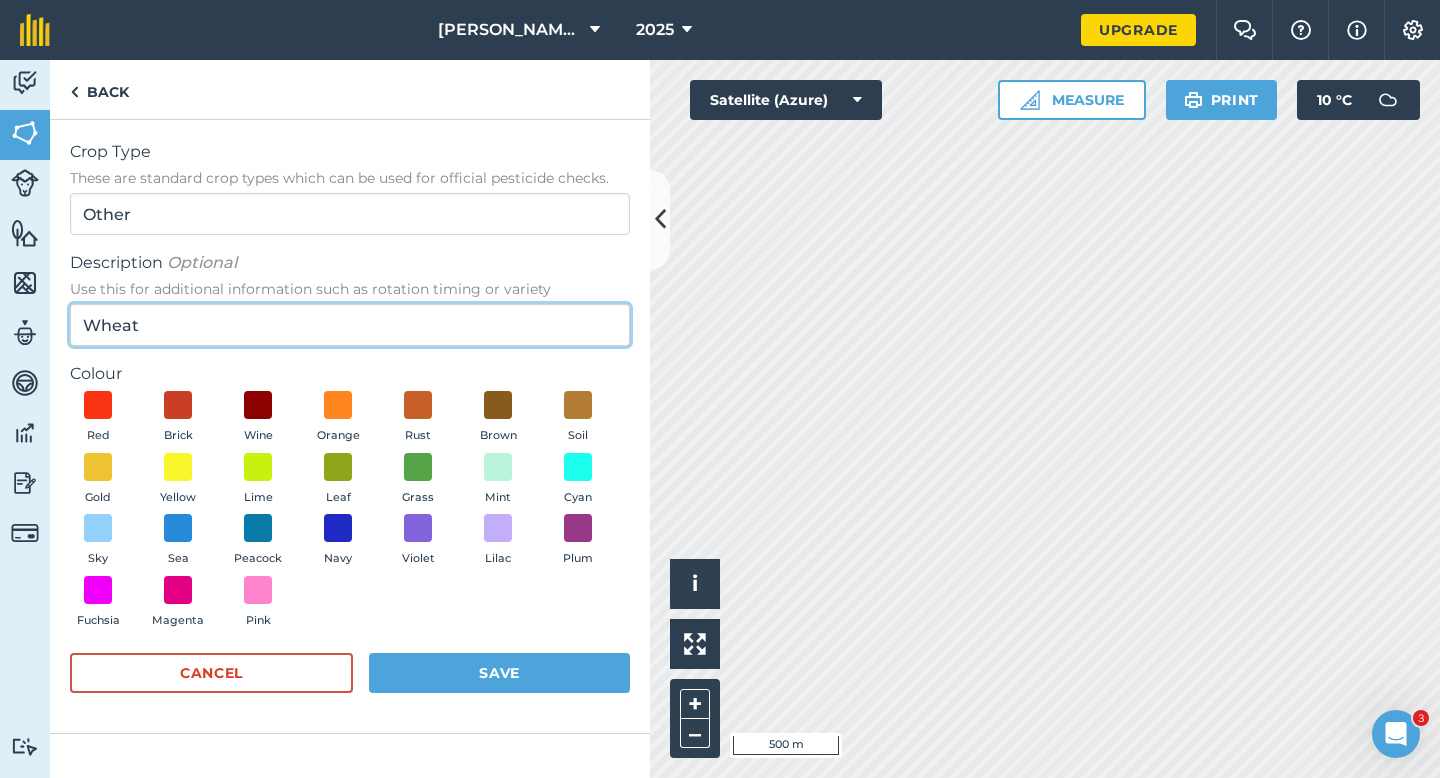 type on "Wheat" 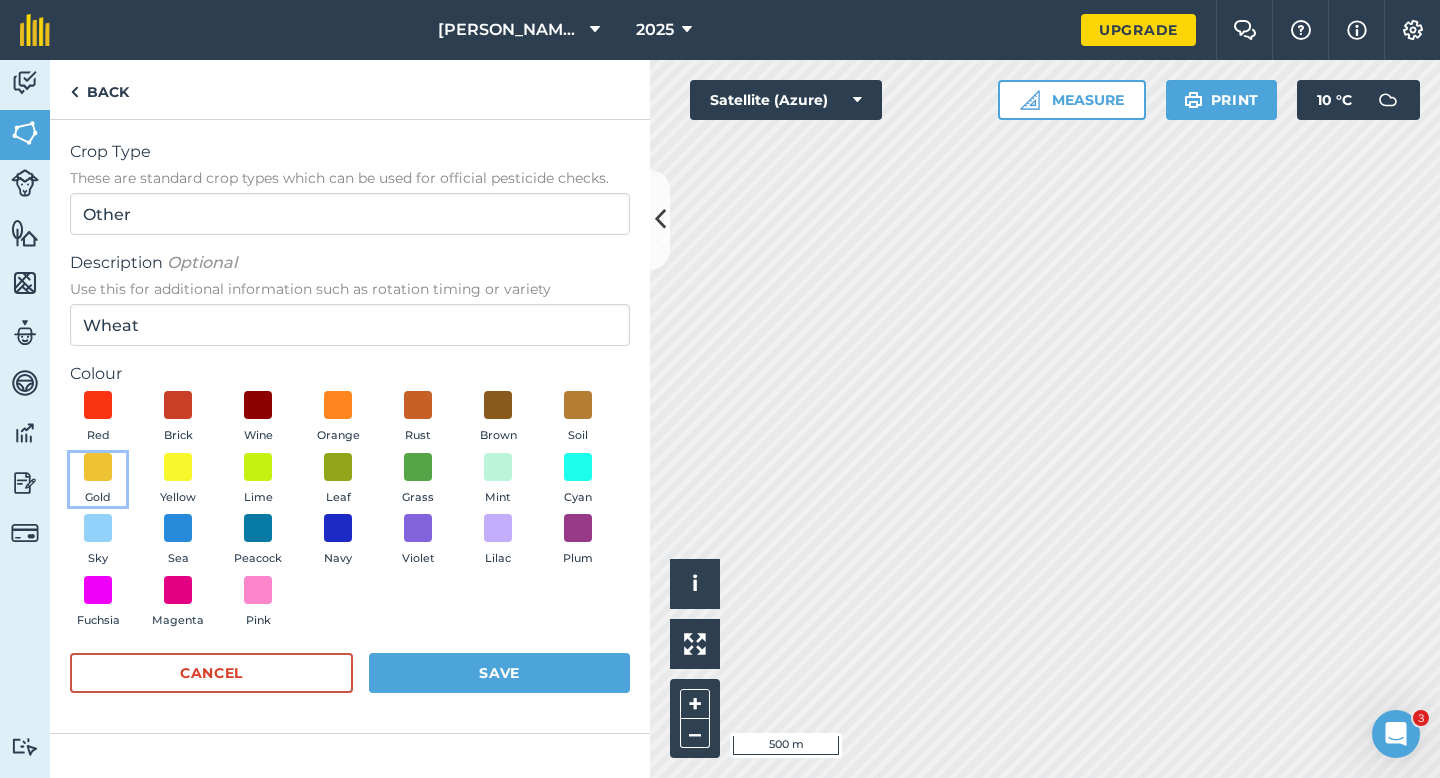 click on "Gold" at bounding box center (98, 480) 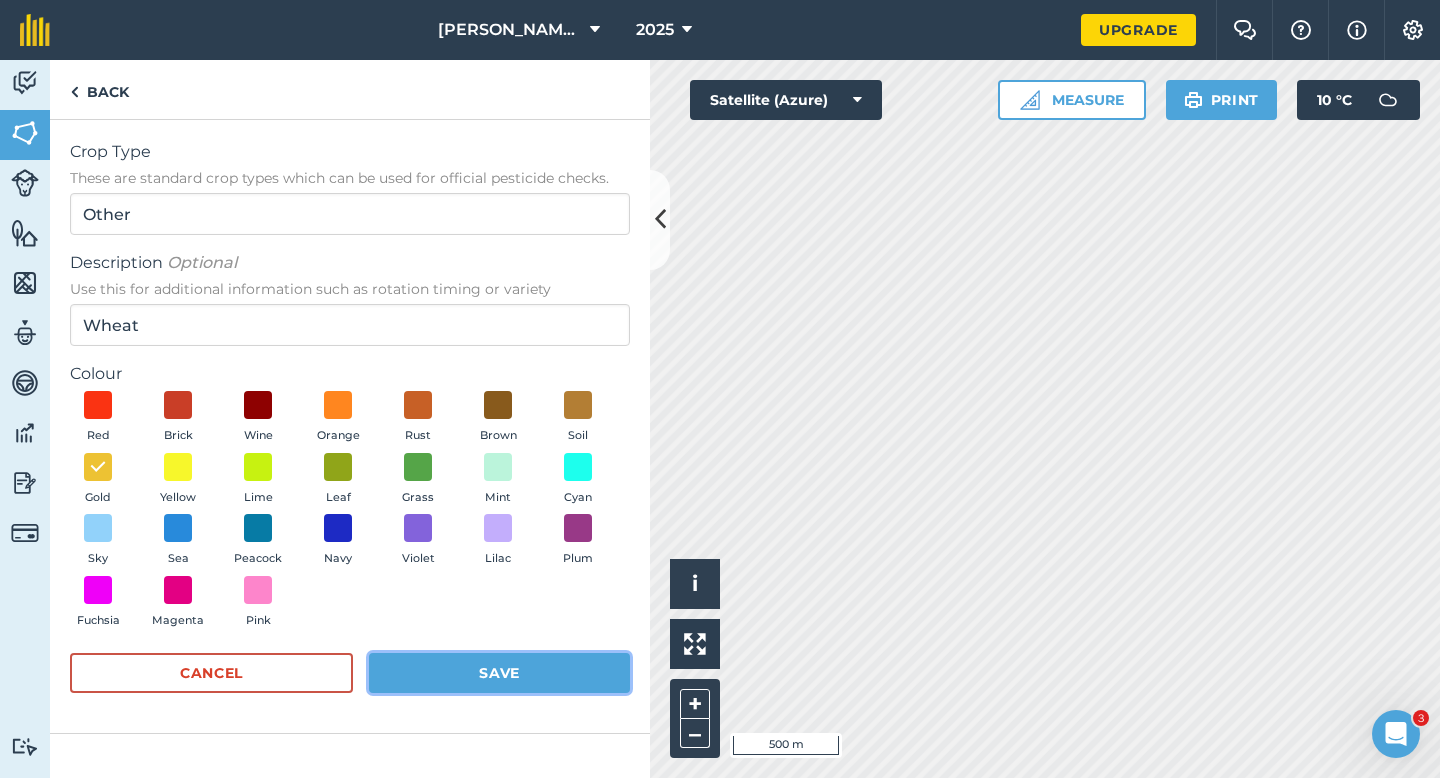 click on "Save" at bounding box center (499, 673) 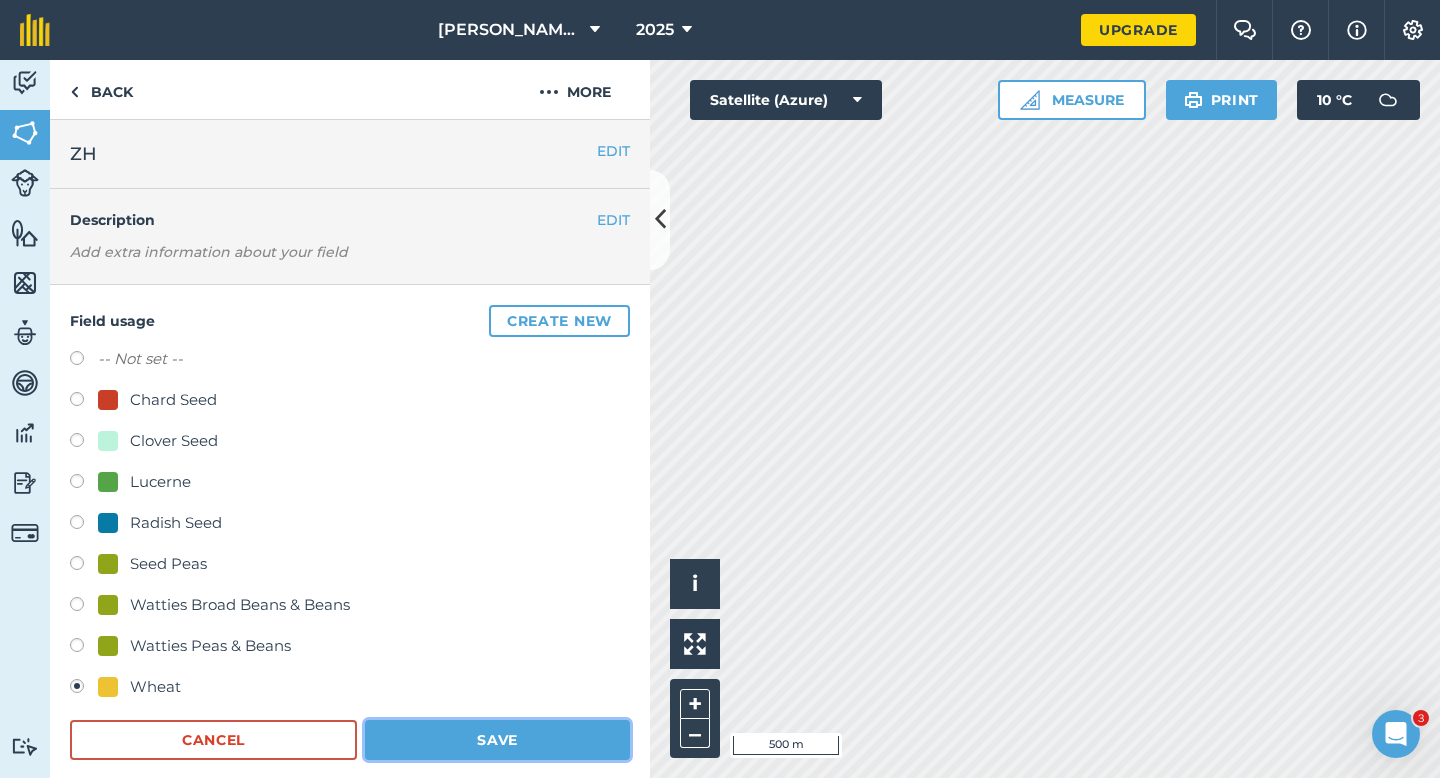 click on "Save" at bounding box center [497, 740] 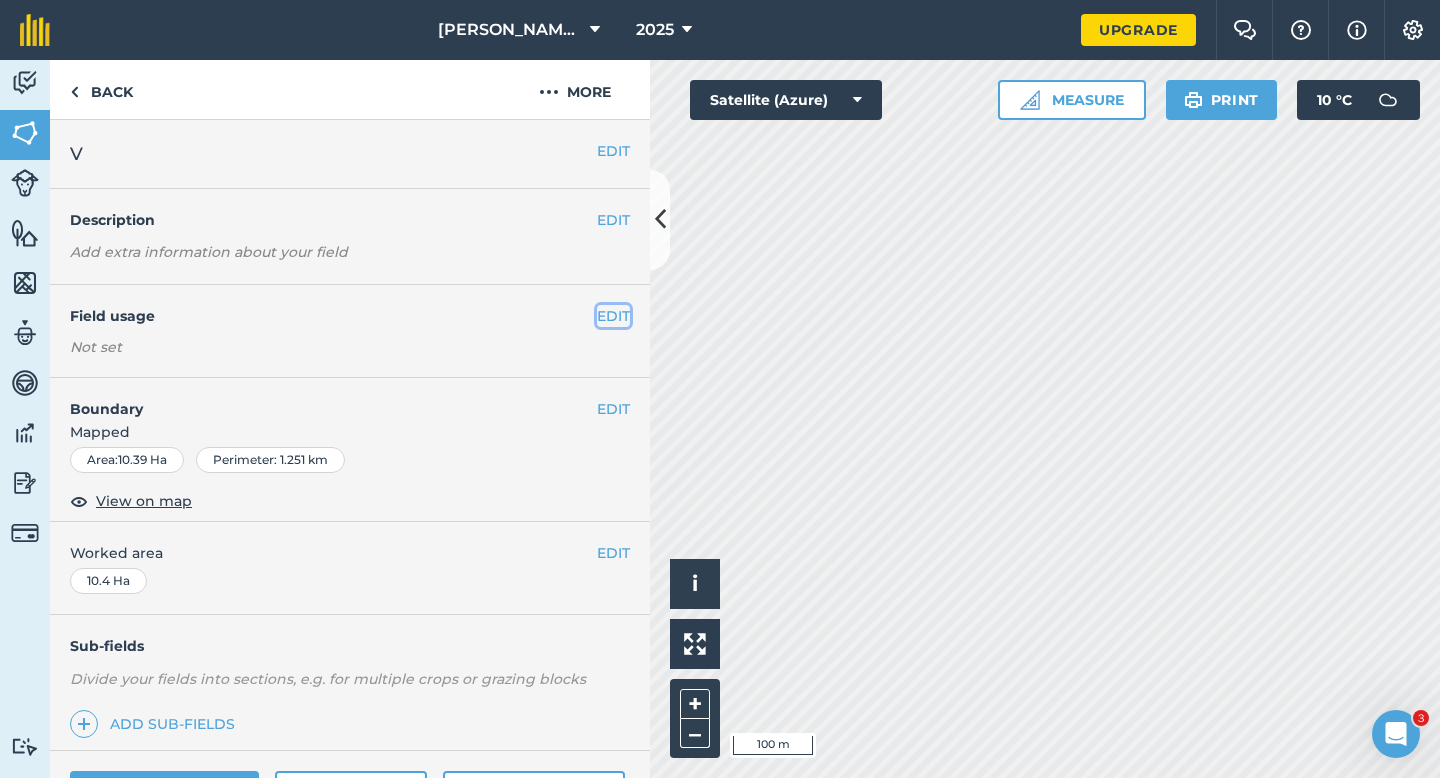 click on "EDIT" at bounding box center [613, 316] 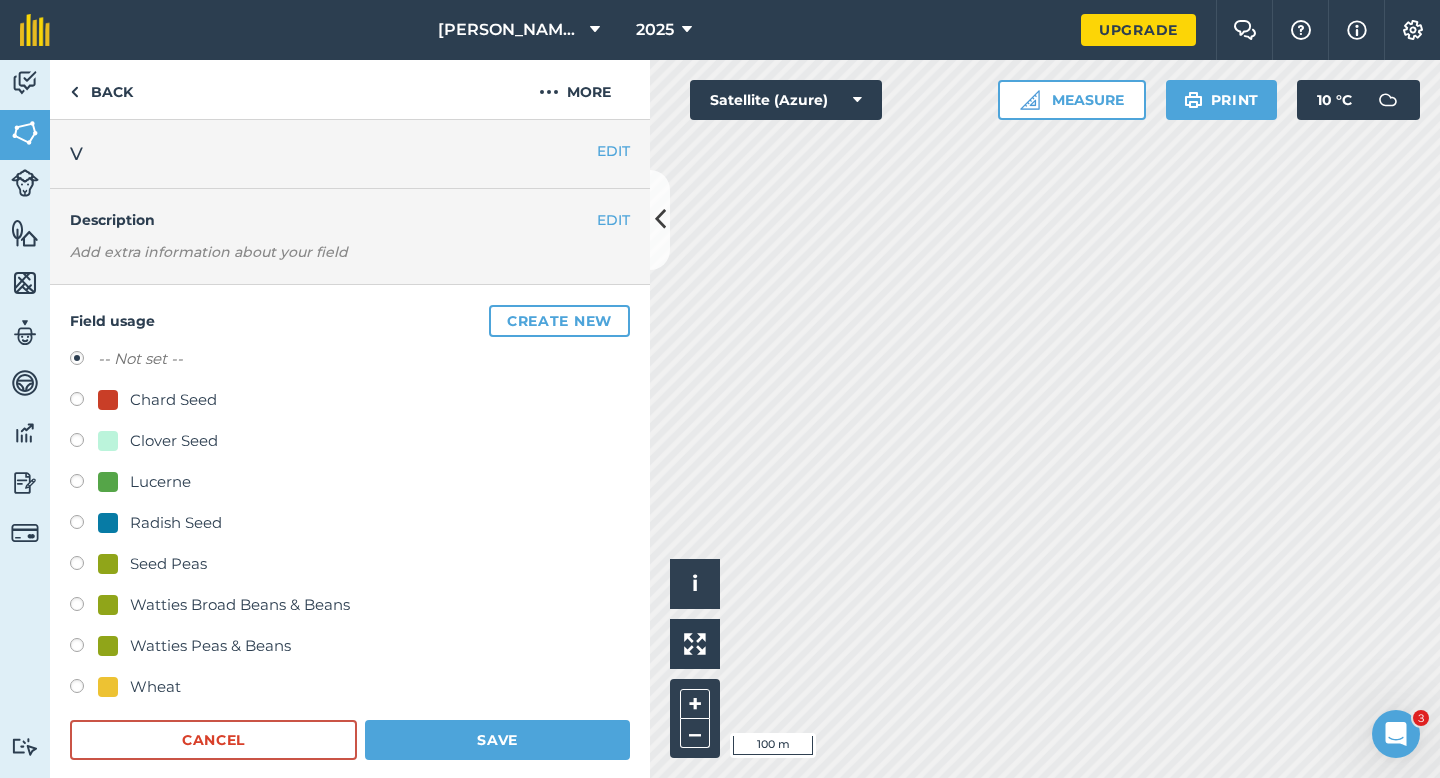 click at bounding box center [108, 687] 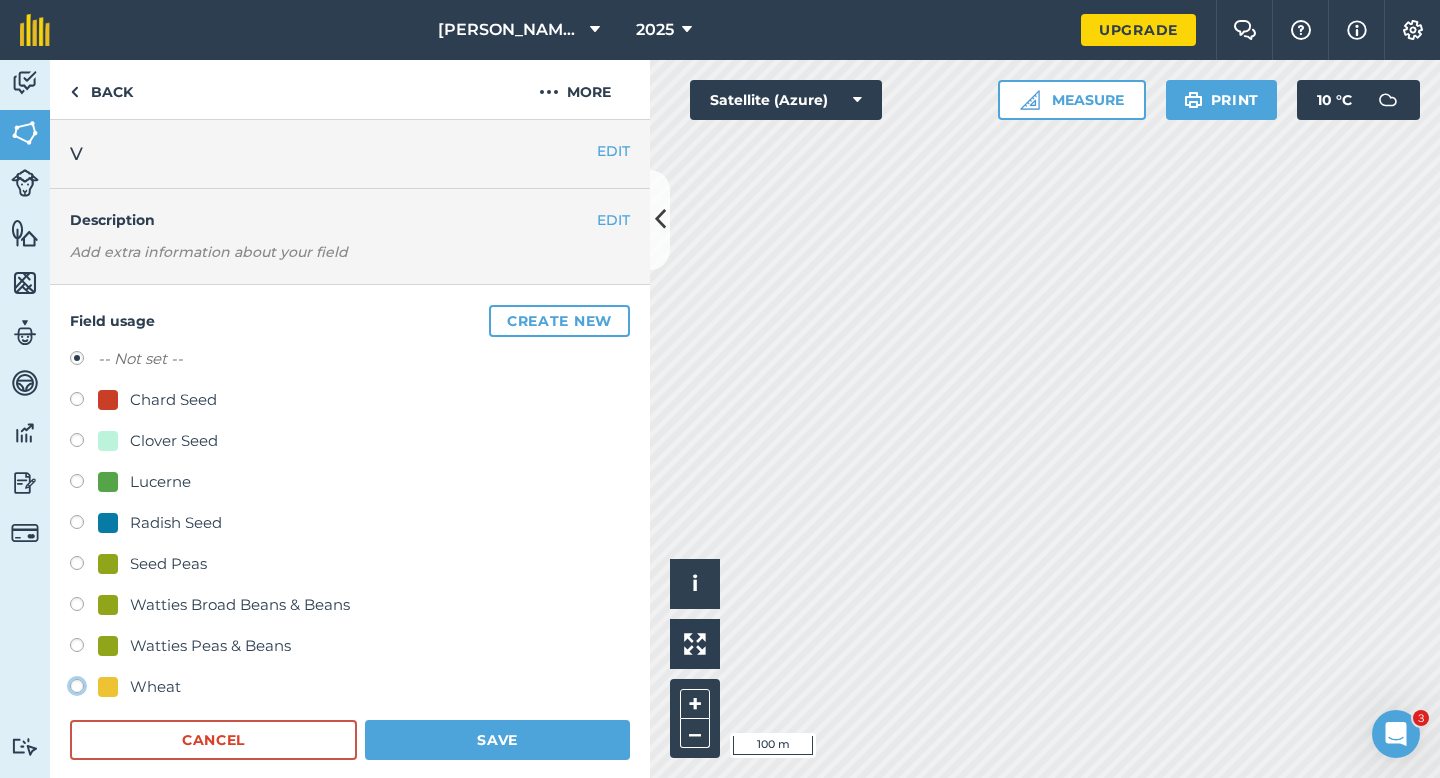 click on "Wheat" at bounding box center [-9923, 685] 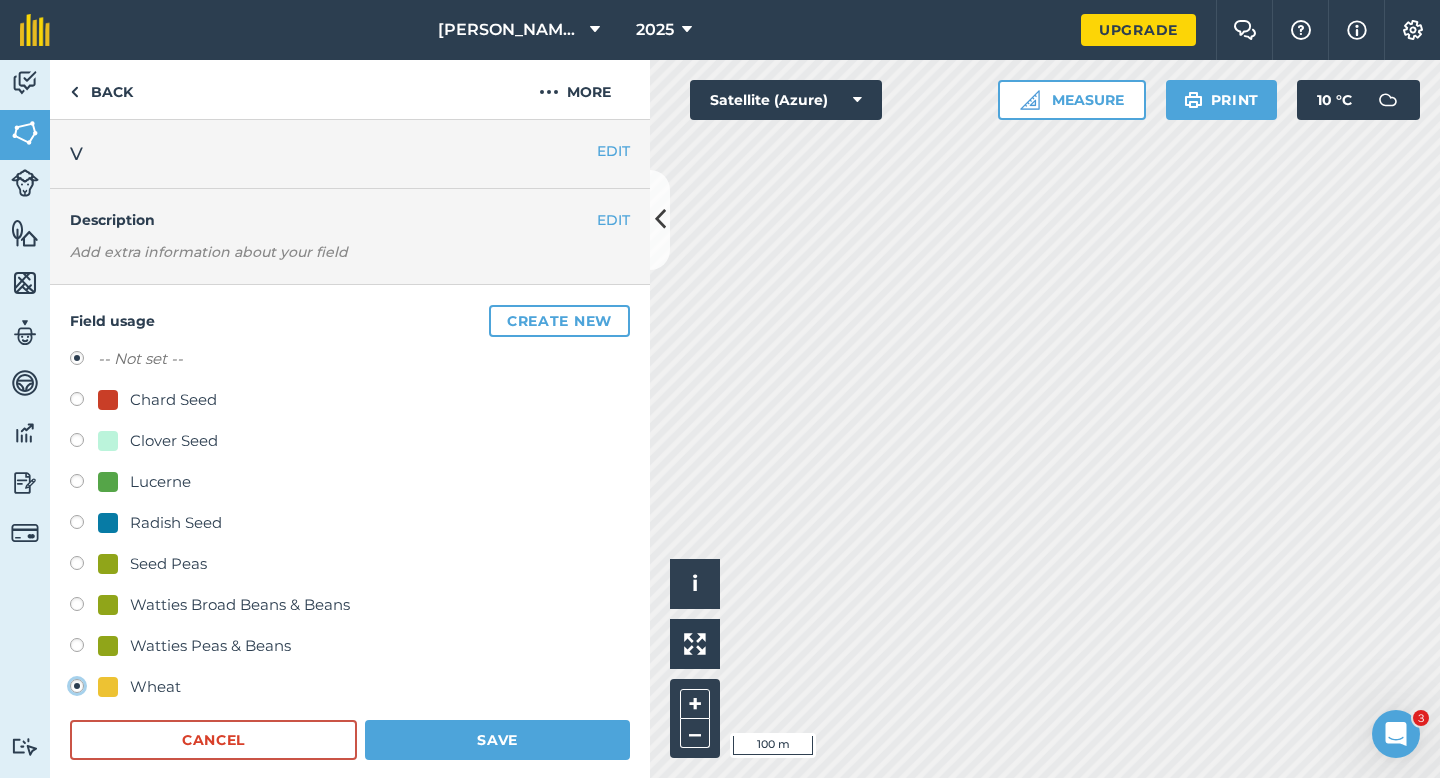 radio on "true" 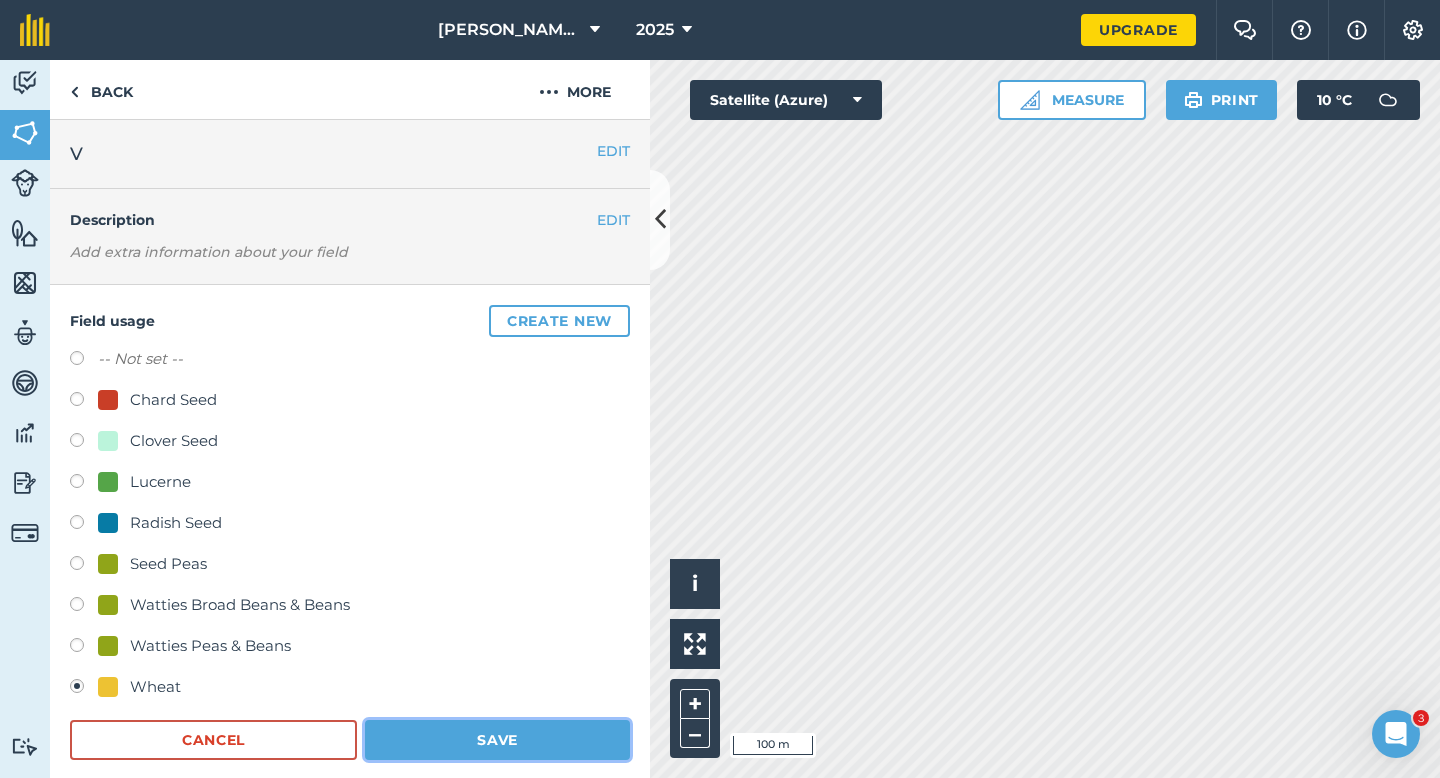 click on "Save" at bounding box center (497, 740) 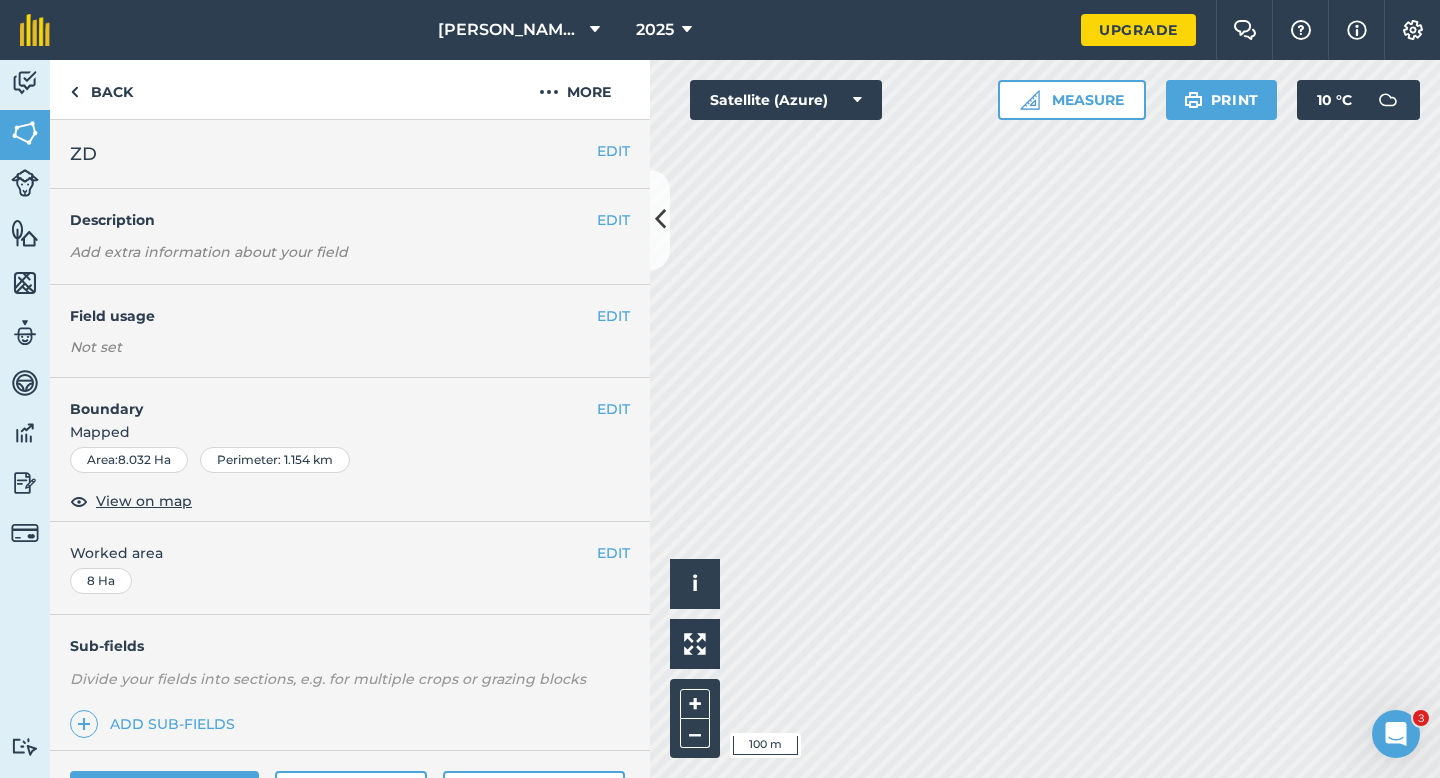click on "EDIT Field usage Not set" at bounding box center (350, 331) 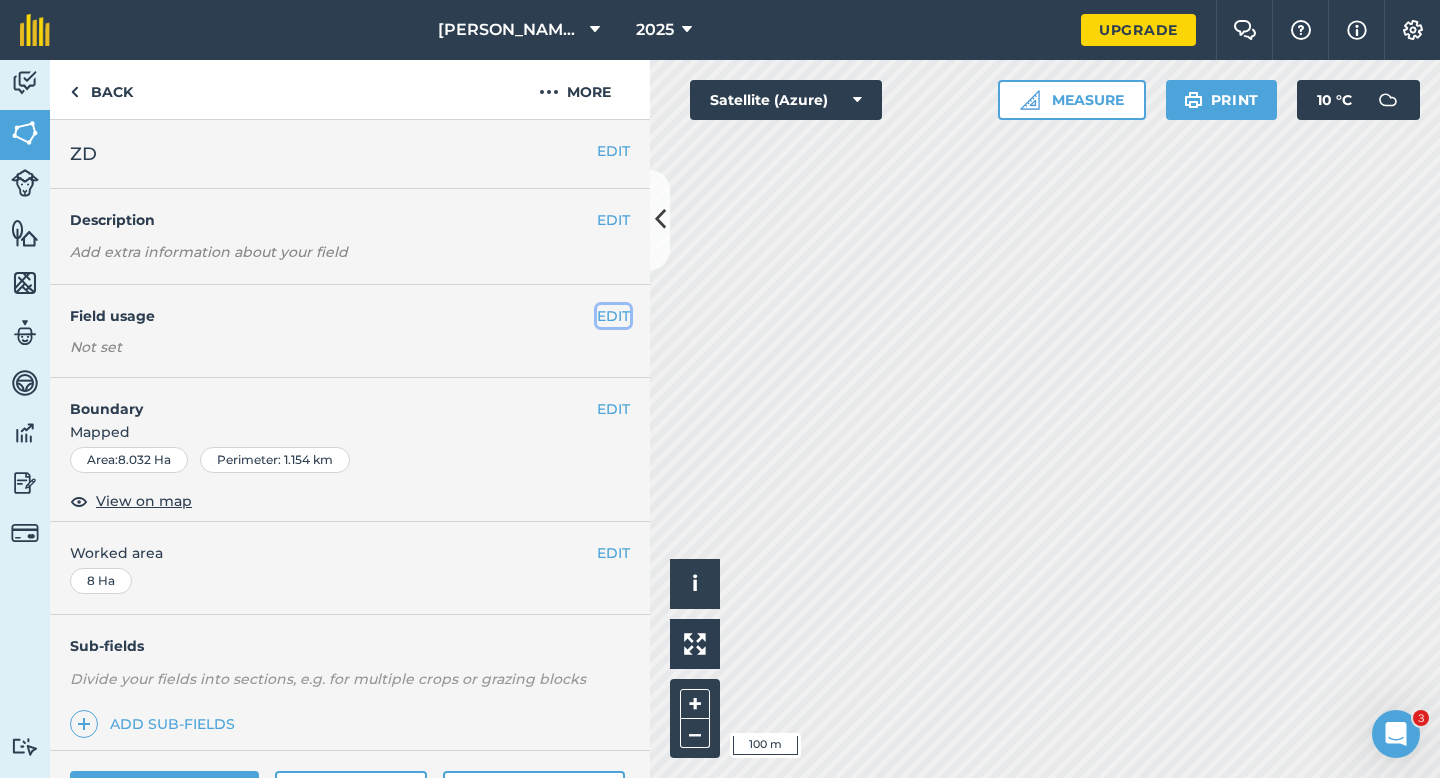 click on "EDIT" at bounding box center [613, 316] 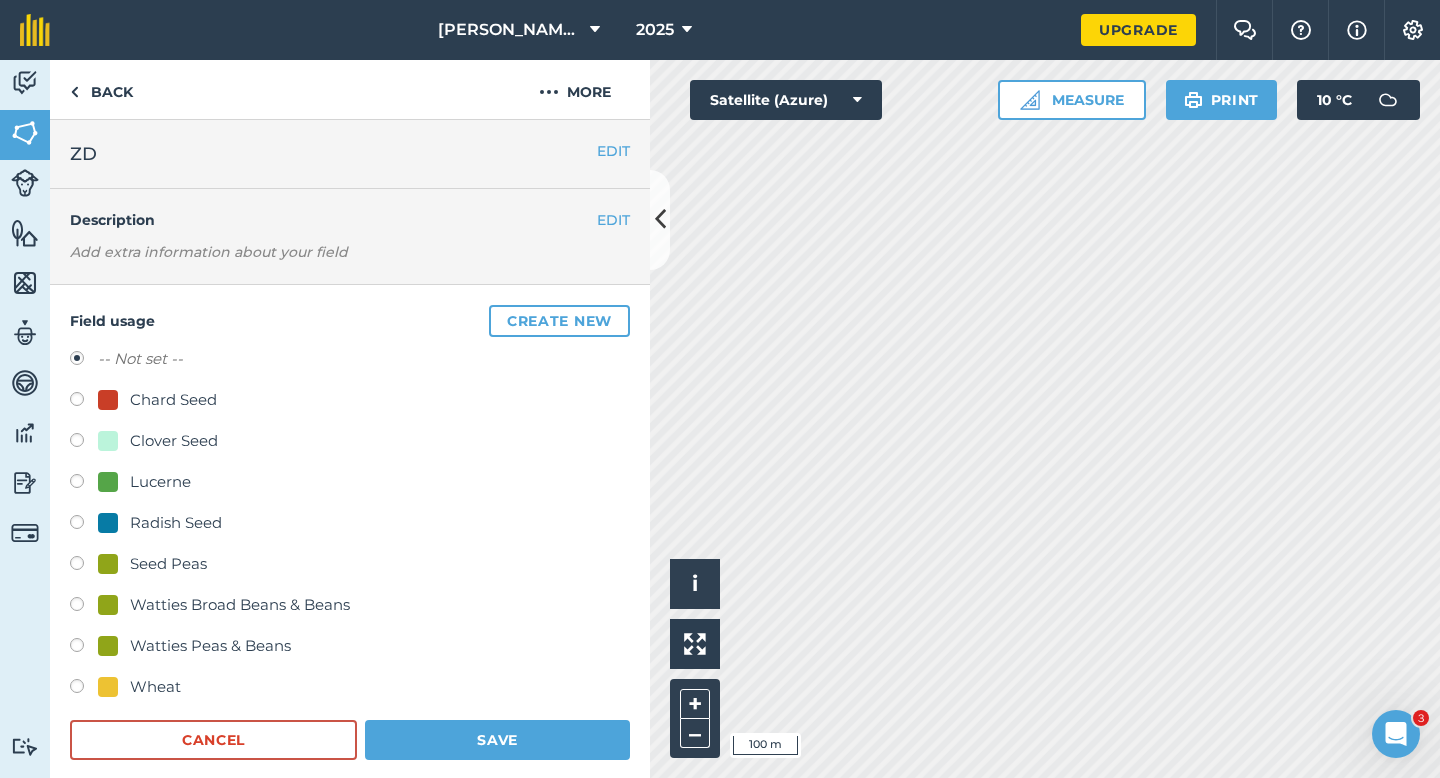 click on "Wheat" at bounding box center (155, 687) 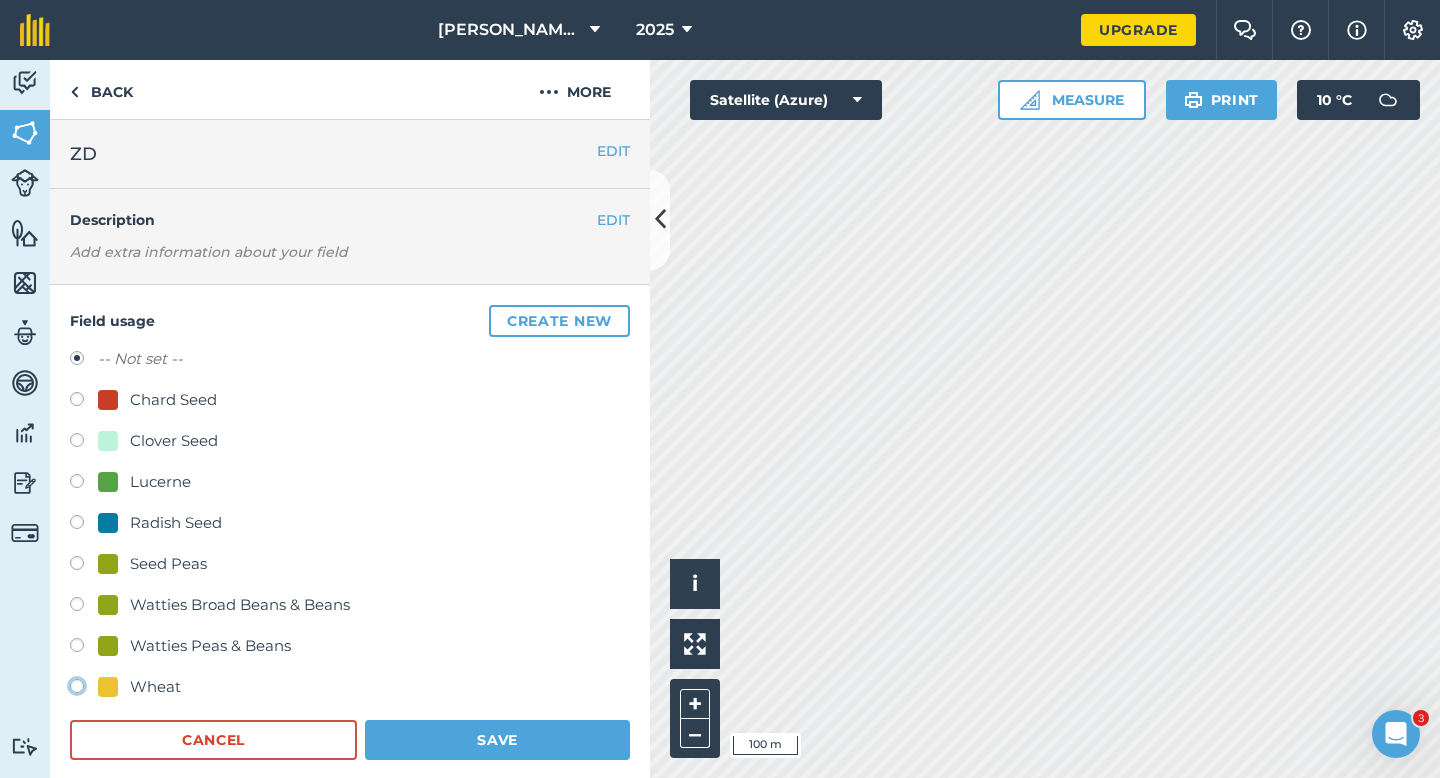 click on "Wheat" at bounding box center (-9923, 685) 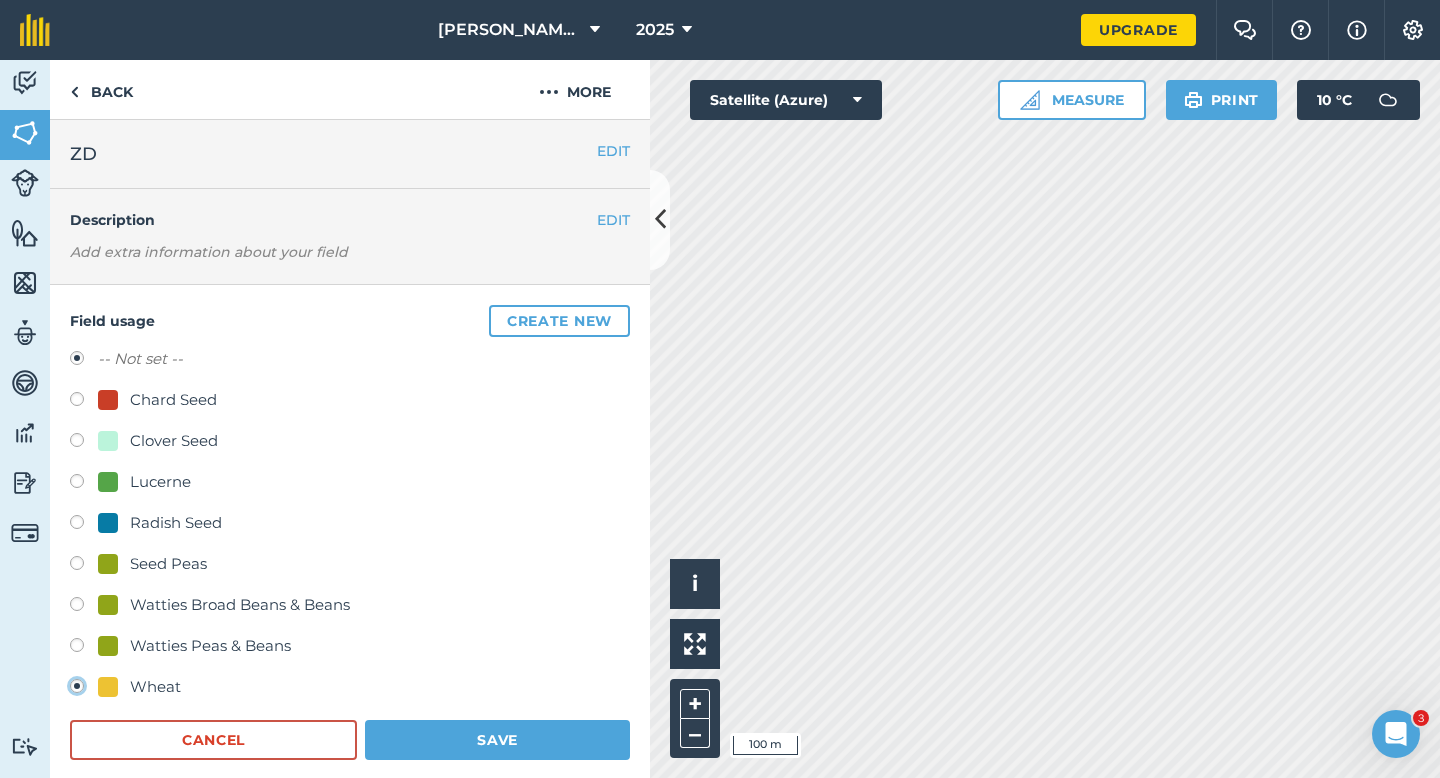 radio on "true" 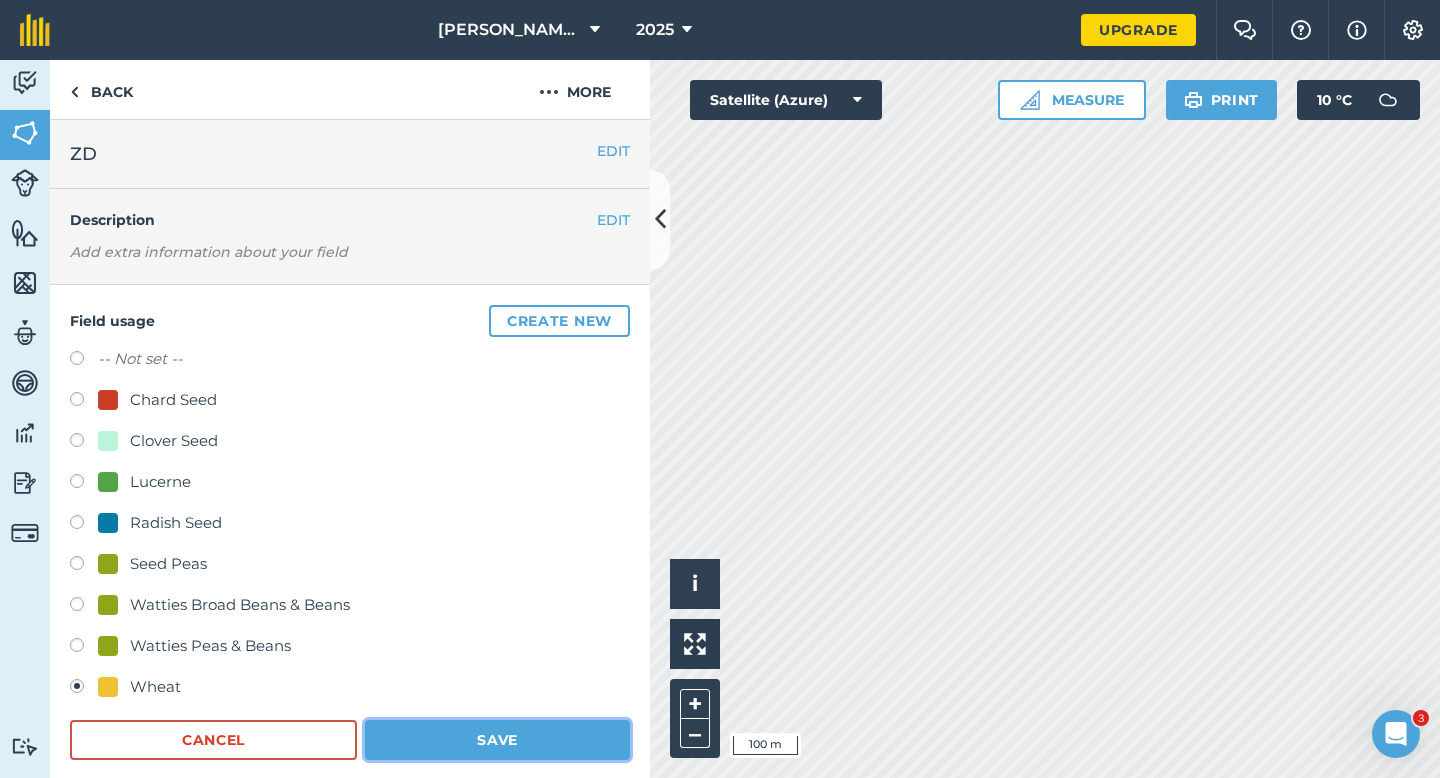 click on "Save" at bounding box center [497, 740] 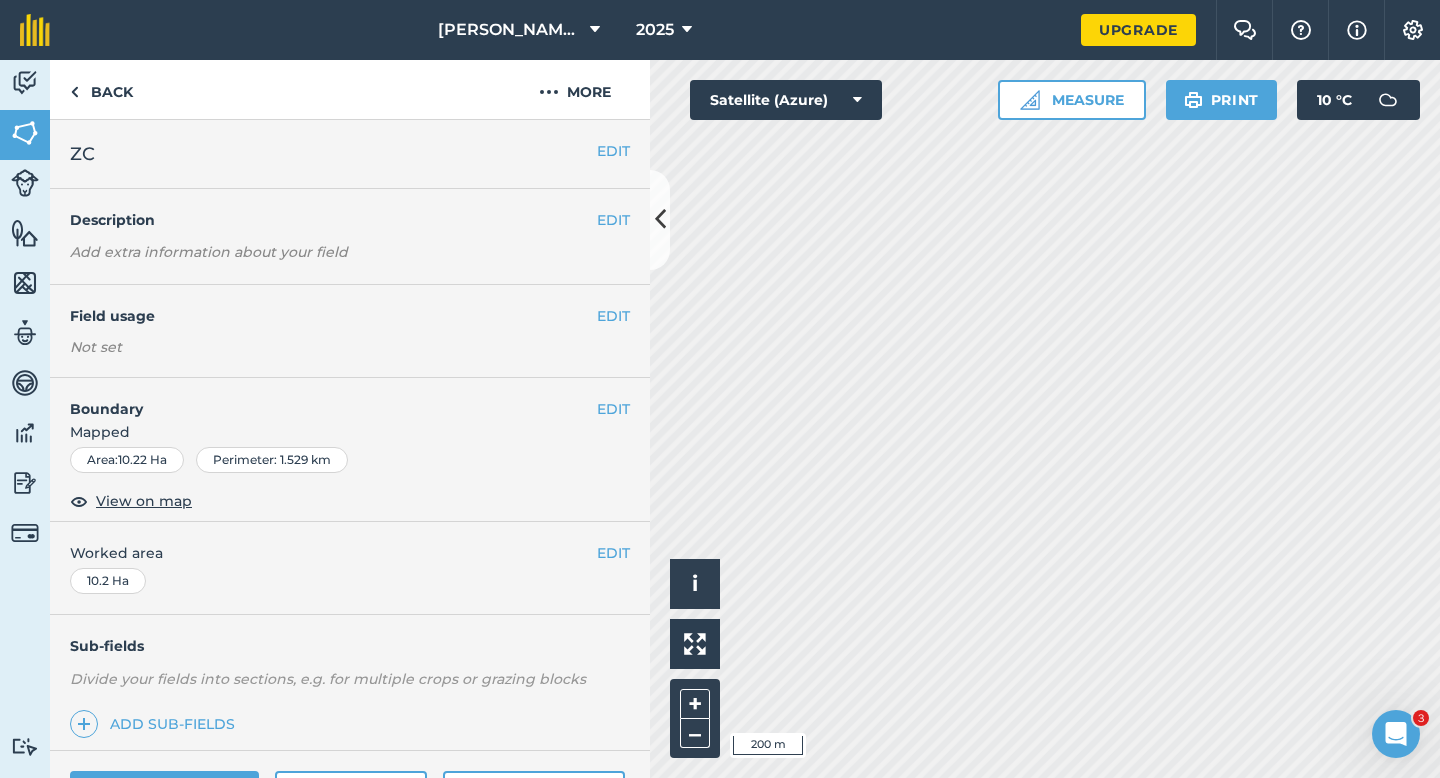 click on "EDIT Field usage Not set" at bounding box center [350, 331] 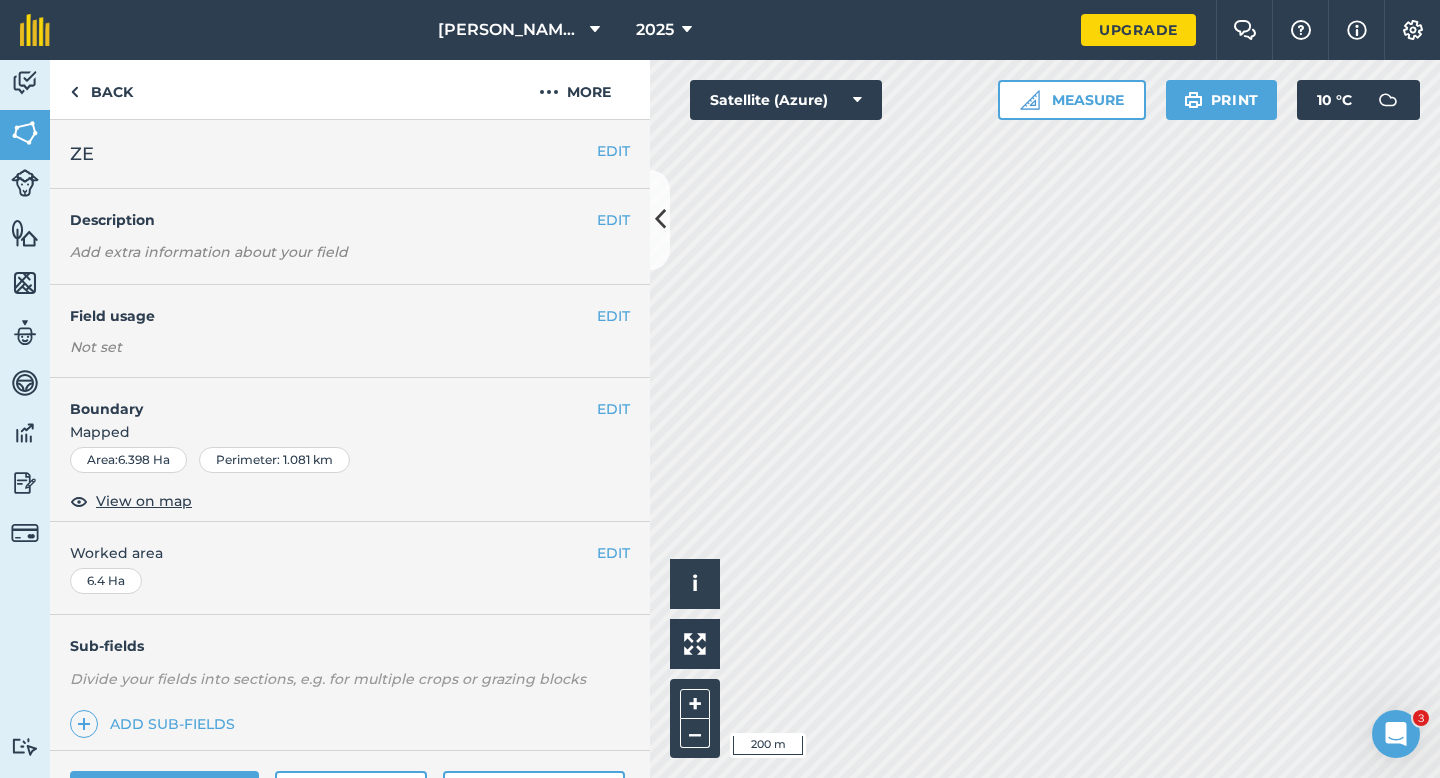 click on "EDIT Field usage Not set" at bounding box center [350, 331] 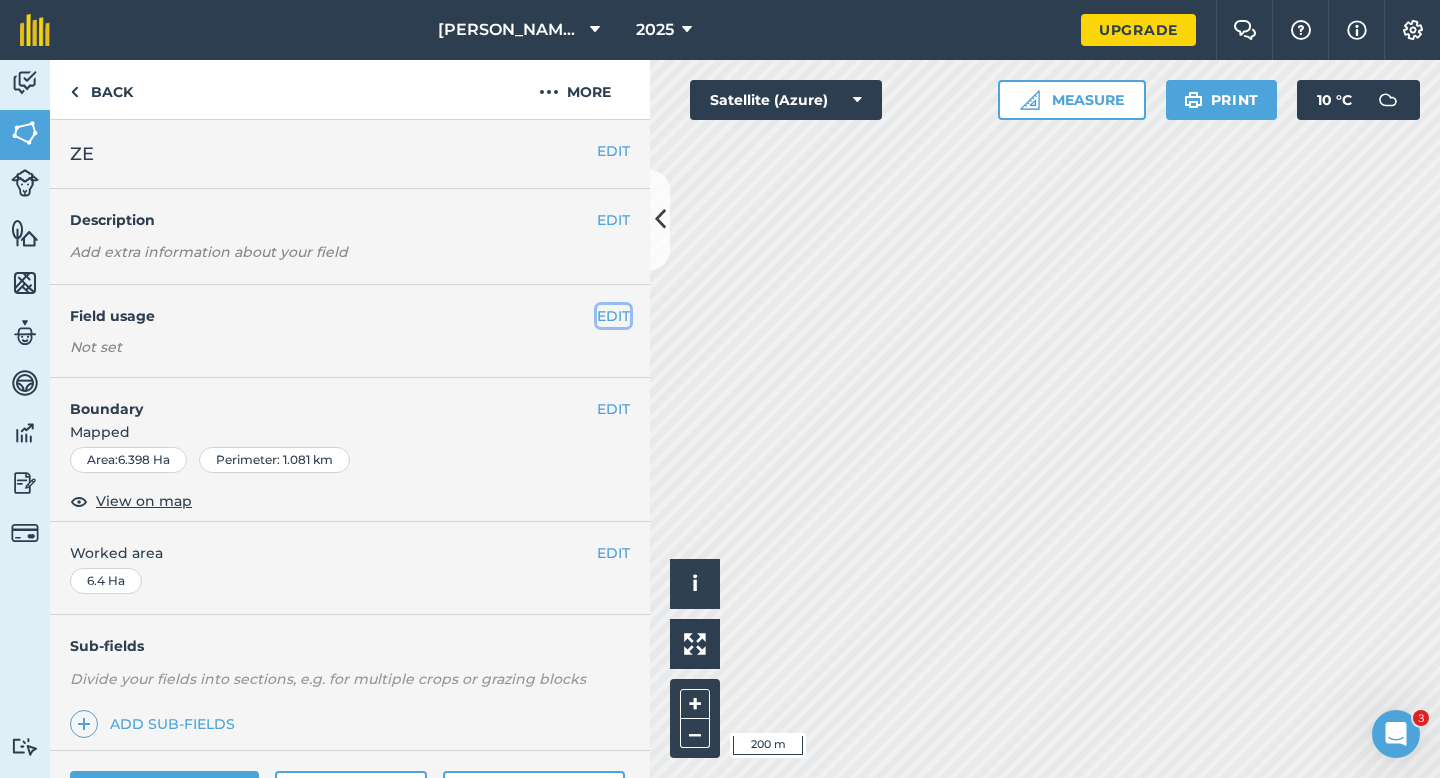 click on "EDIT" at bounding box center [613, 316] 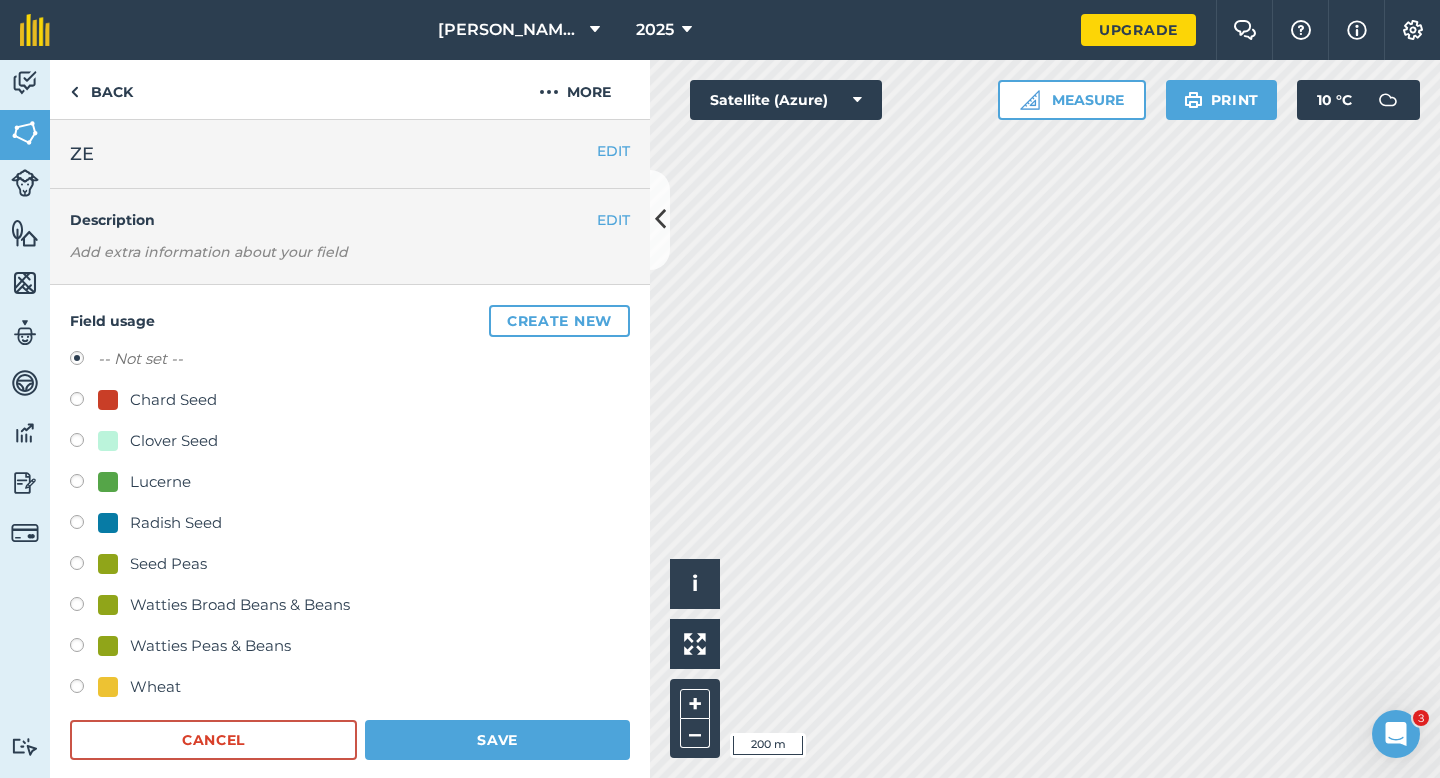 click on "Clover Seed" at bounding box center [174, 441] 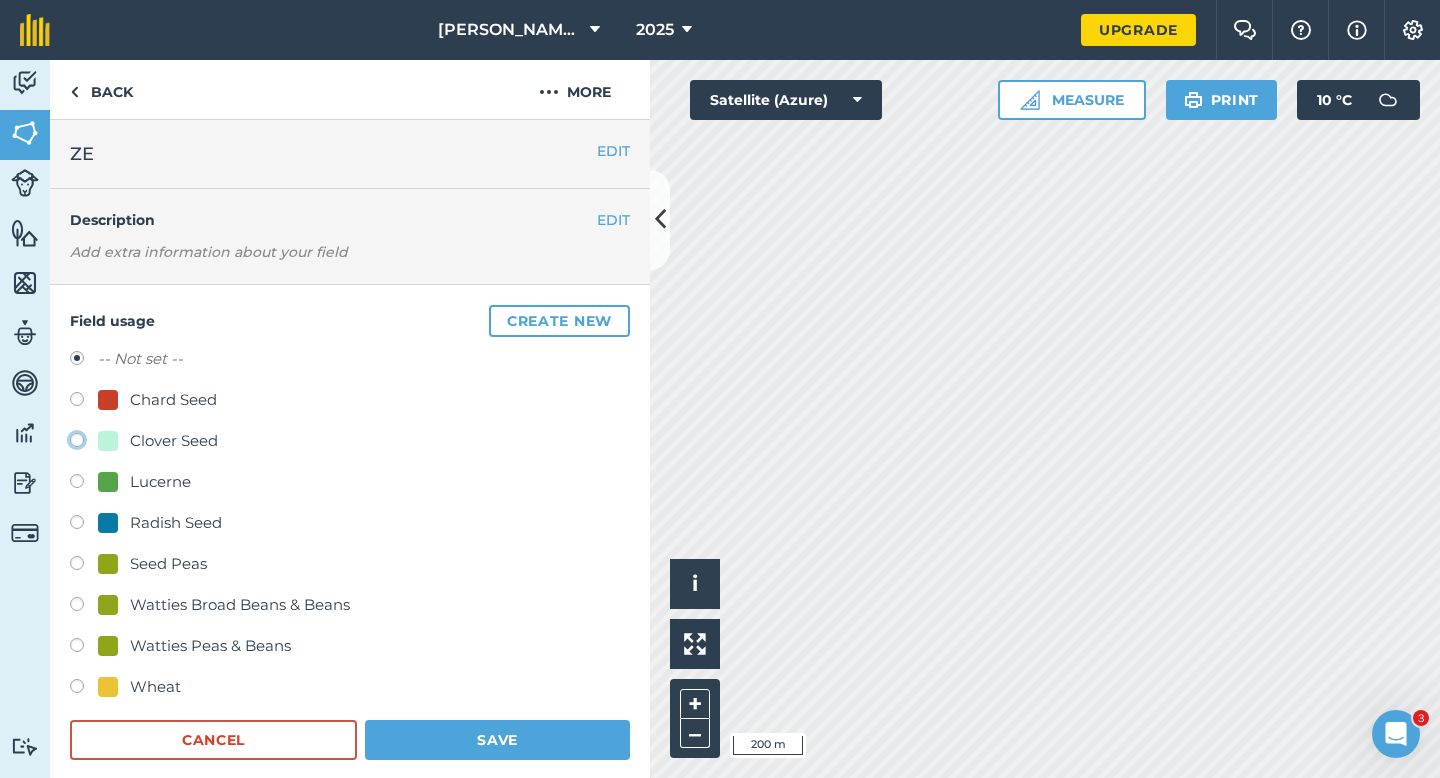 click on "Clover Seed" at bounding box center (-9923, 439) 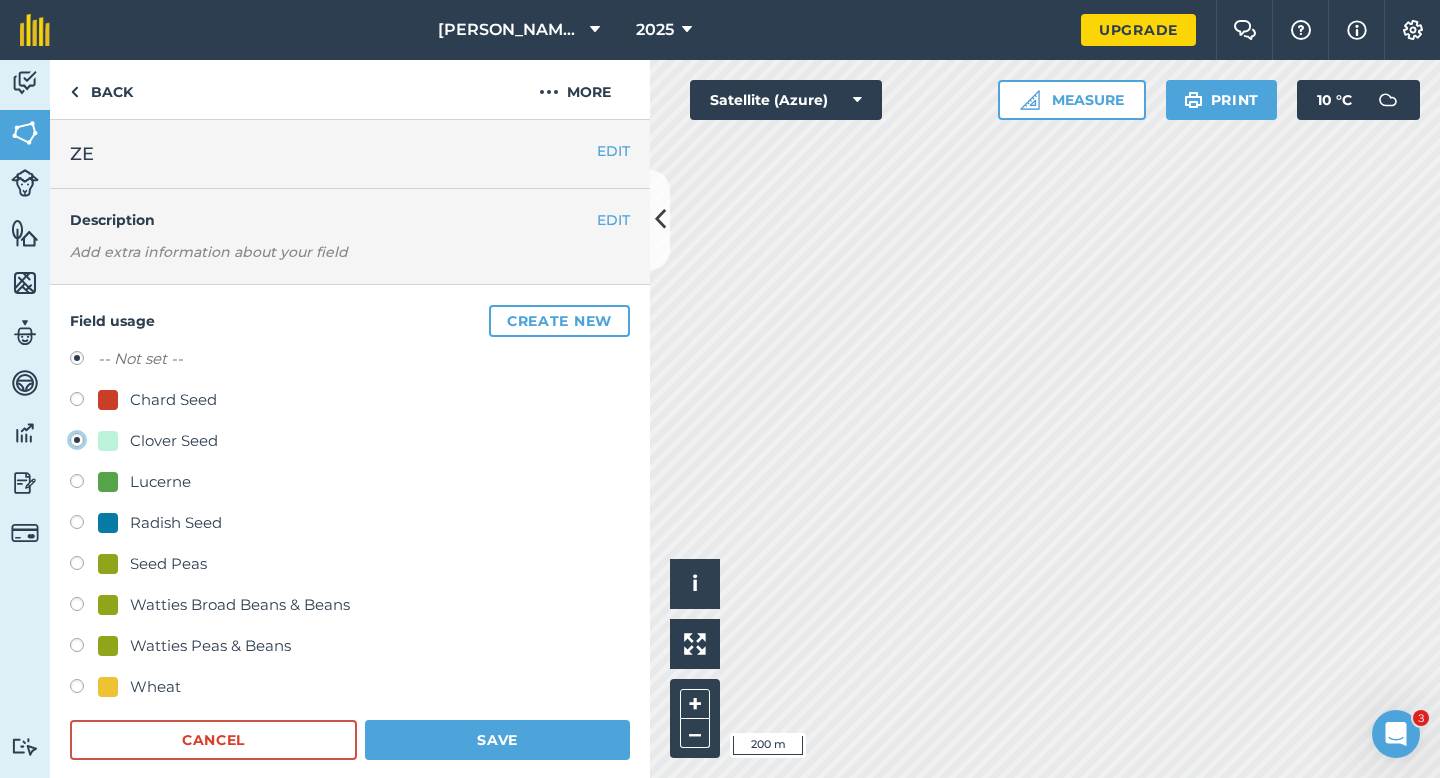 radio on "true" 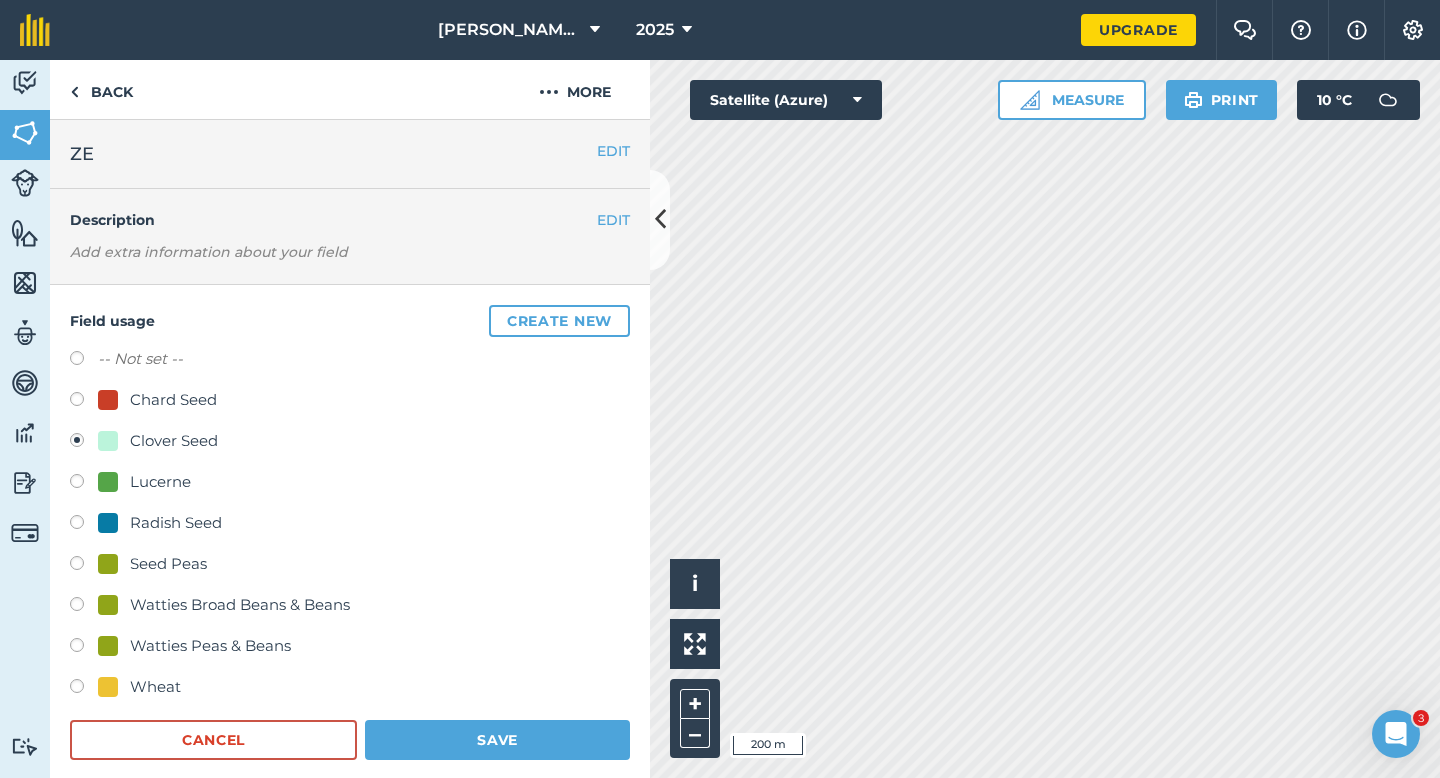 click on "Field usage   Create new -- Not set -- Chard Seed Clover Seed Lucerne Radish Seed Seed Peas Watties Broad Beans & Beans Watties Peas & Beans  Wheat  Cancel Save" at bounding box center [350, 533] 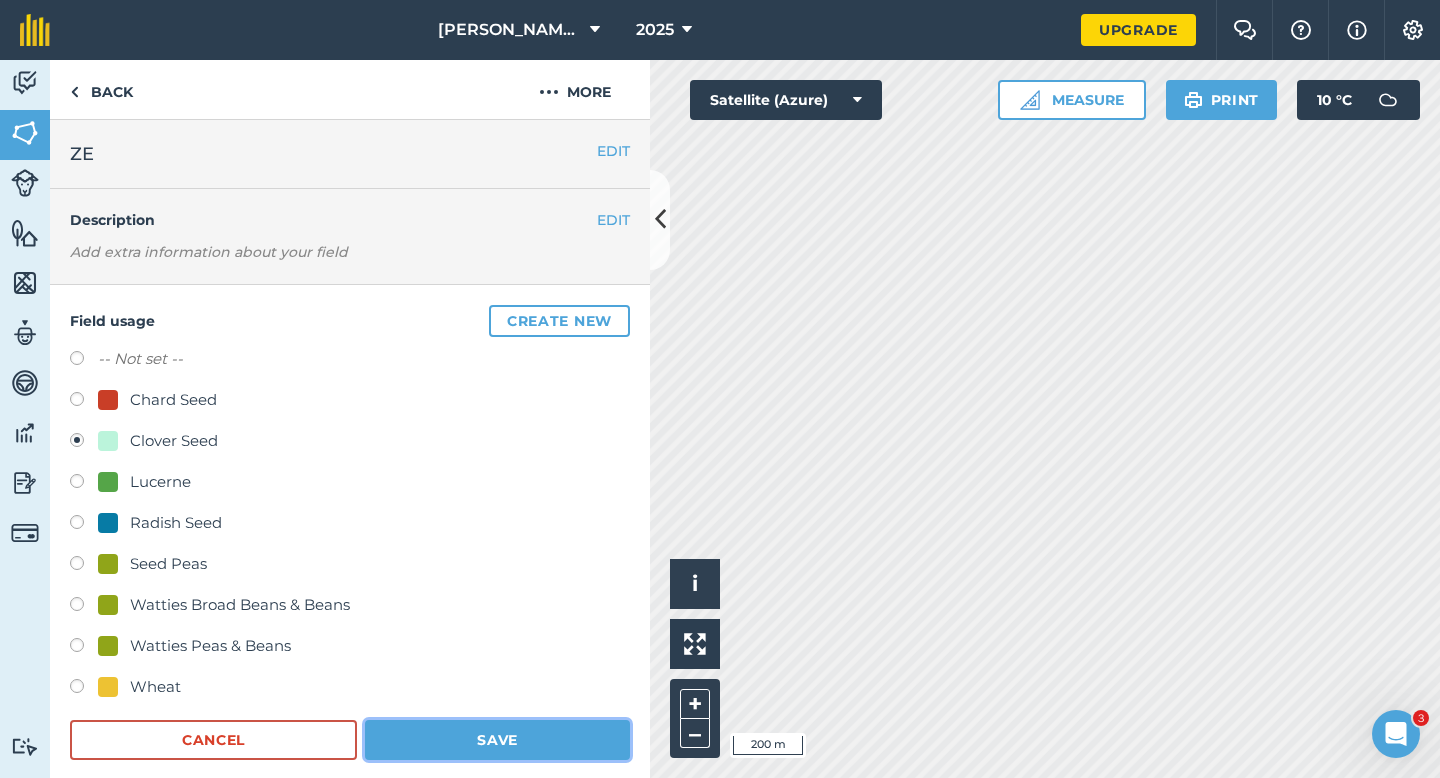 click on "Save" at bounding box center [497, 740] 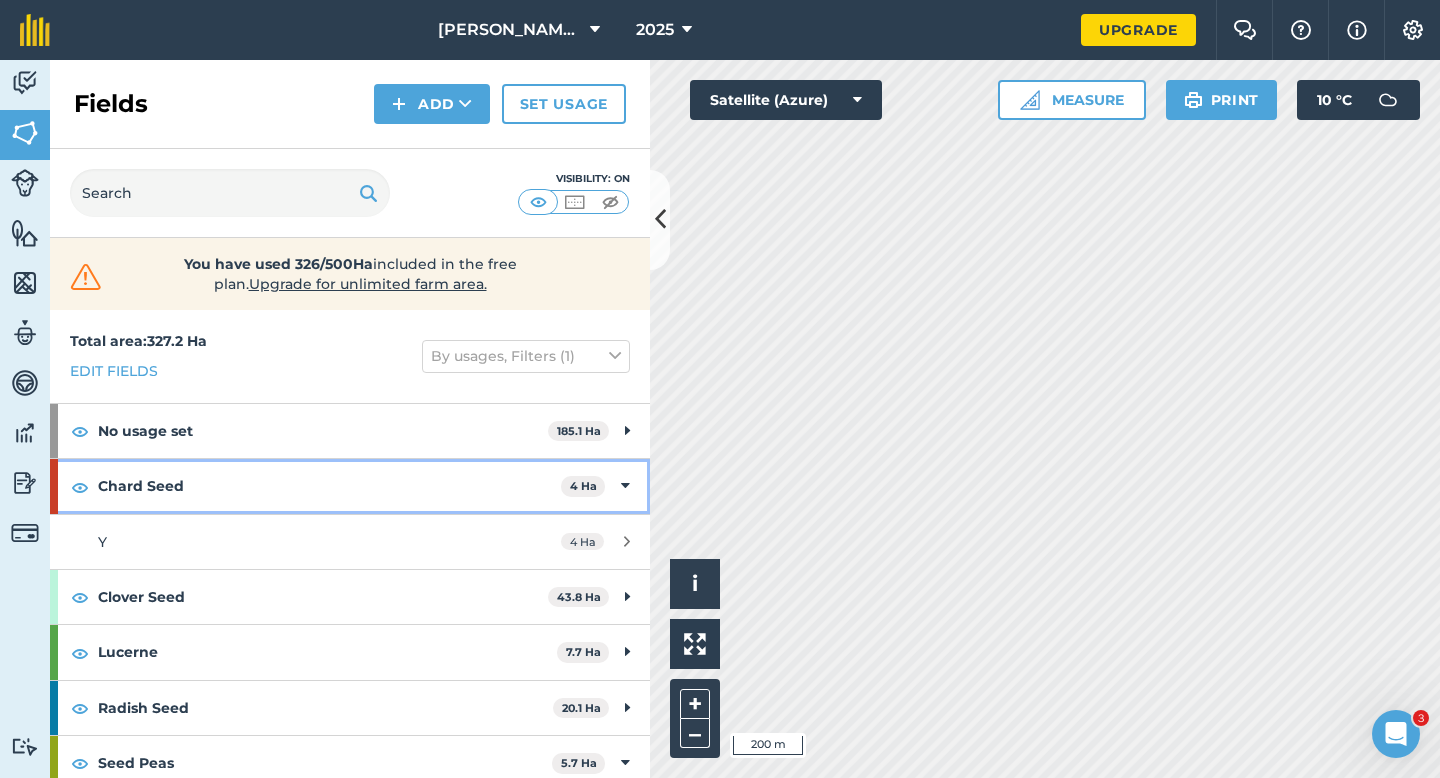 click at bounding box center (625, 486) 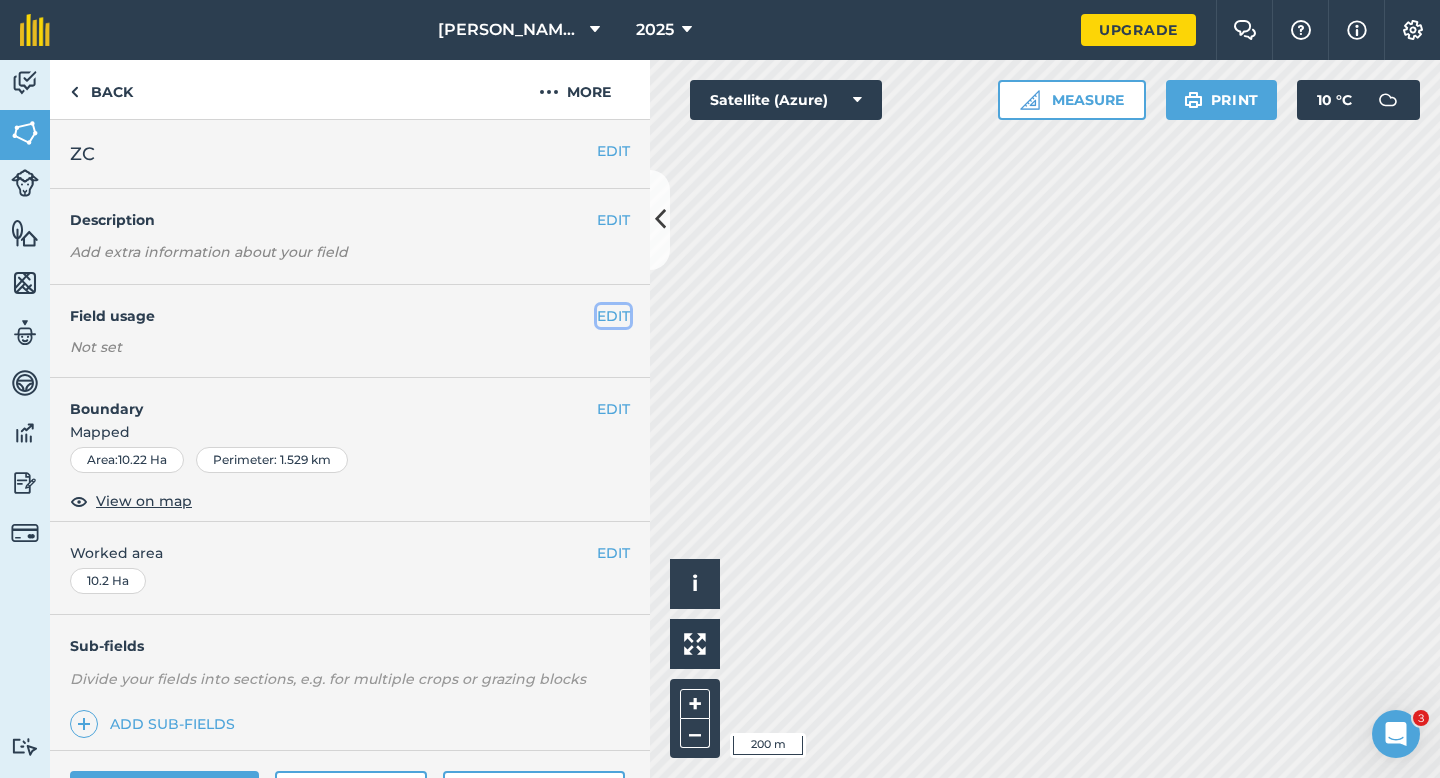 click on "EDIT" at bounding box center (613, 316) 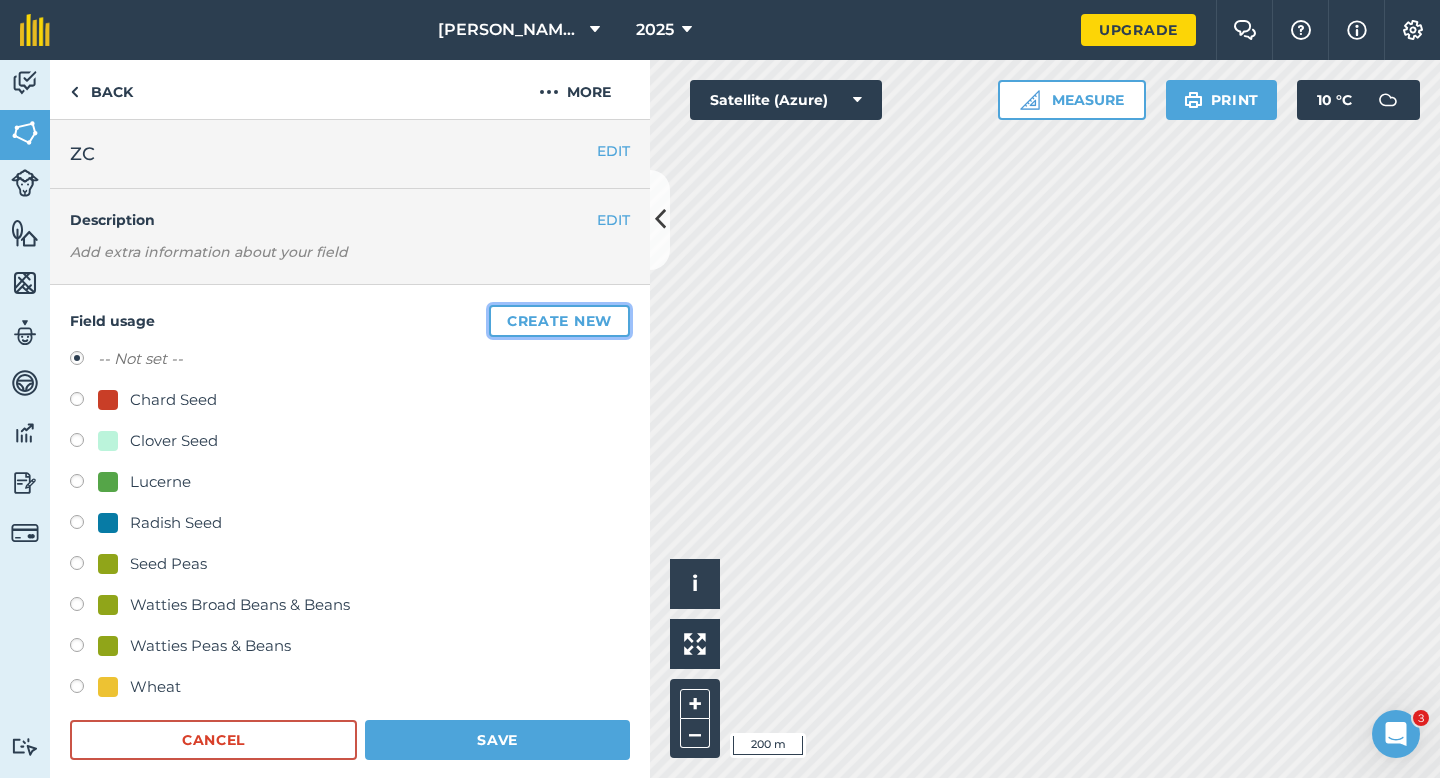 click on "Create new" at bounding box center (559, 321) 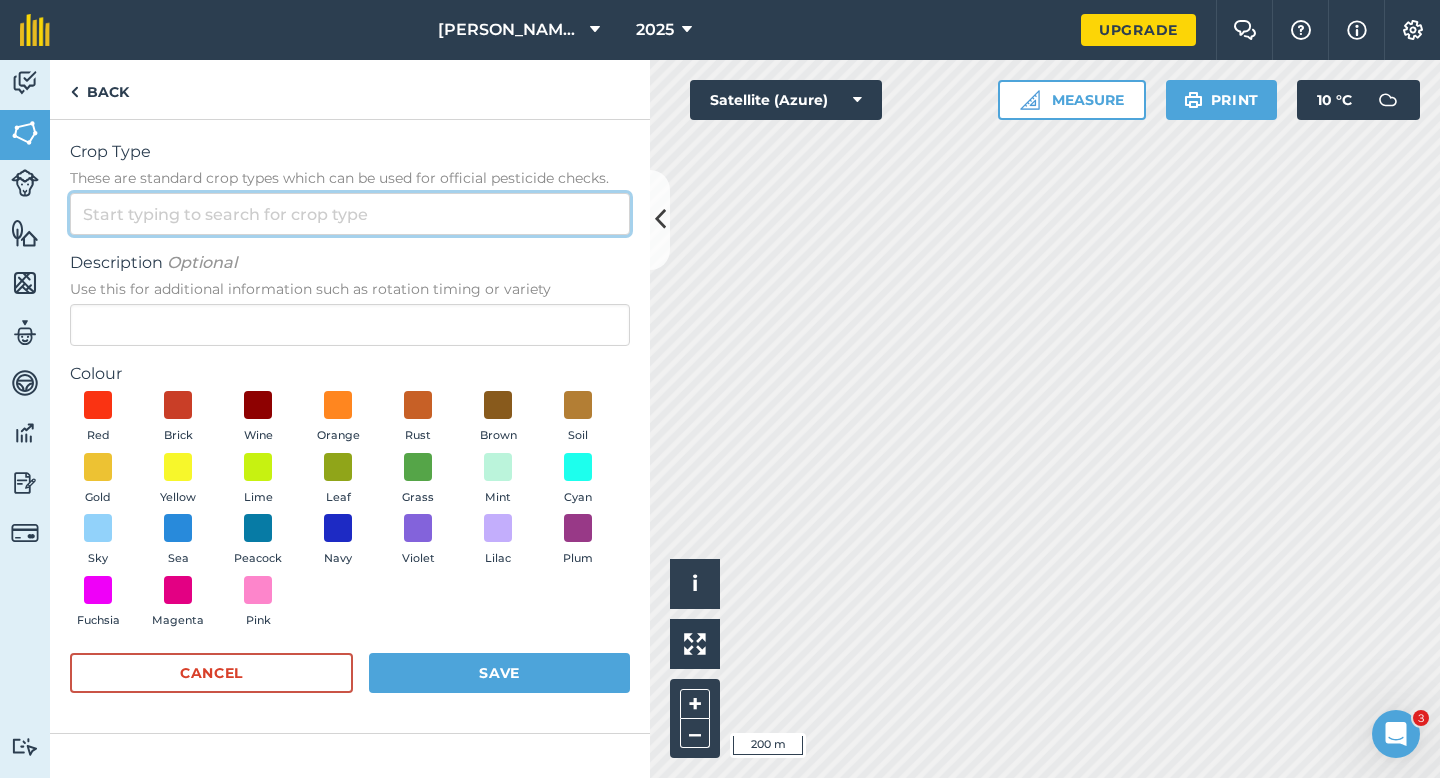 click on "Crop Type These are standard crop types which can be used for official pesticide checks." at bounding box center [350, 214] 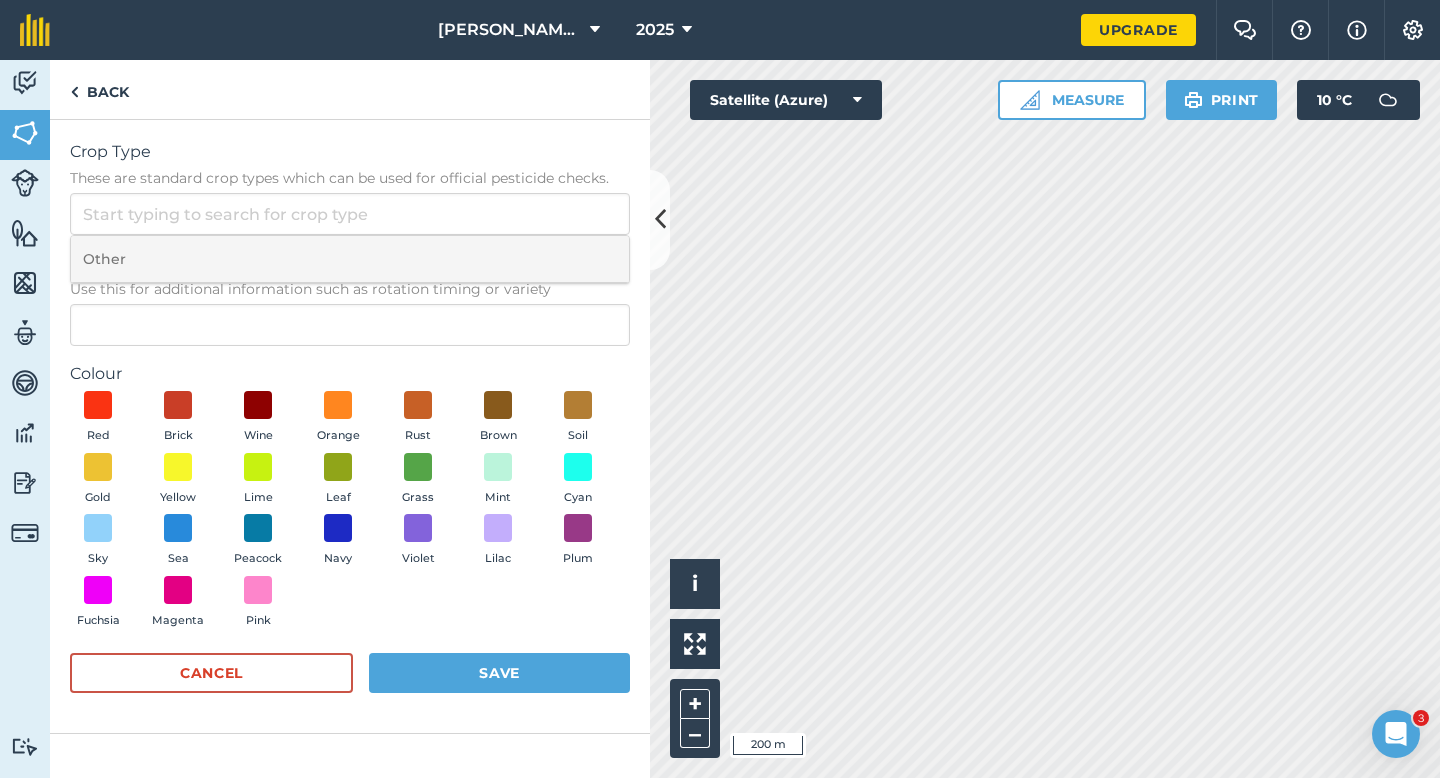 click on "Other" at bounding box center [350, 259] 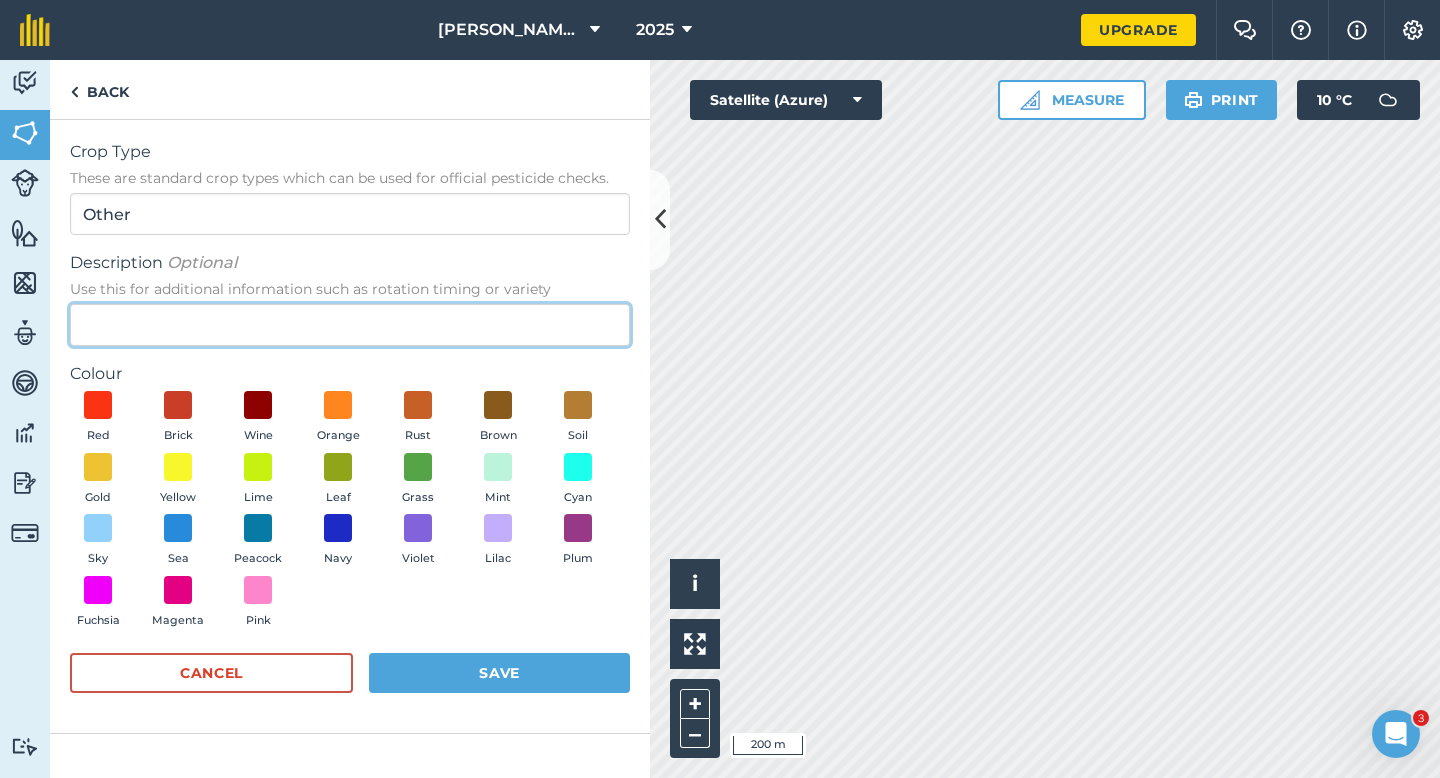 click on "Description   Optional Use this for additional information such as rotation timing or variety" at bounding box center (350, 325) 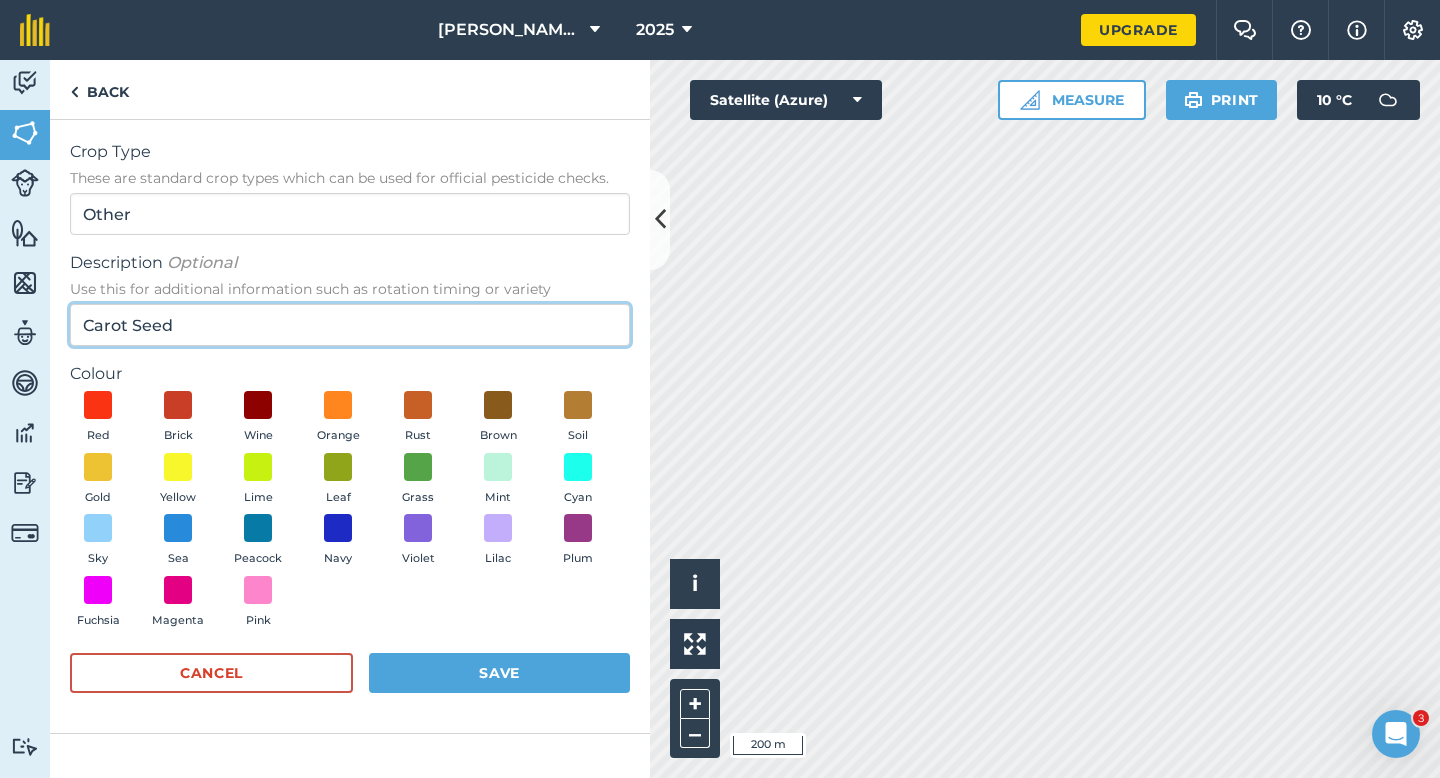 click on "Carot Seed" at bounding box center (350, 325) 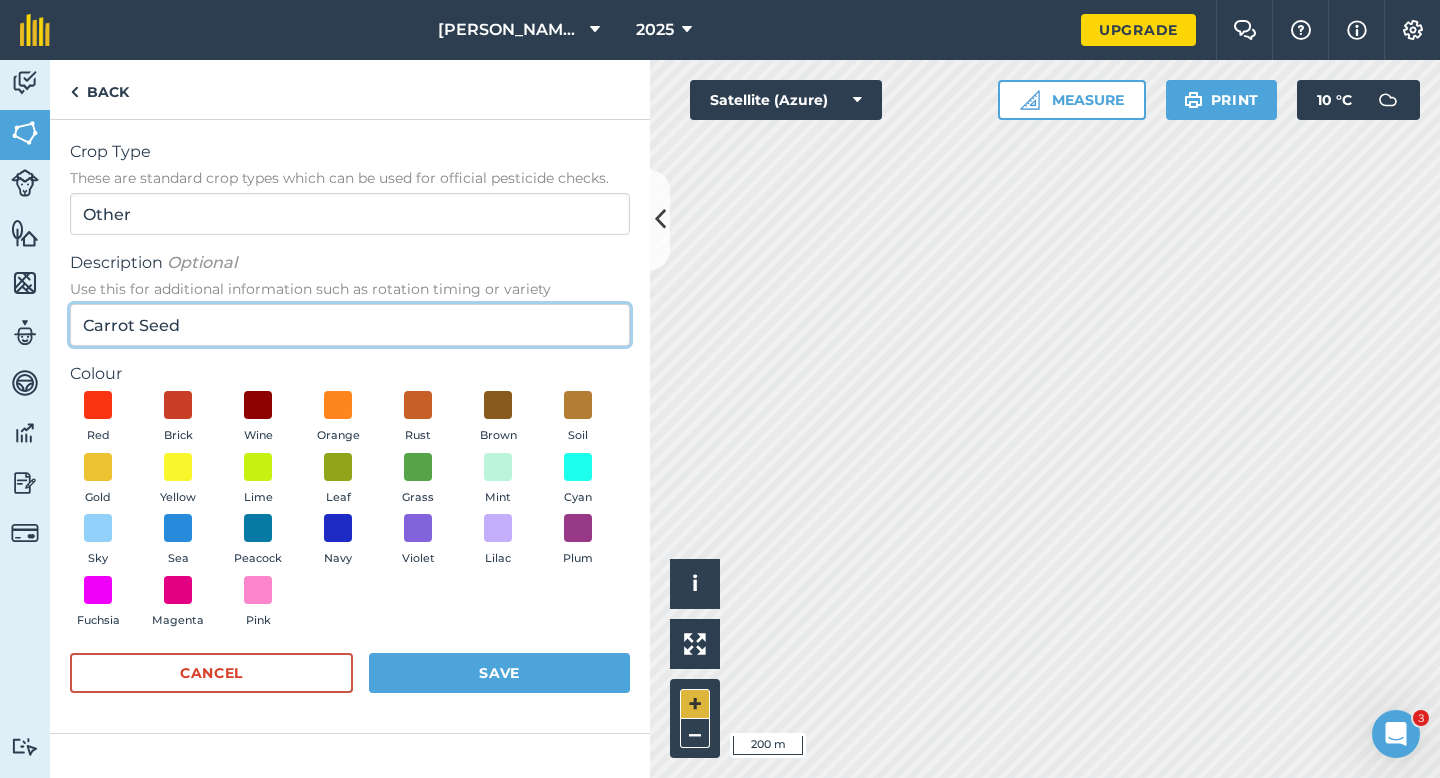 type on "Carrot Seed" 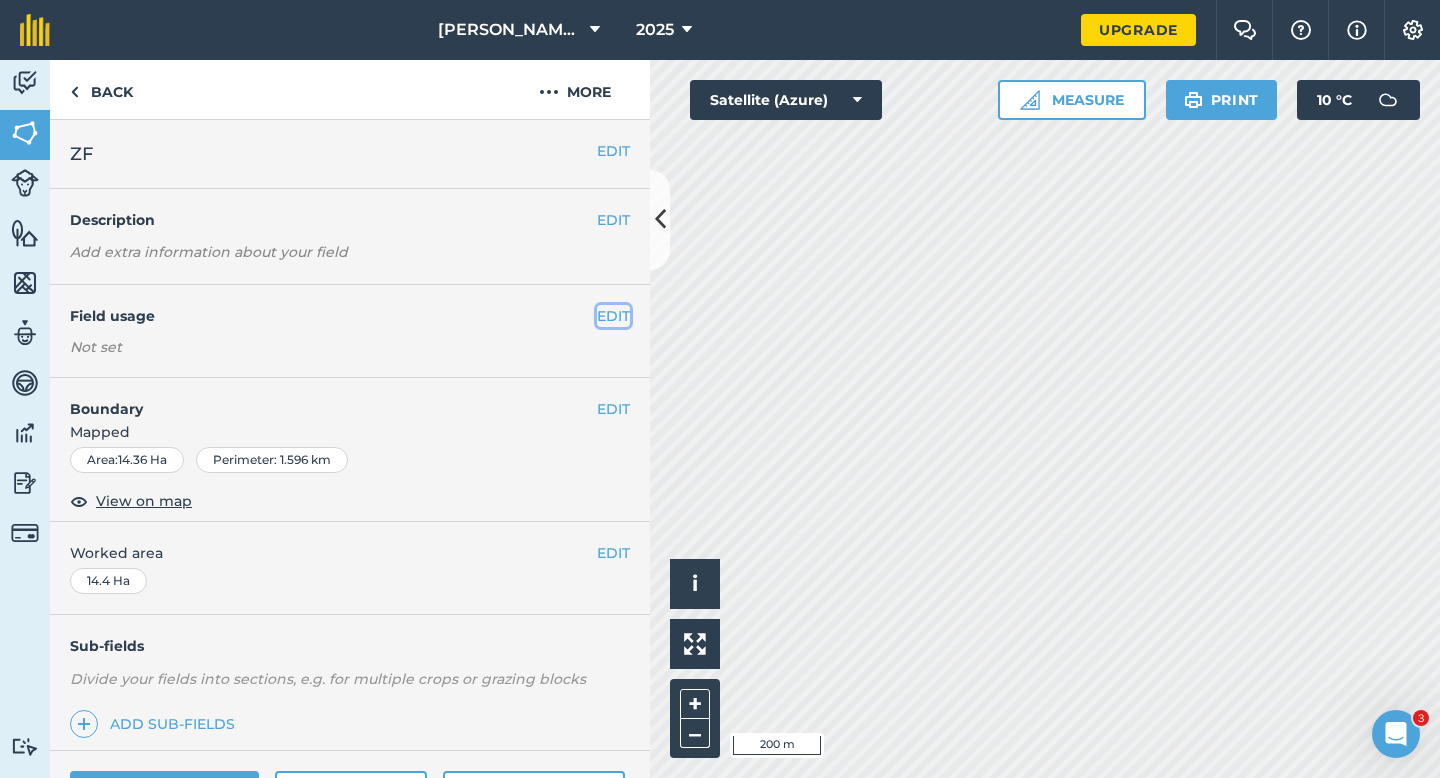click on "EDIT" at bounding box center [613, 316] 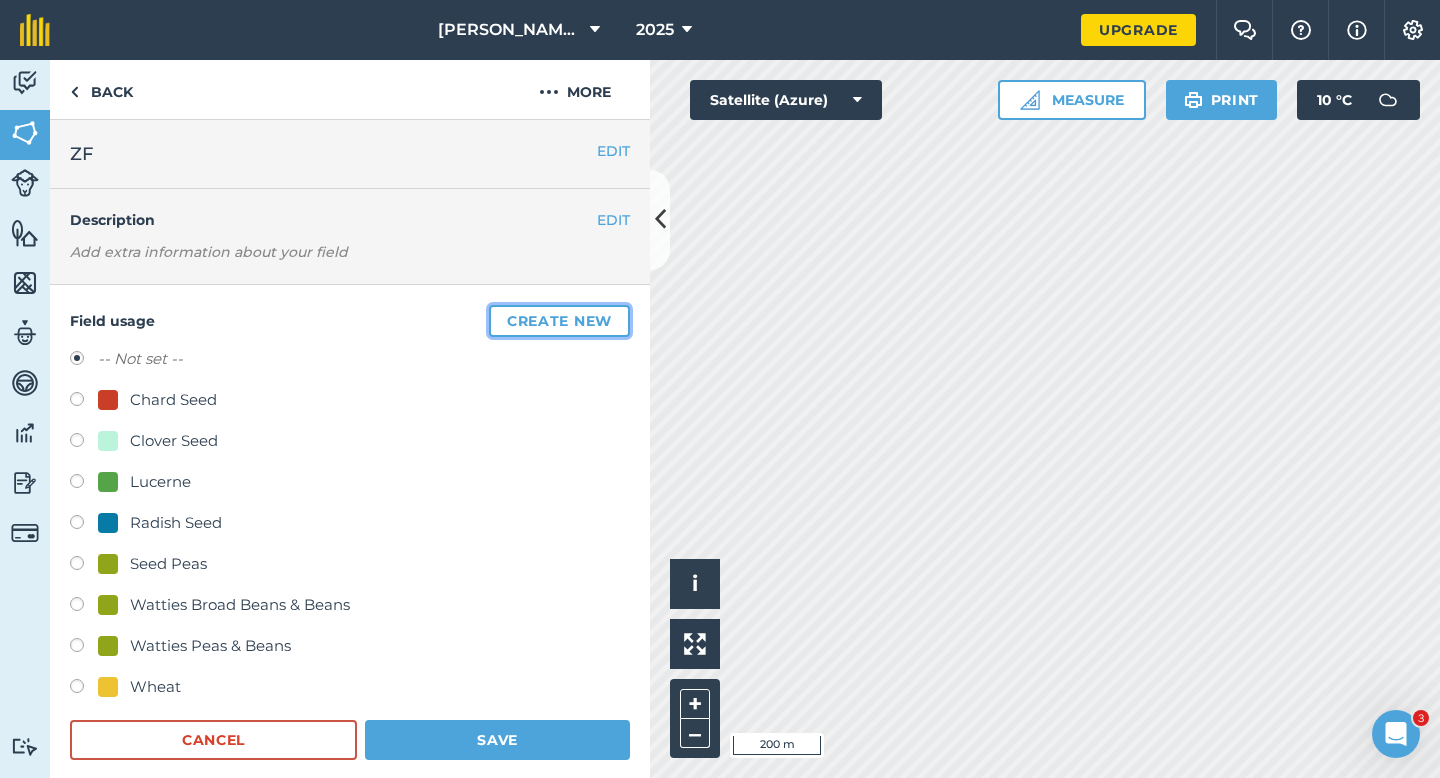 click on "Create new" at bounding box center [559, 321] 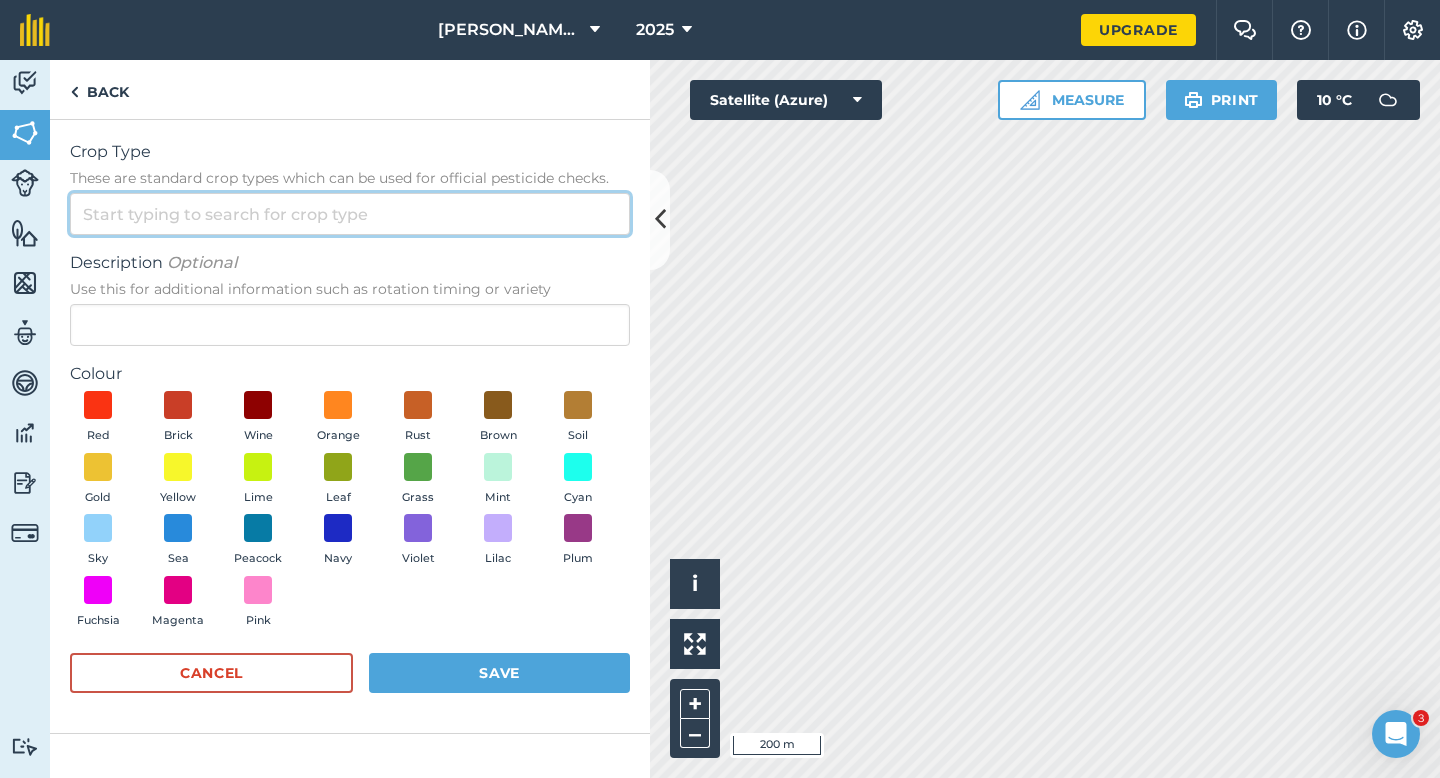 click on "Crop Type These are standard crop types which can be used for official pesticide checks." at bounding box center [350, 214] 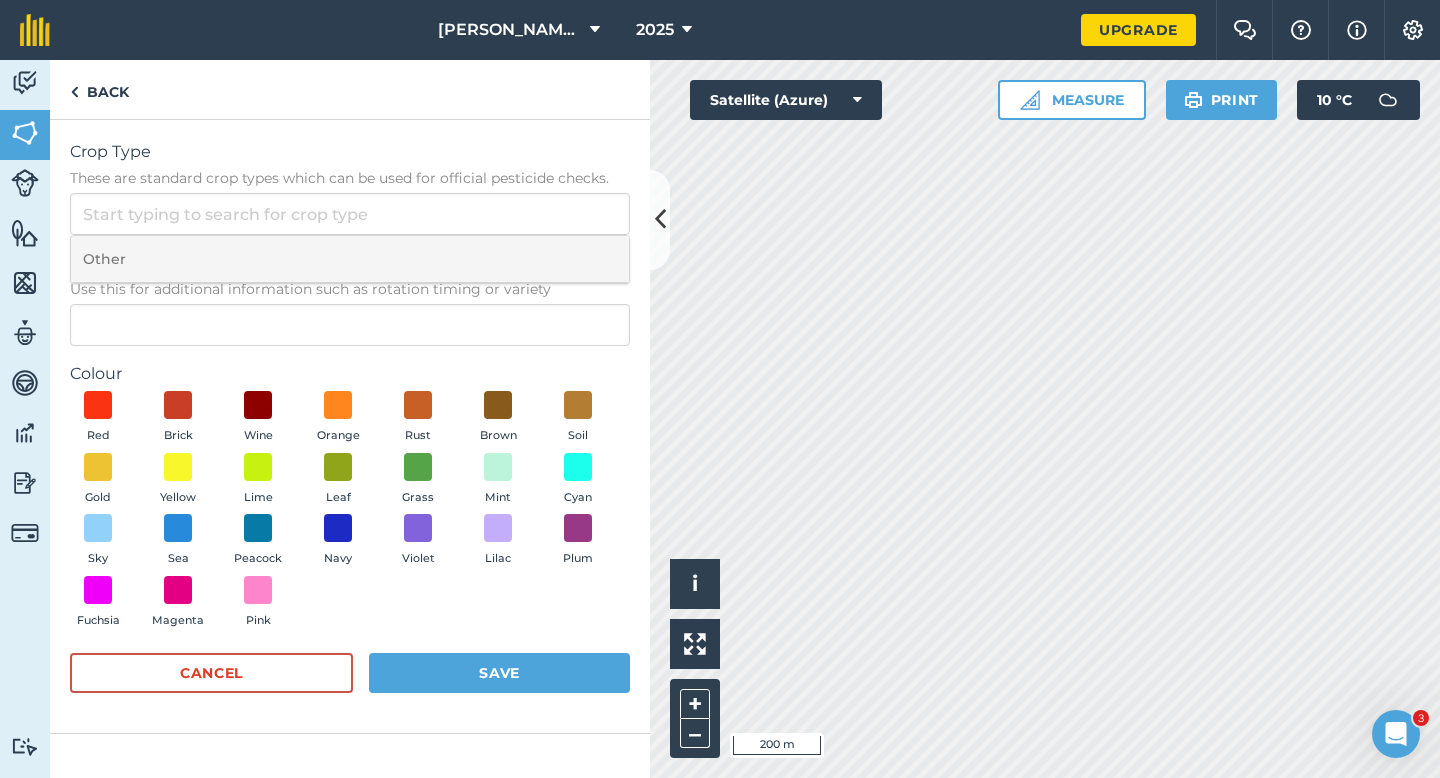 click on "Other" at bounding box center (350, 259) 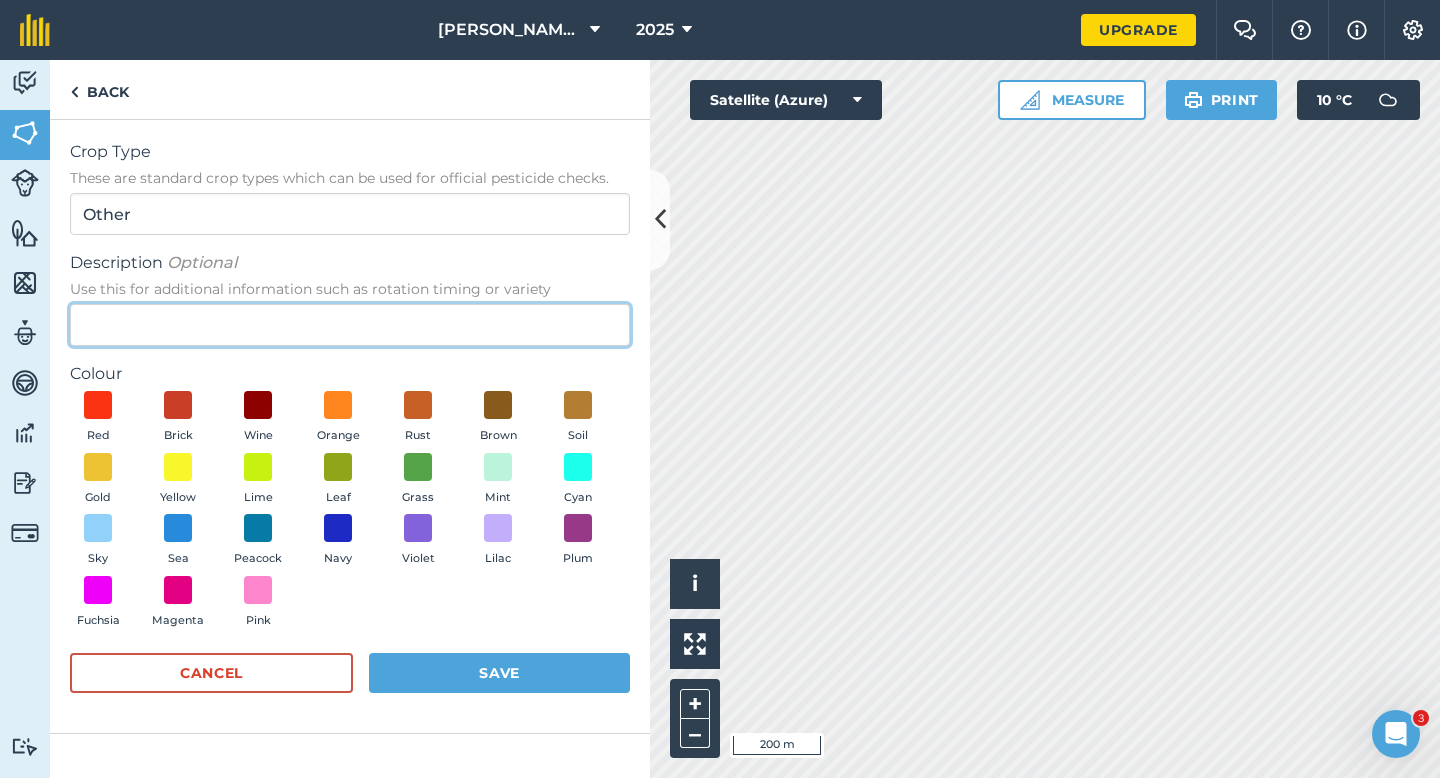 click on "Description   Optional Use this for additional information such as rotation timing or variety" at bounding box center [350, 325] 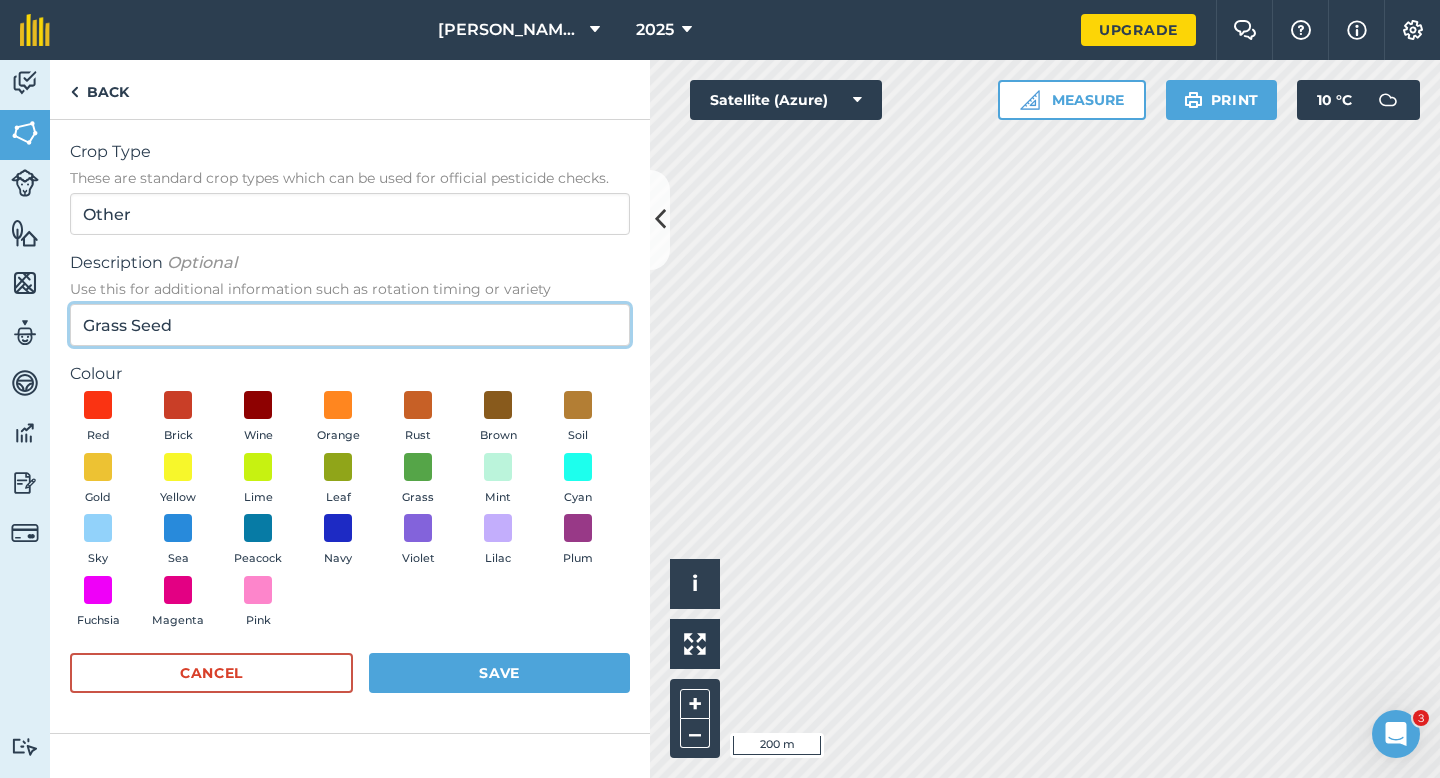 type on "Grass Seed" 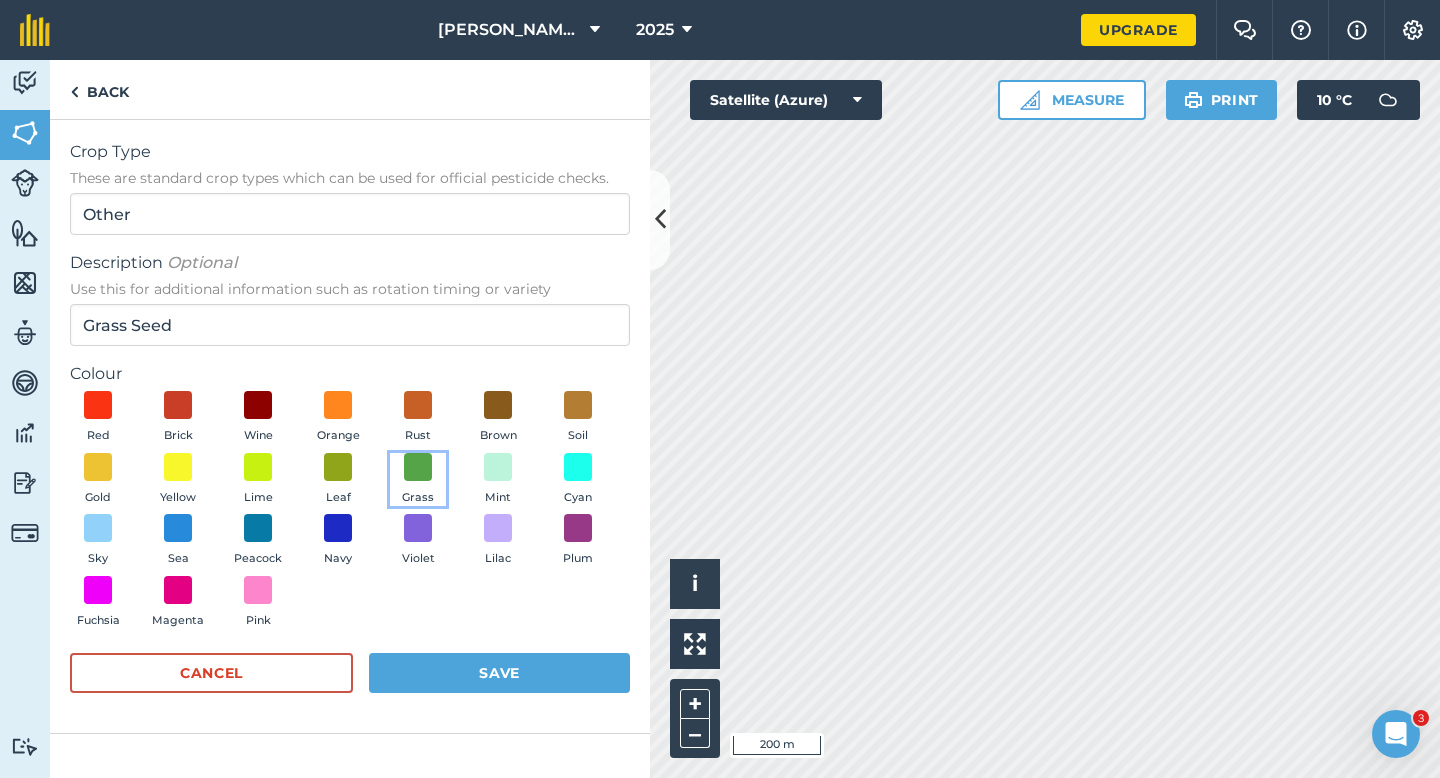 click on "Grass" at bounding box center (418, 480) 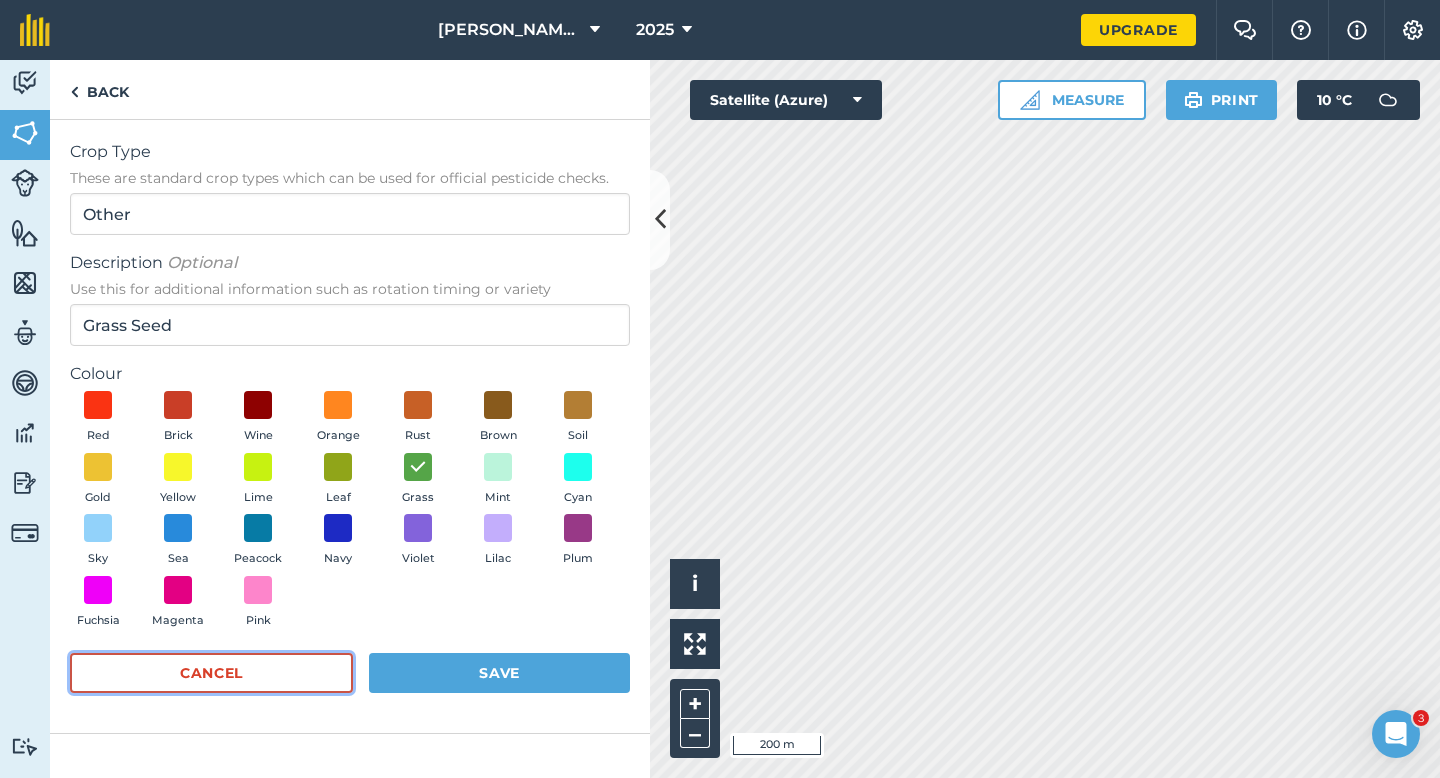 click on "Cancel" at bounding box center [211, 673] 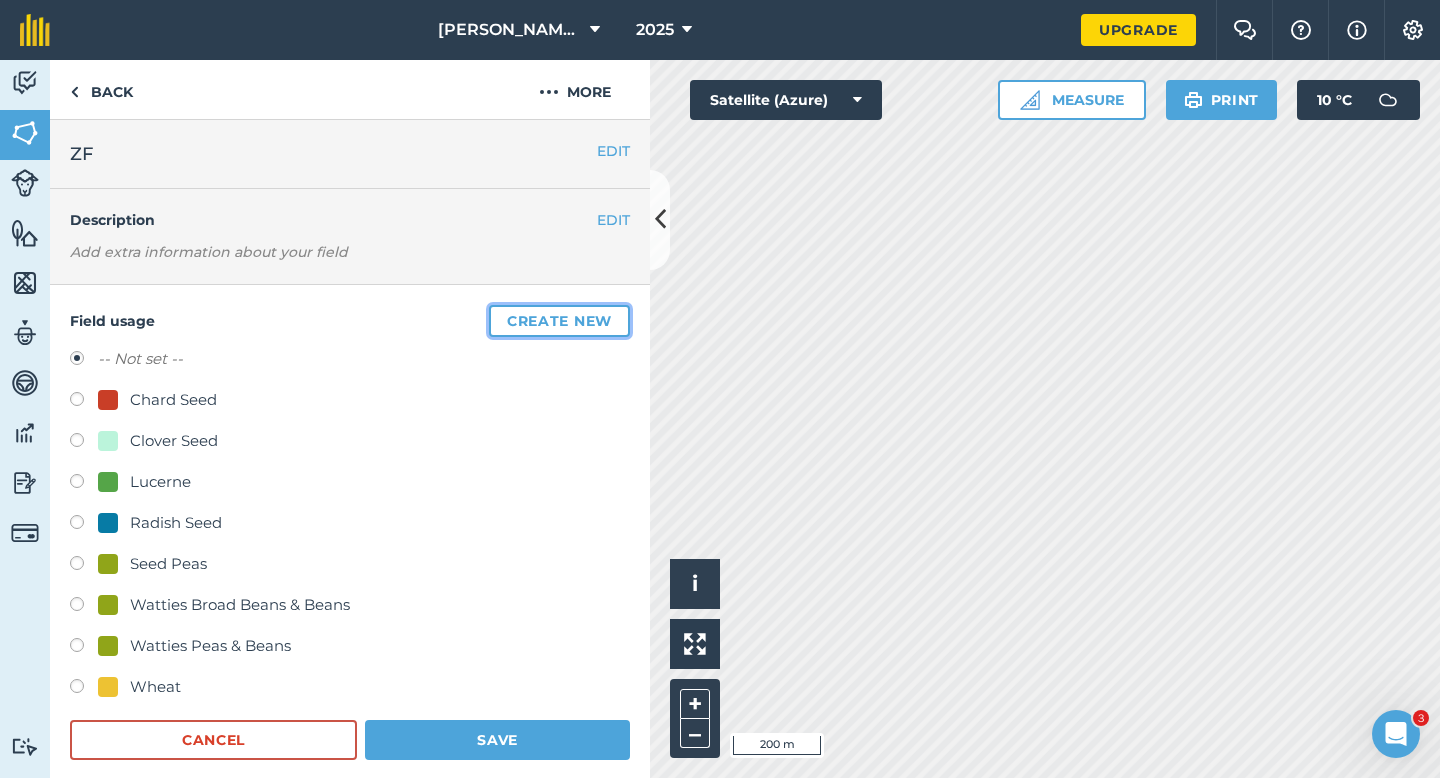 click on "Create new" at bounding box center (559, 321) 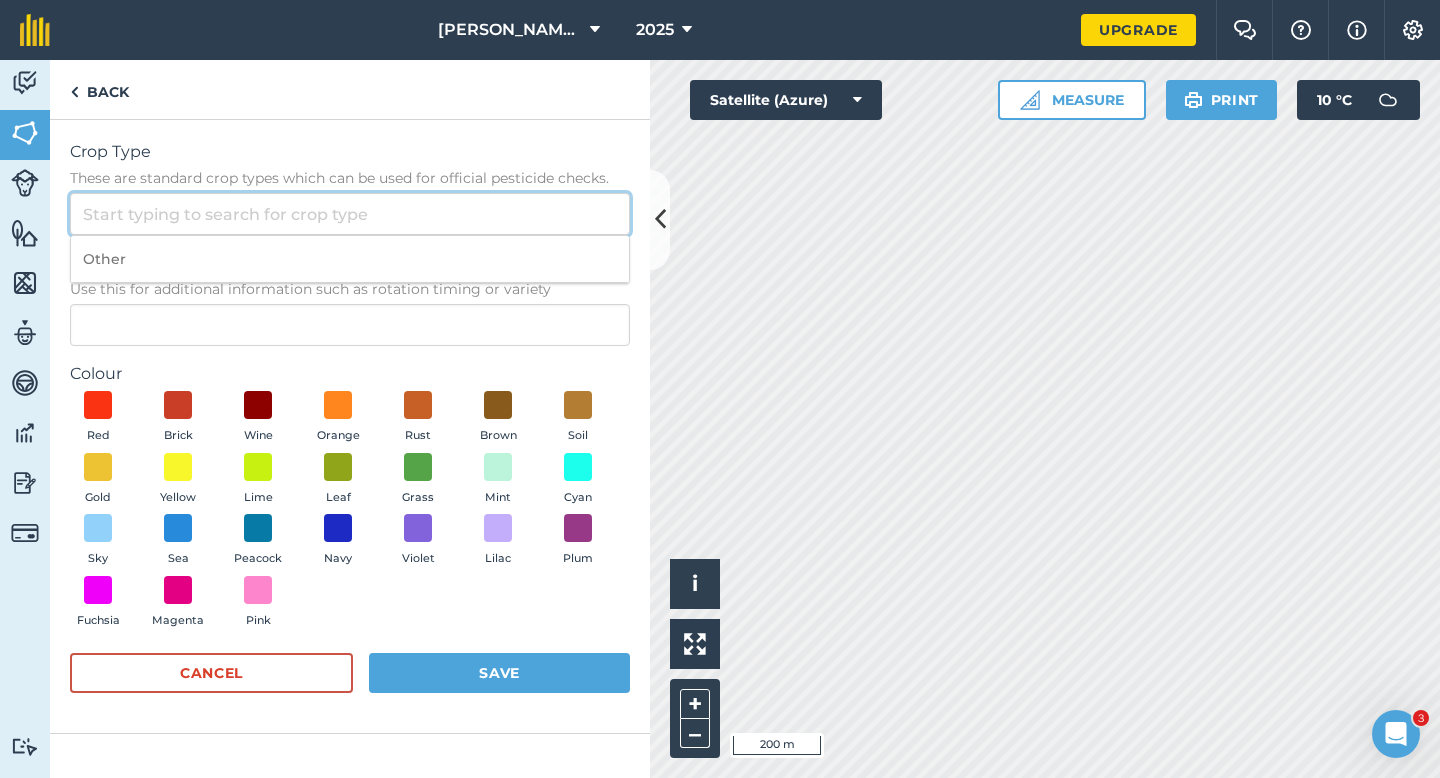 click on "Crop Type These are standard crop types which can be used for official pesticide checks." at bounding box center (350, 214) 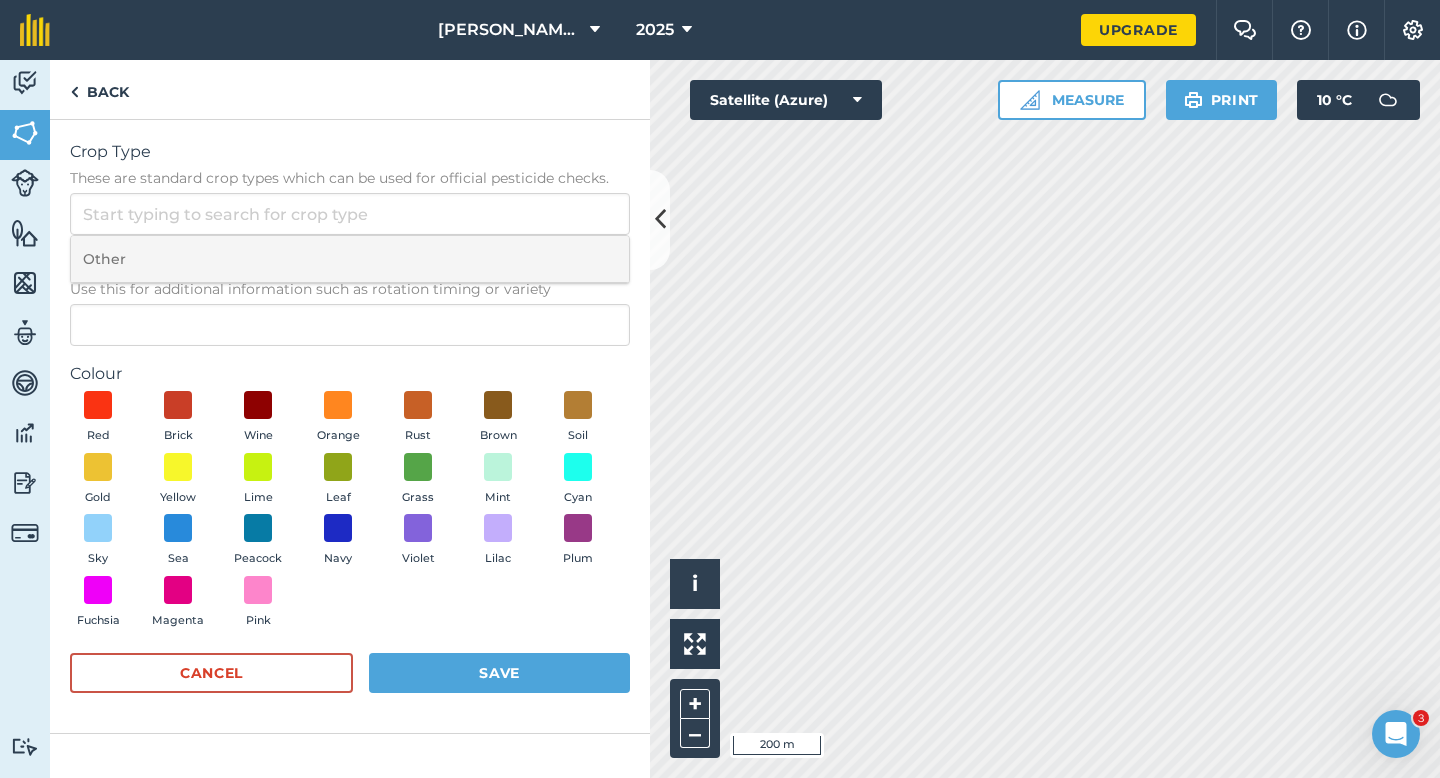 click on "Other" at bounding box center (350, 259) 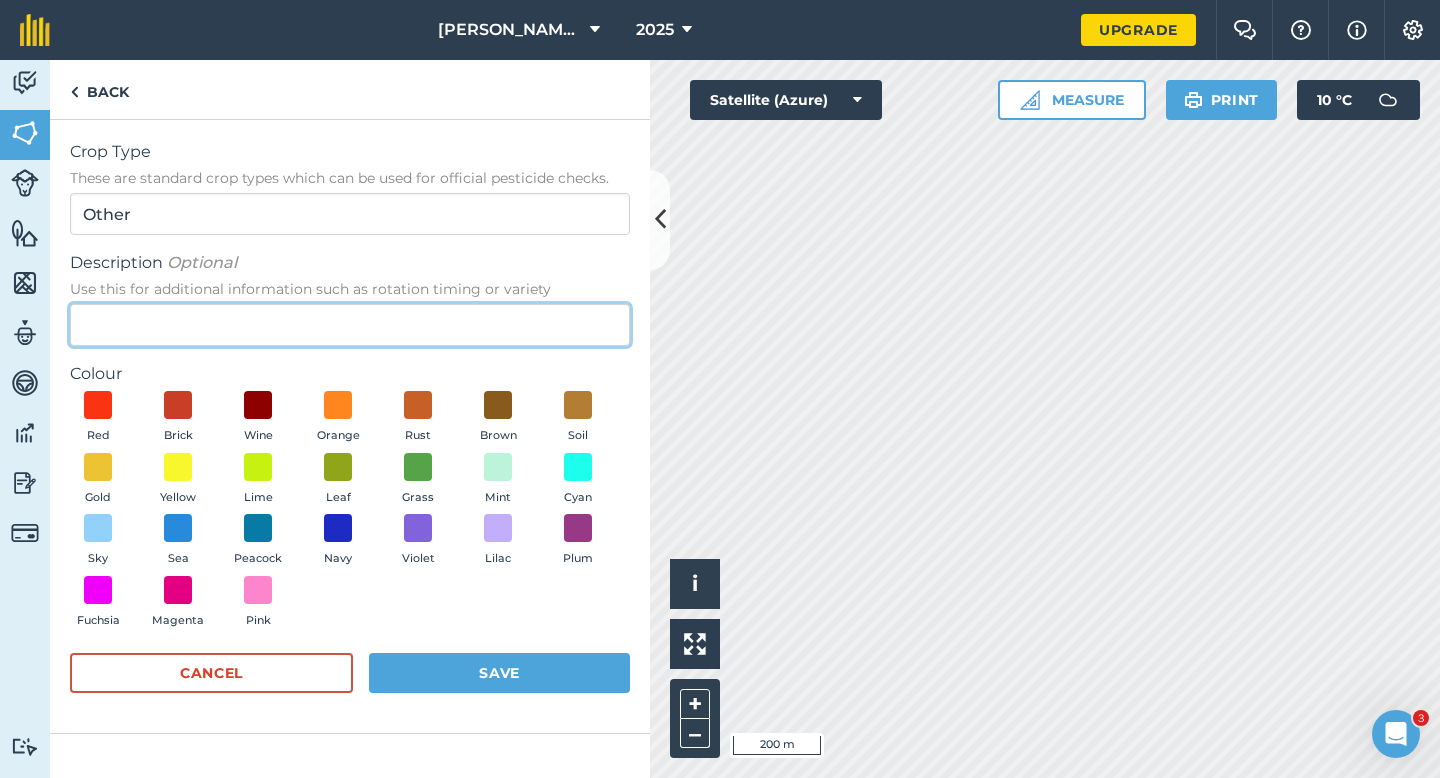 click on "Description   Optional Use this for additional information such as rotation timing or variety" at bounding box center (350, 325) 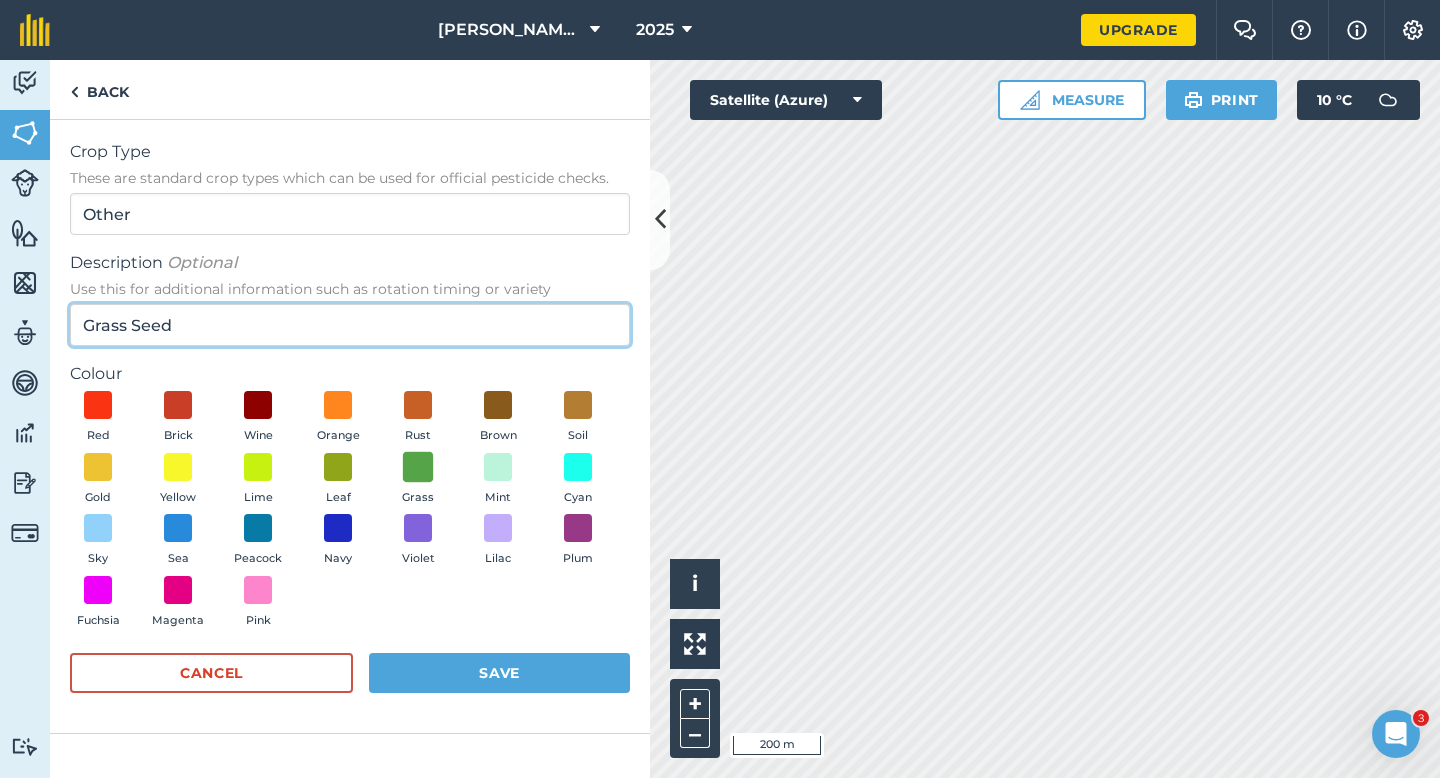 type on "Grass Seed" 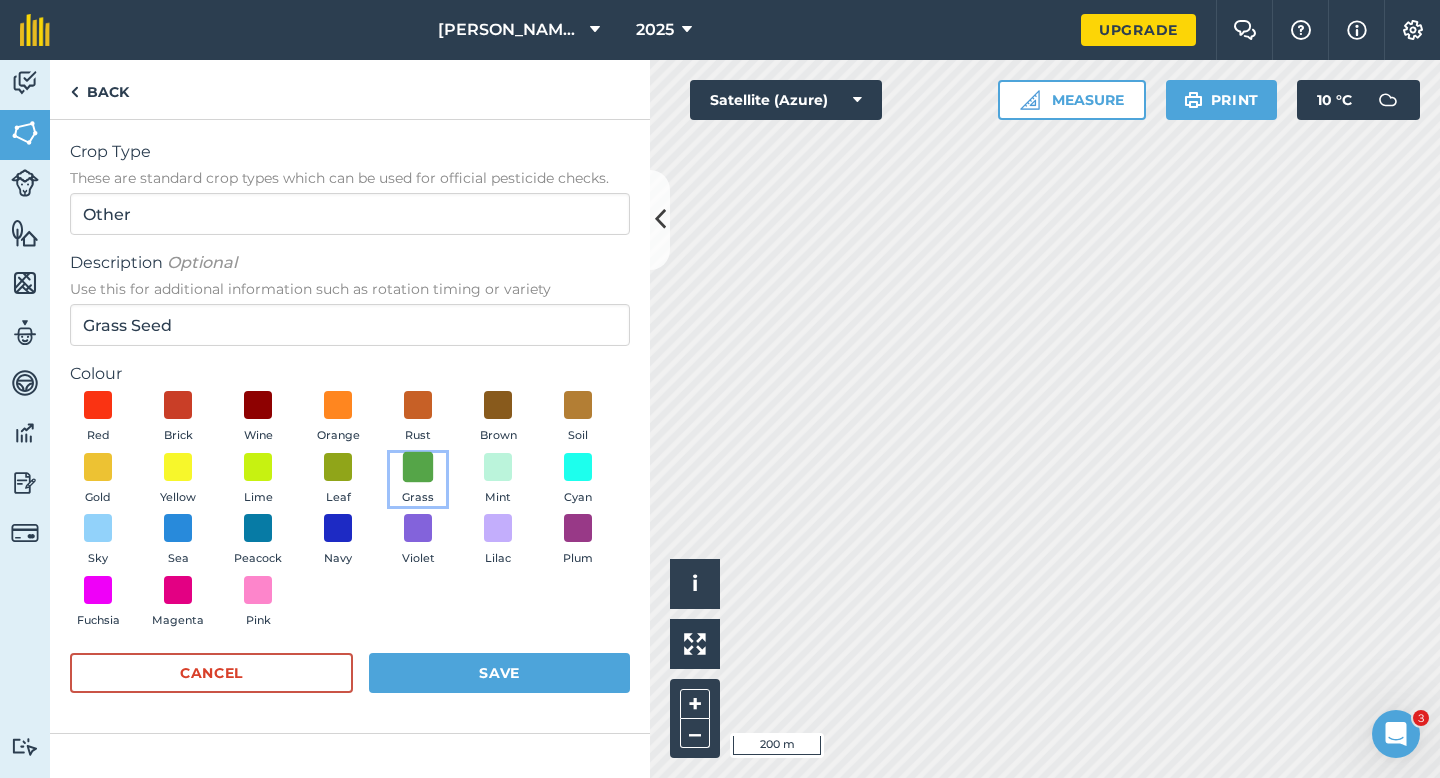 click at bounding box center (418, 466) 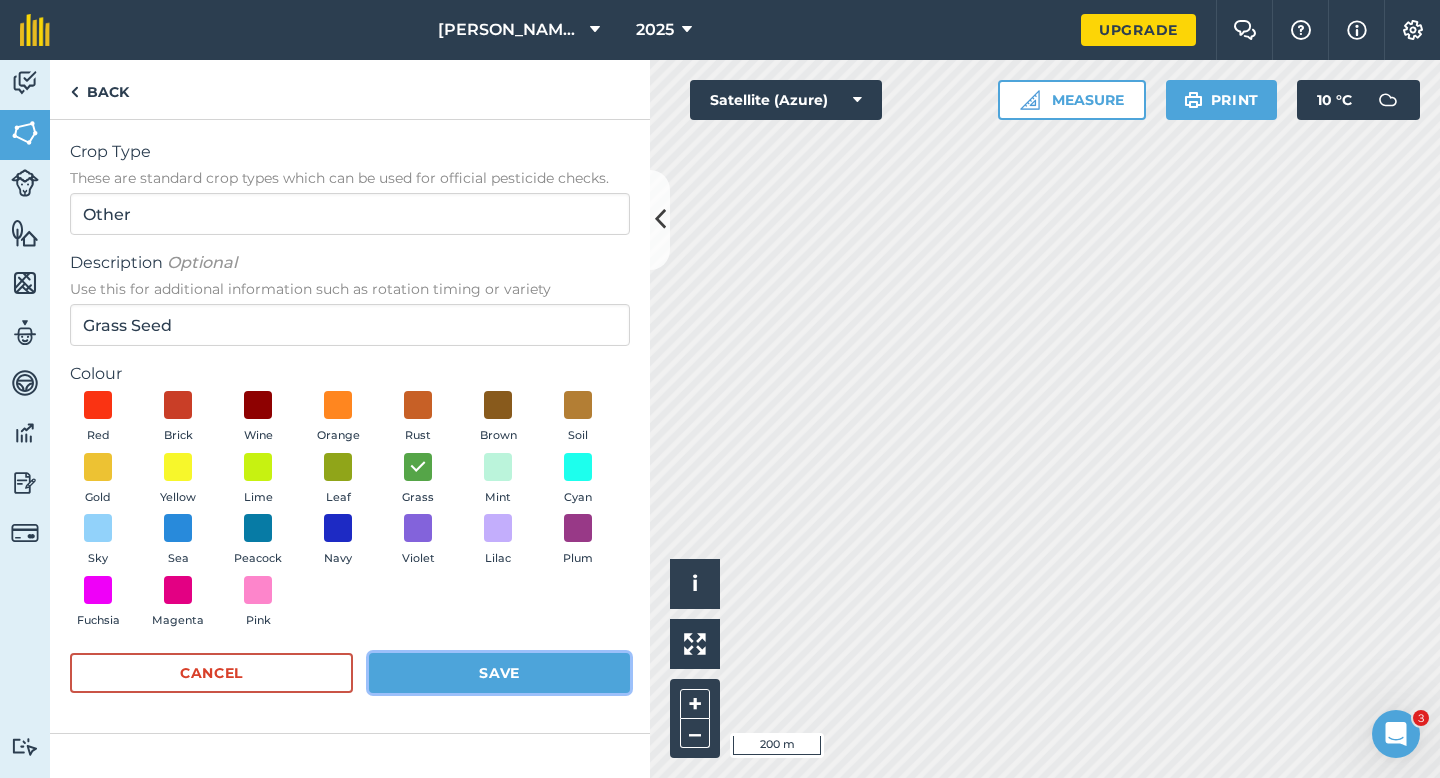 click on "Save" at bounding box center (499, 673) 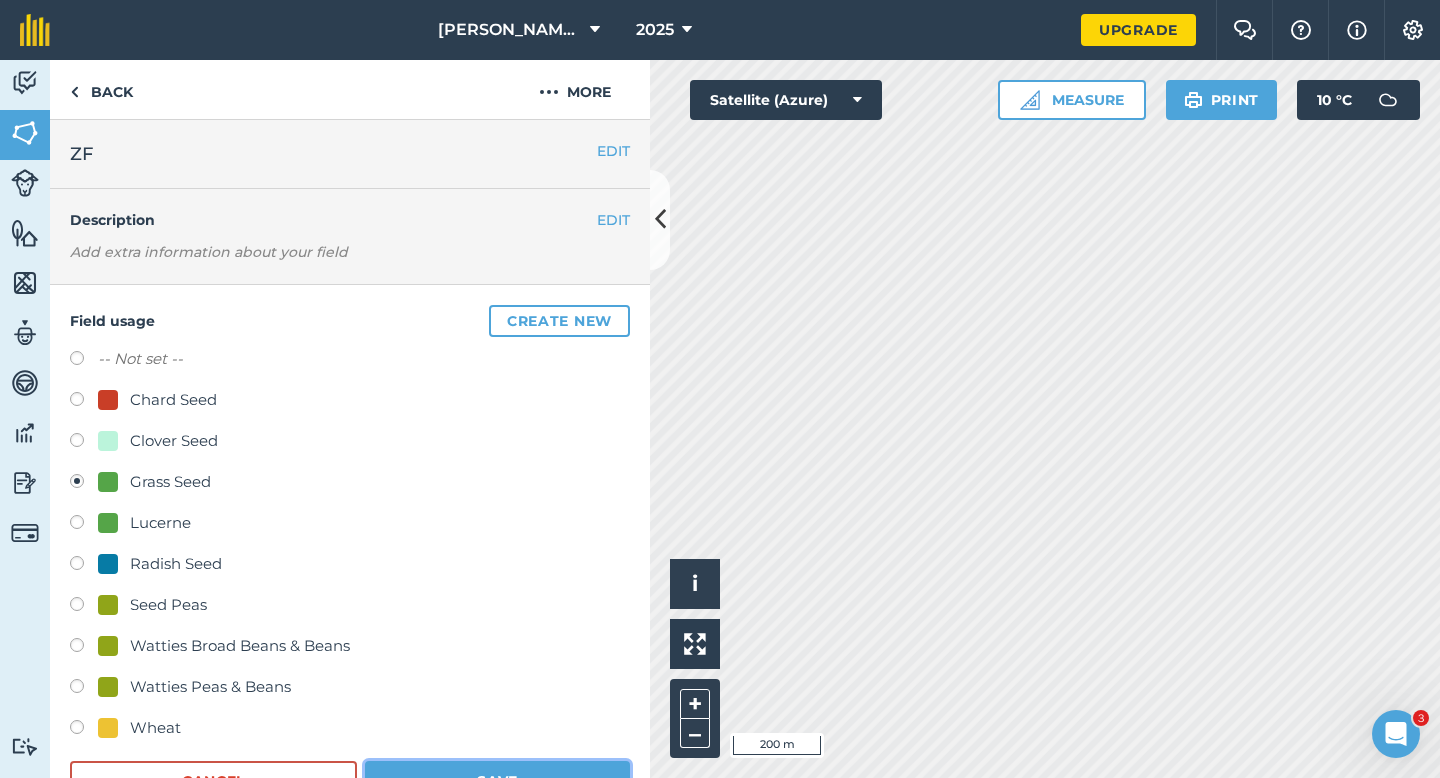 click on "Save" at bounding box center (497, 781) 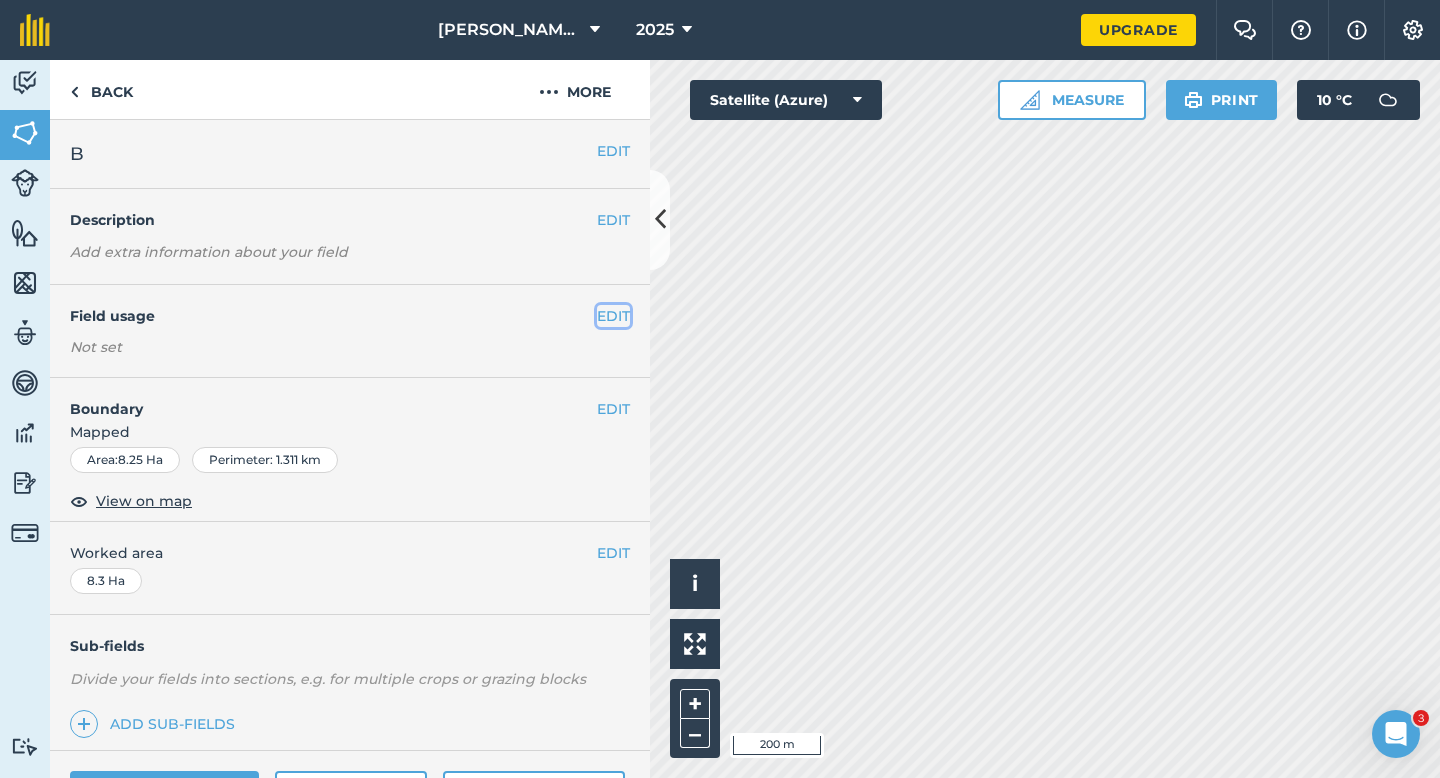 click on "EDIT" at bounding box center (613, 316) 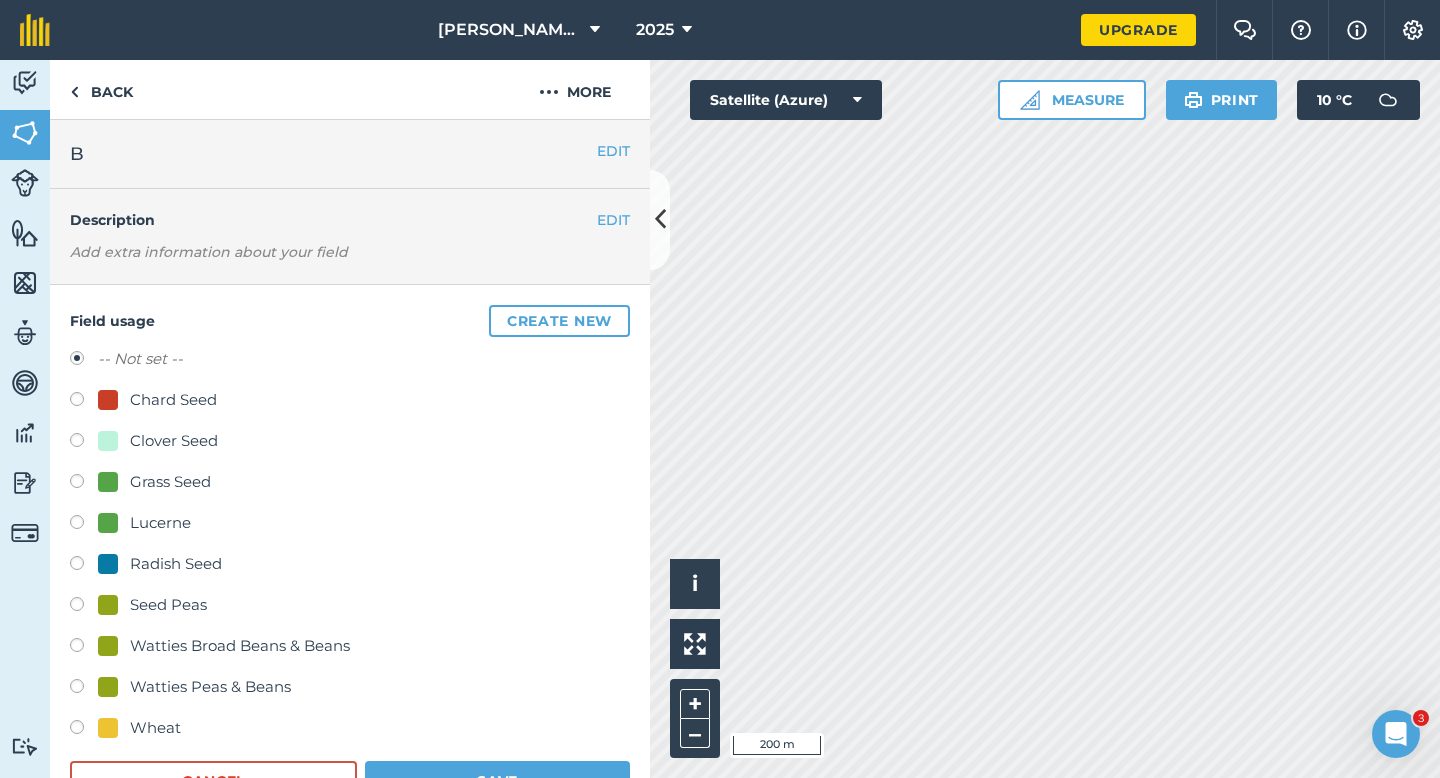 click on "Grass Seed" at bounding box center (350, 484) 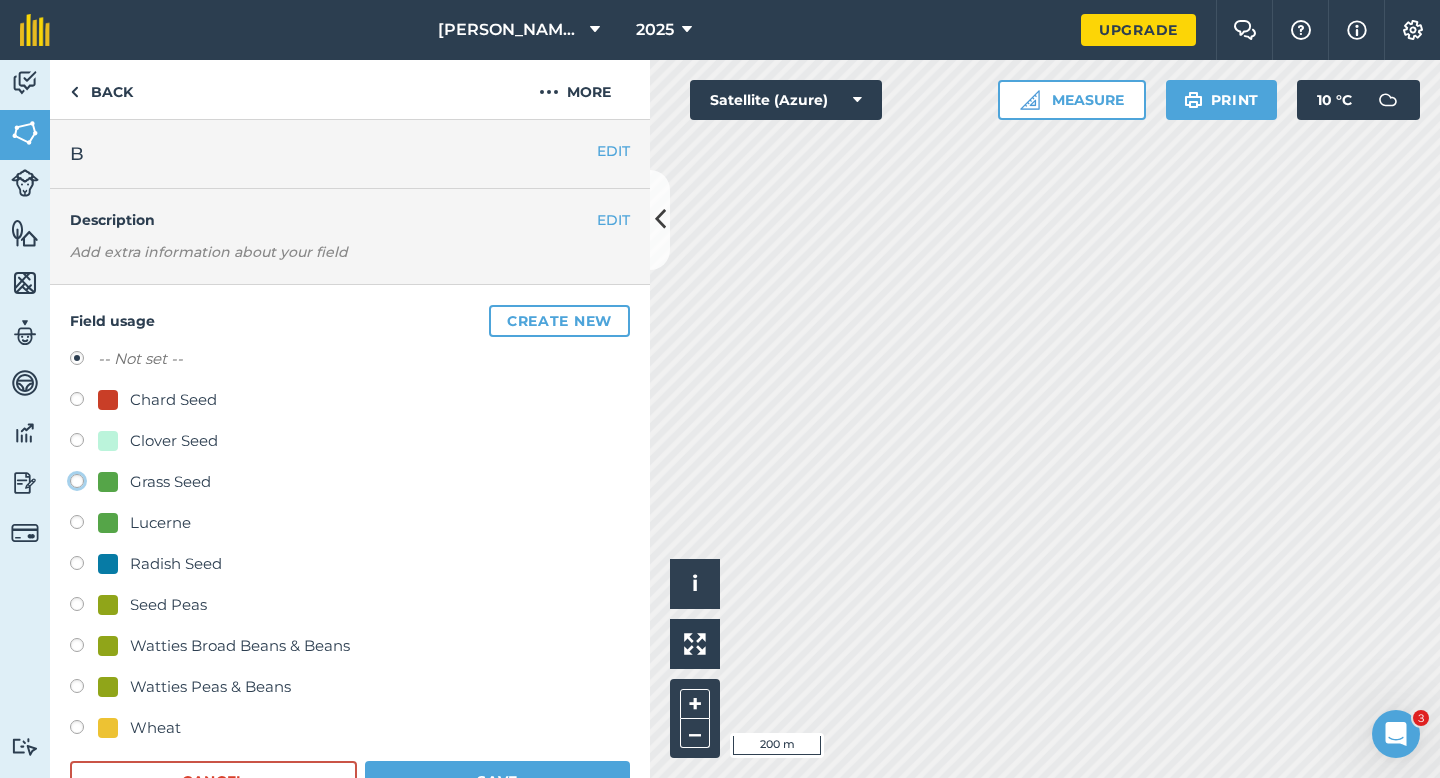 click on "Grass Seed" at bounding box center [-9923, 480] 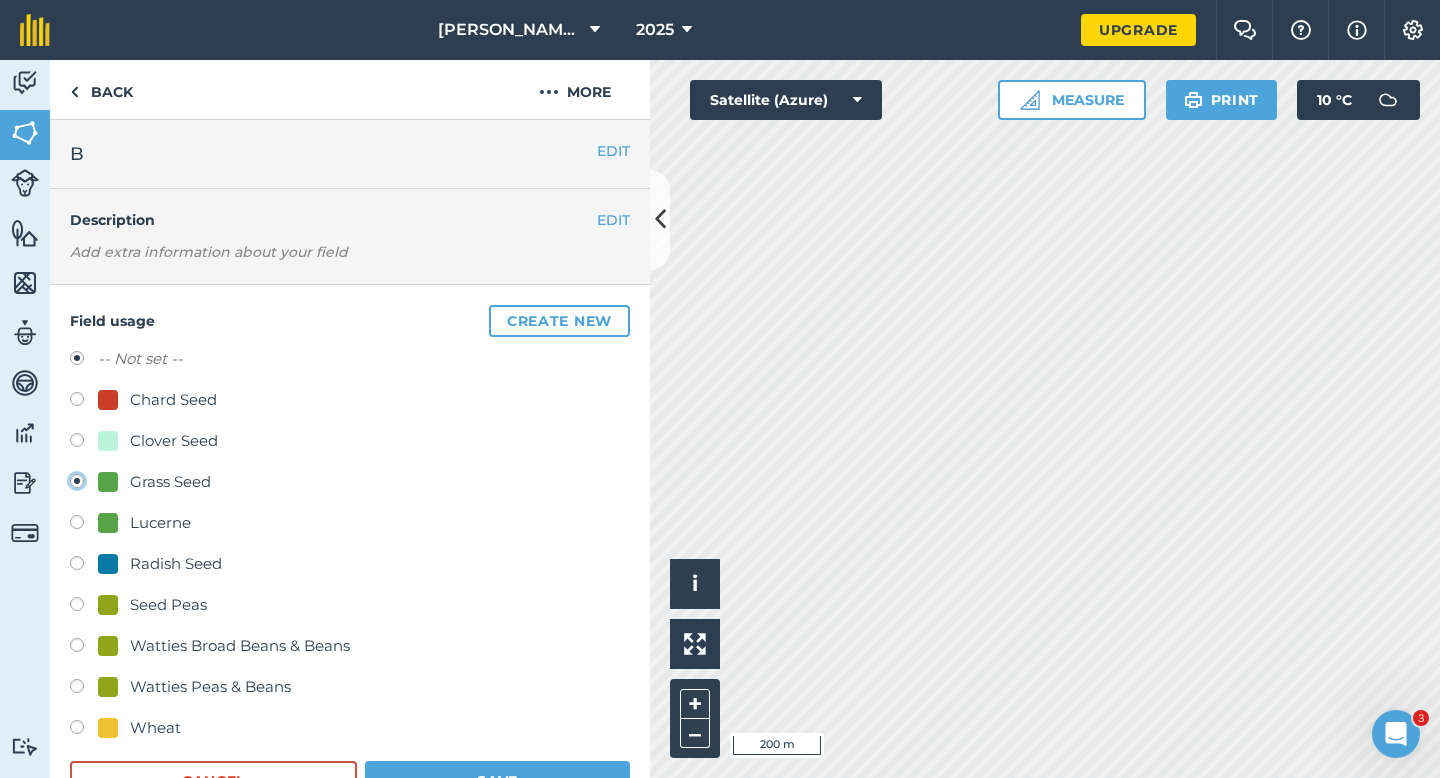 radio on "true" 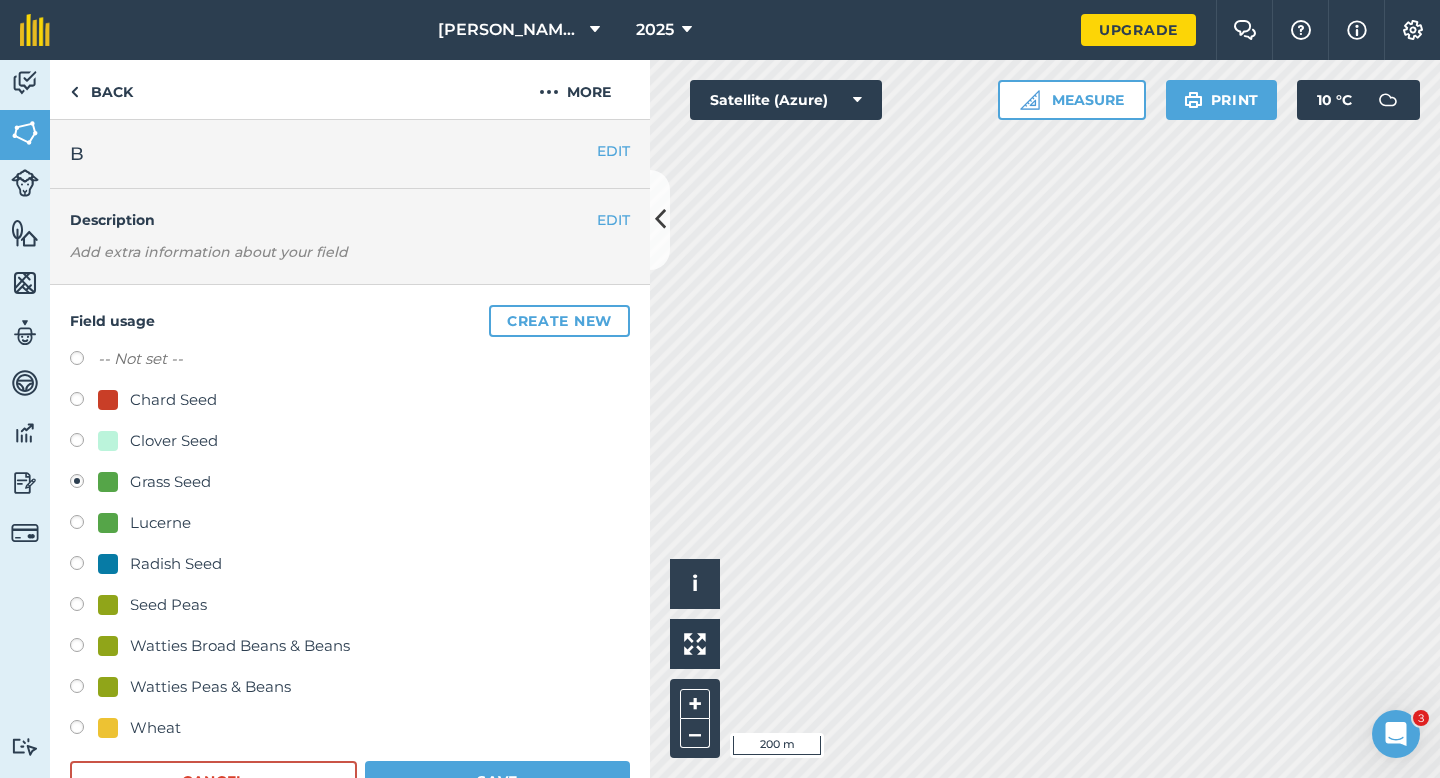 click on "-- Not set -- Chard Seed Clover Seed Grass Seed Lucerne Radish Seed Seed Peas Watties Broad Beans & Beans Watties Peas & Beans  Wheat  Cancel Save" at bounding box center (350, 574) 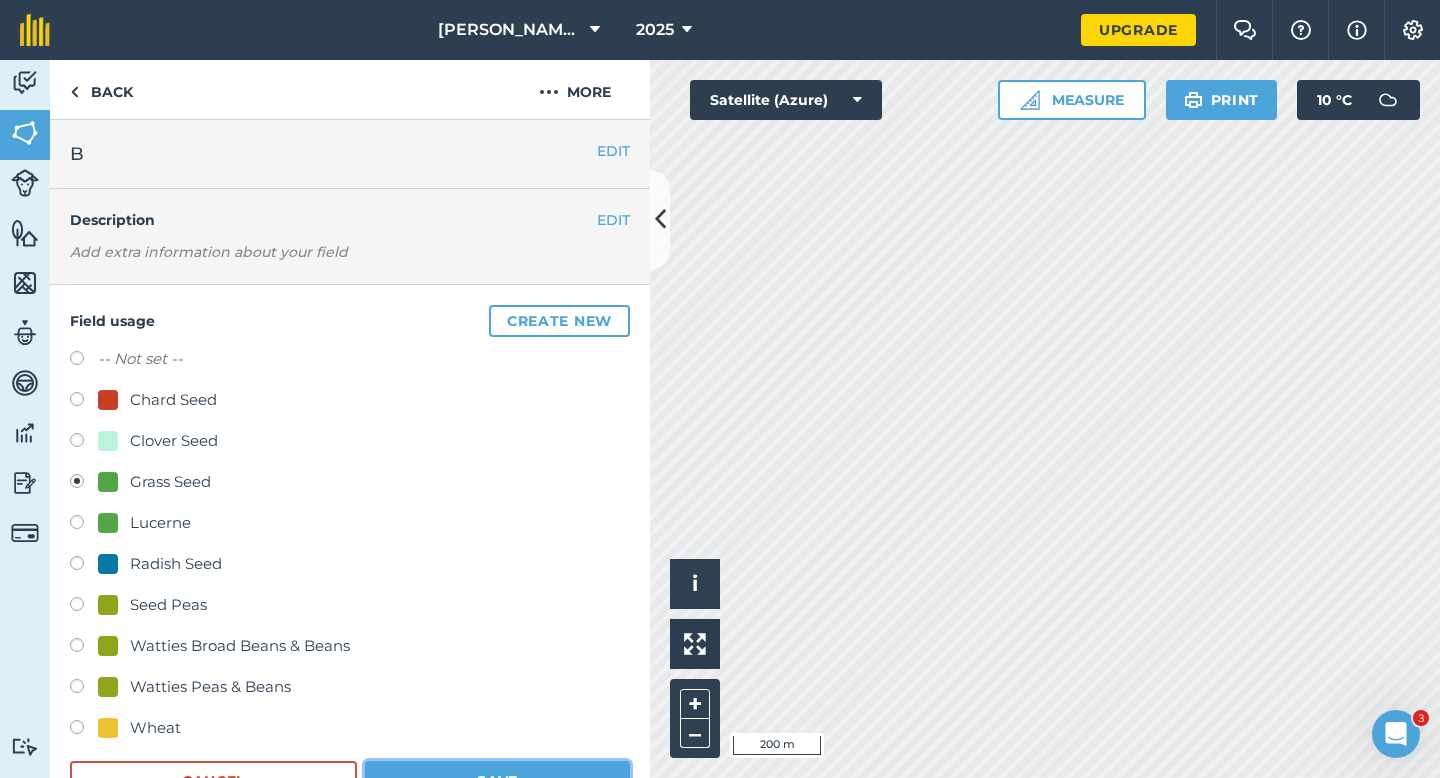 click on "Save" at bounding box center [497, 781] 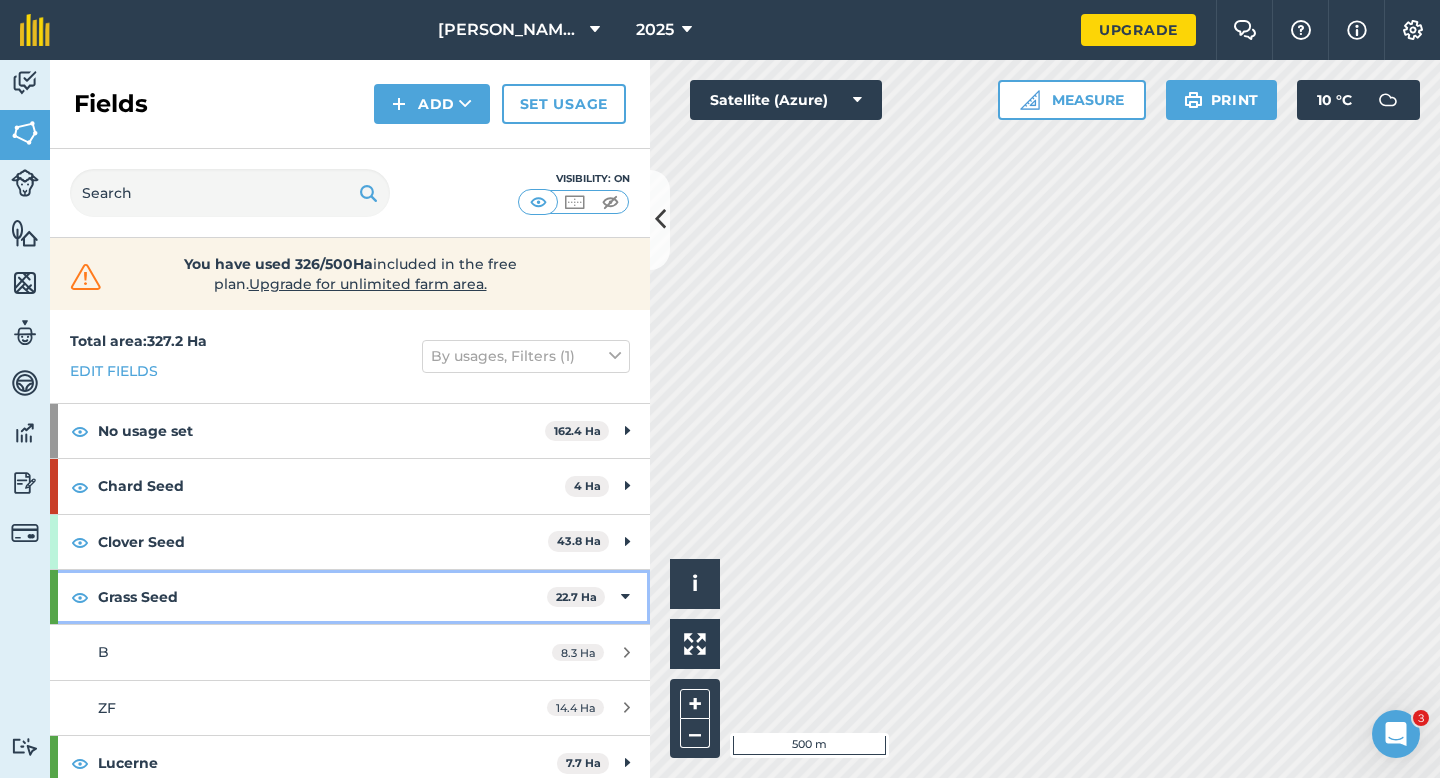click at bounding box center [625, 597] 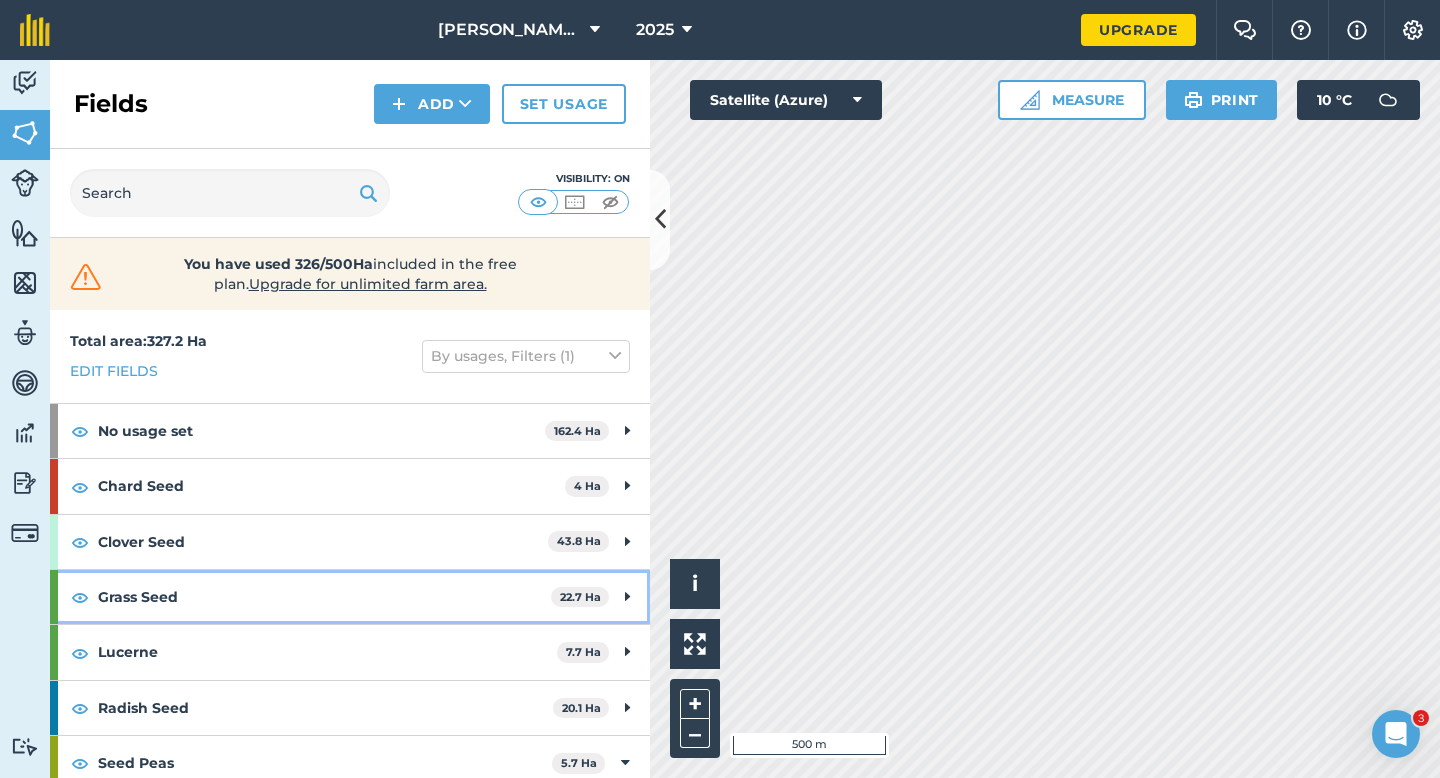 scroll, scrollTop: 566, scrollLeft: 0, axis: vertical 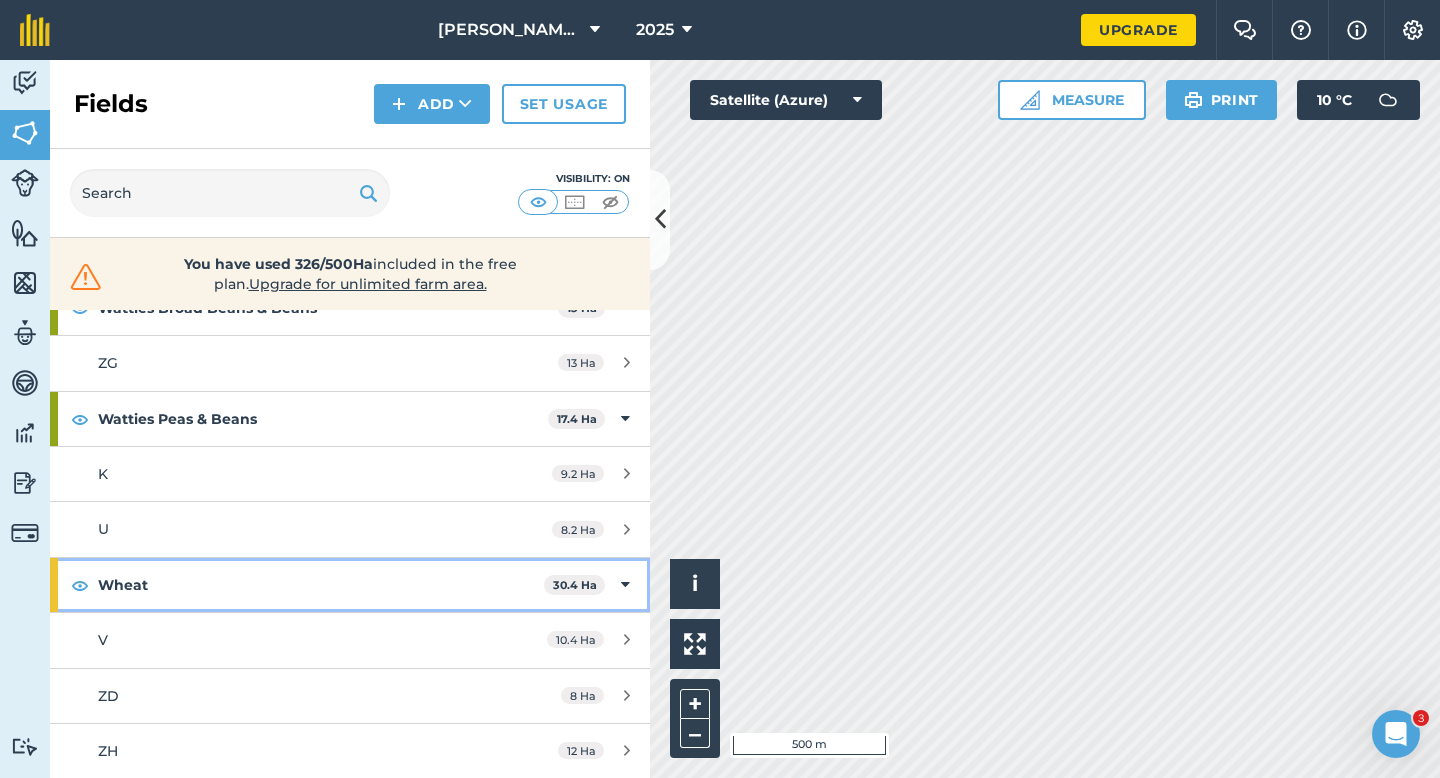 click on "Wheat  30.4   Ha" at bounding box center [350, 585] 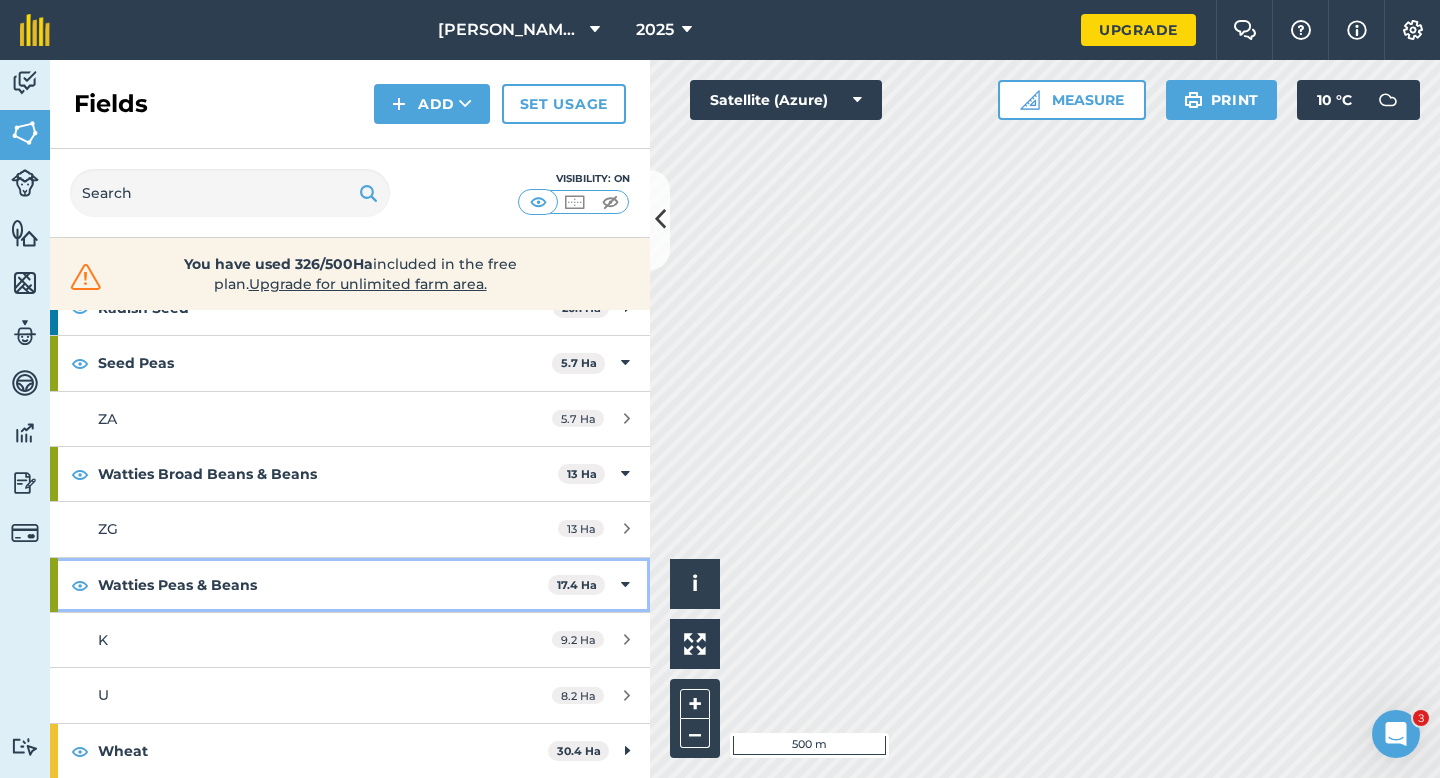 click at bounding box center [625, 585] 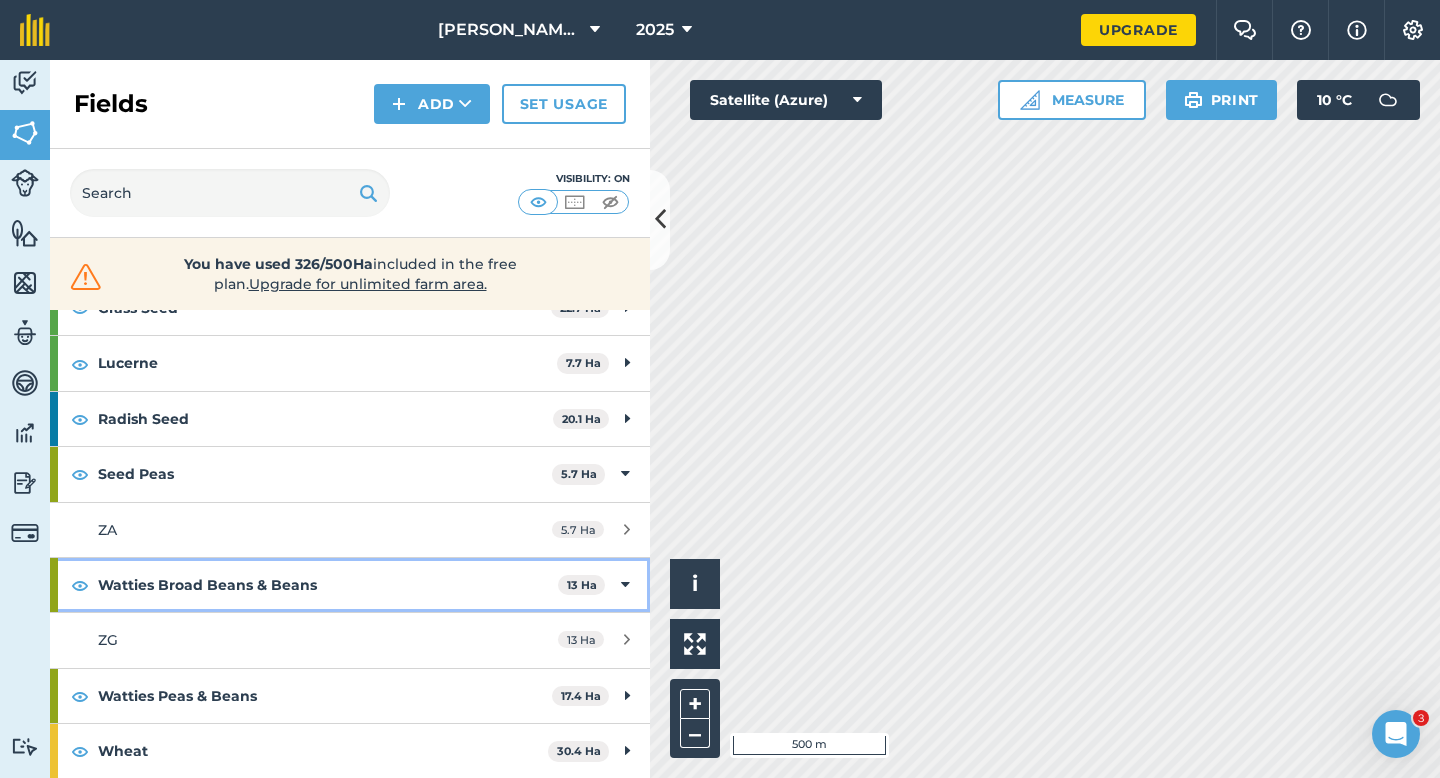click on "Watties Broad Beans & Beans 13   Ha" at bounding box center (350, 585) 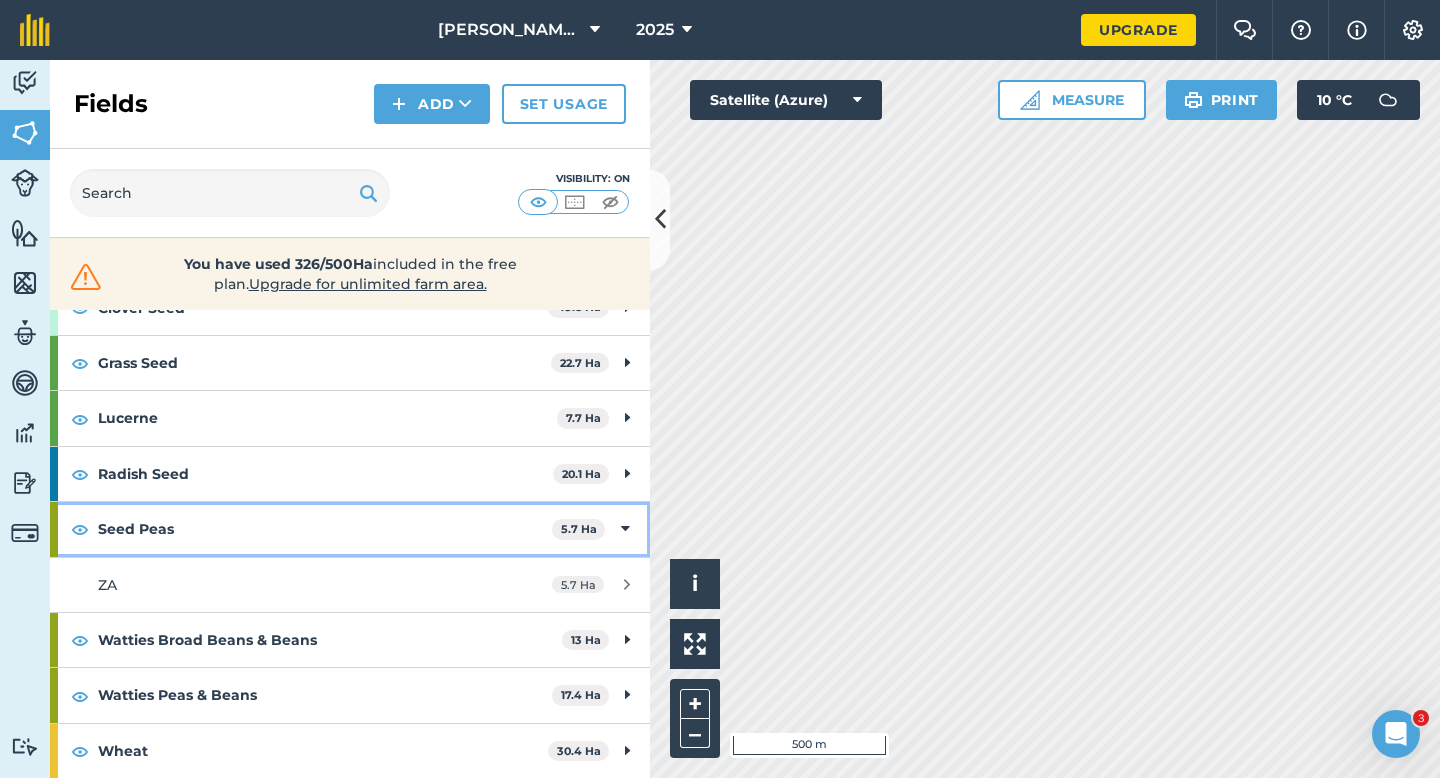 click at bounding box center (625, 529) 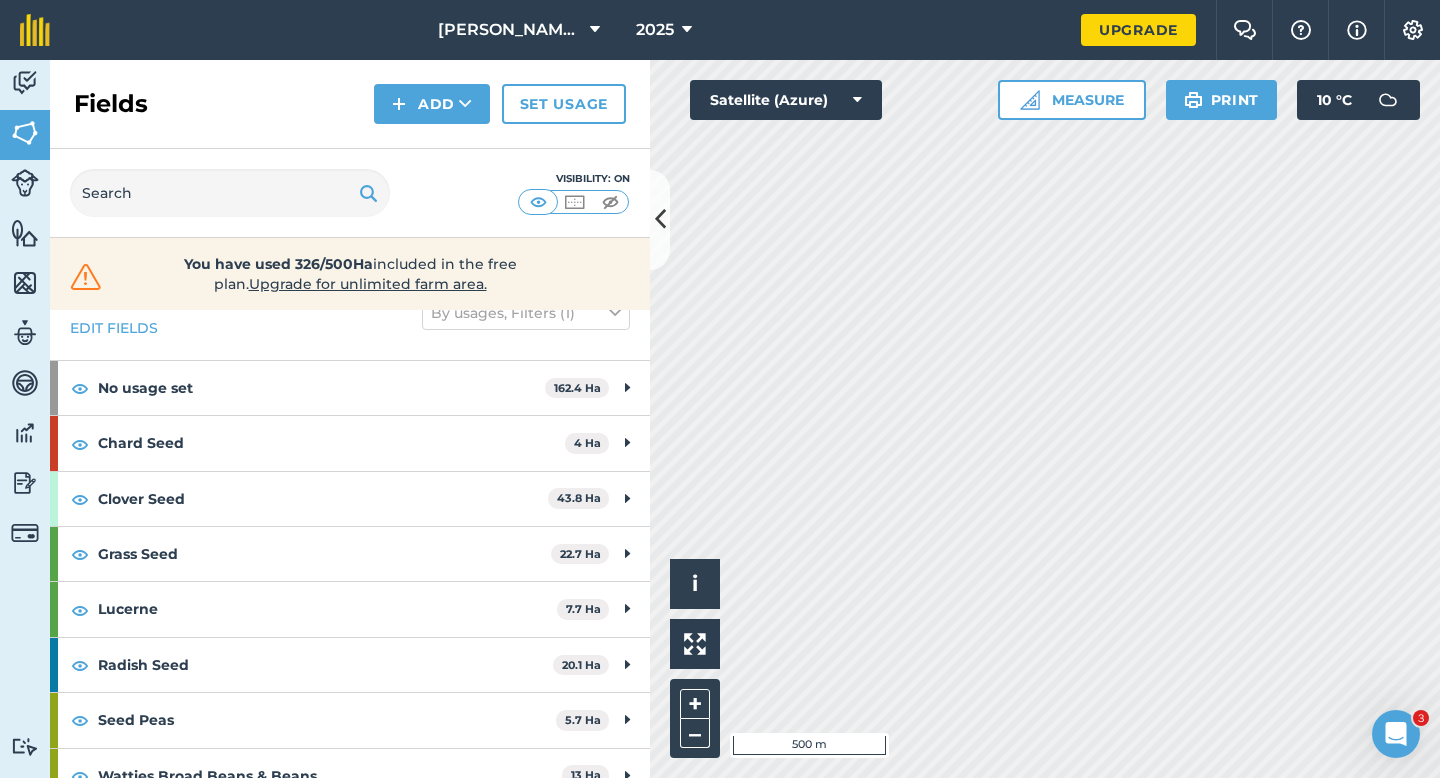 scroll, scrollTop: 0, scrollLeft: 0, axis: both 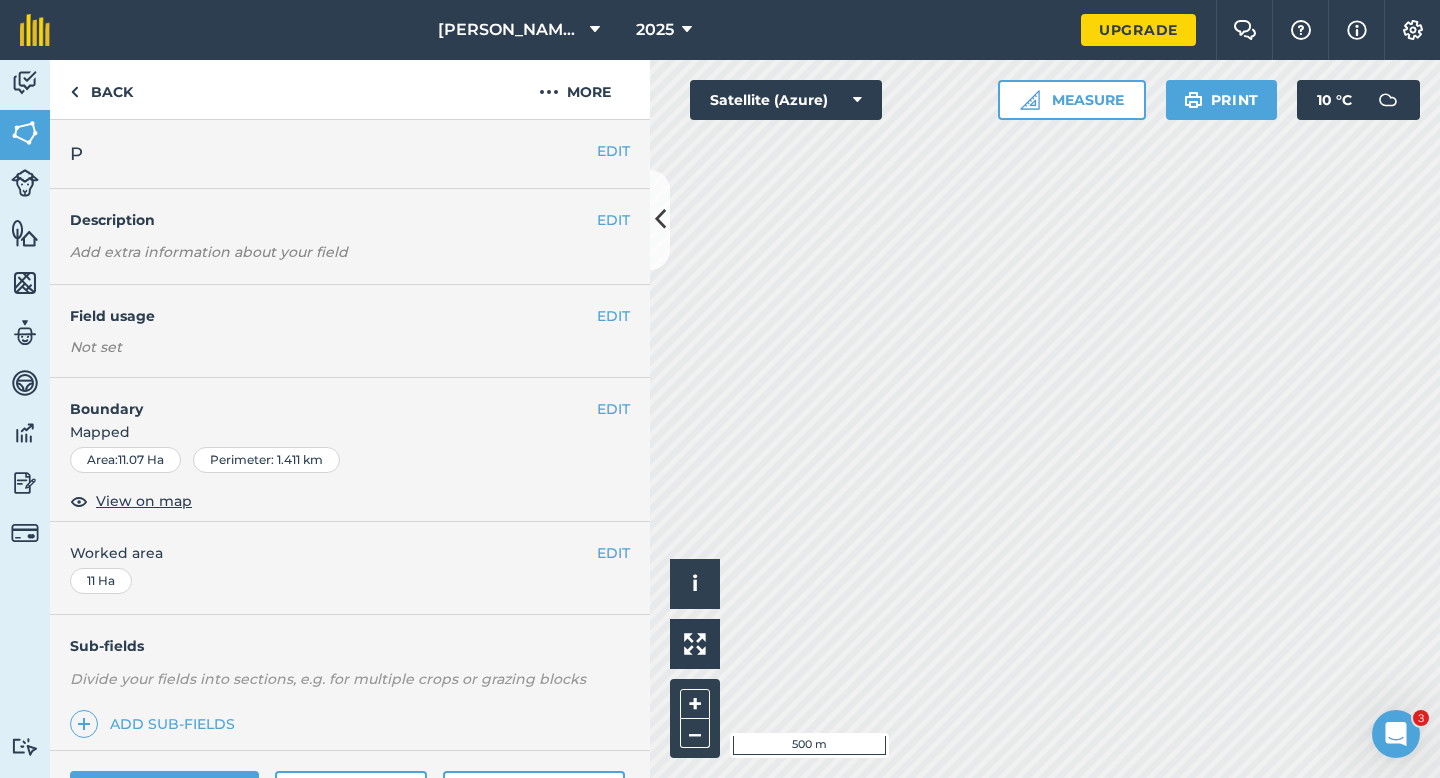 click on "EDIT Field usage Not set" at bounding box center (350, 331) 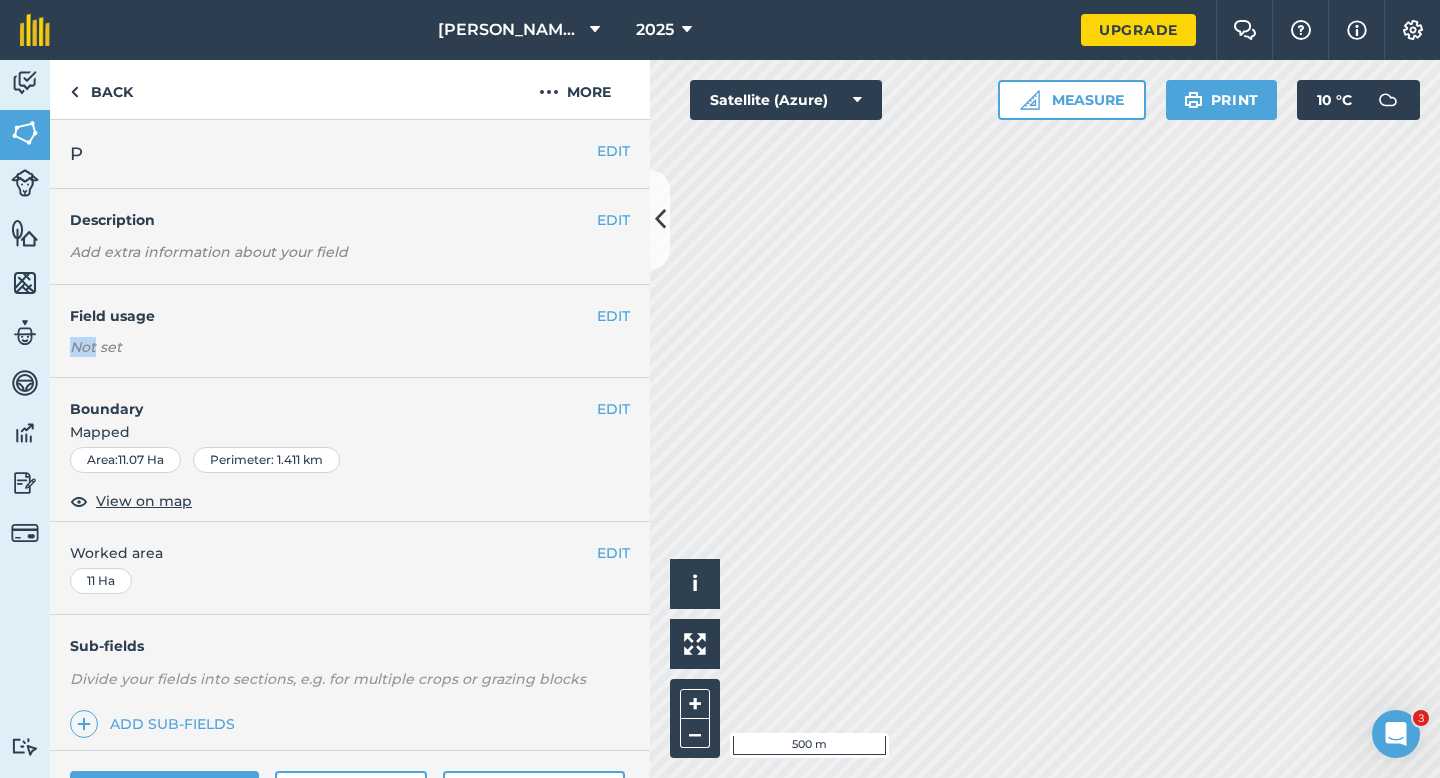 click on "EDIT Field usage Not set" at bounding box center (350, 331) 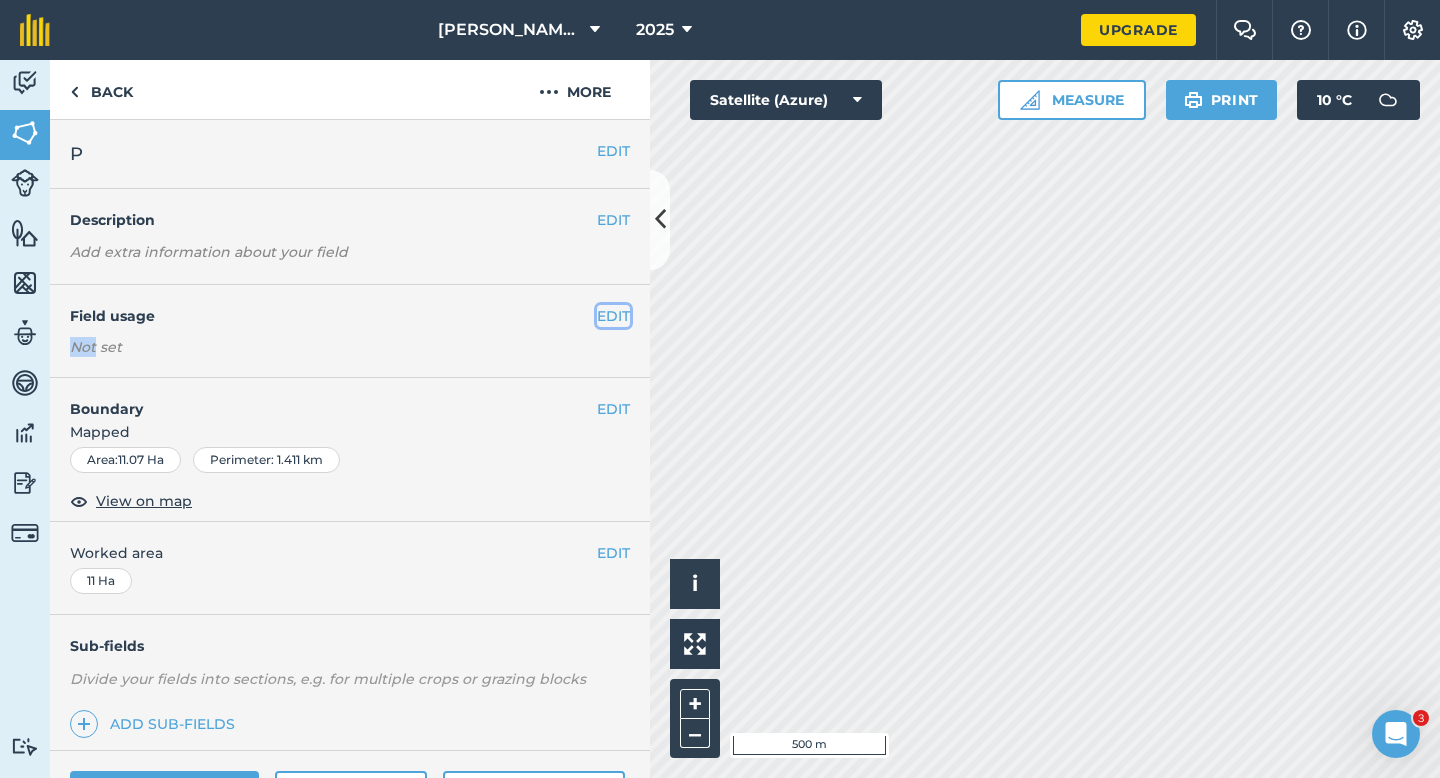 click on "EDIT" at bounding box center [613, 316] 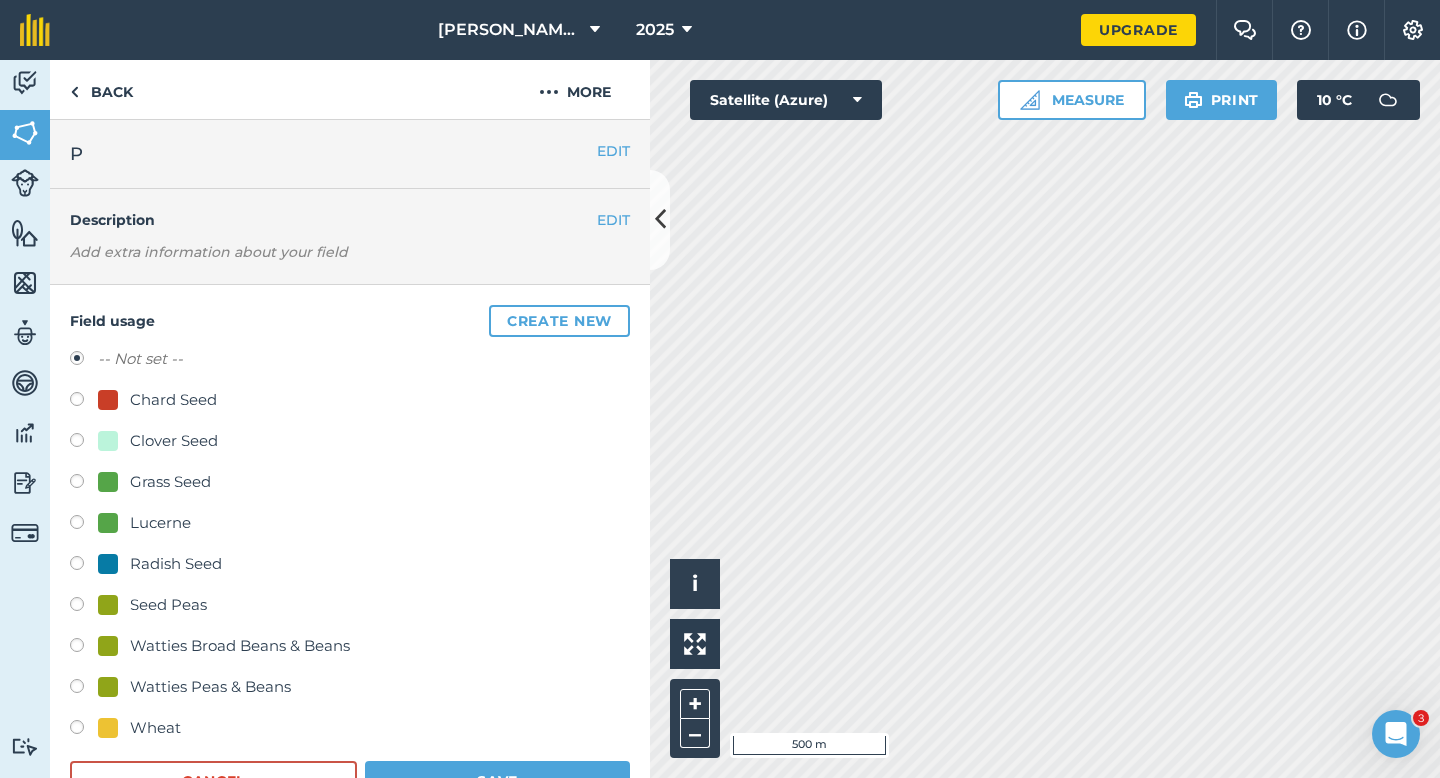 click on "Clover Seed" at bounding box center [350, 443] 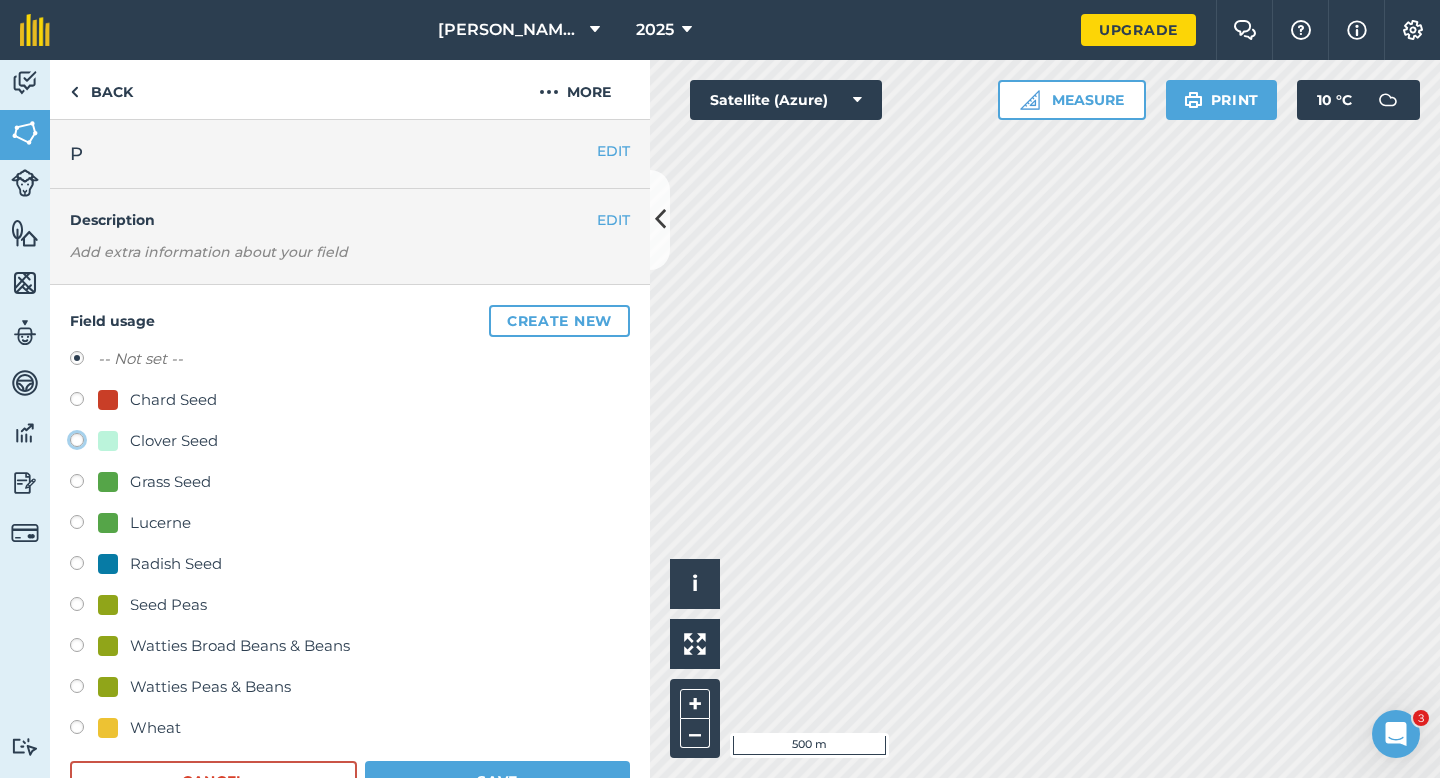 click on "Clover Seed" at bounding box center [-9923, 439] 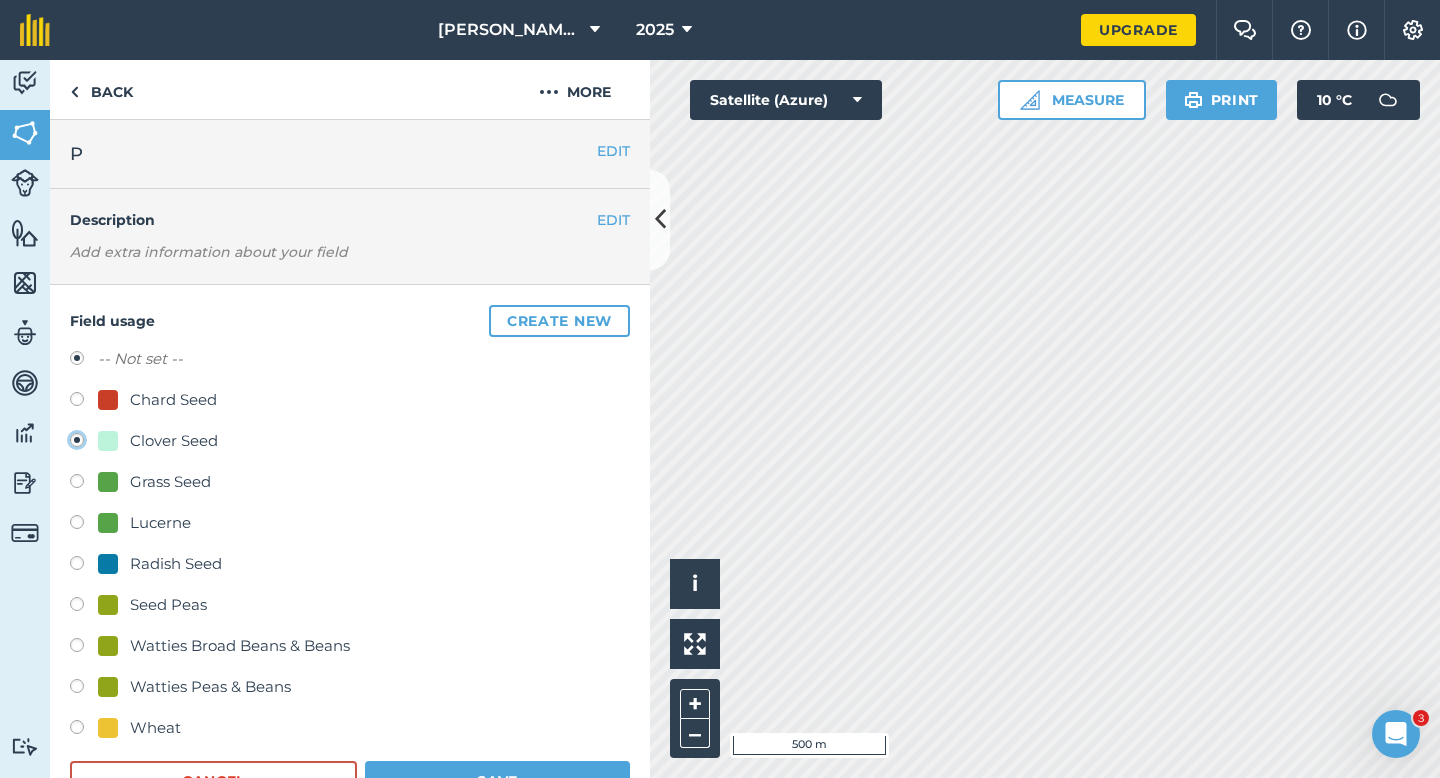 radio on "true" 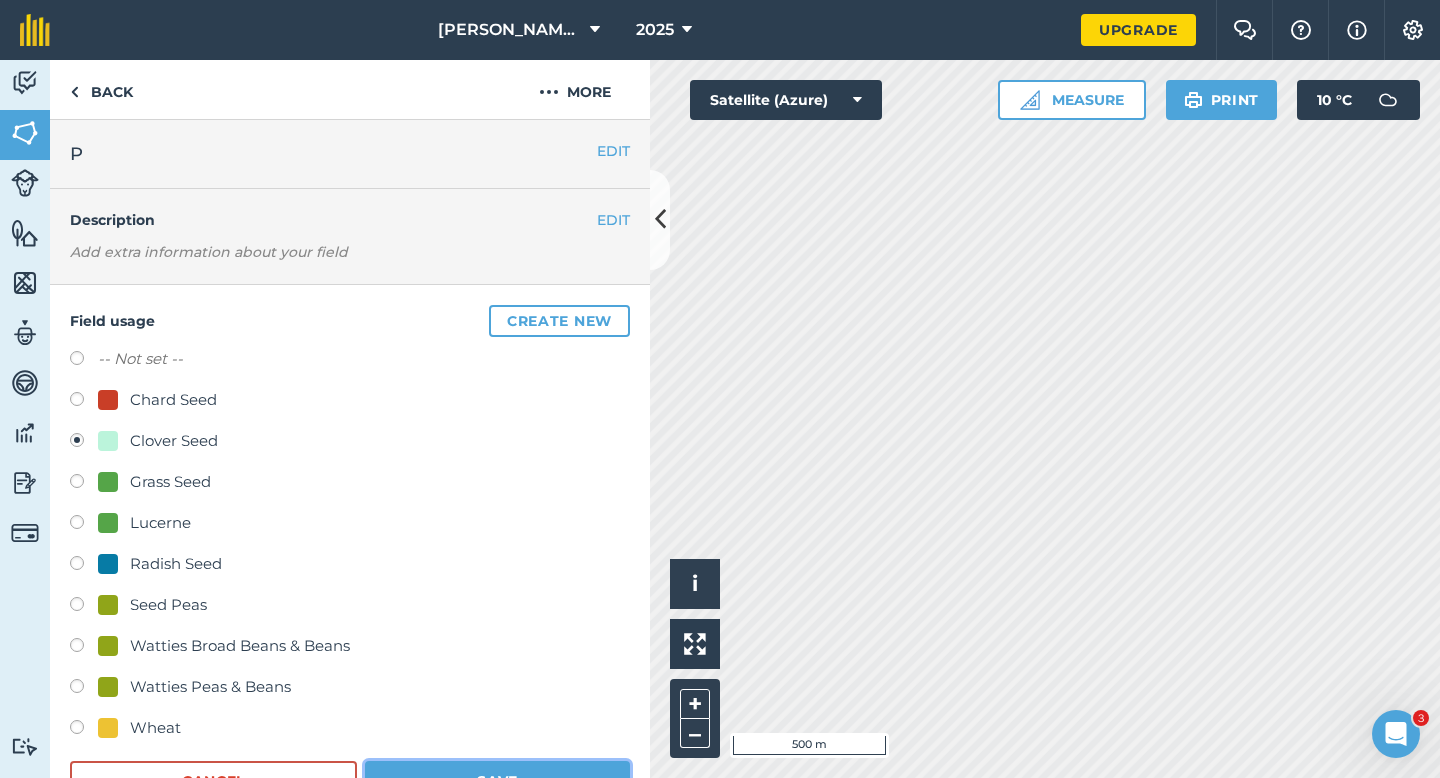 click on "Save" at bounding box center [497, 781] 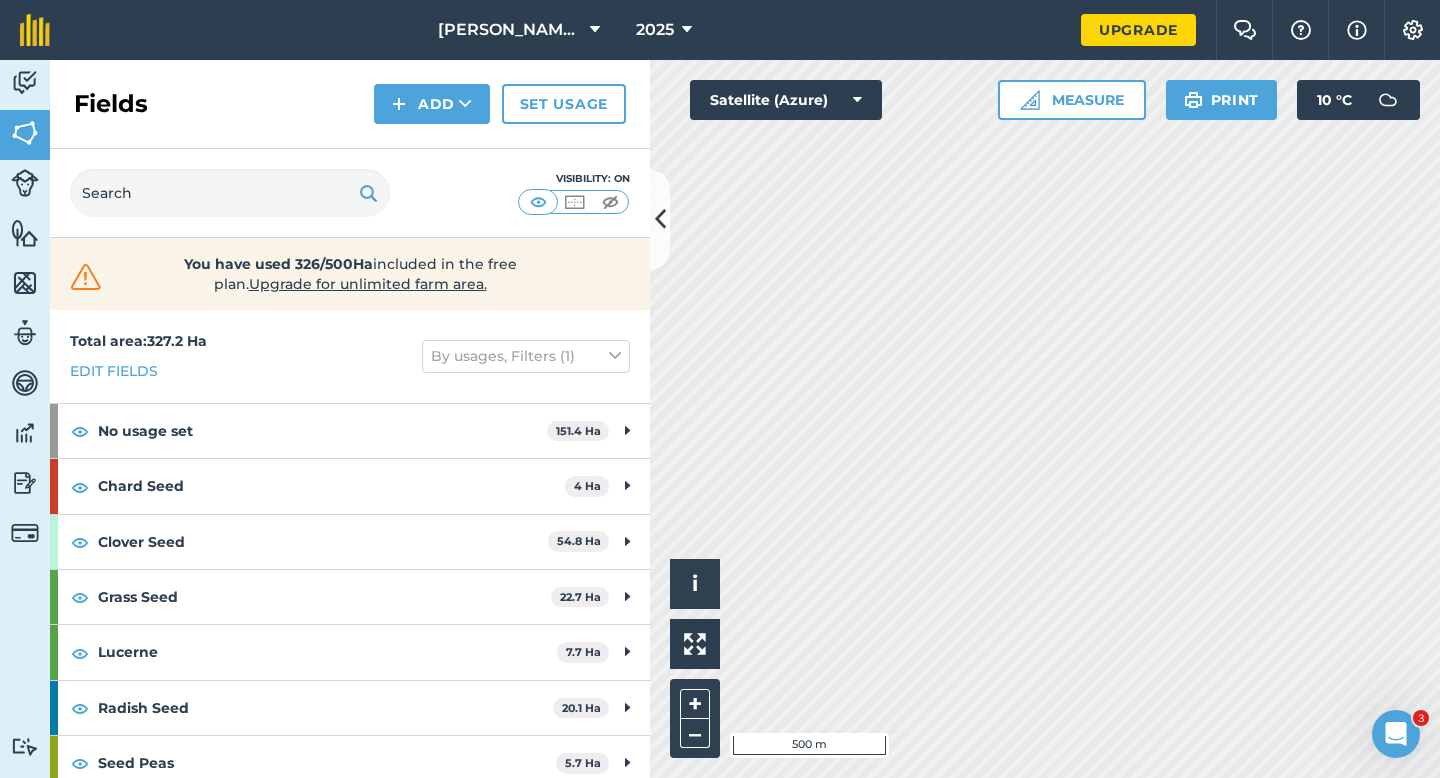 click on "Activity Fields Livestock Features Maps Team Vehicles Data Reporting Billing Tutorials Tutorials Fields   Add   Set usage Visibility: On You have used 326/500Ha  included in the free plan .  Upgrade for unlimited farm area. Total area :  327.2   Ha Edit fields By usages, Filters (1) No usage set 151.4   Ha C 15.2   Ha D 11.8   Ha F 9   Ha G 5.2   Ha H 7   Ha I 7.3   Ha J 13.2   Ha M 12.6   Ha N 15.5   Ha O 14.5   Ha Q 8.7   Ha R 11.8   Ha T 9.4   Ha ZC 10.2   [PERSON_NAME] Seed 4   Ha Y 4   Ha Clover Seed 54.8   Ha A 11.1   Ha E 6.4   Ha P 11   Ha S 11.6   Ha Z 8.3   Ha ZE 6.4   Ha Grass Seed 22.7   Ha B 8.3   Ha ZF 14.4   Ha Lucerne 7.7   Ha W 7.7   Ha Radish Seed 20.1   Ha L 10   Ha ZB 10.1   Ha Seed Peas 5.7   Ha ZA 5.7   [PERSON_NAME] Broad Beans & Beans 13   Ha ZG 13   [PERSON_NAME] Peas & Beans  17.4   Ha K 9.2   Ha U 8.2   Ha Wheat  30.4   Ha V 10.4   Ha ZD 8   Ha ZH 12   Ha Hello i © 2025 TomTom, Microsoft 500 m + – Satellite (Azure) Measure Print 10   ° C" at bounding box center (720, 419) 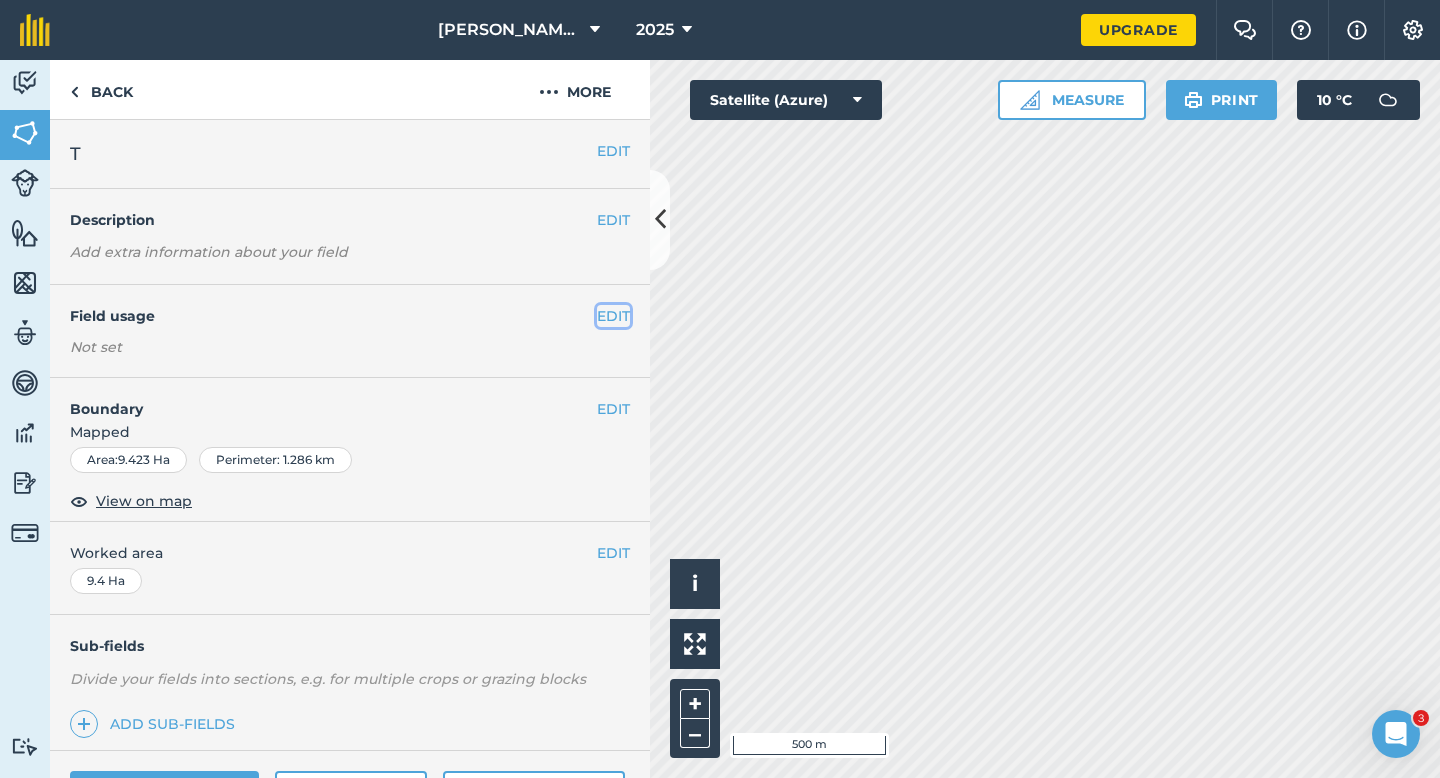 click on "EDIT" at bounding box center [613, 316] 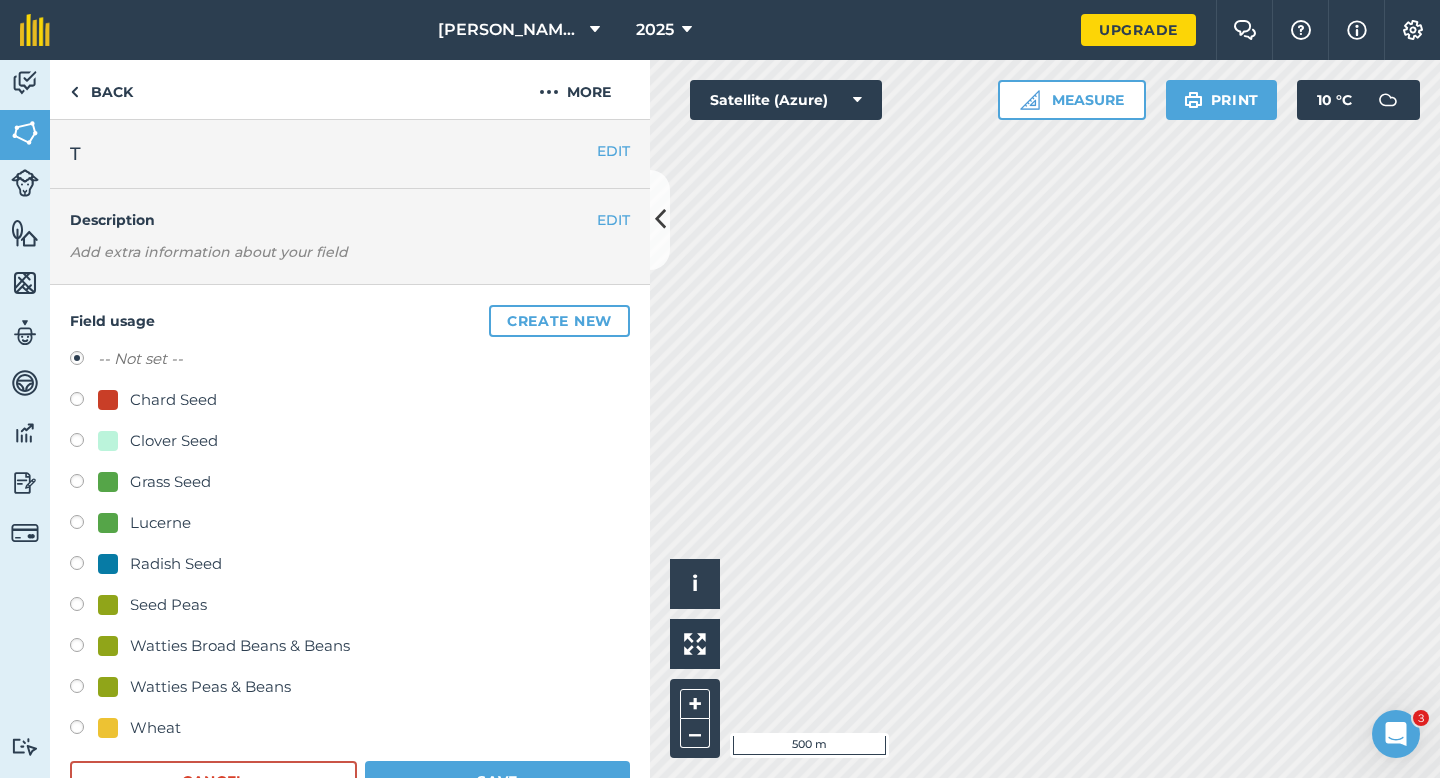 click on "Create new" at bounding box center [559, 321] 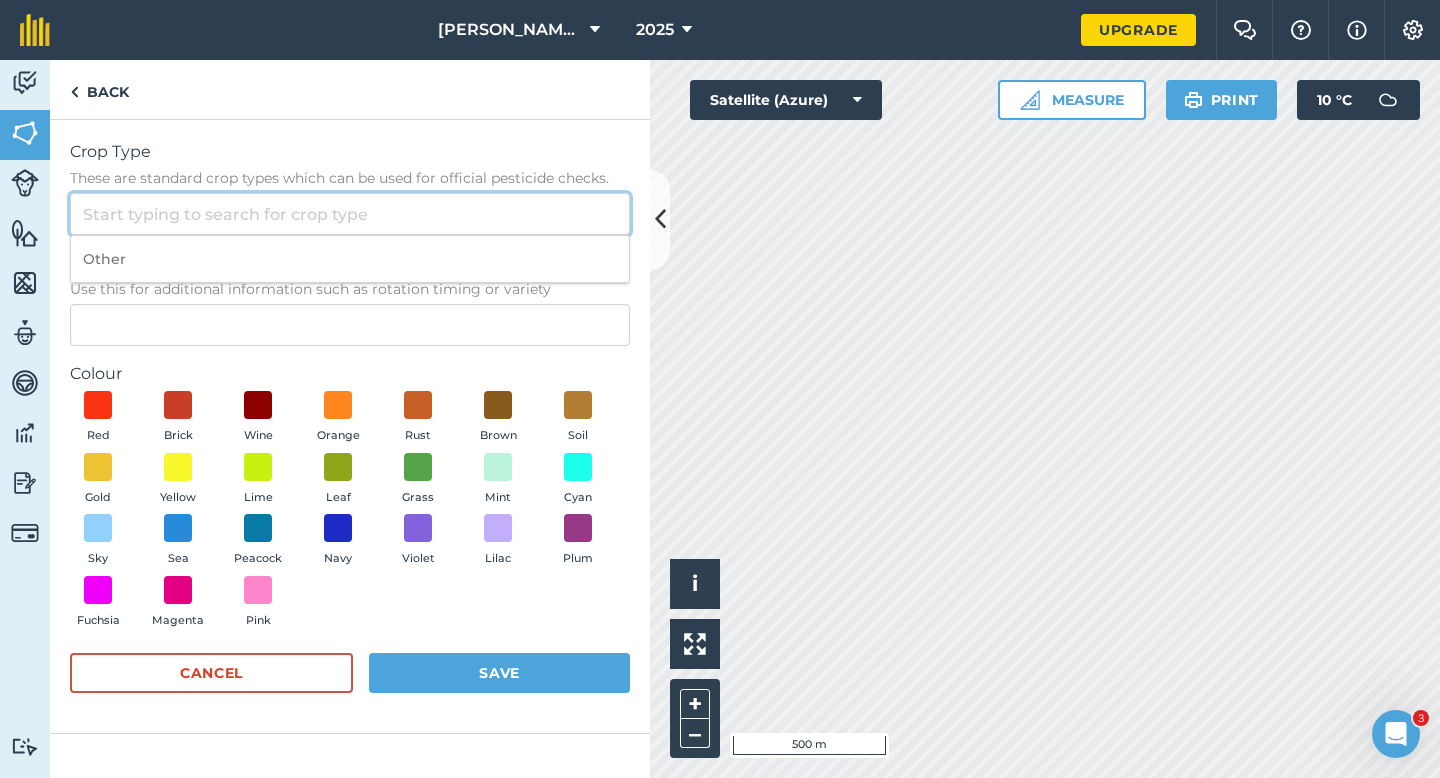 click on "Crop Type These are standard crop types which can be used for official pesticide checks." at bounding box center [350, 214] 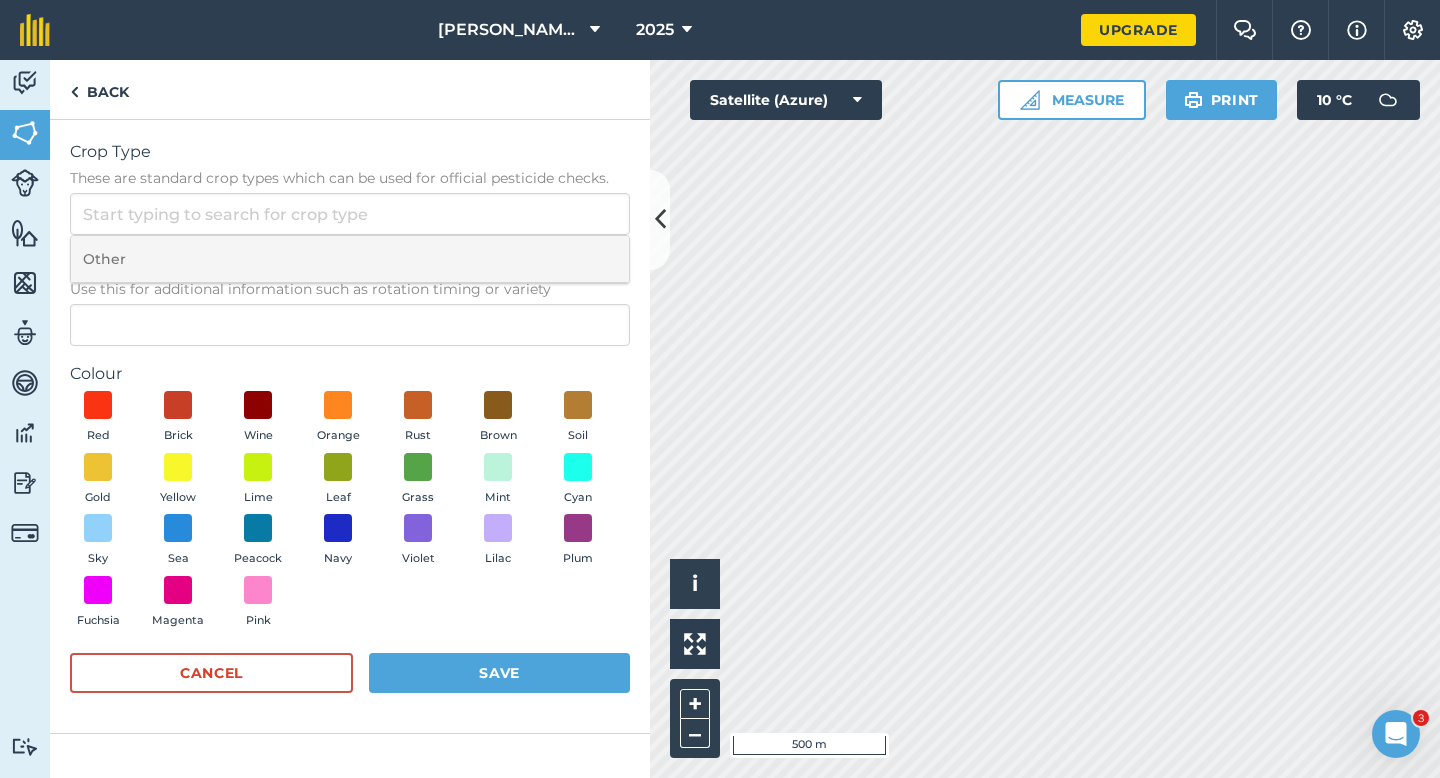 click on "Other" at bounding box center (350, 259) 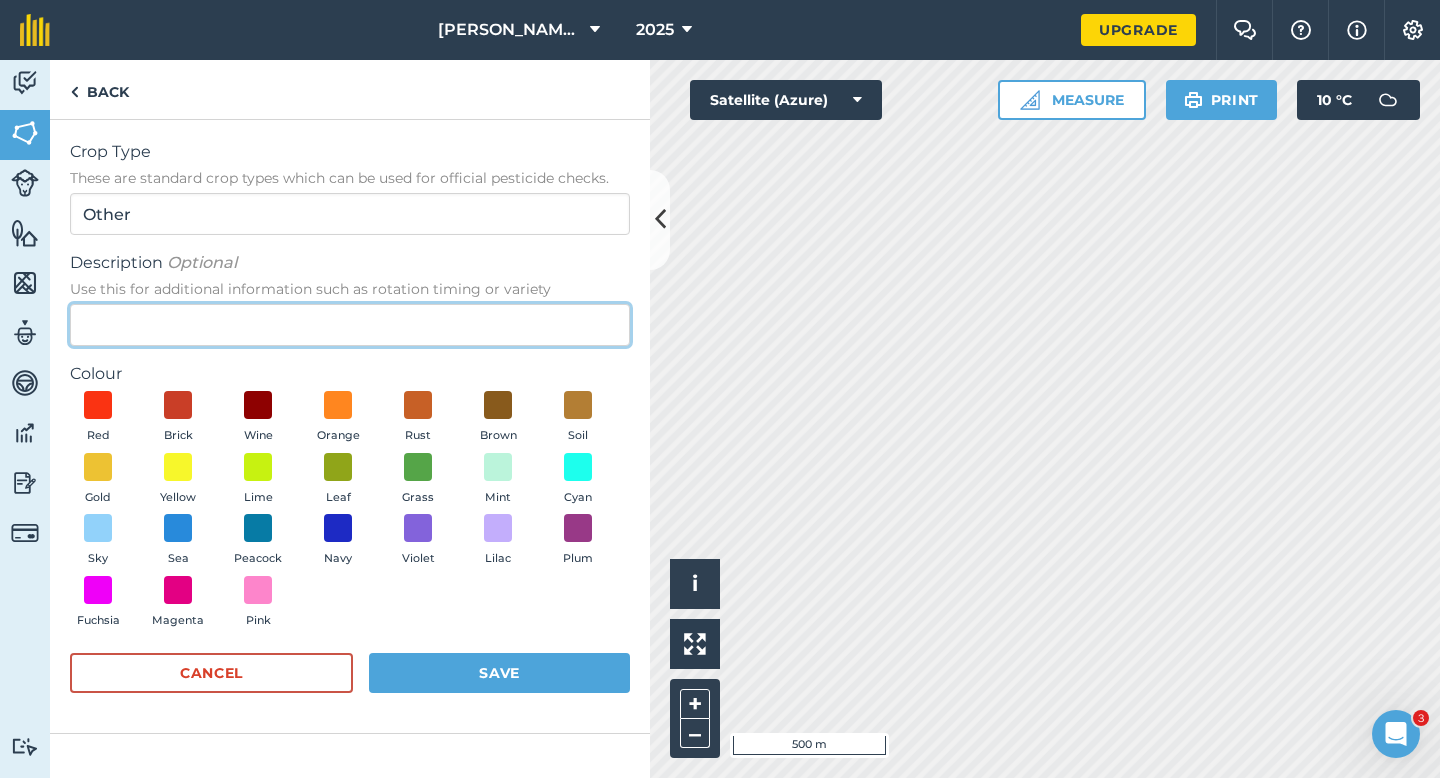 click on "Description   Optional Use this for additional information such as rotation timing or variety" at bounding box center [350, 325] 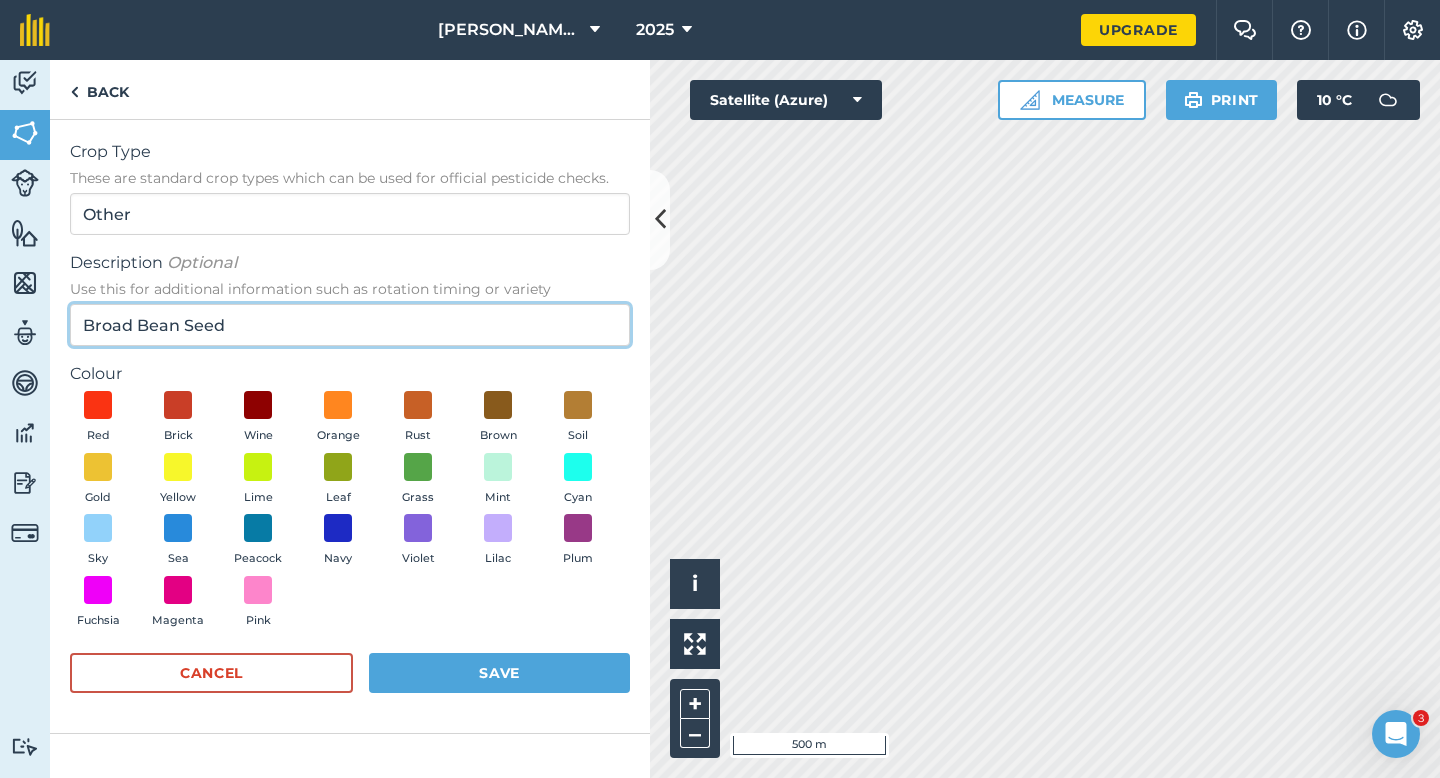 type on "Broad Bean Seed" 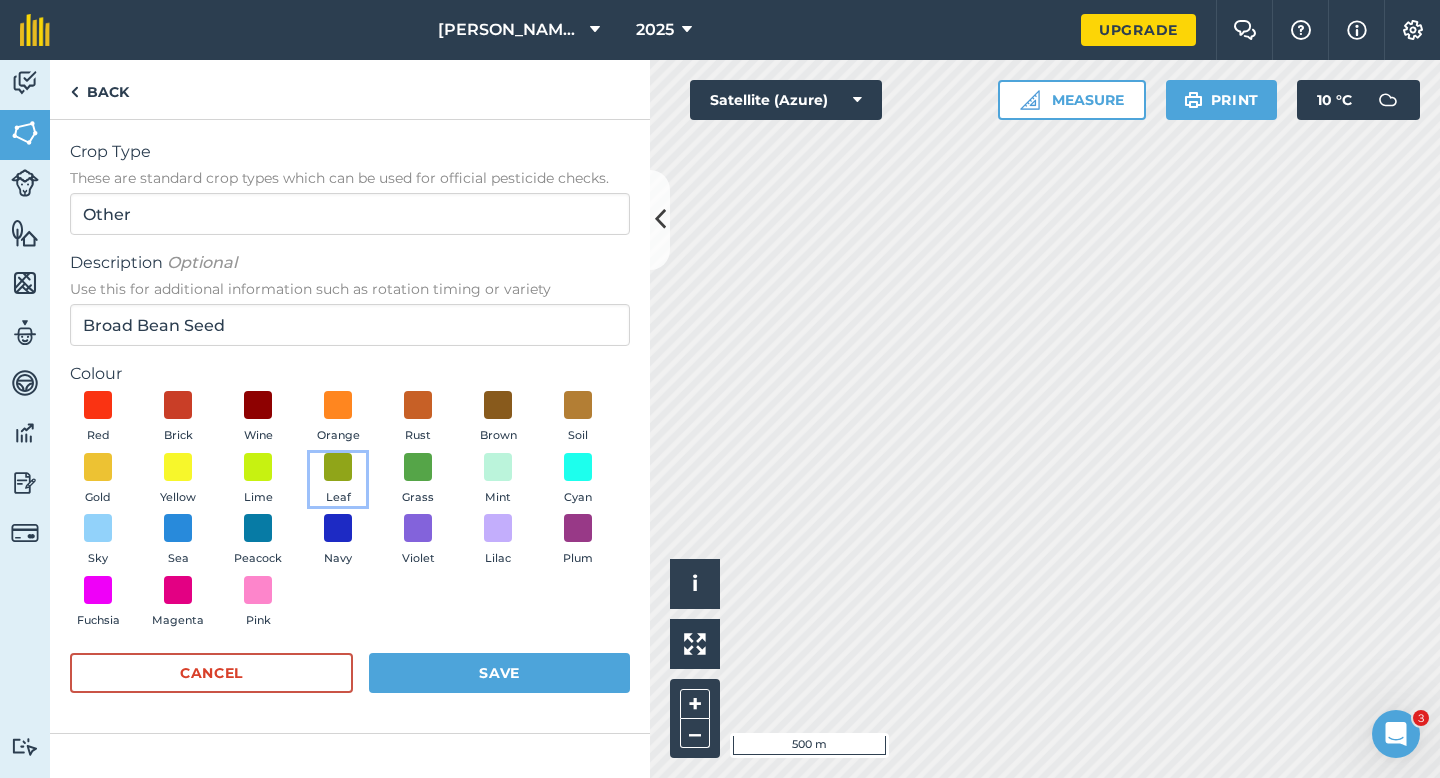 click on "Leaf" at bounding box center [338, 480] 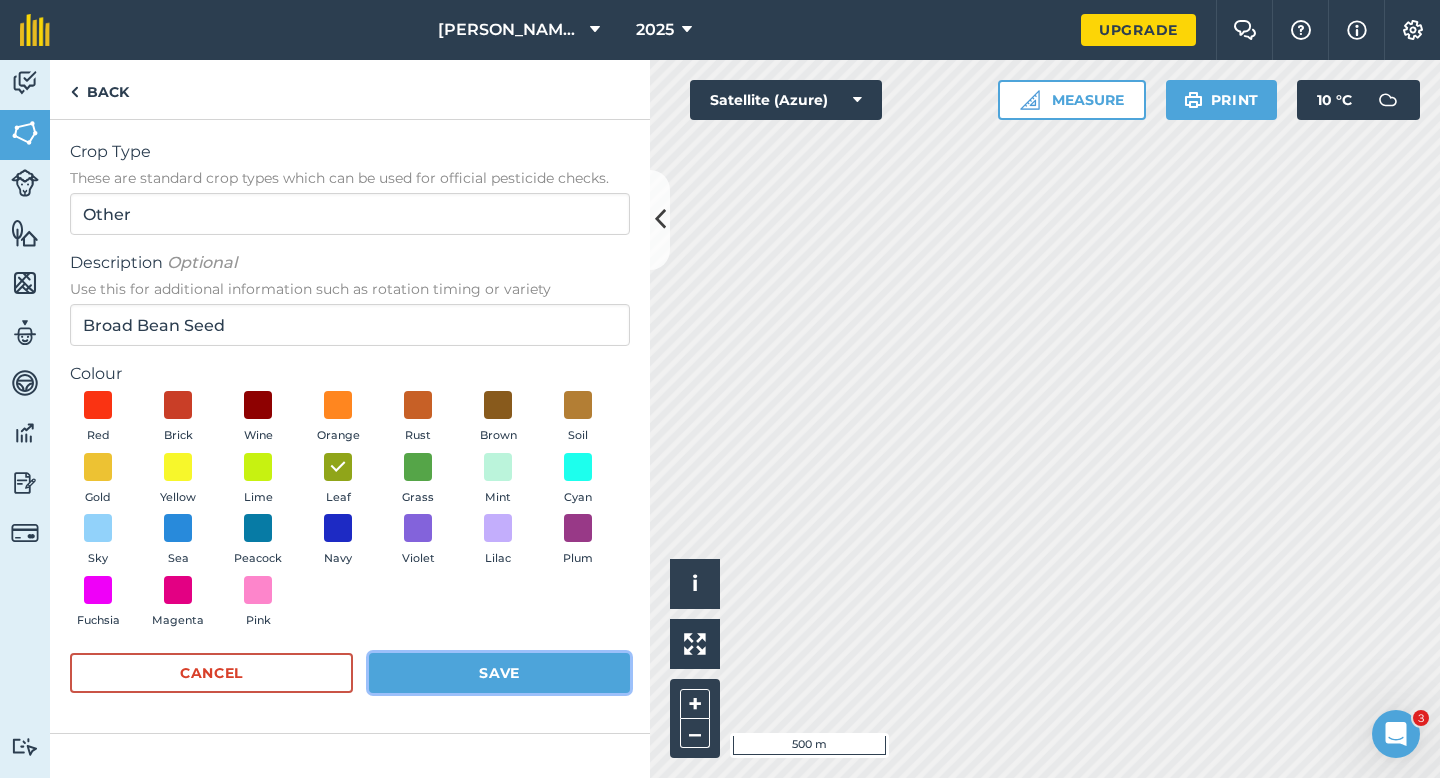 click on "Save" at bounding box center [499, 673] 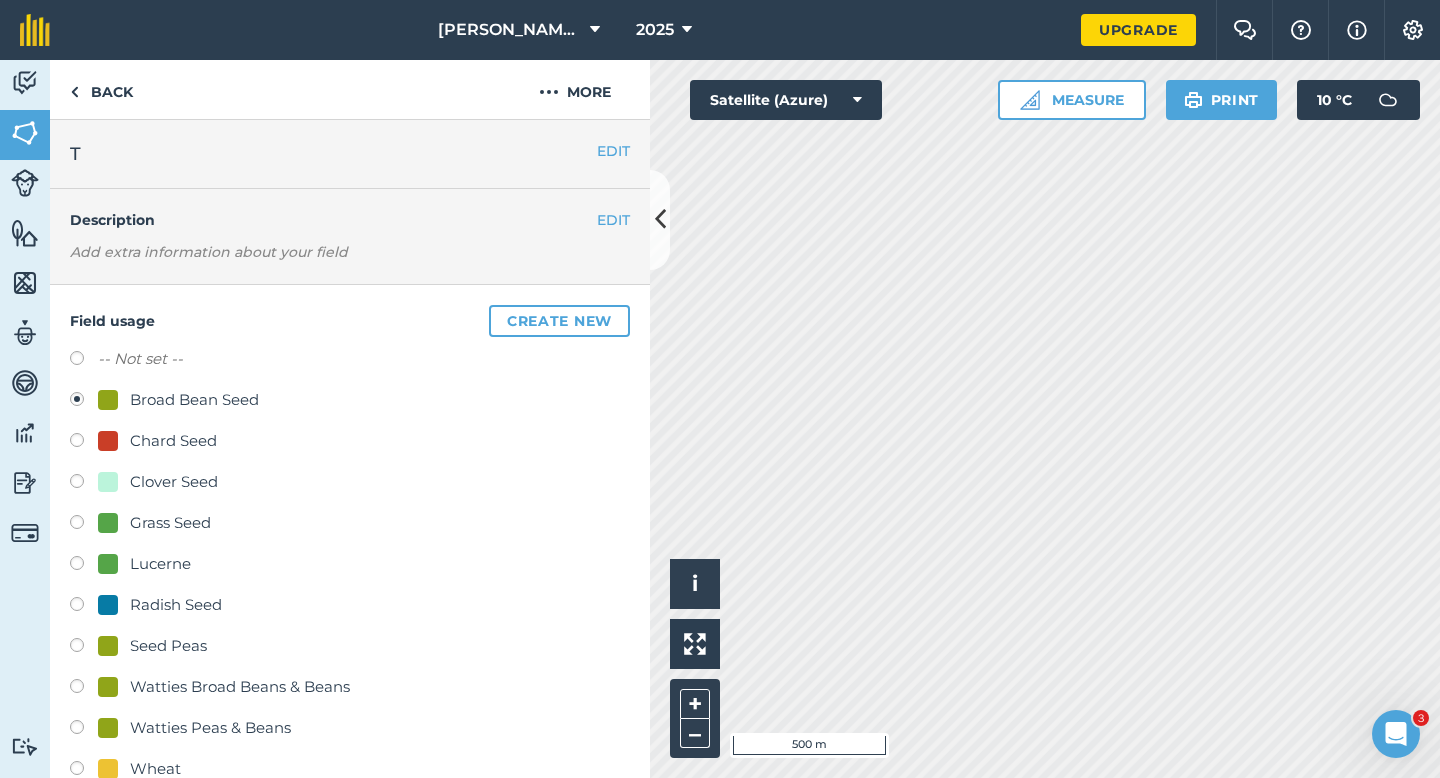 scroll, scrollTop: 214, scrollLeft: 0, axis: vertical 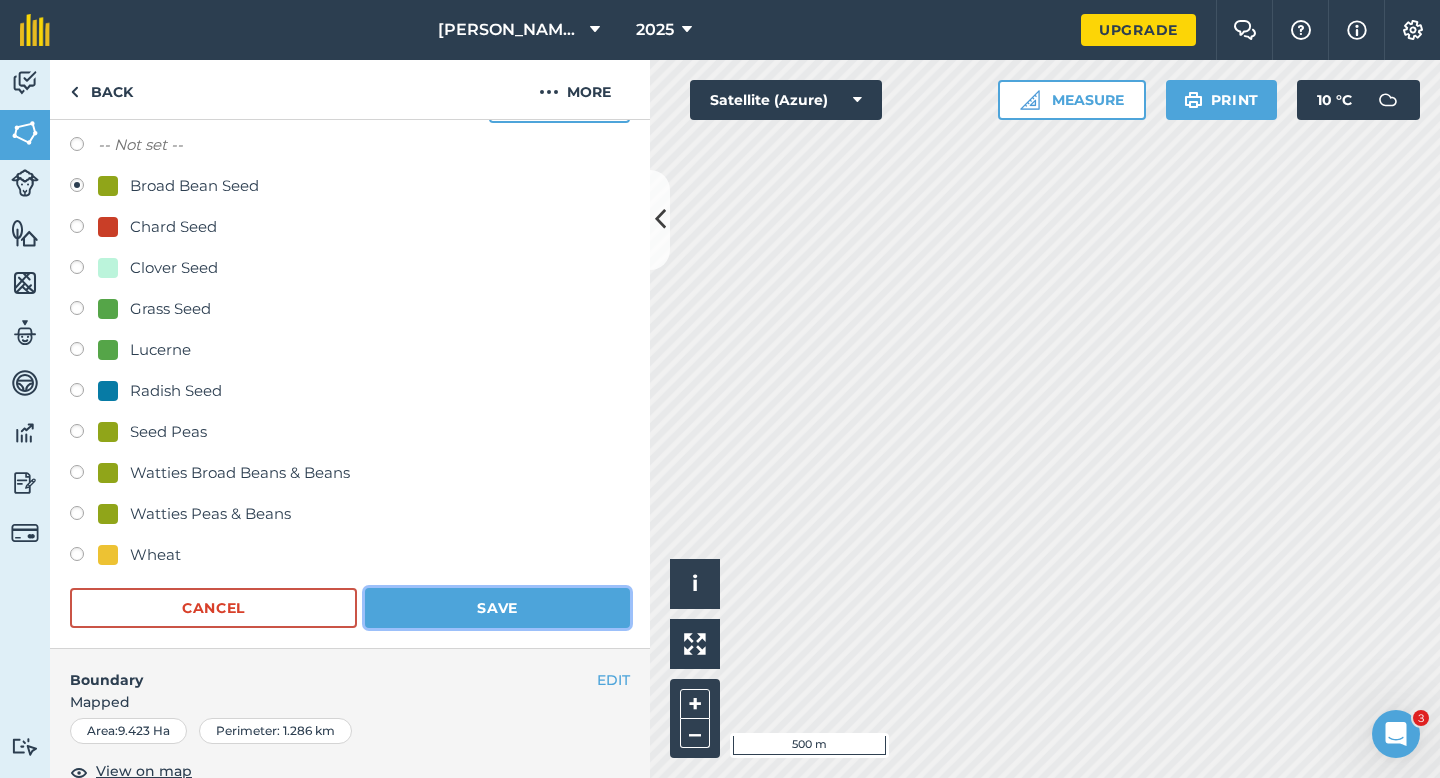 click on "Save" at bounding box center [497, 608] 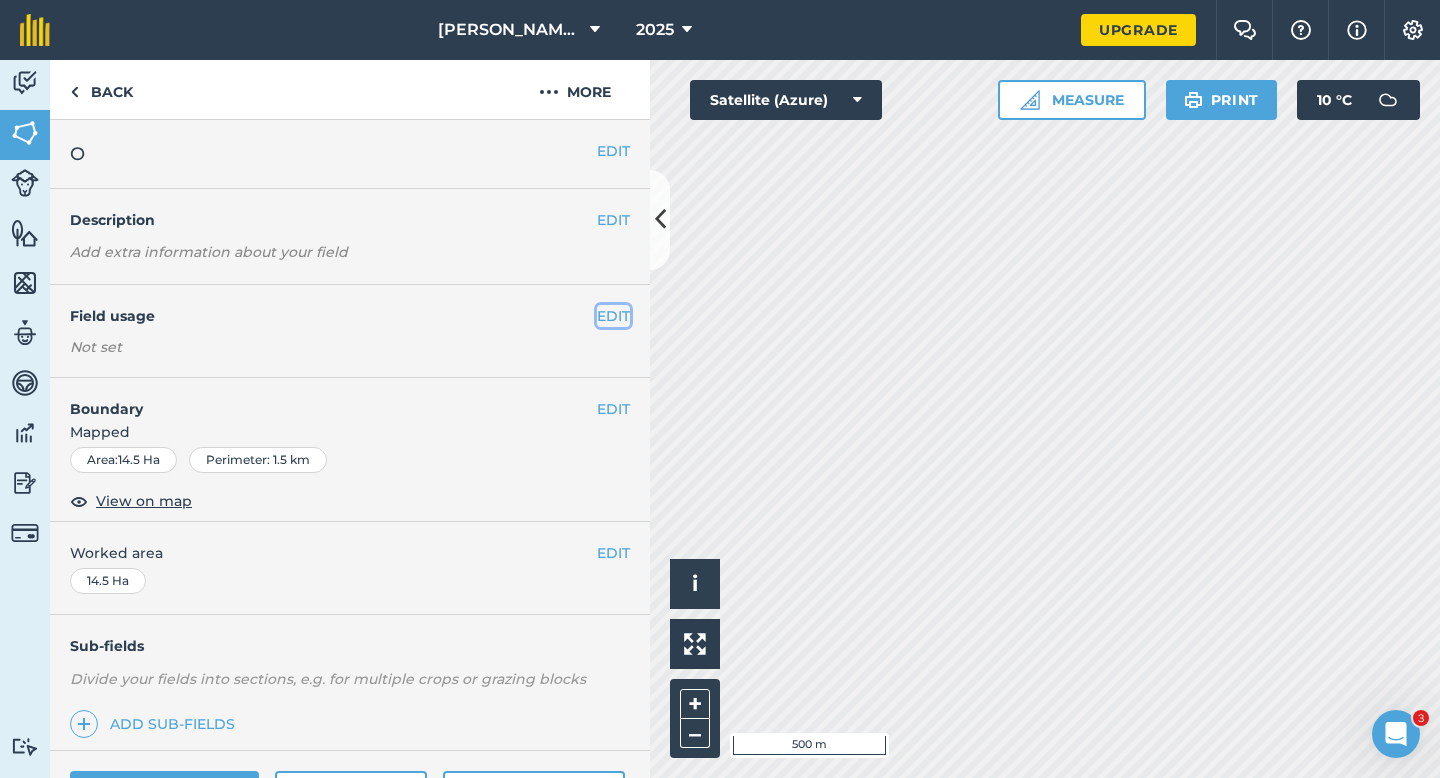 click on "EDIT" at bounding box center [613, 316] 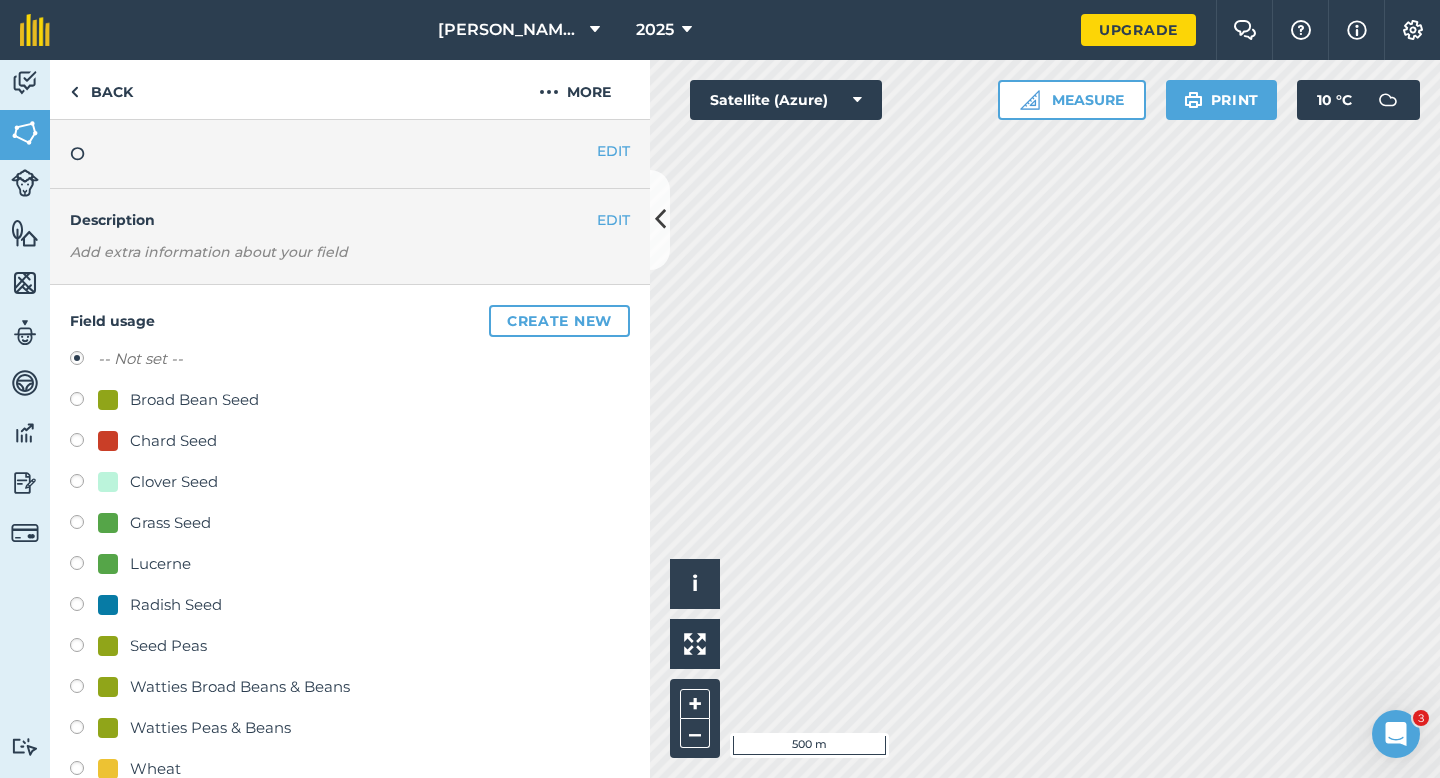 click on "Grass Seed" at bounding box center [170, 523] 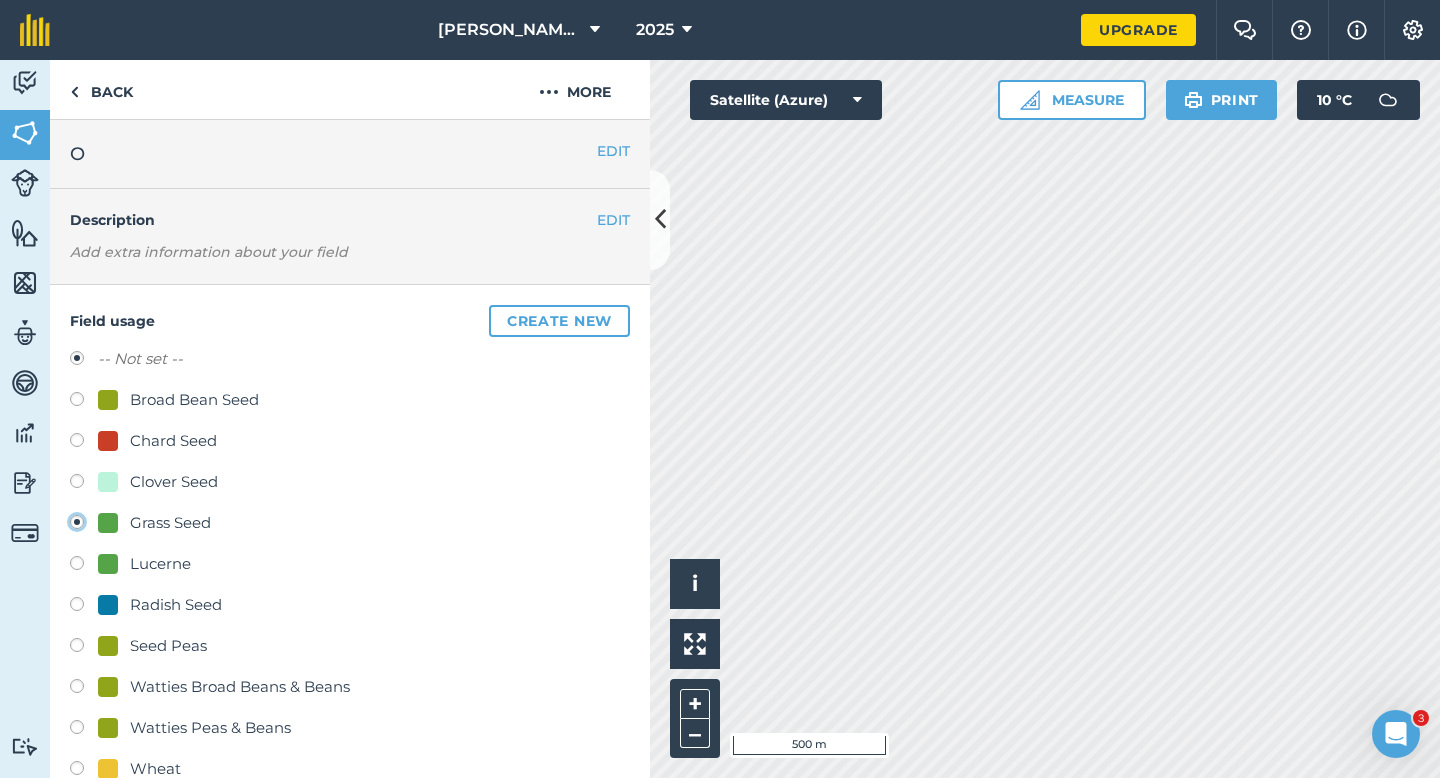 radio on "true" 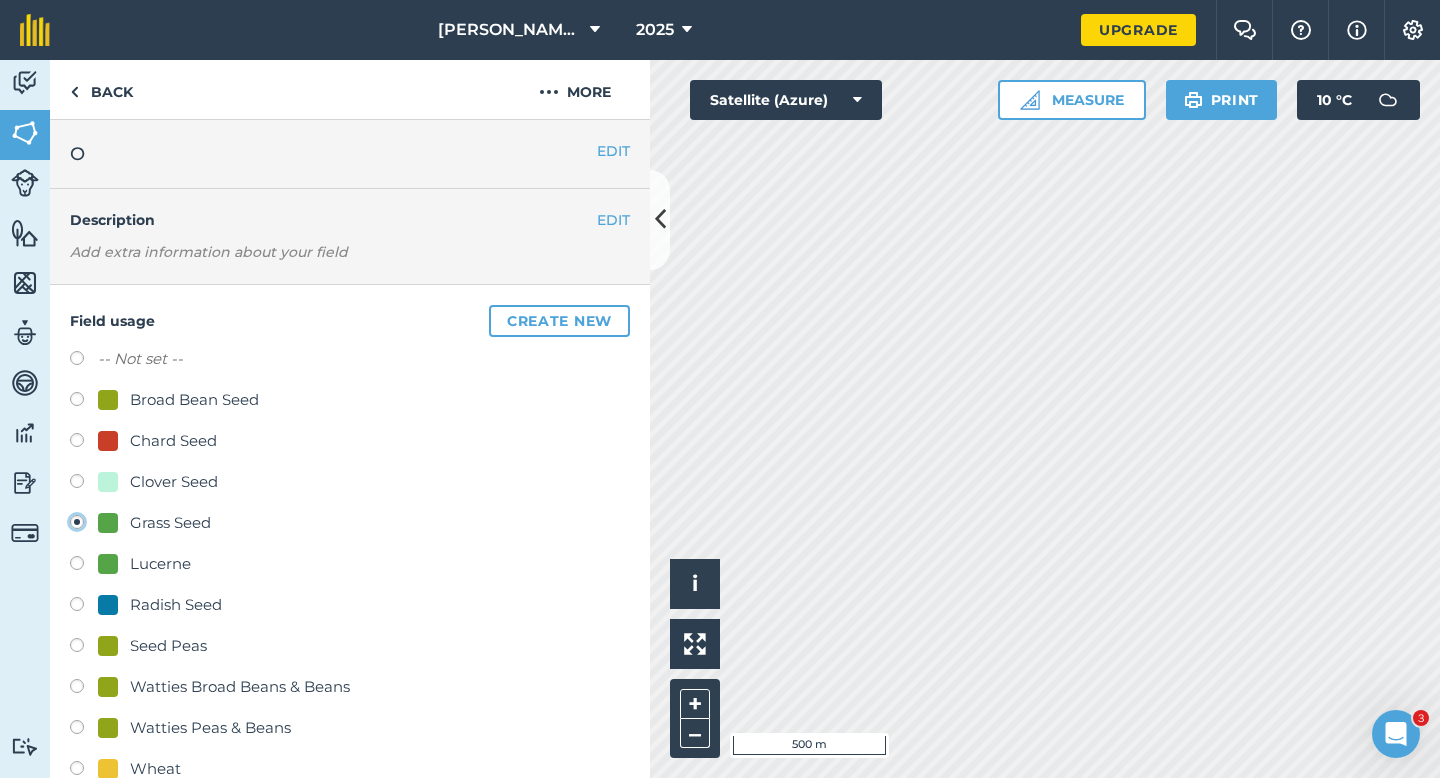 scroll, scrollTop: 122, scrollLeft: 0, axis: vertical 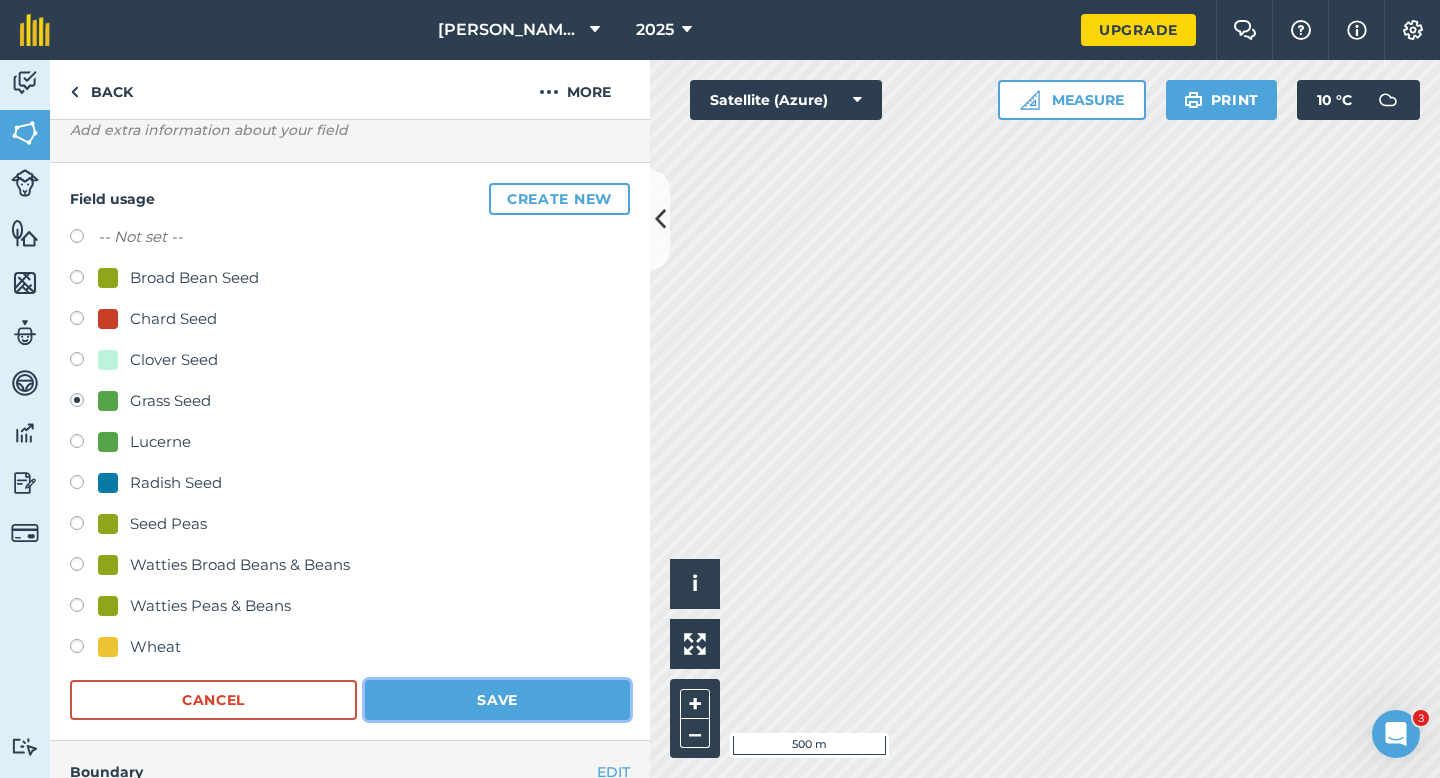 click on "Save" at bounding box center (497, 700) 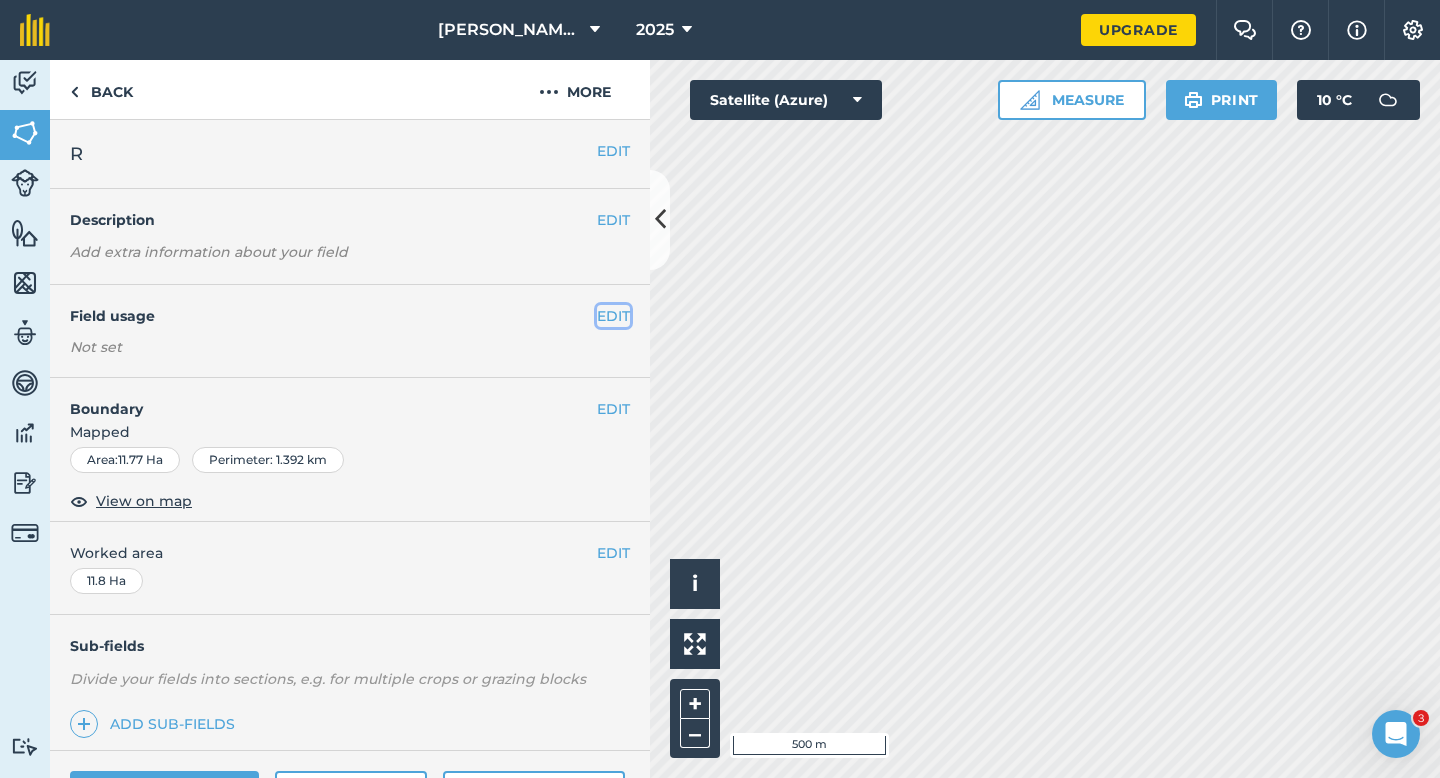 click on "EDIT" at bounding box center (613, 316) 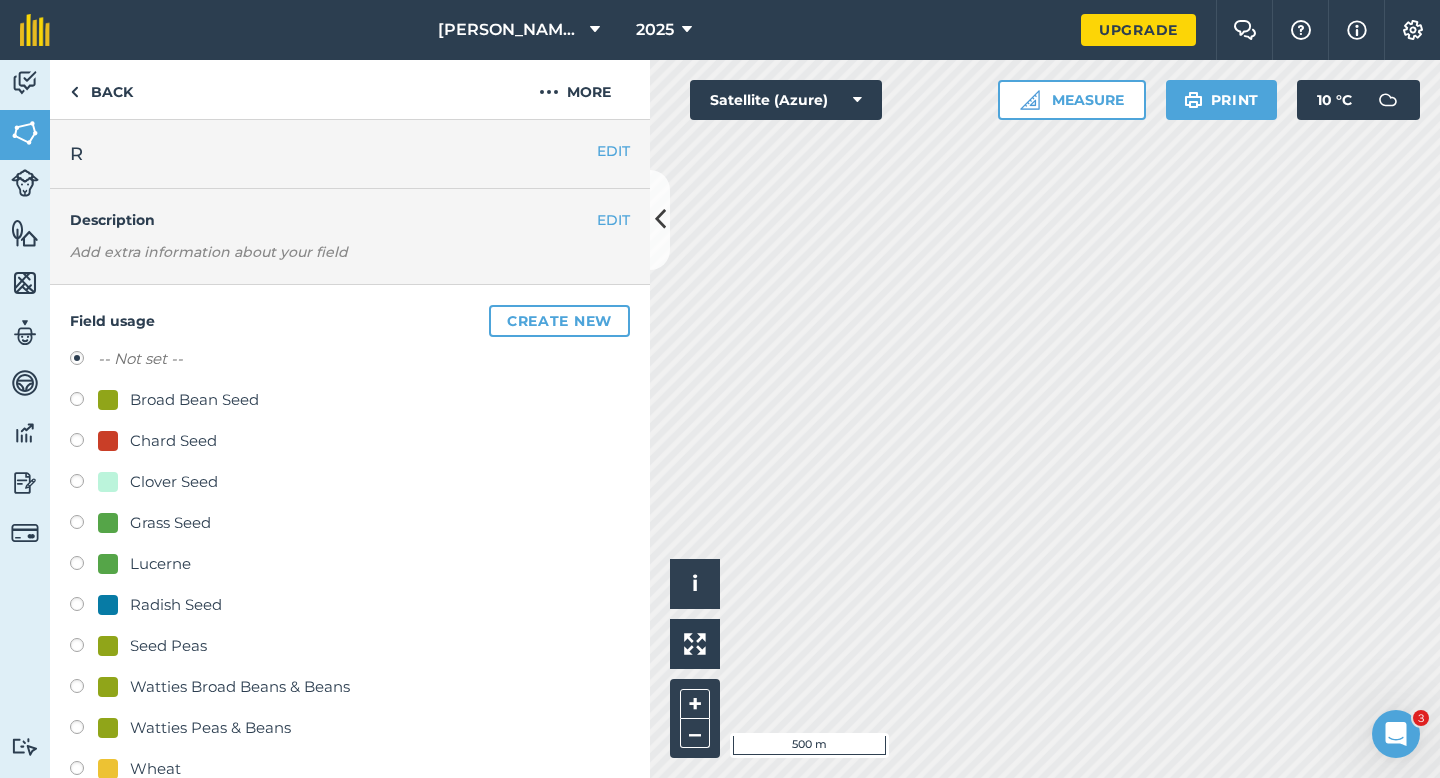 click on "Grass Seed" at bounding box center [170, 523] 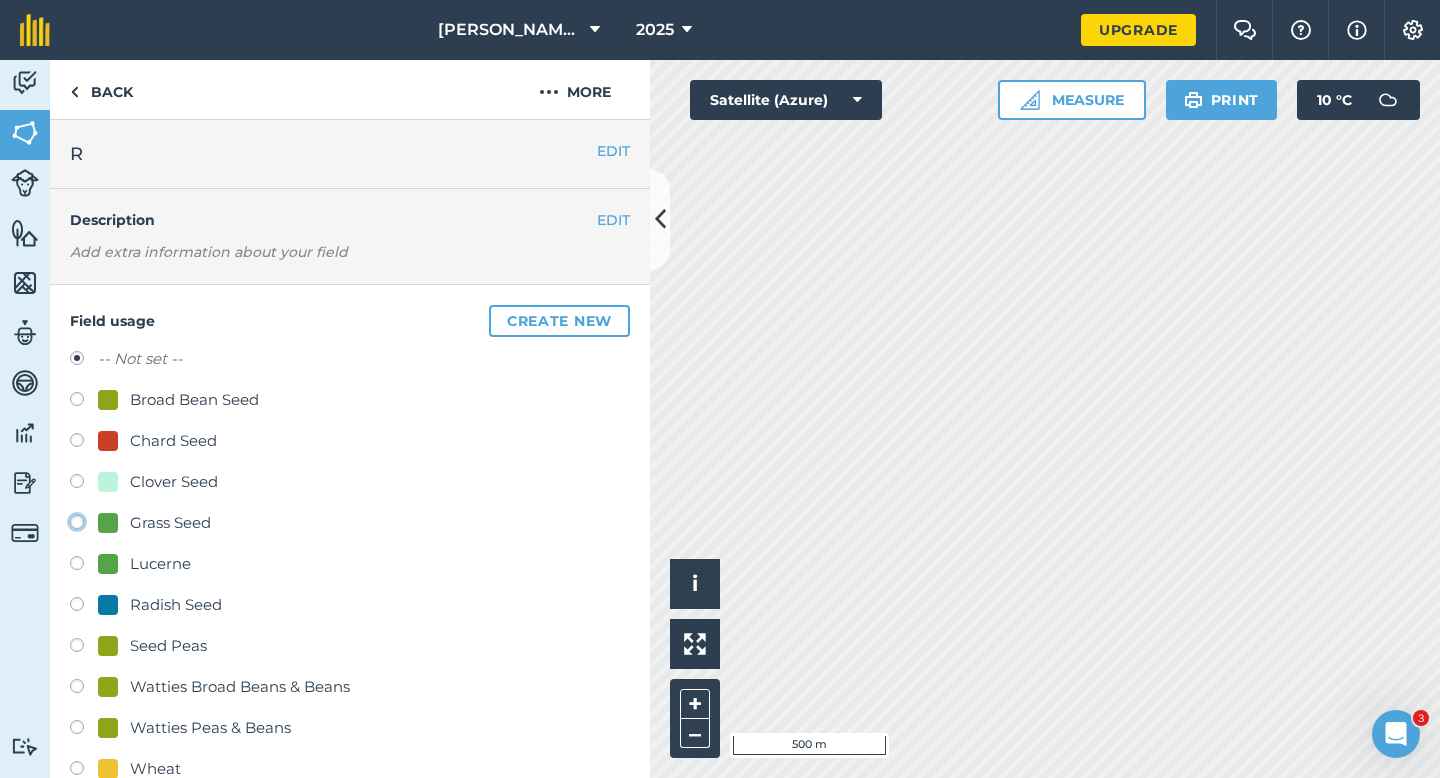click on "Grass Seed" at bounding box center [-9923, 521] 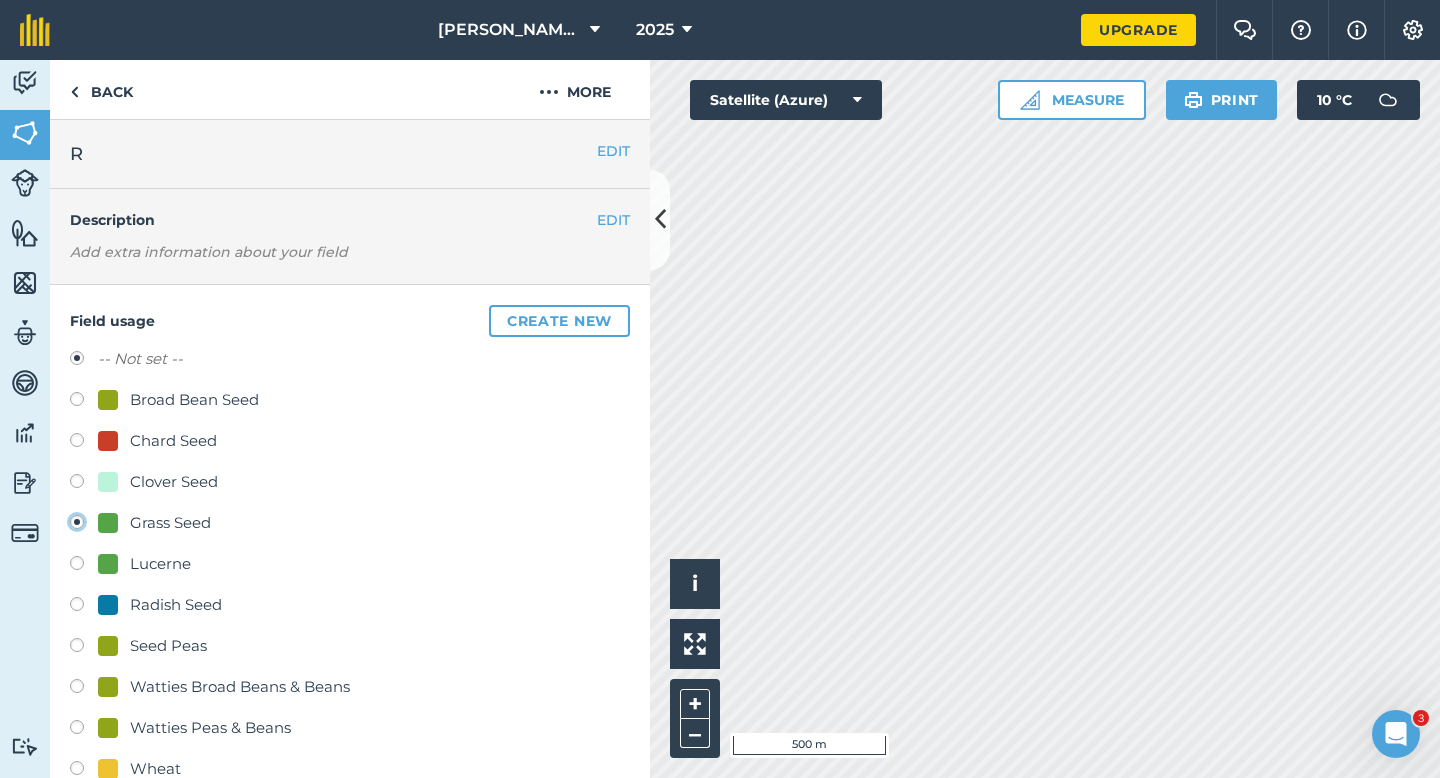 radio on "true" 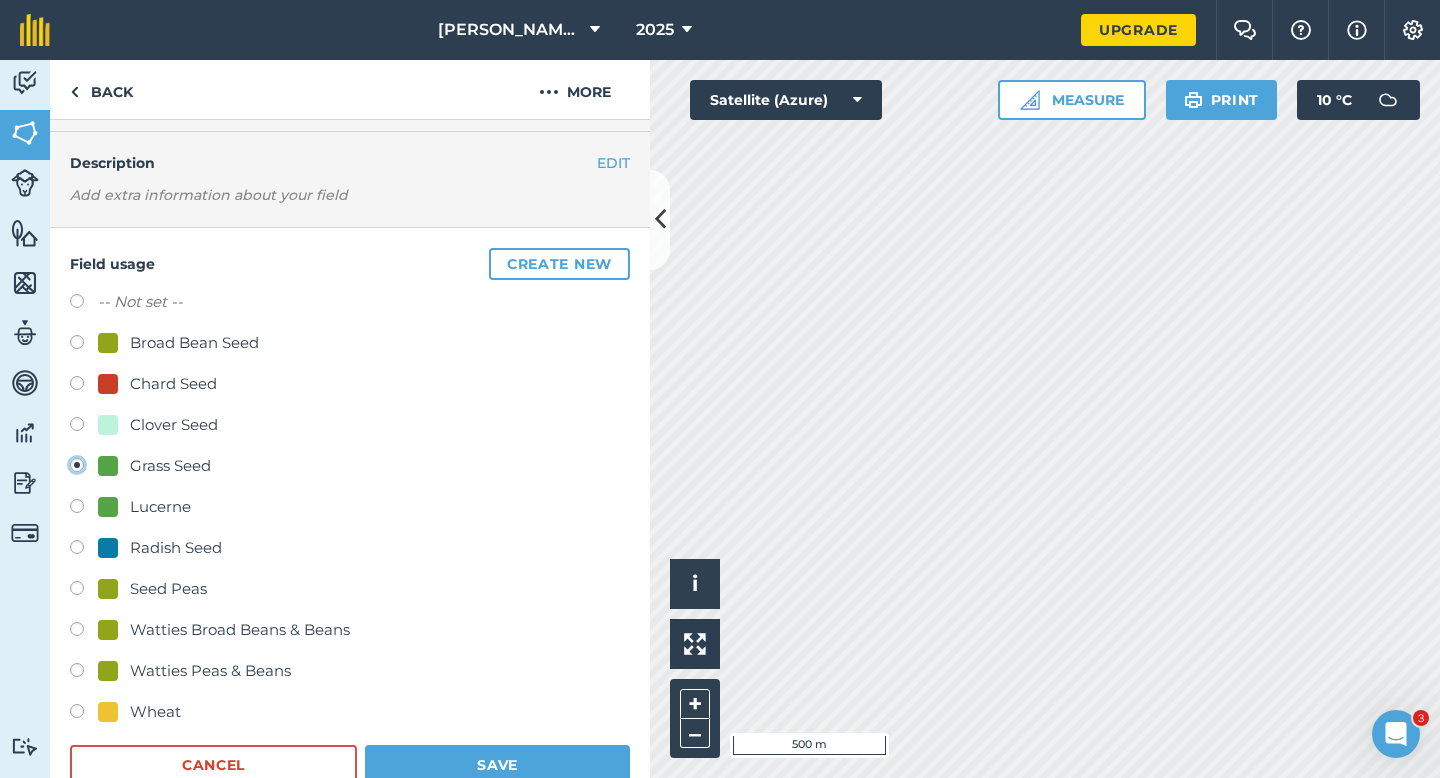scroll, scrollTop: 120, scrollLeft: 0, axis: vertical 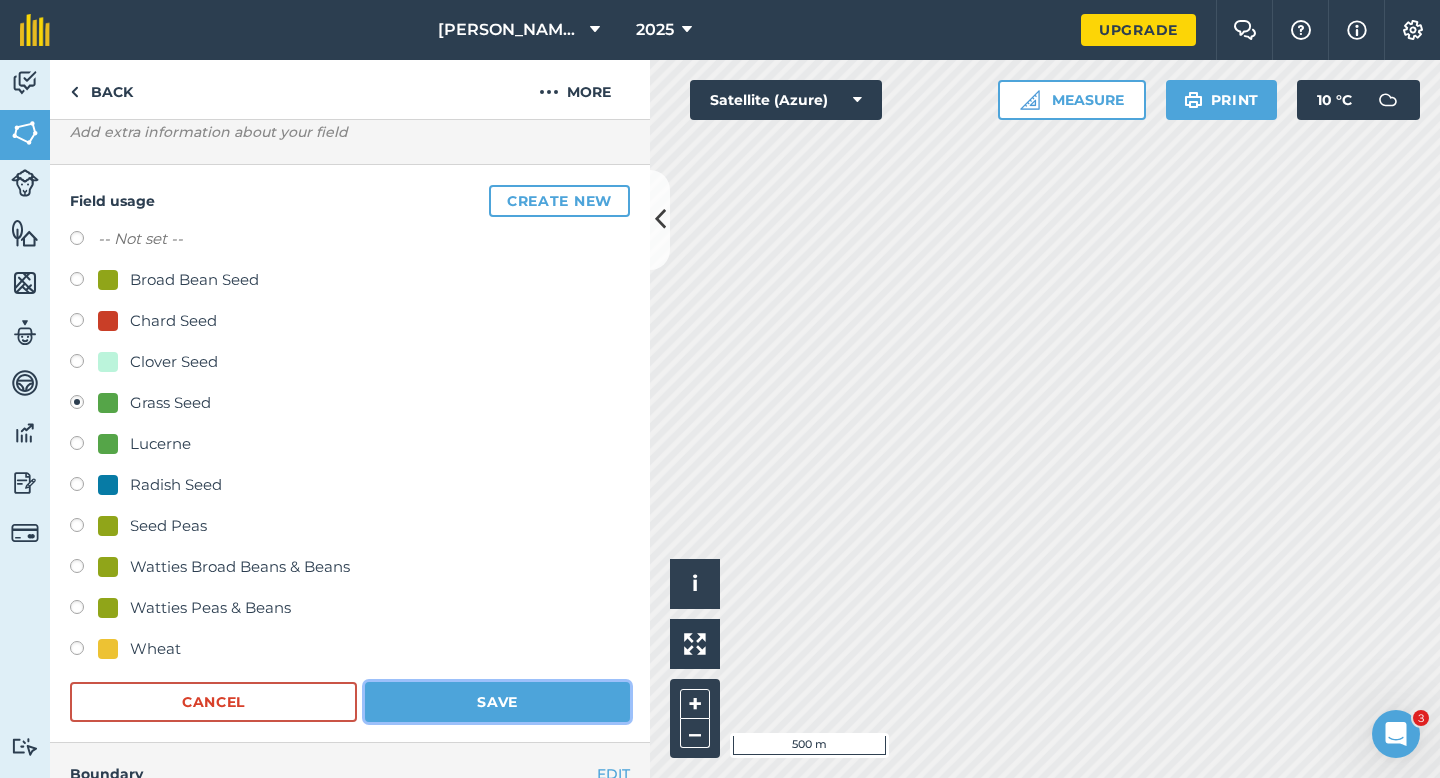 click on "Save" at bounding box center [497, 702] 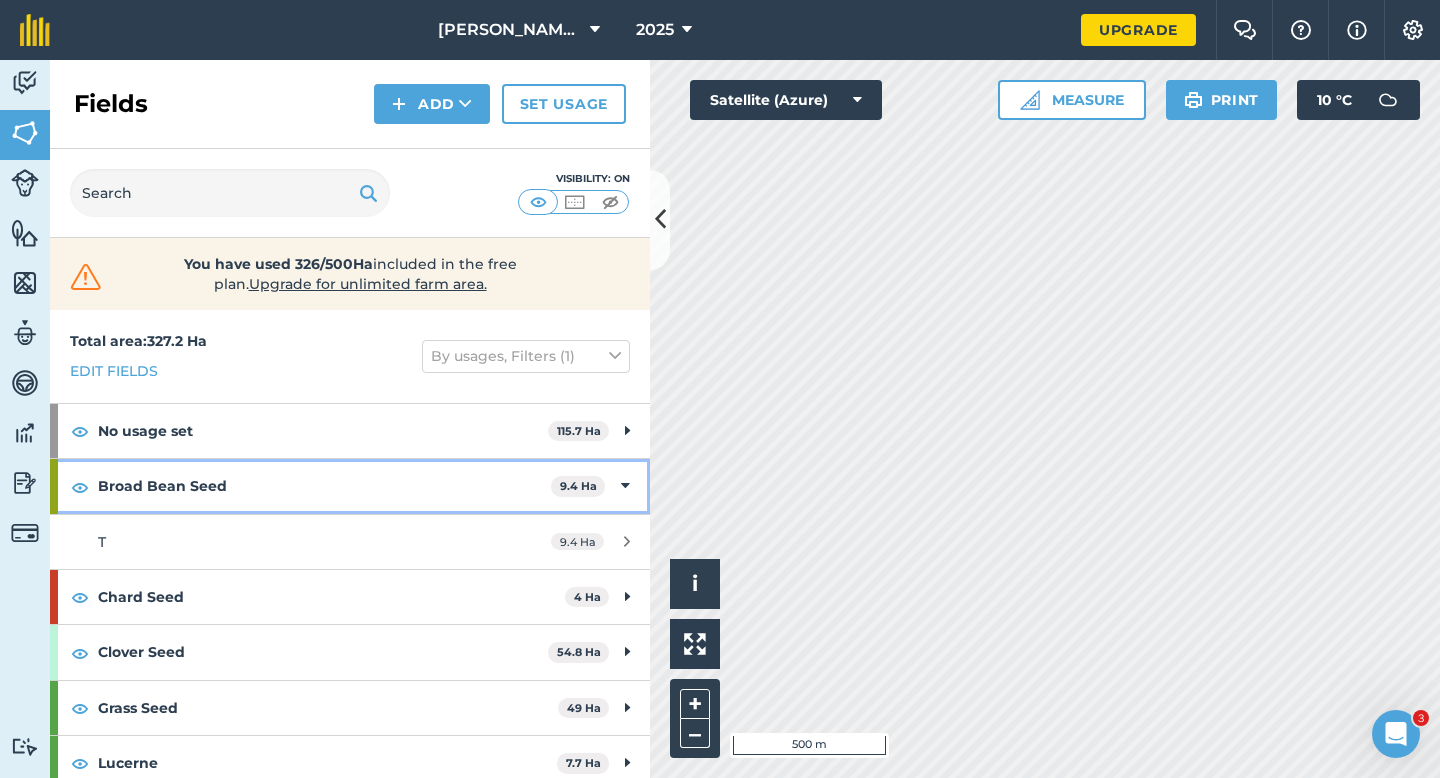 click on "Broad Bean Seed 9.4   Ha" at bounding box center (350, 486) 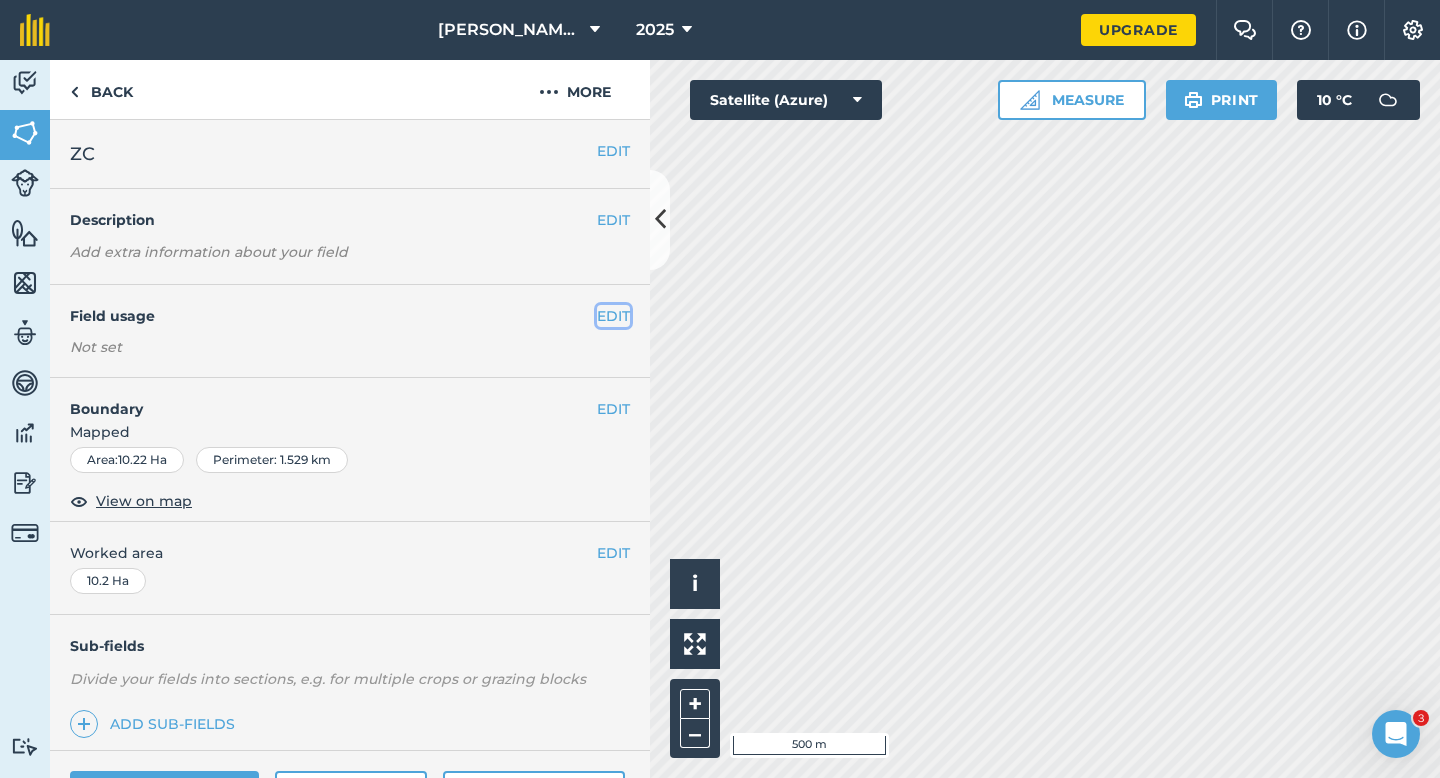 click on "EDIT" at bounding box center (613, 316) 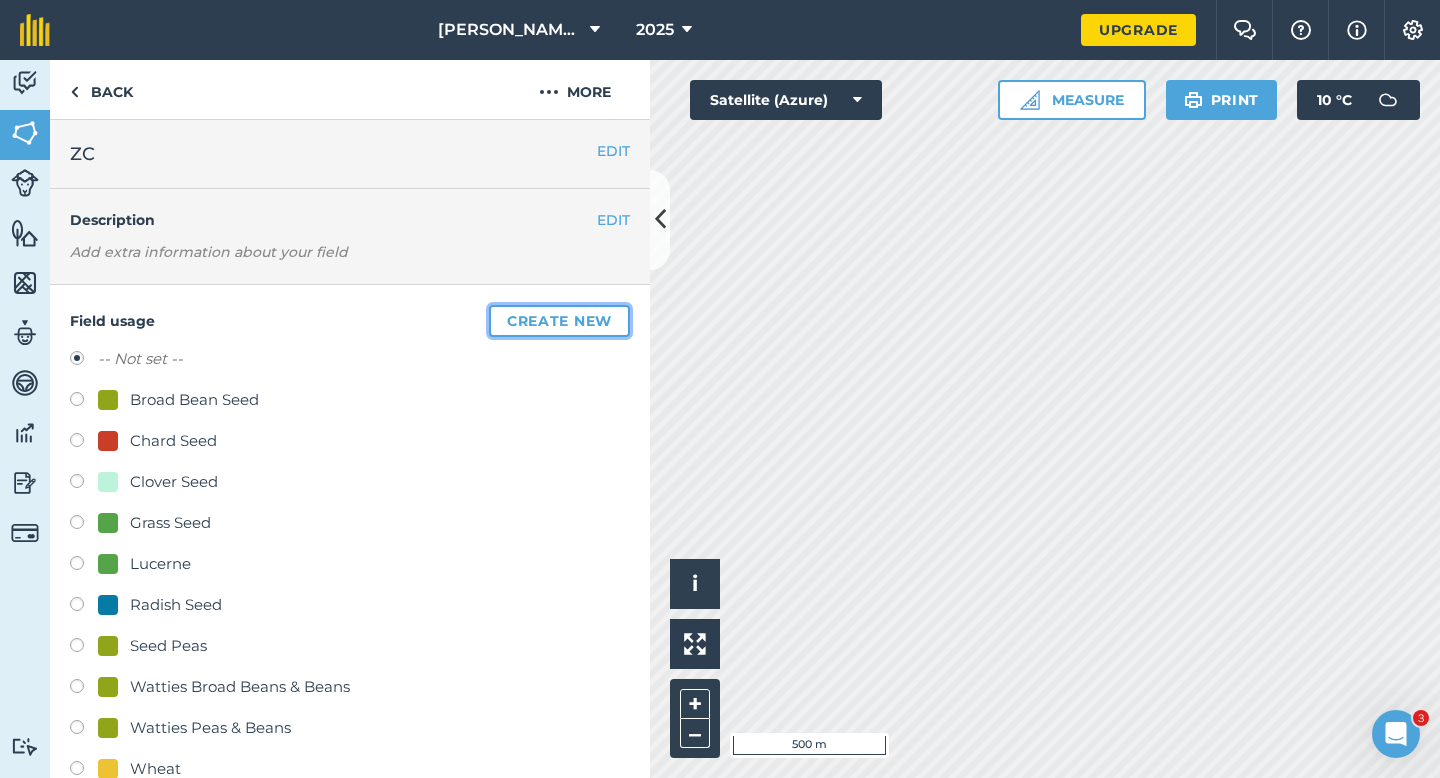 click on "Create new" at bounding box center (559, 321) 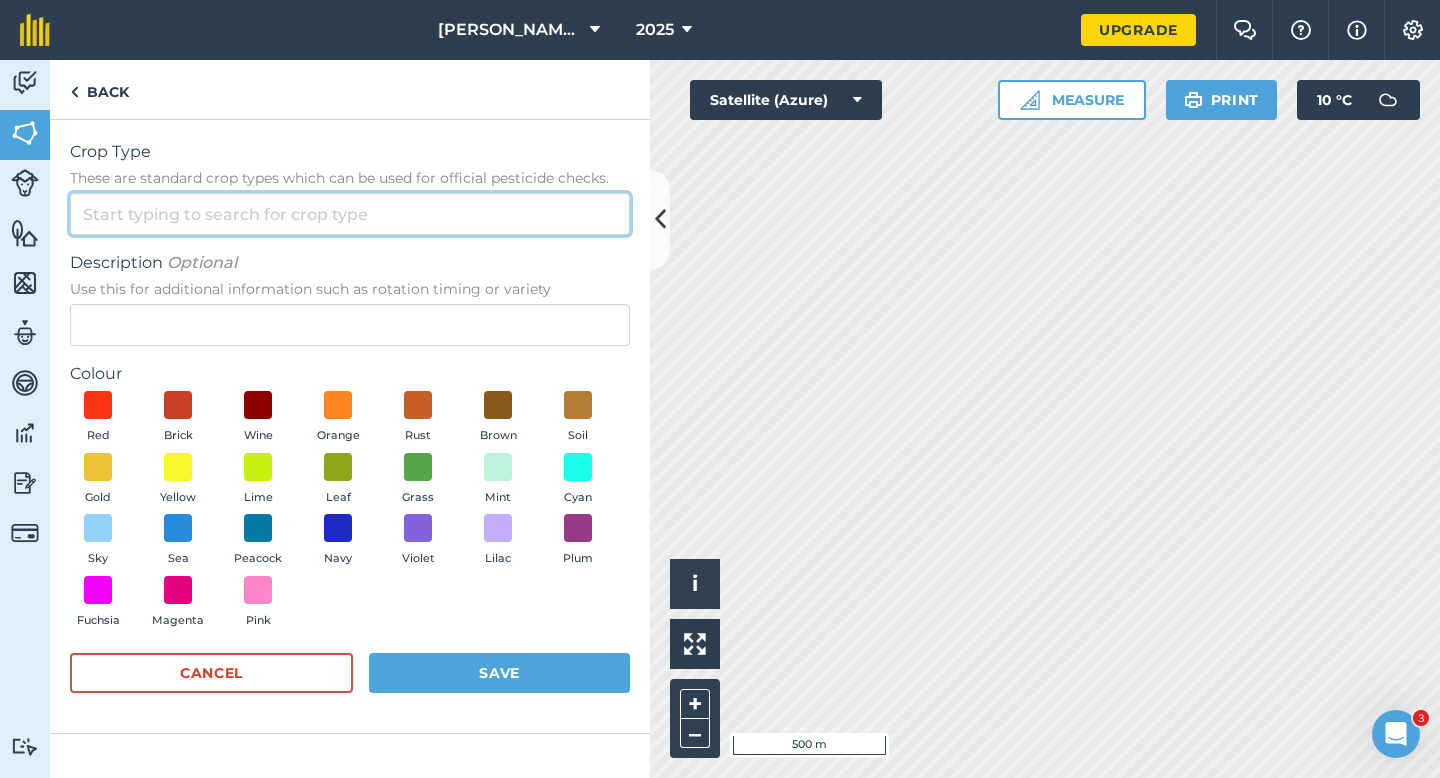 click on "Crop Type These are standard crop types which can be used for official pesticide checks." at bounding box center (350, 214) 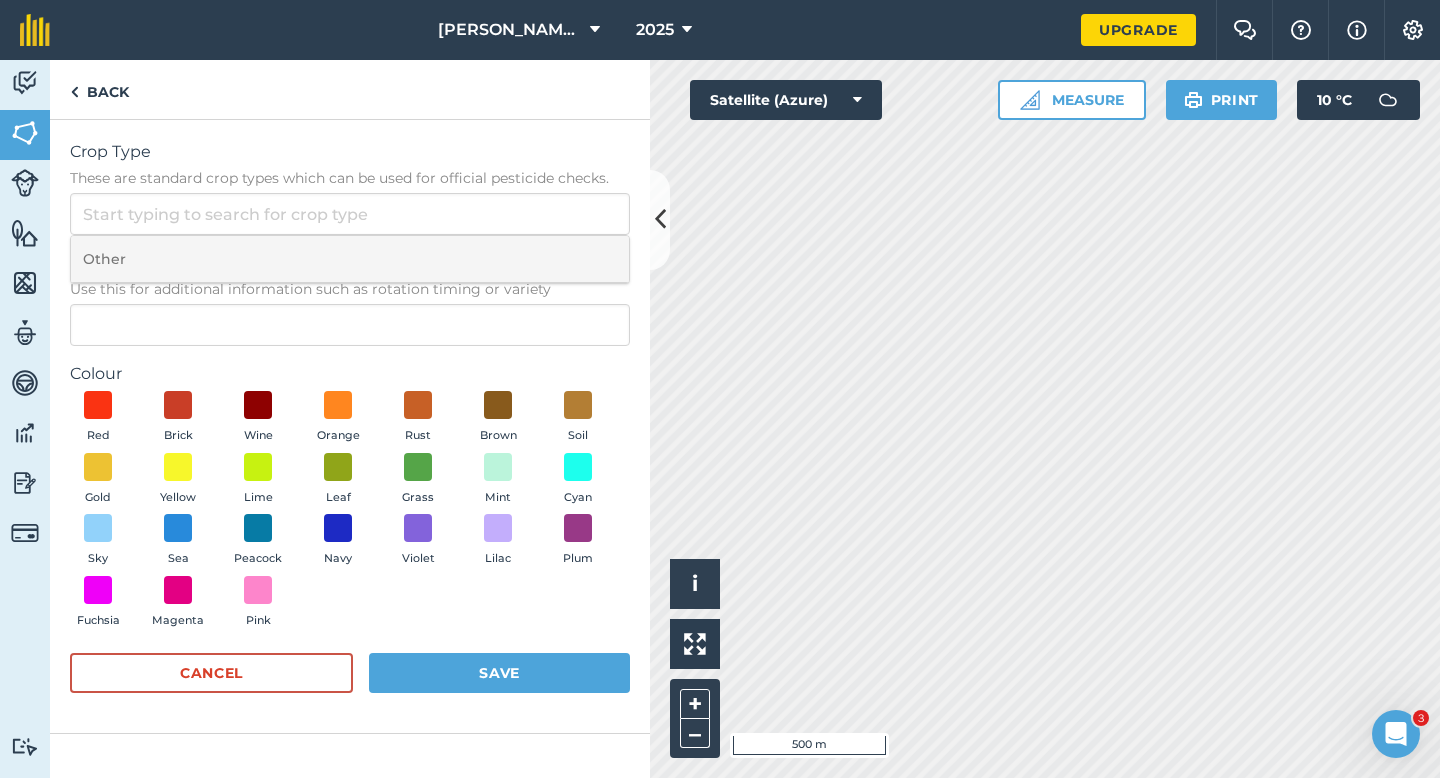 click on "Other" at bounding box center (350, 259) 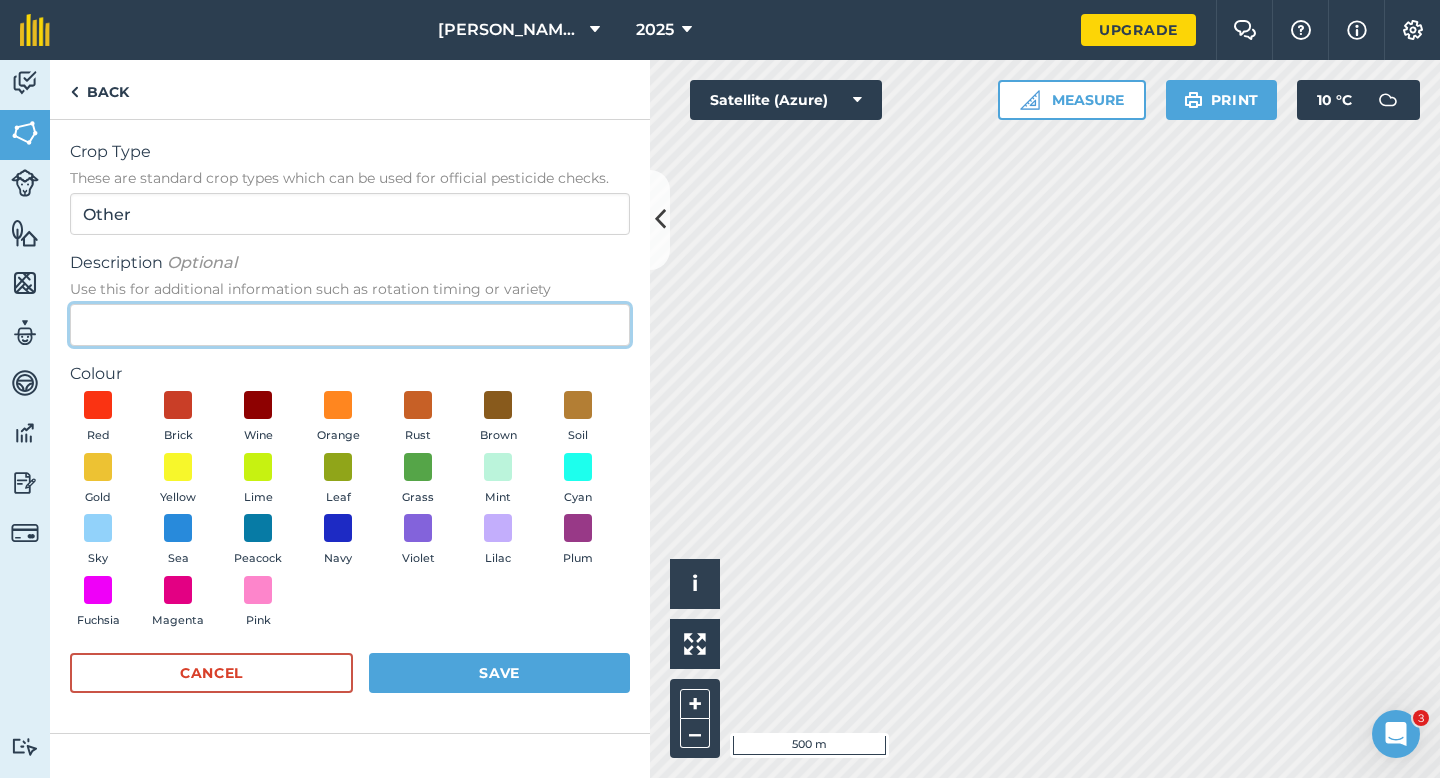 click on "Description   Optional Use this for additional information such as rotation timing or variety" at bounding box center (350, 325) 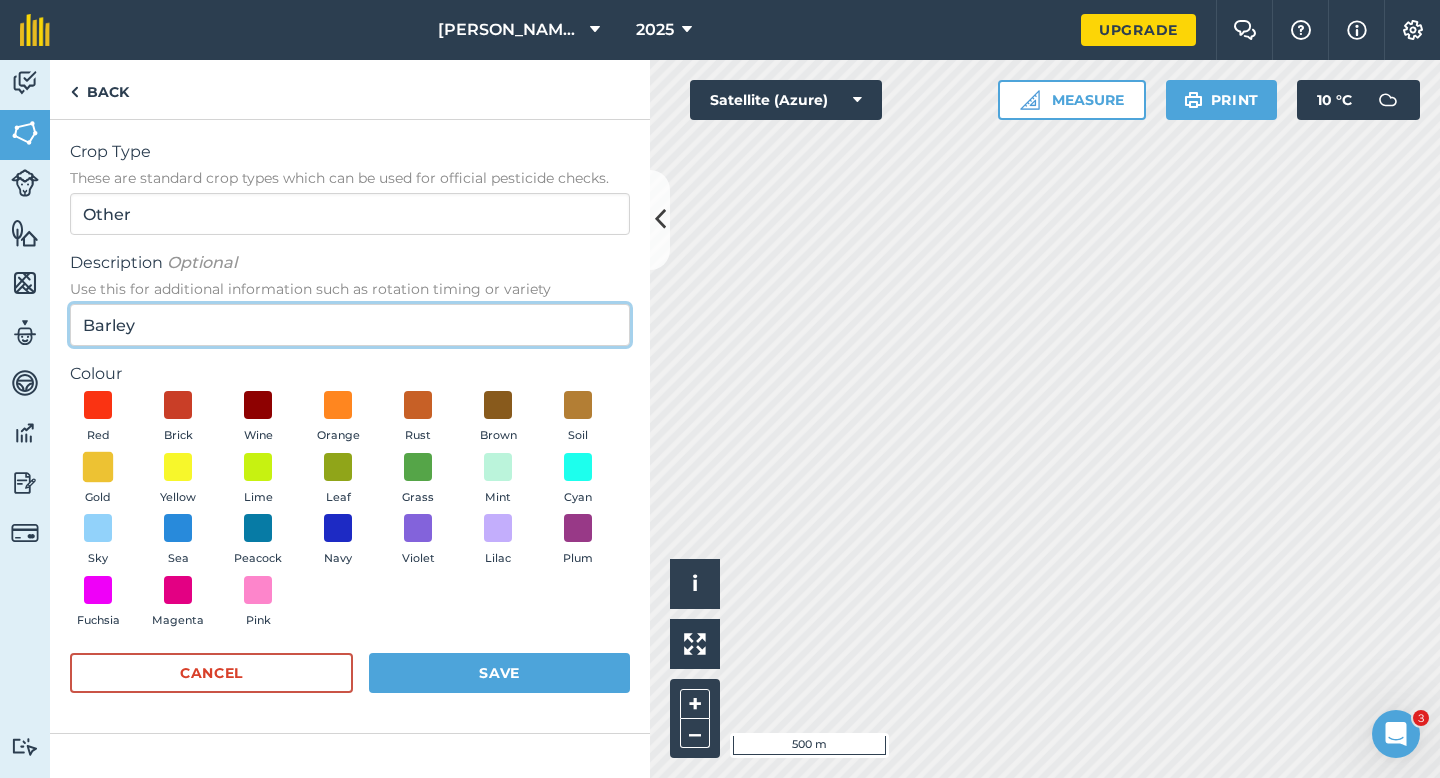 type on "Barley" 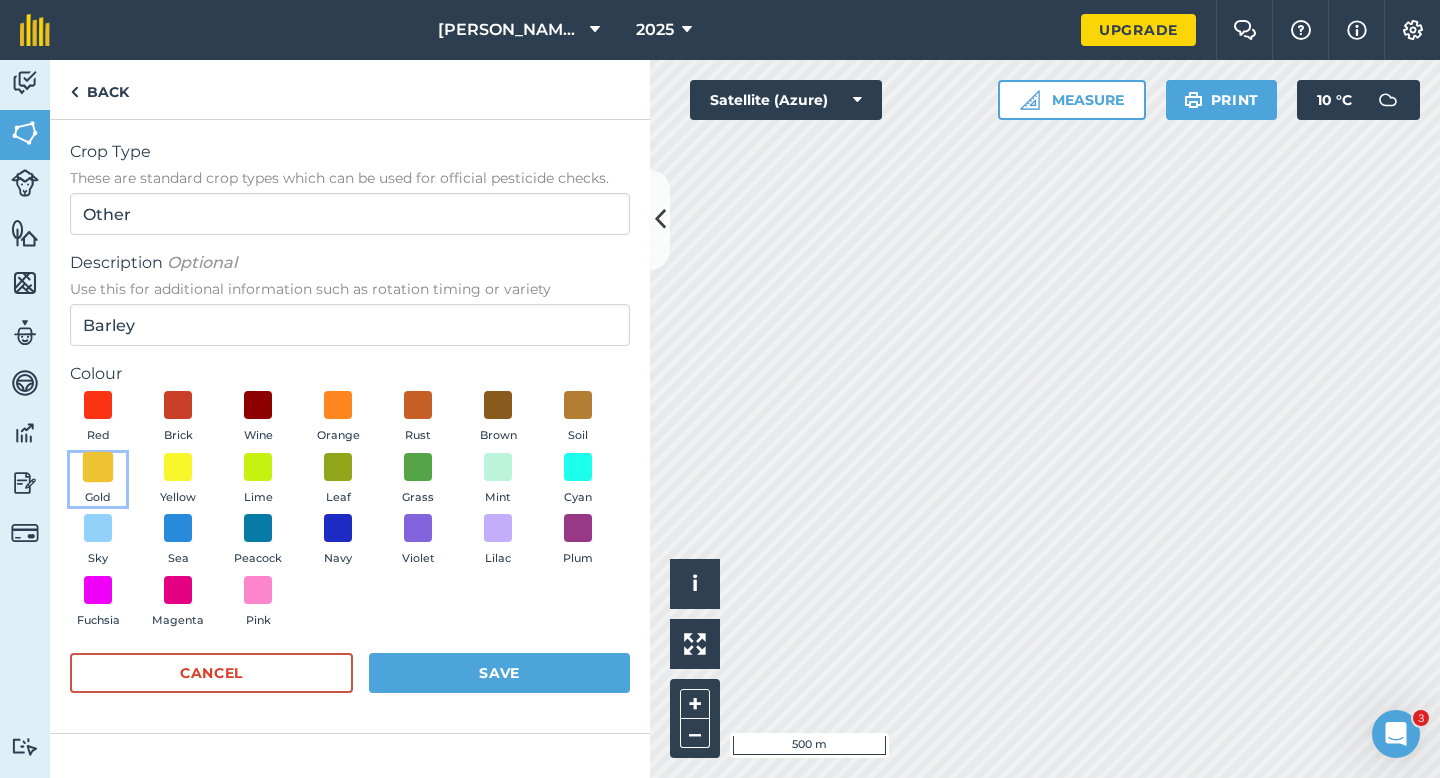 click at bounding box center (98, 466) 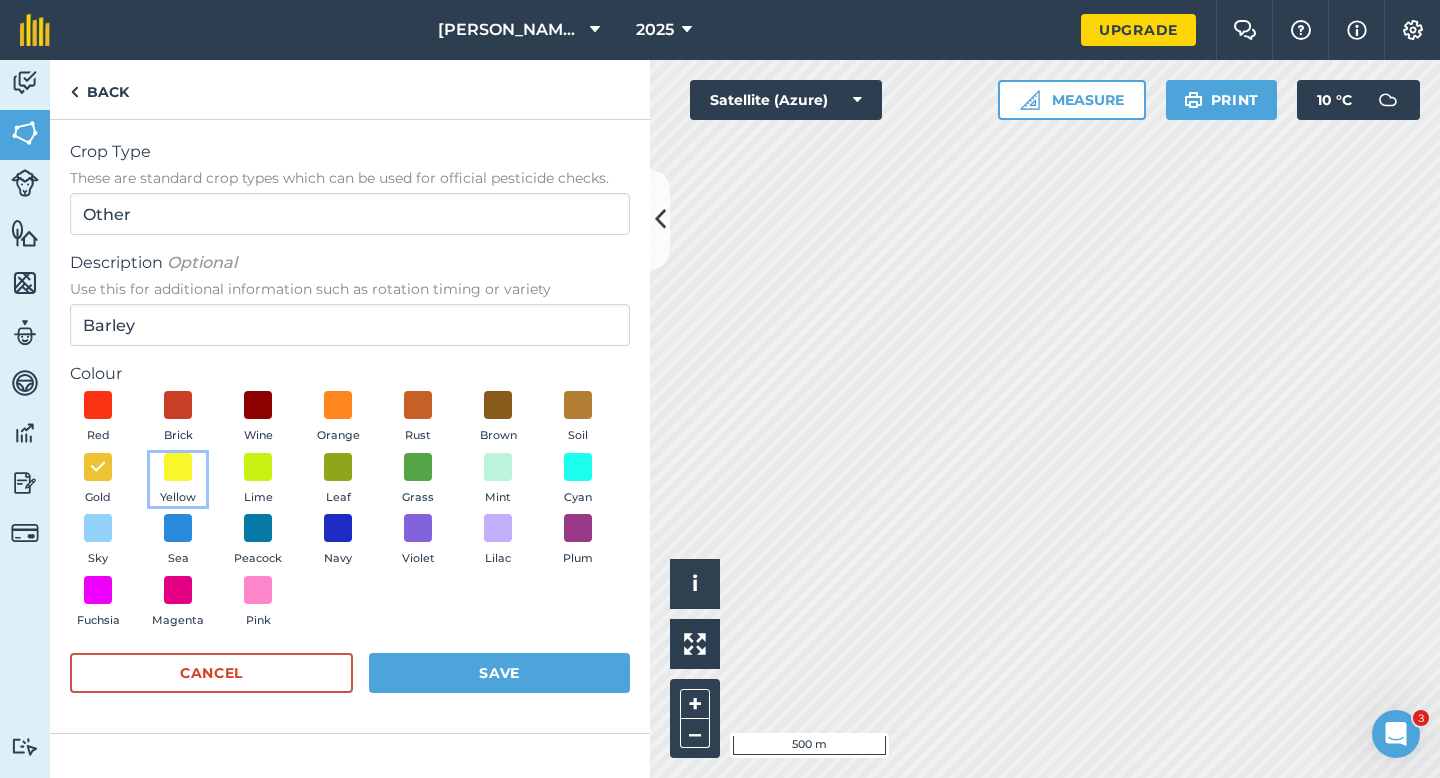 click on "Yellow" at bounding box center (178, 480) 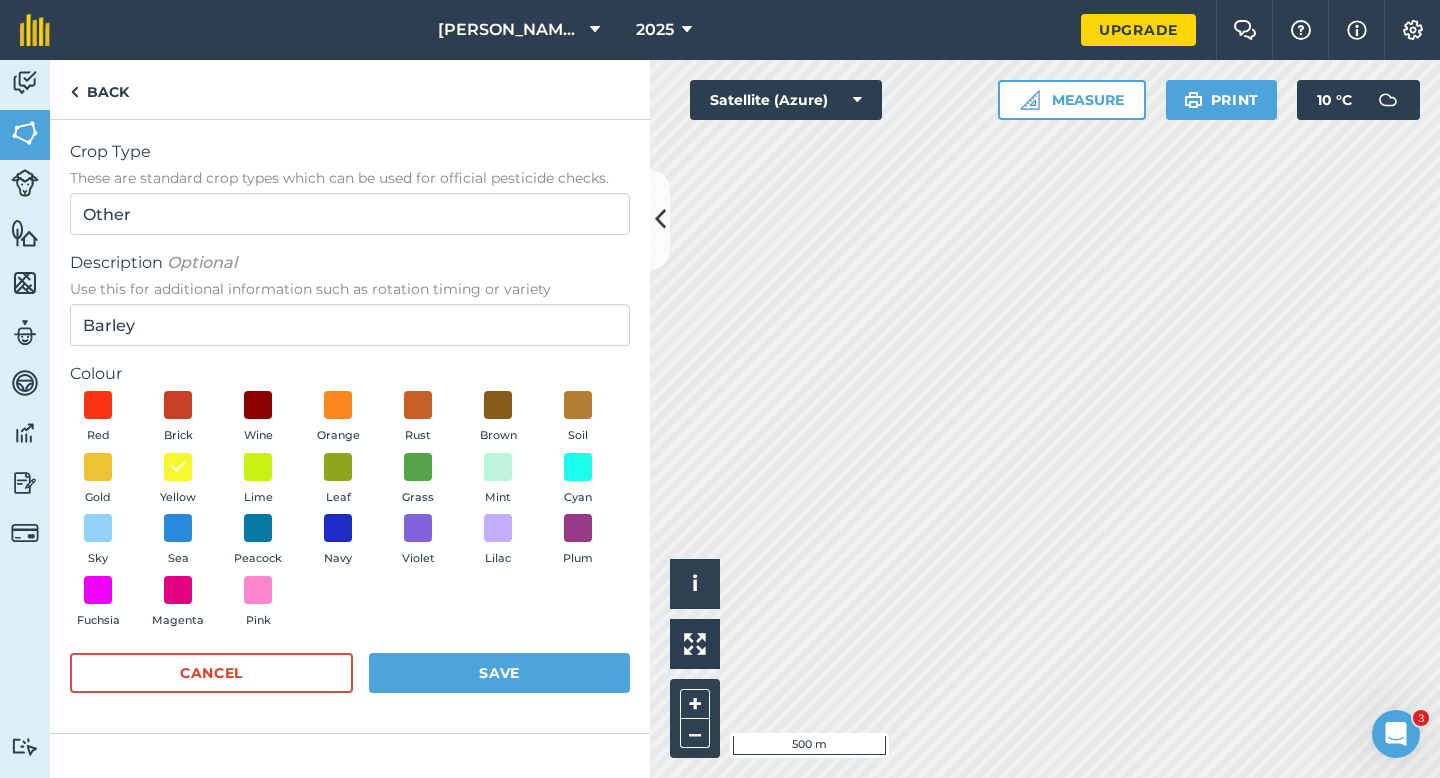 click on "Red Brick Wine Orange Rust Brown Soil Gold Yellow Lime Leaf Grass Mint Cyan Sky Sea Peacock Navy Violet Lilac Plum Fuchsia Magenta Pink" at bounding box center (350, 514) 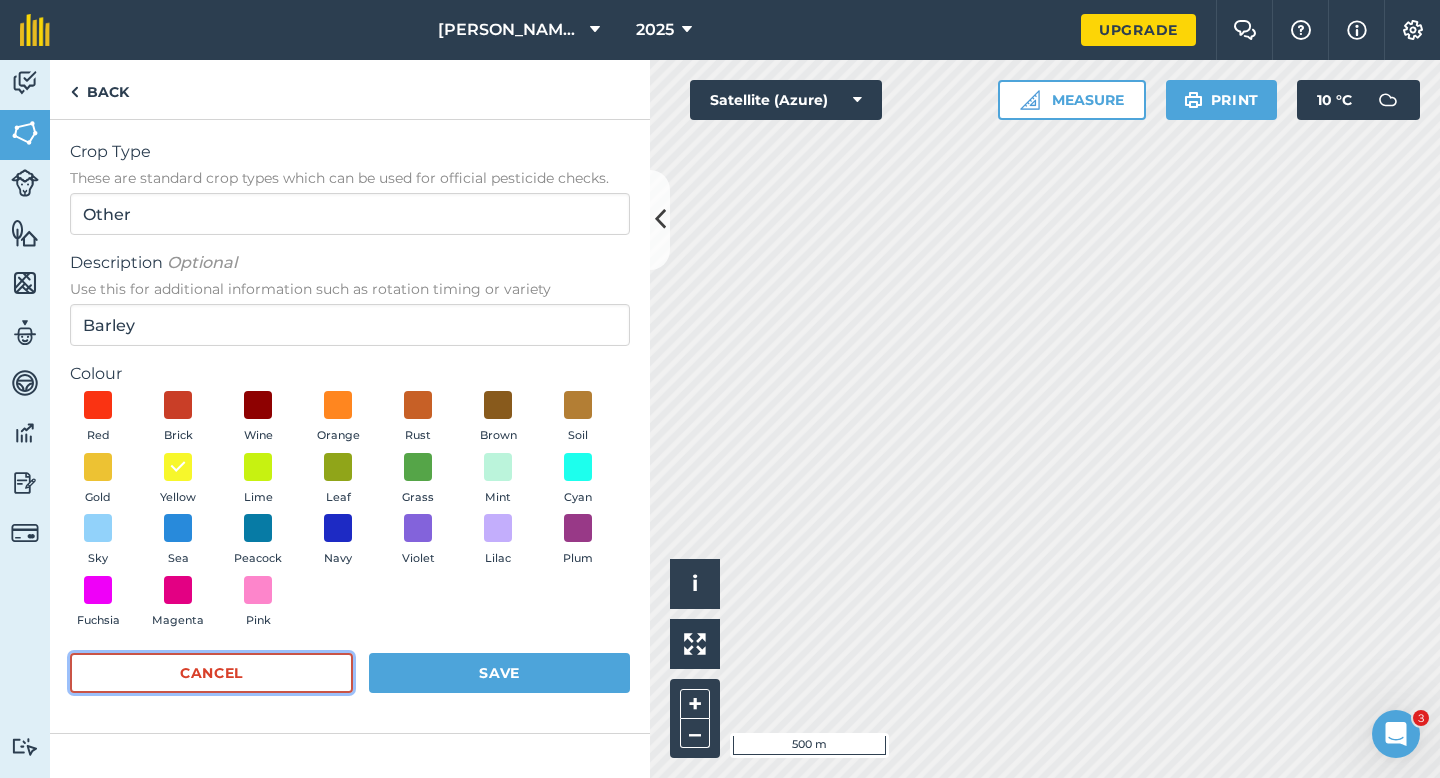 click on "Cancel" at bounding box center (211, 673) 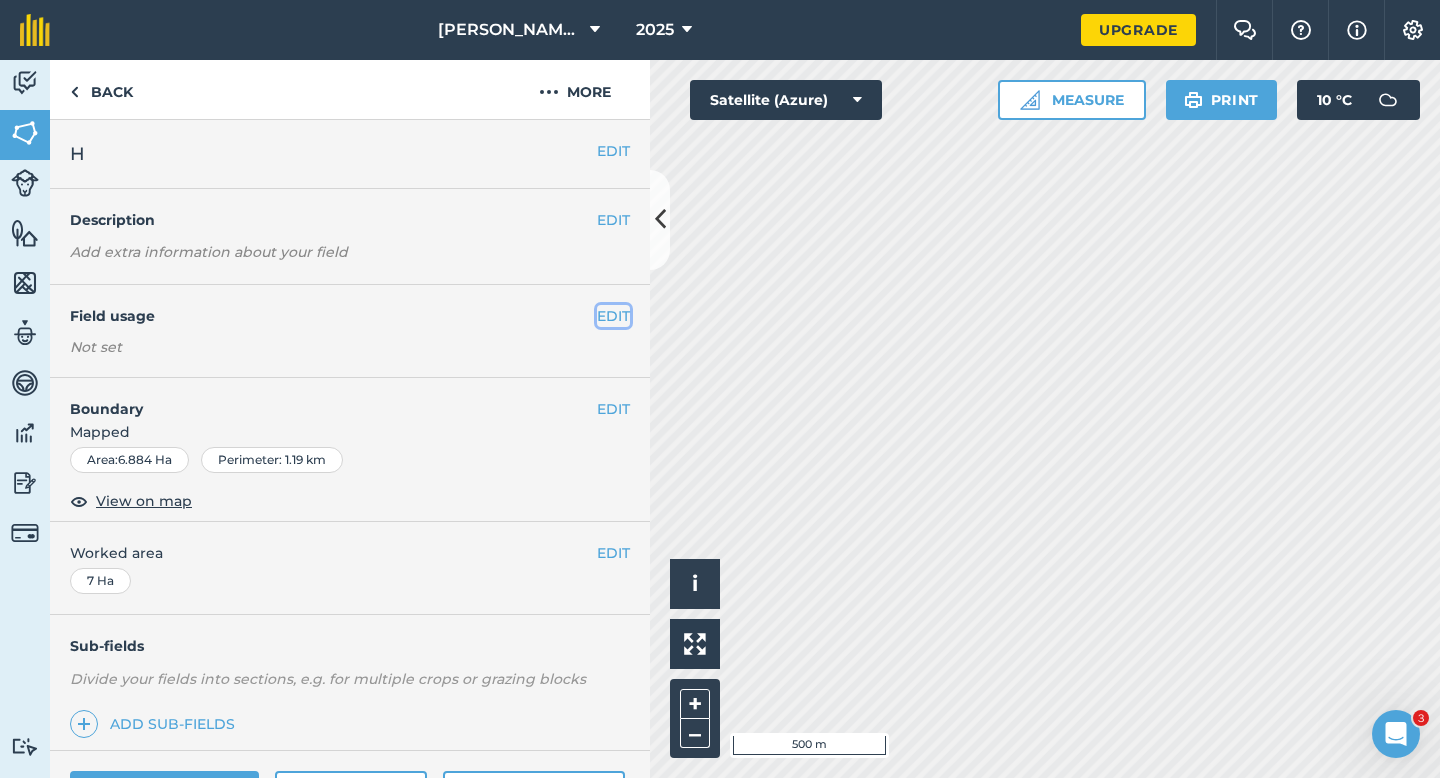 click on "EDIT" at bounding box center [613, 316] 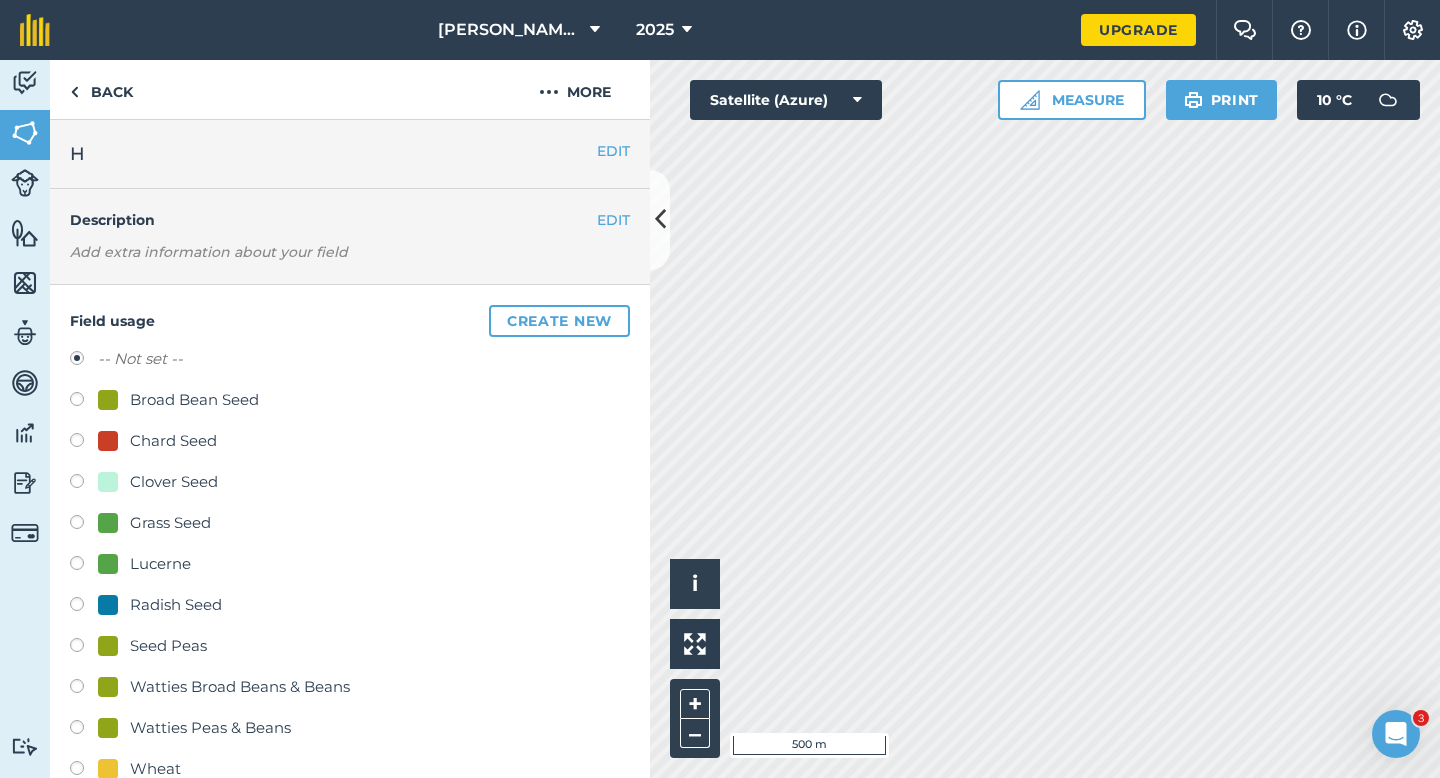 click on "Chard Seed" at bounding box center [157, 441] 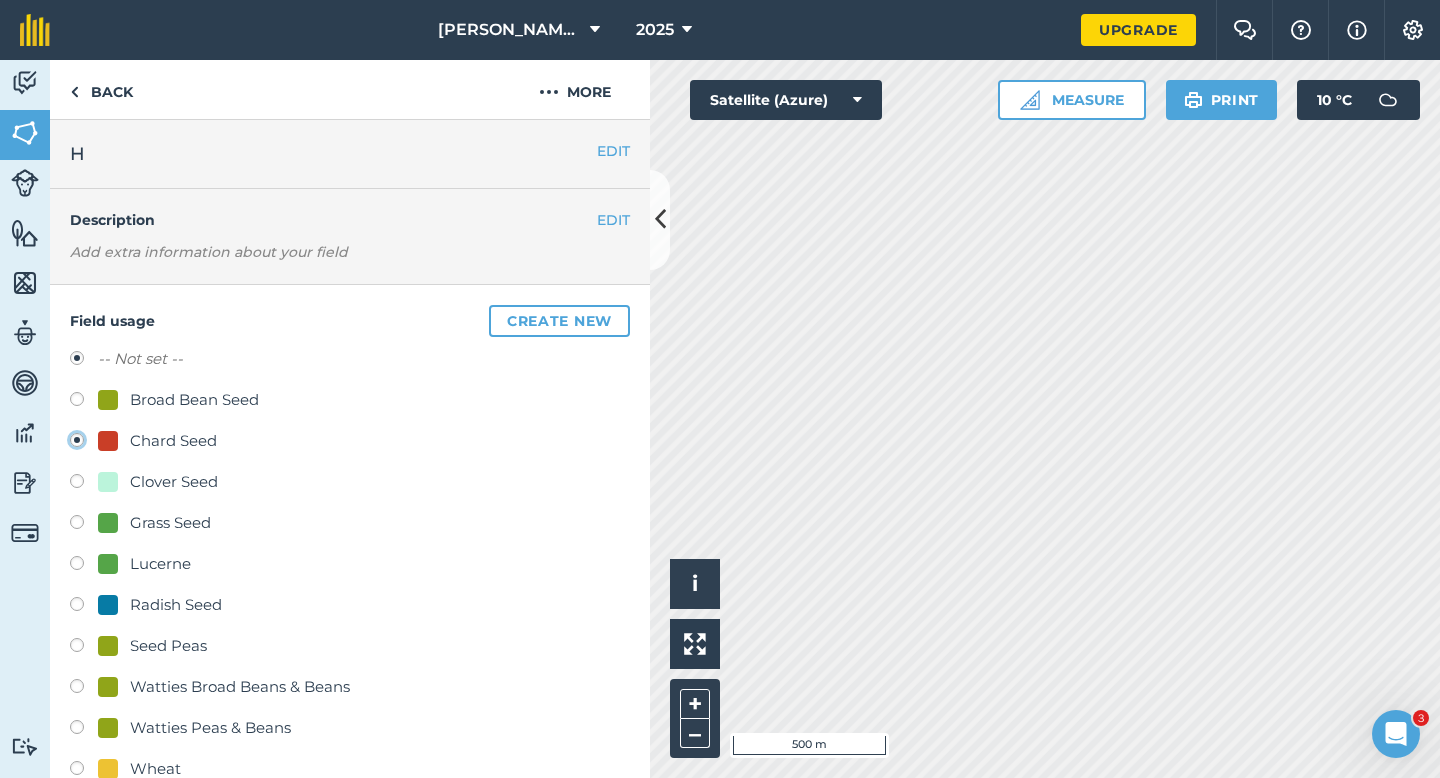 radio on "true" 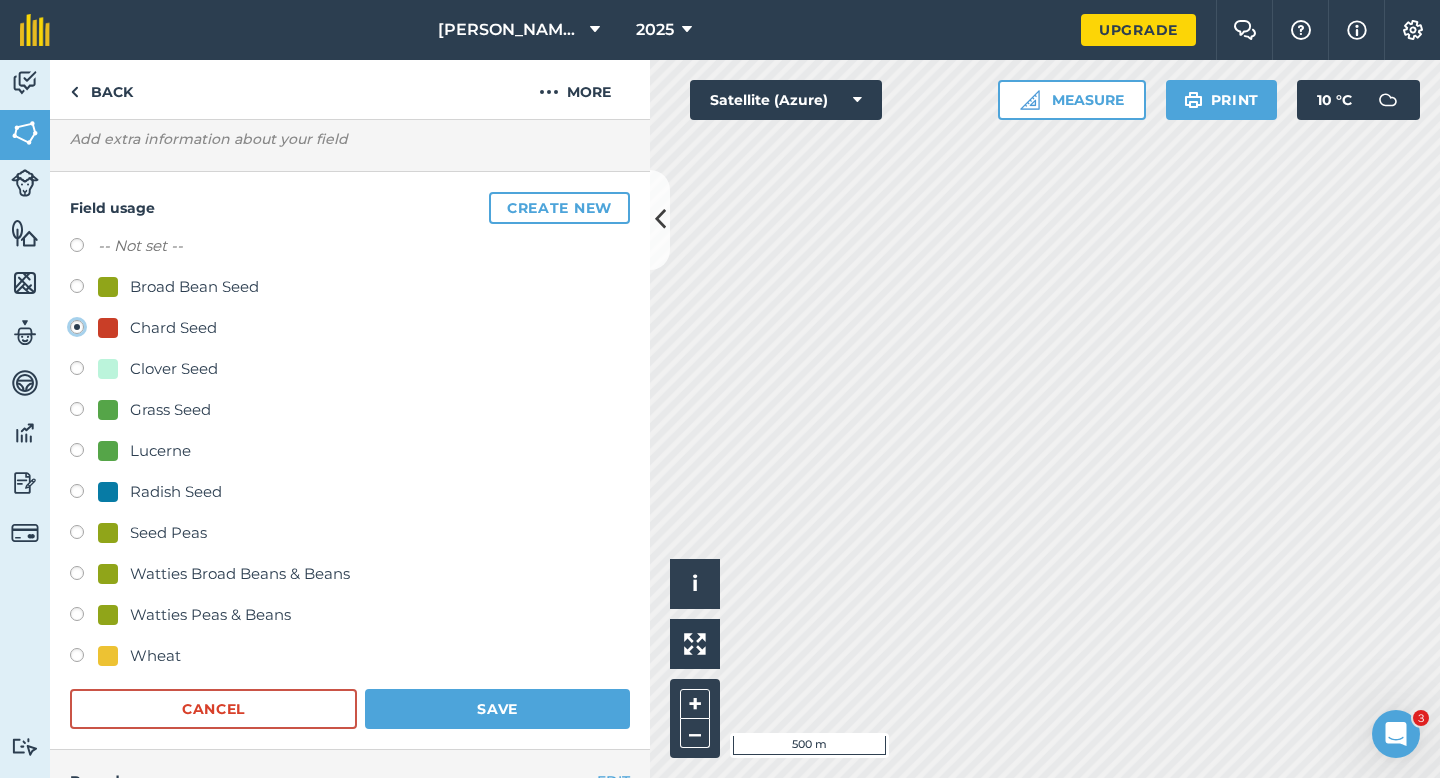 scroll, scrollTop: 124, scrollLeft: 0, axis: vertical 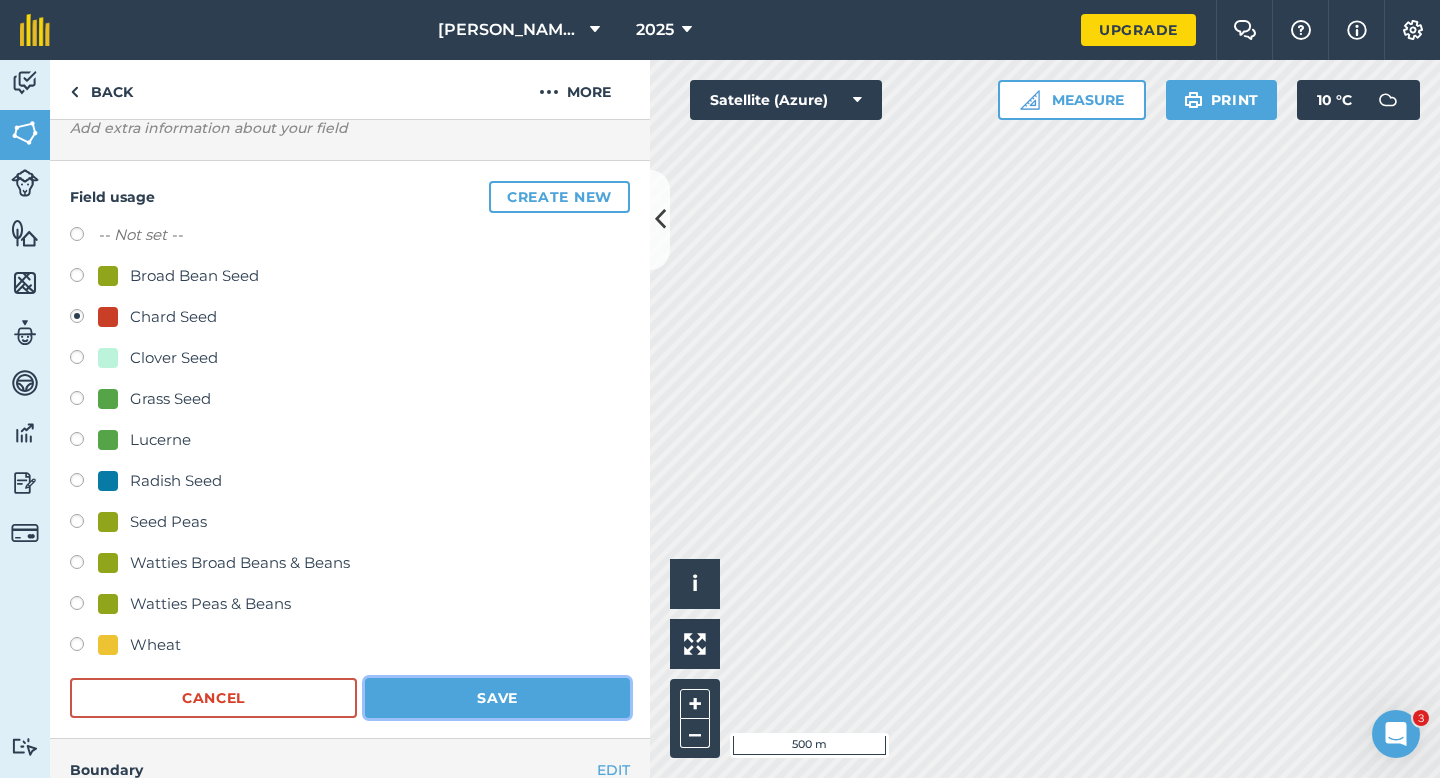 click on "Save" at bounding box center (497, 698) 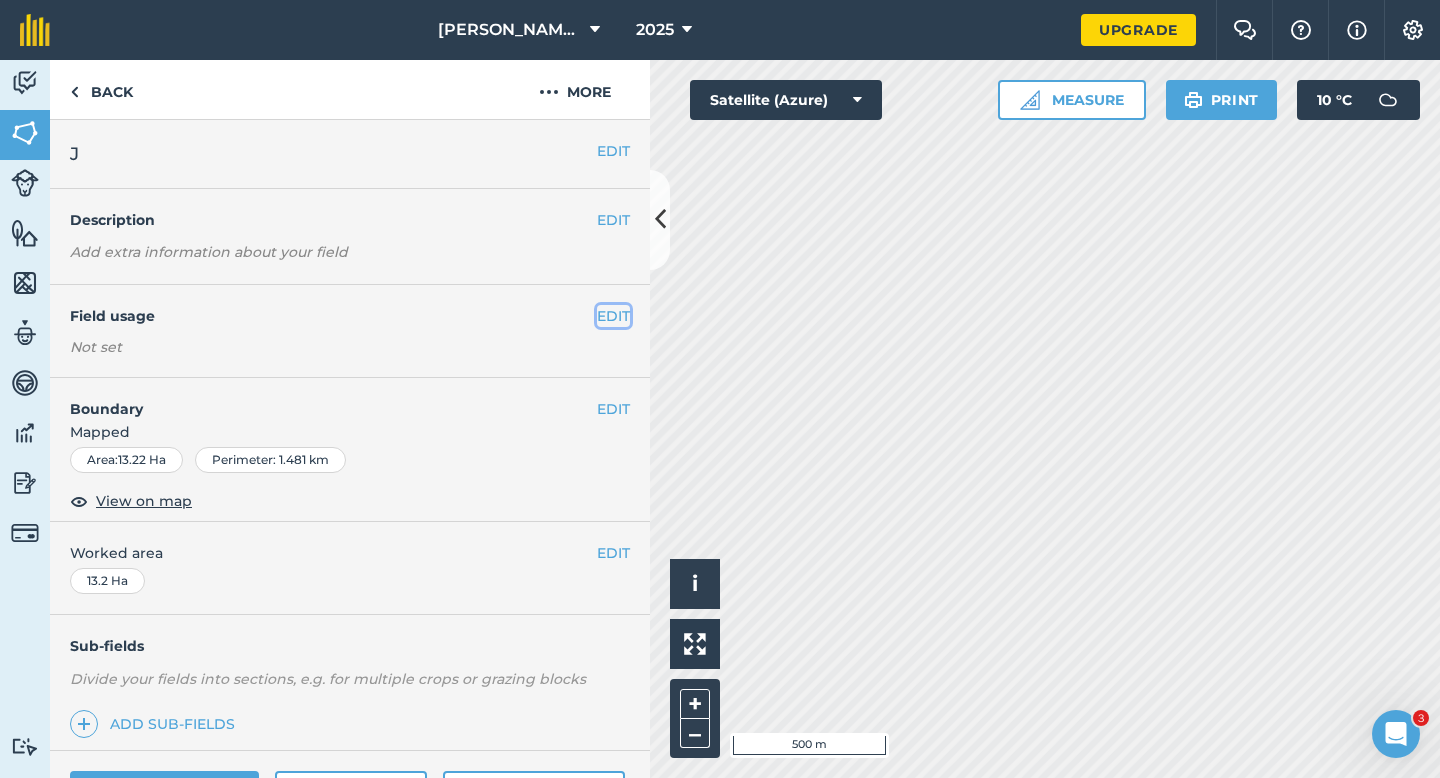 click on "EDIT" at bounding box center (613, 316) 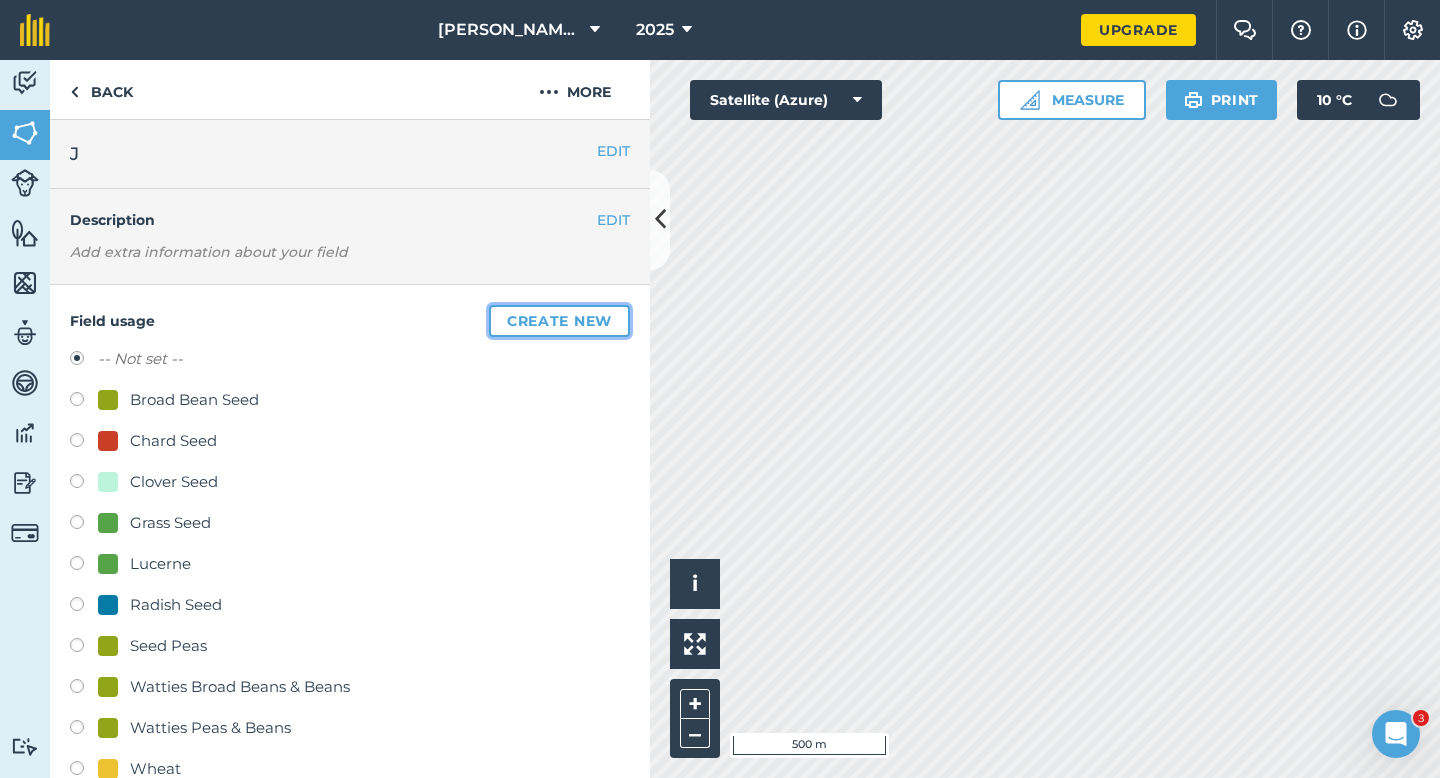 click on "Create new" at bounding box center [559, 321] 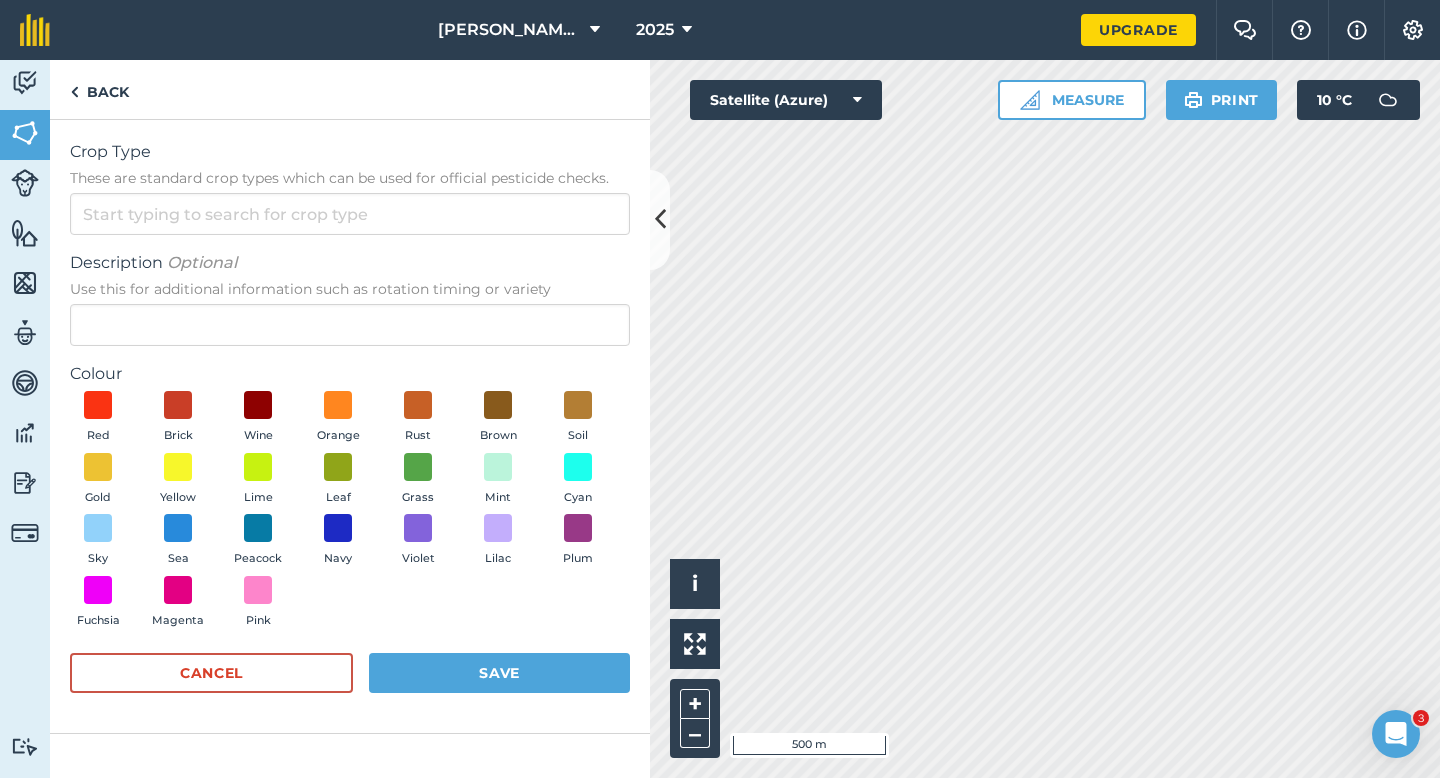 click on "Crop Type These are standard crop types which can be used for official pesticide checks. Description   Optional Use this for additional information such as rotation timing or variety Colour Red Brick Wine Orange Rust Brown Soil Gold Yellow Lime Leaf Grass Mint Cyan Sky Sea Peacock Navy Violet Lilac Plum Fuchsia Magenta Pink Cancel Save" at bounding box center [350, 426] 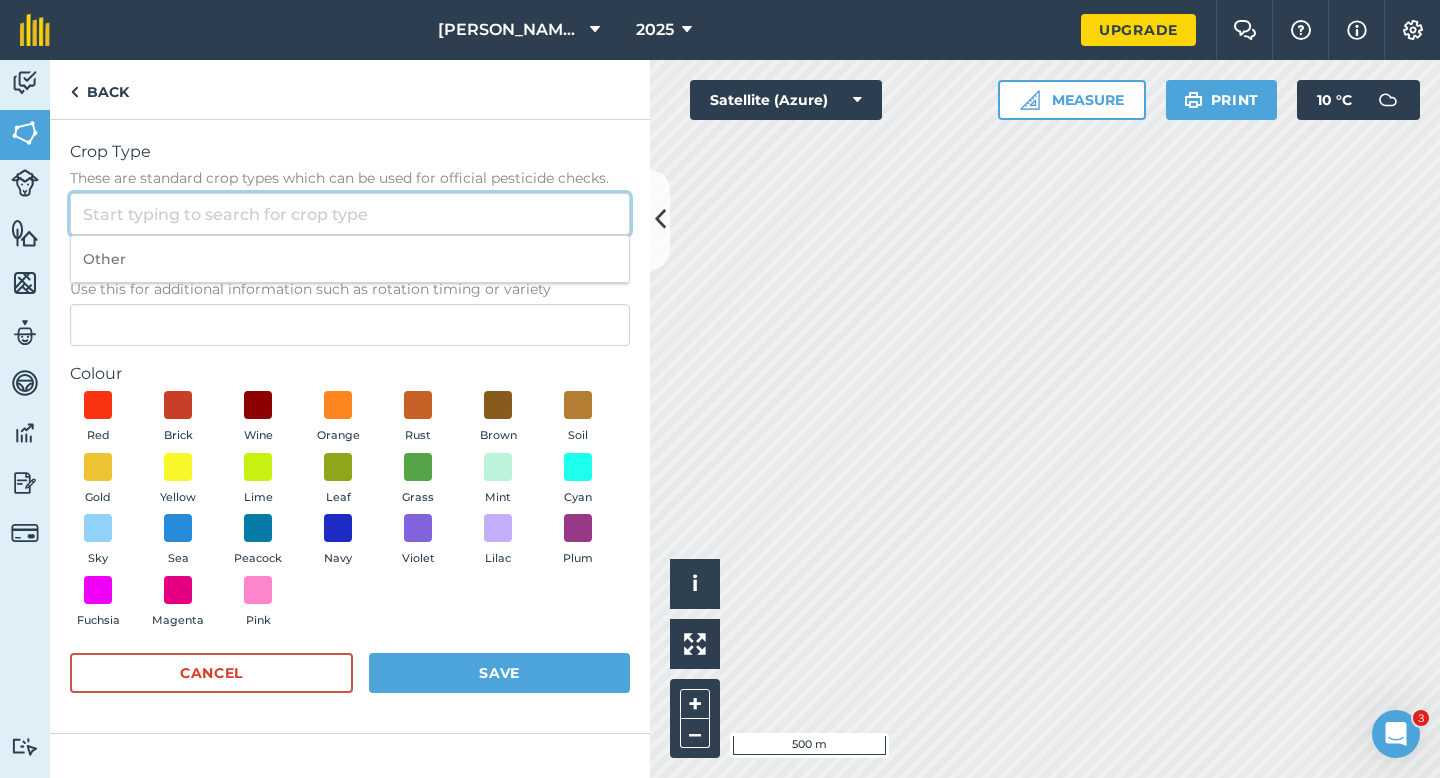 click on "Crop Type These are standard crop types which can be used for official pesticide checks." at bounding box center [350, 214] 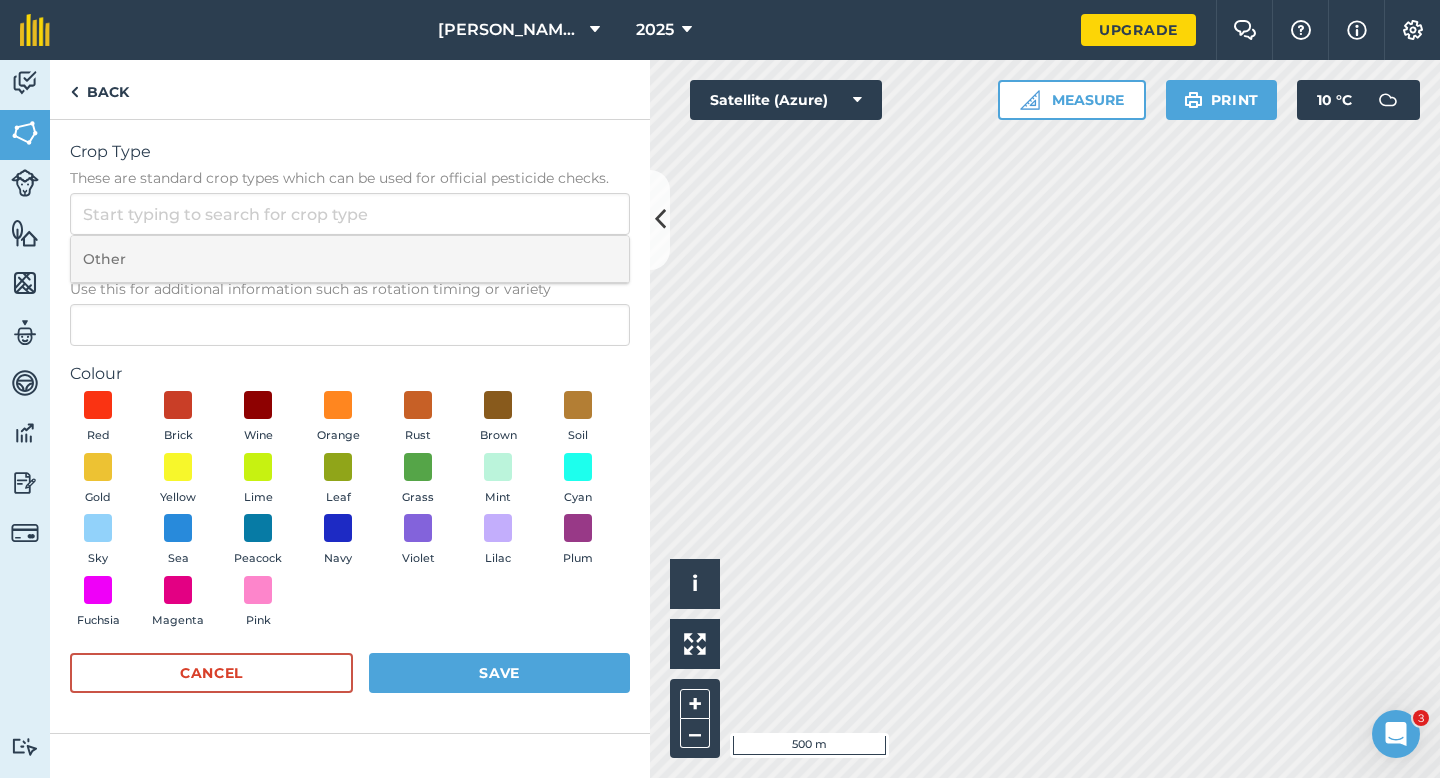 click on "Other" at bounding box center [350, 259] 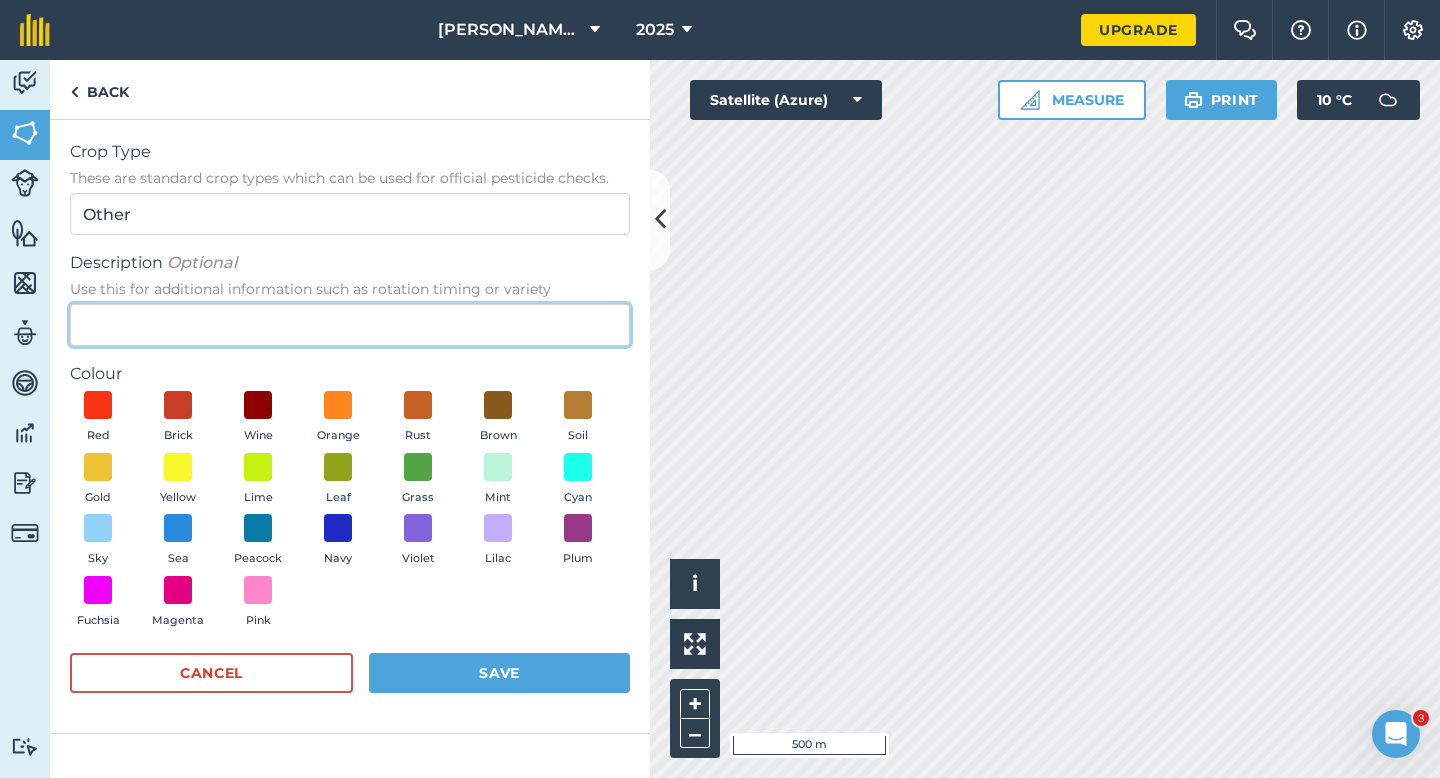click on "Description   Optional Use this for additional information such as rotation timing or variety" at bounding box center [350, 325] 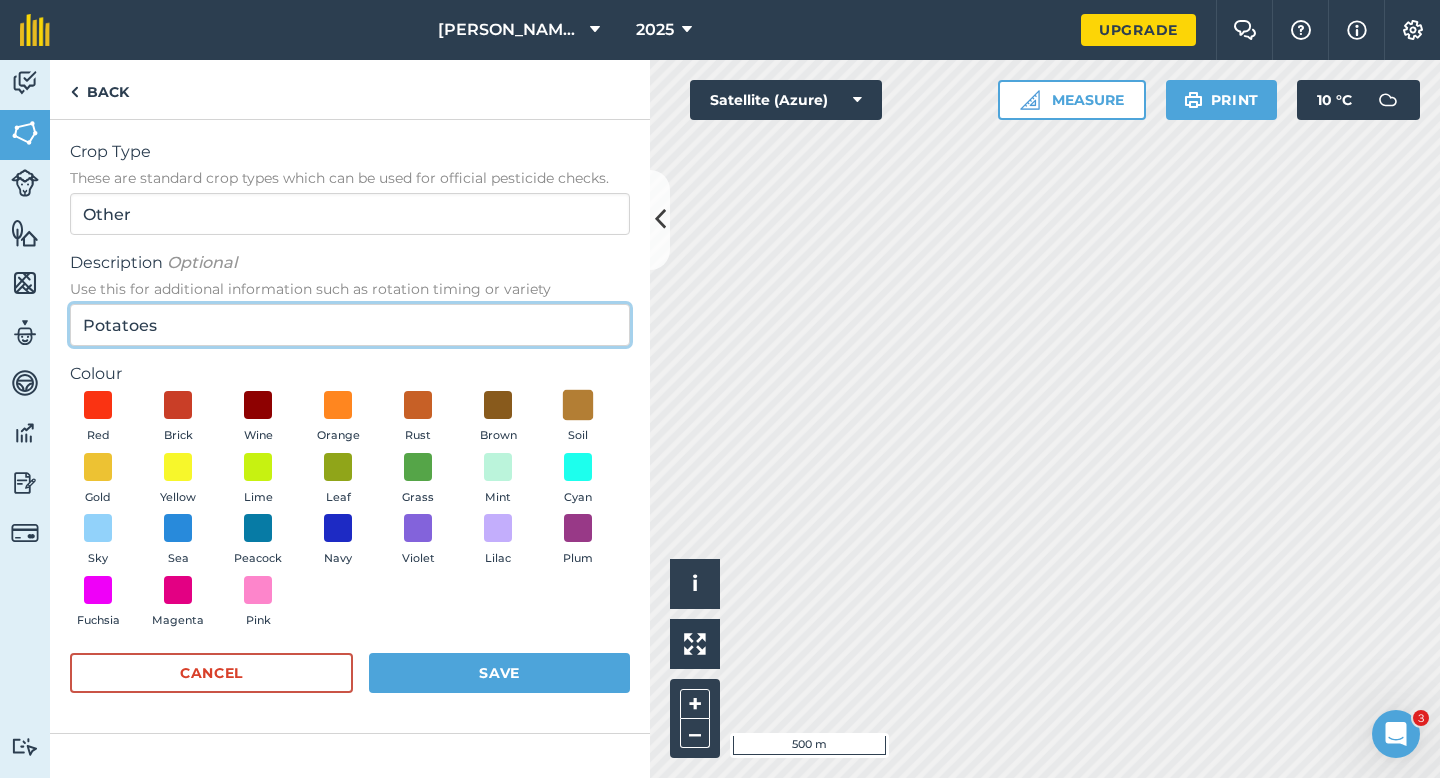 type on "Potatoes" 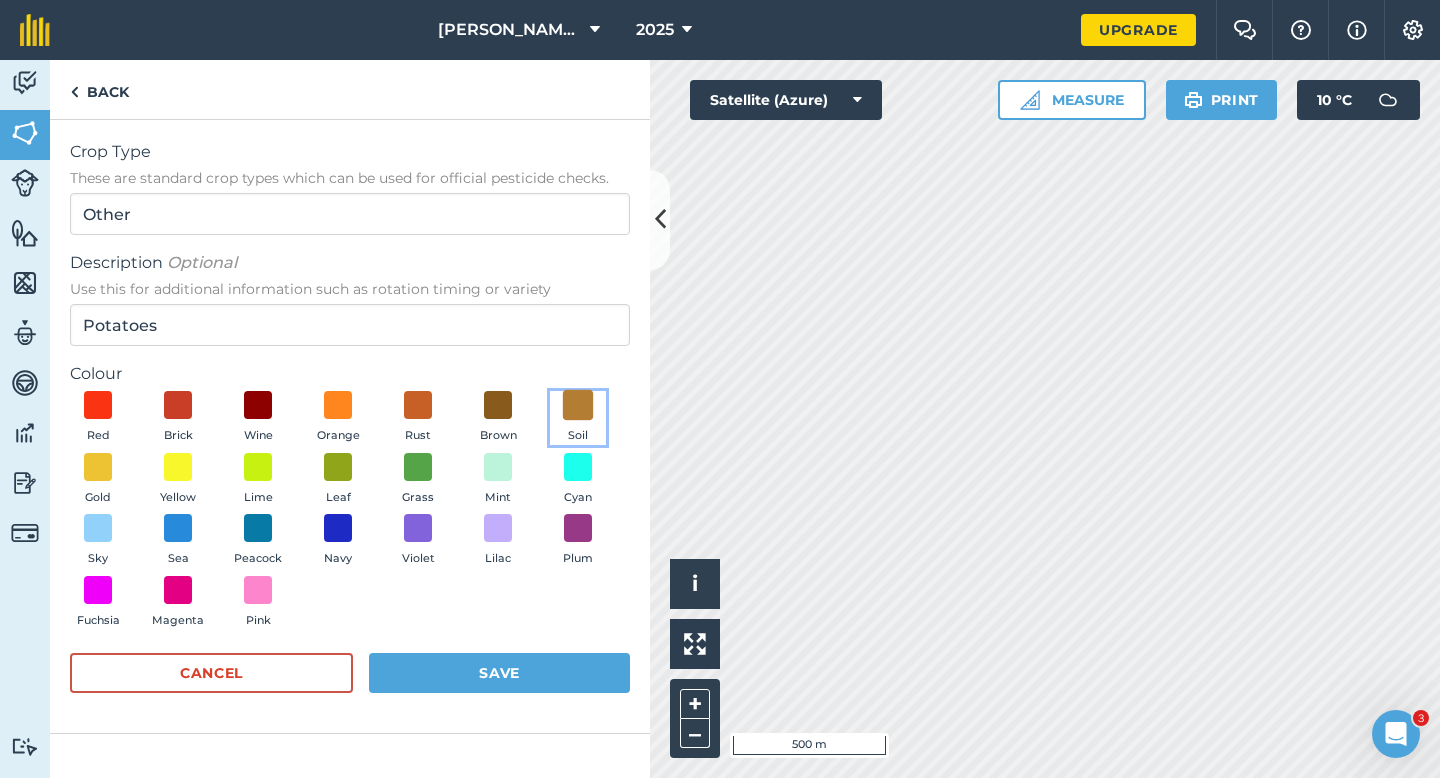 click at bounding box center (578, 405) 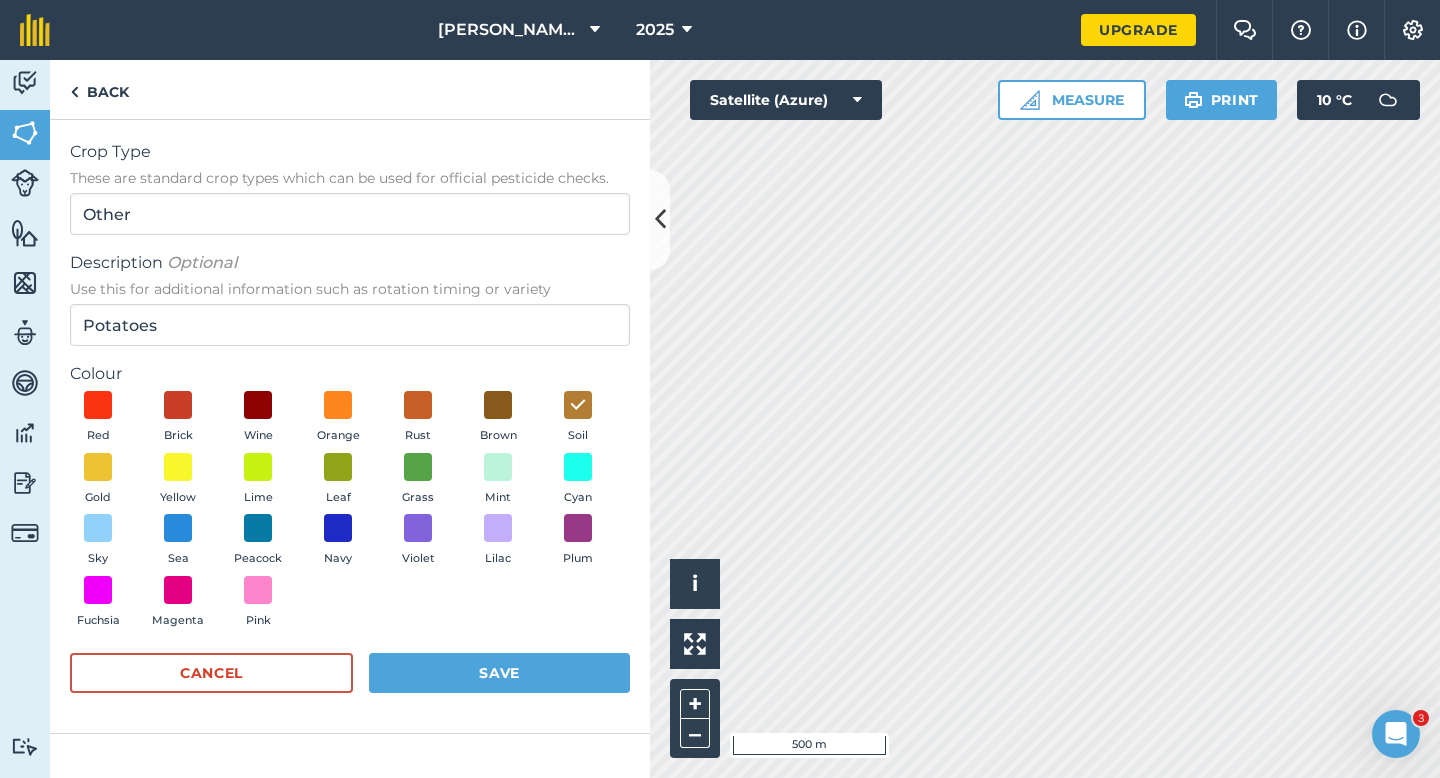 click on "Cancel Save" at bounding box center [350, 683] 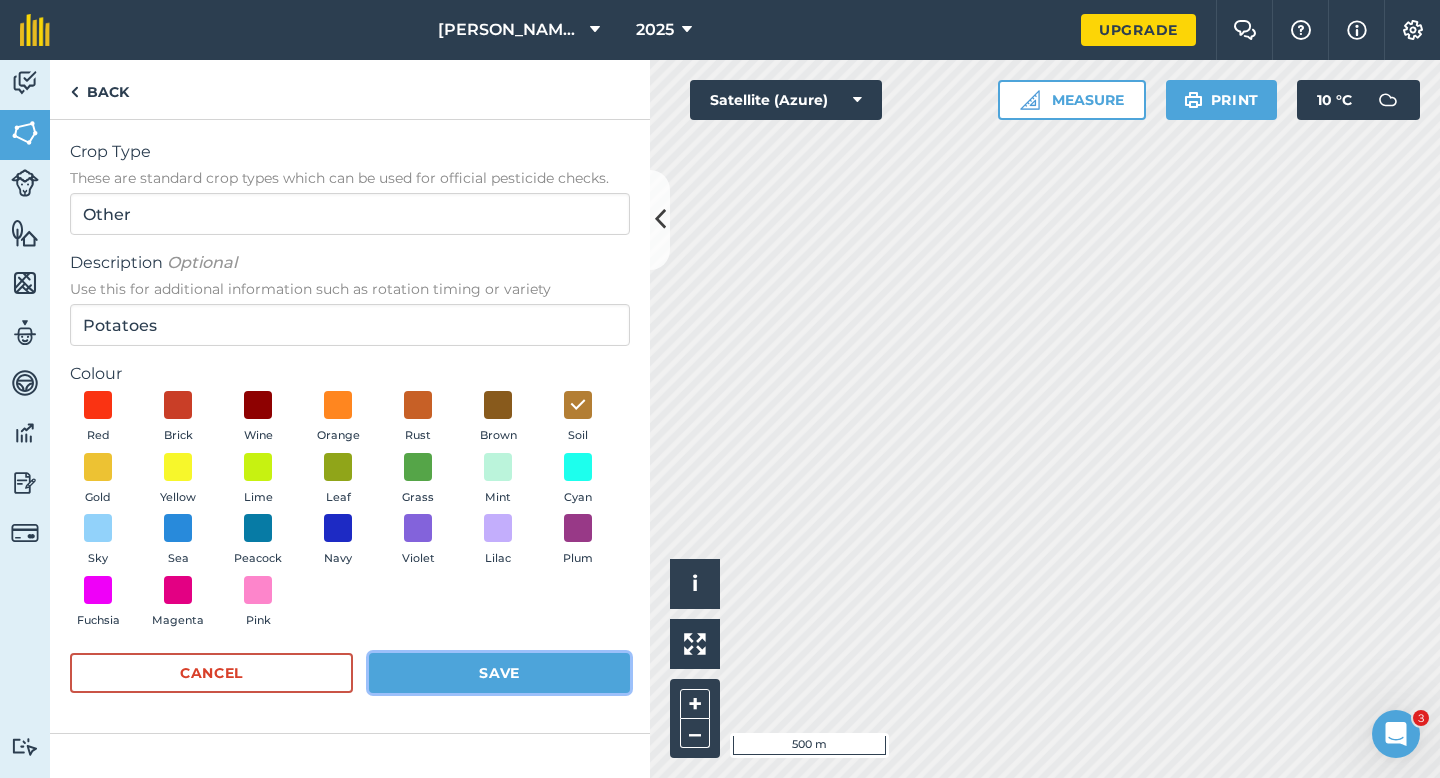 click on "Save" at bounding box center (499, 673) 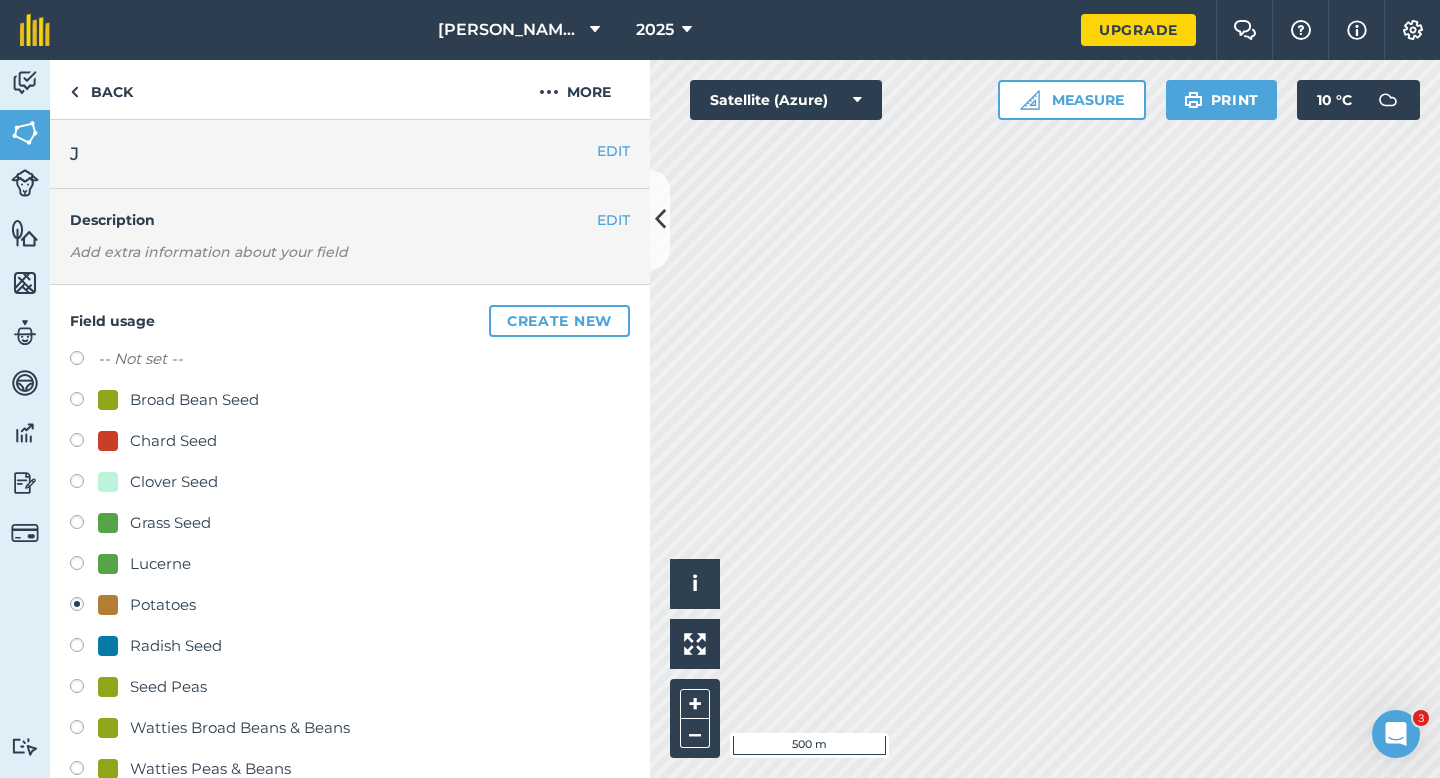 scroll, scrollTop: 193, scrollLeft: 0, axis: vertical 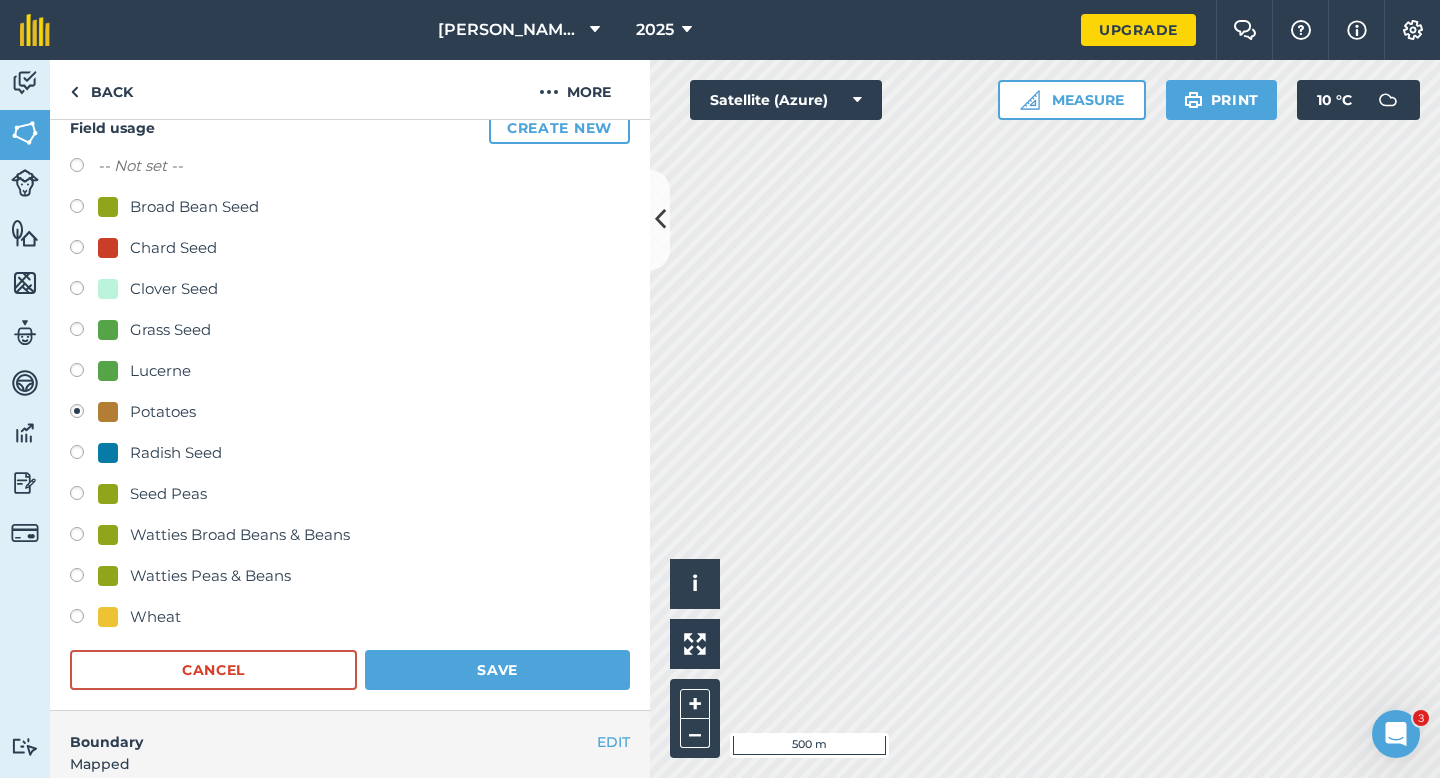 click on "Boundary" at bounding box center (323, 732) 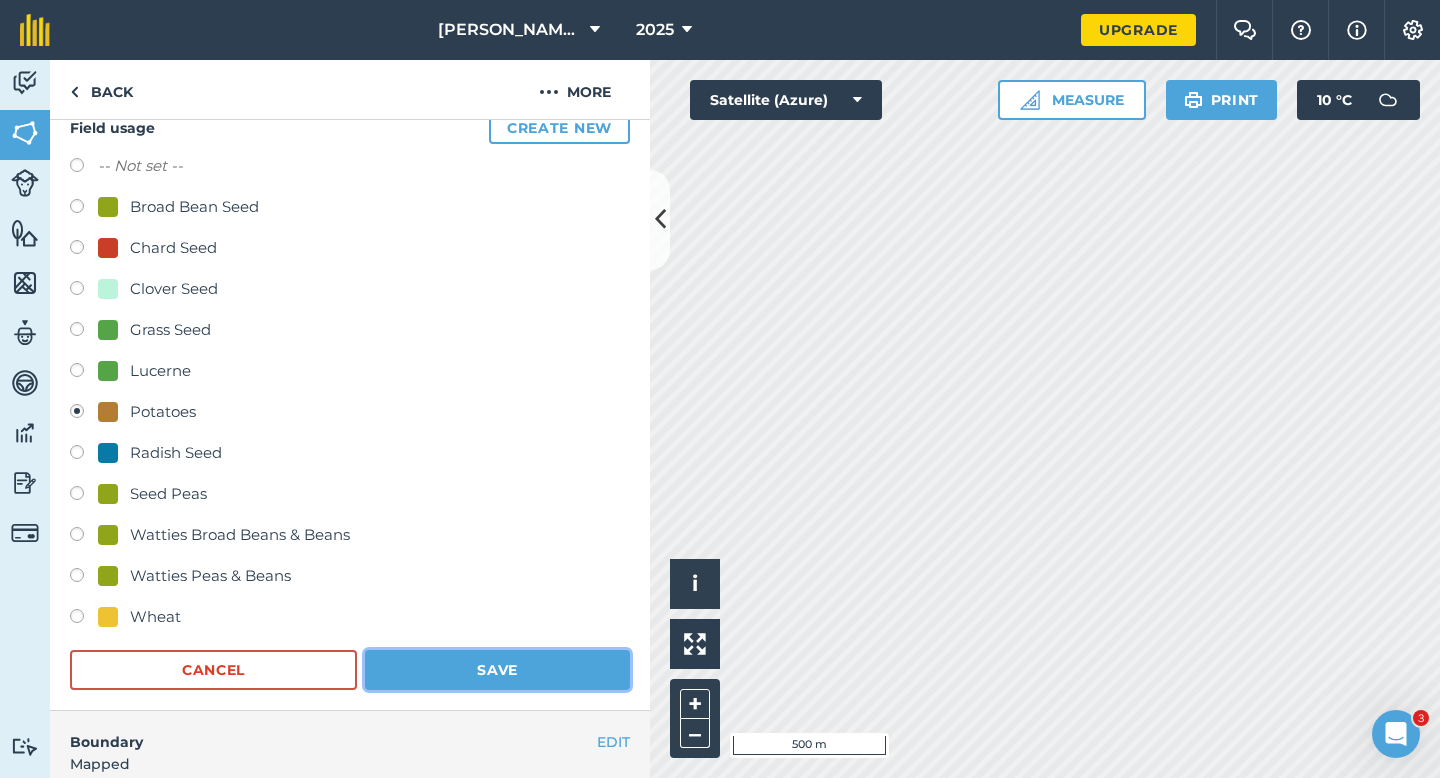 click on "Save" at bounding box center [497, 670] 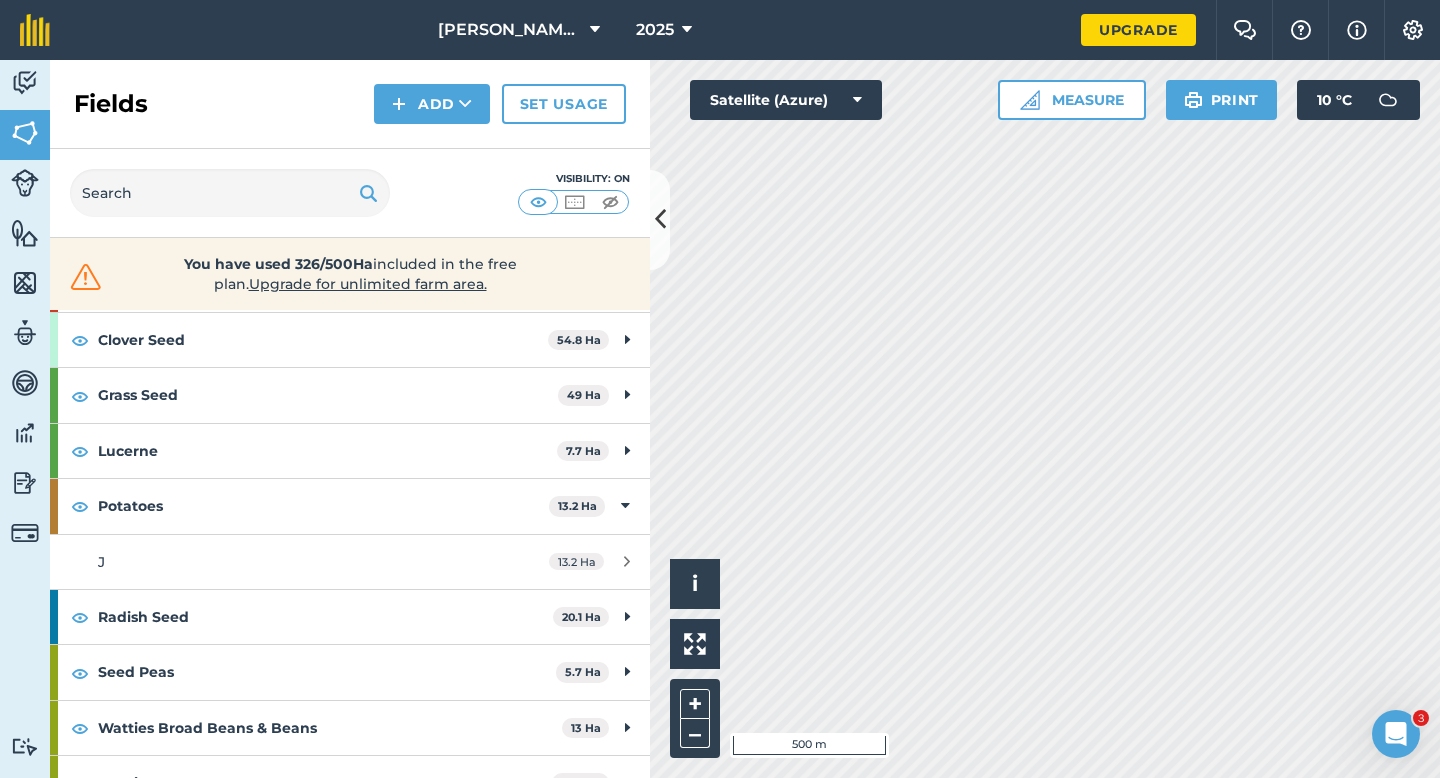 scroll, scrollTop: 0, scrollLeft: 0, axis: both 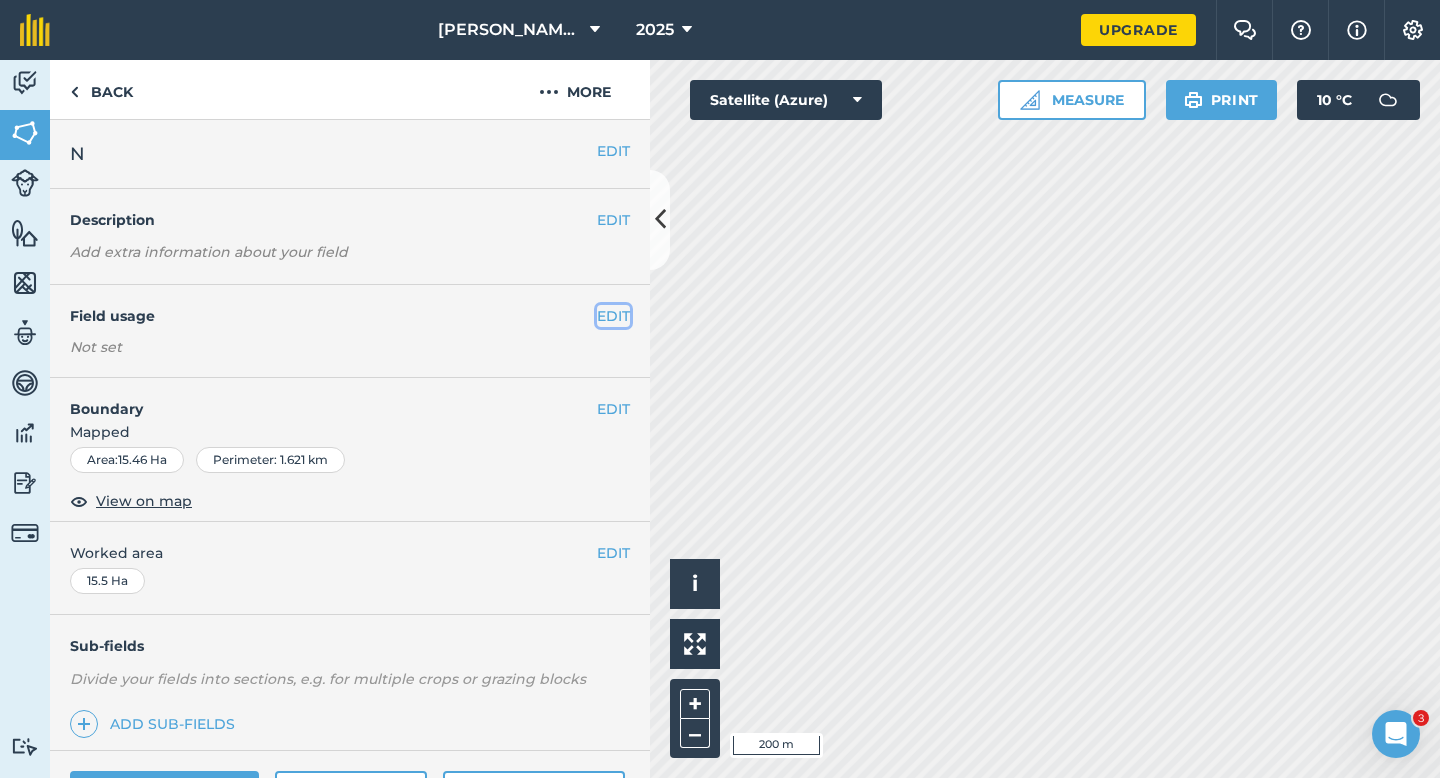 click on "EDIT" at bounding box center [613, 316] 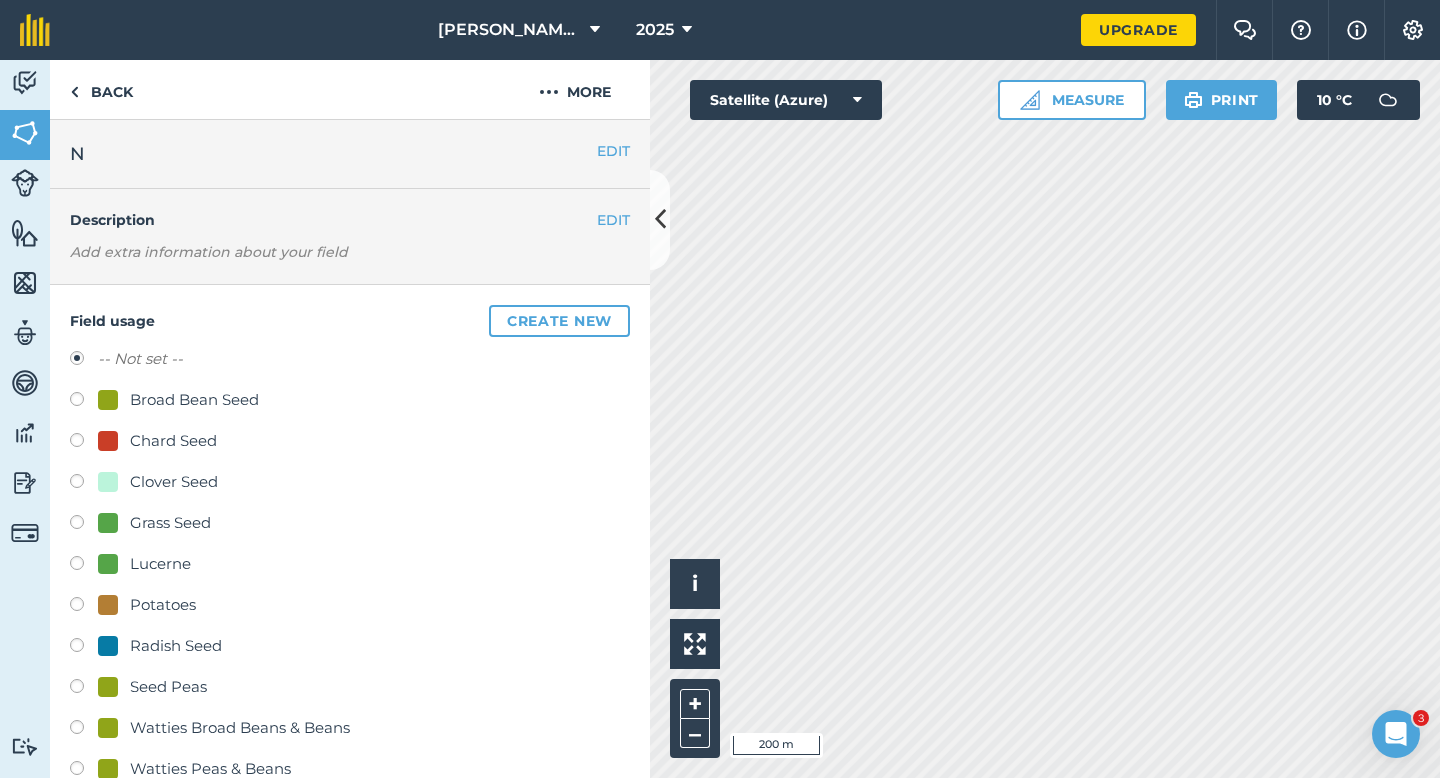 scroll, scrollTop: 267, scrollLeft: 0, axis: vertical 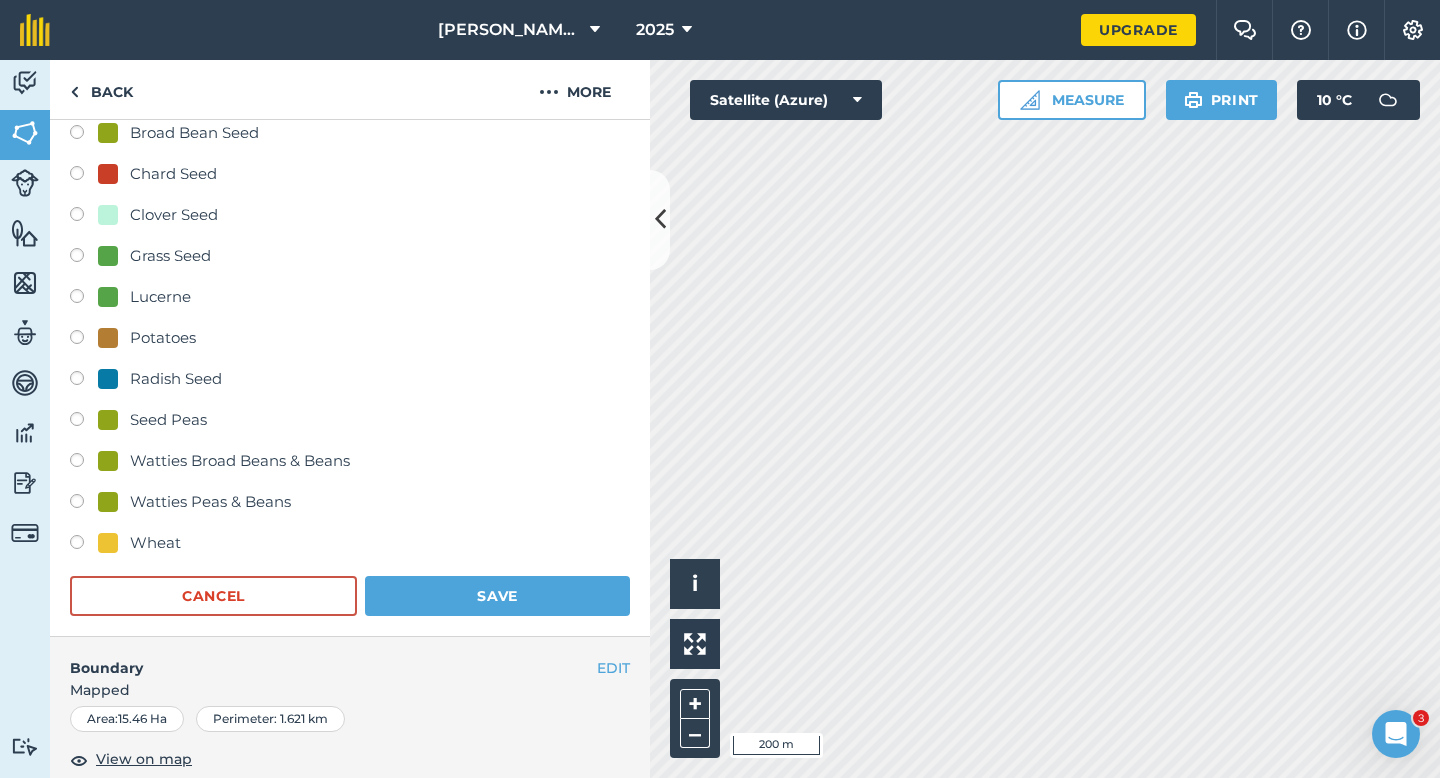 click on "Wheat" at bounding box center [155, 543] 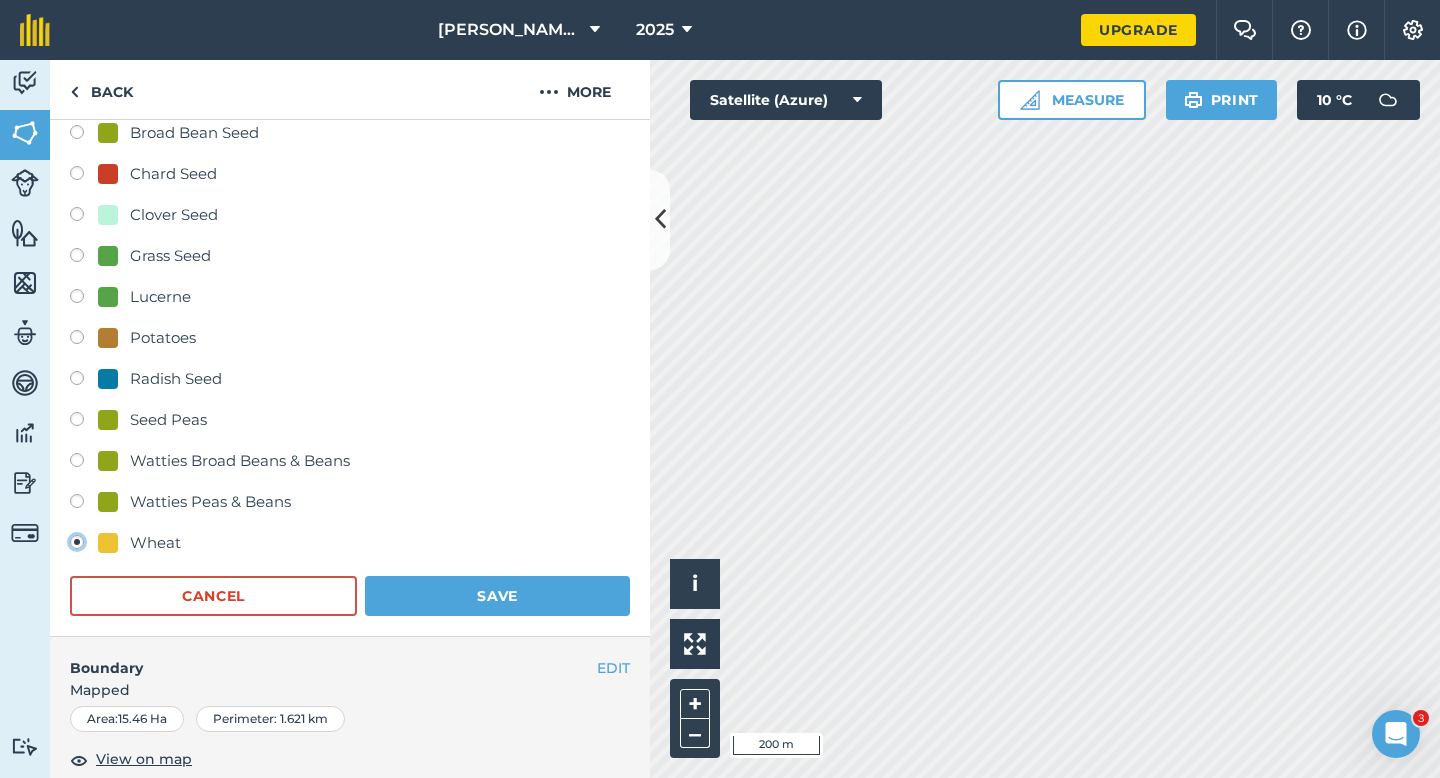 radio on "true" 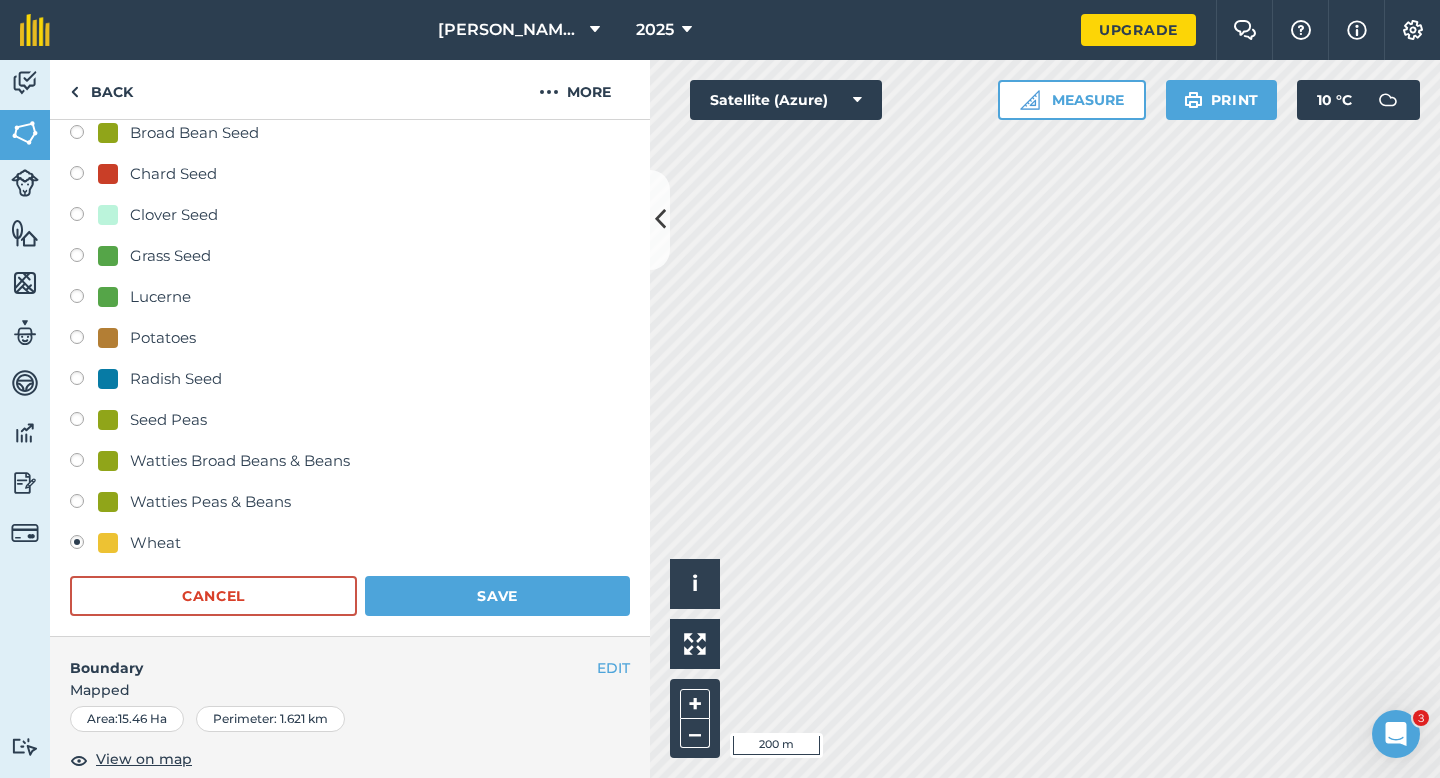 click on "-- Not set -- Broad Bean Seed Chard Seed Clover Seed Grass Seed Lucerne Potatoes Radish Seed Seed Peas Watties Broad Beans & Beans Watties Peas & Beans  Wheat  Cancel Save" at bounding box center (350, 348) 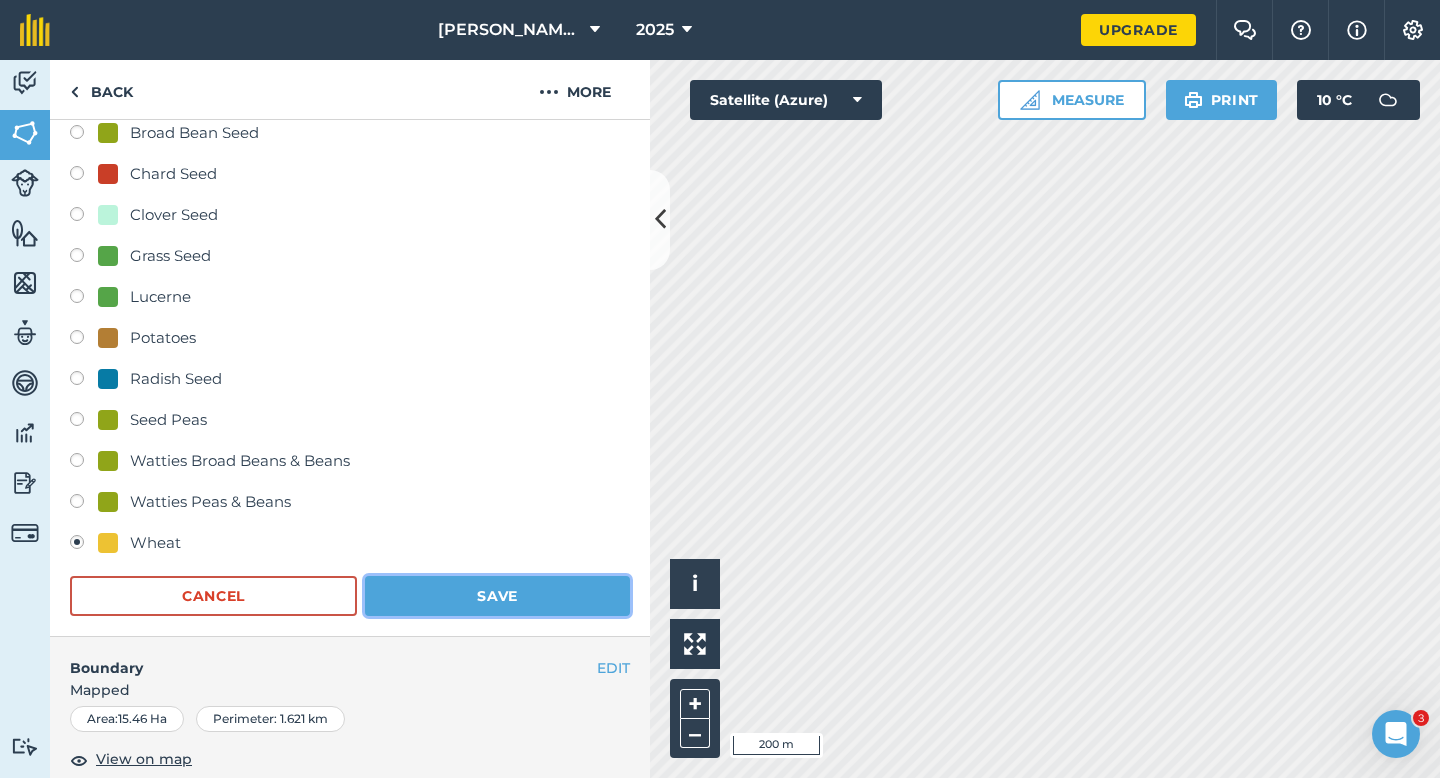 click on "Save" at bounding box center [497, 596] 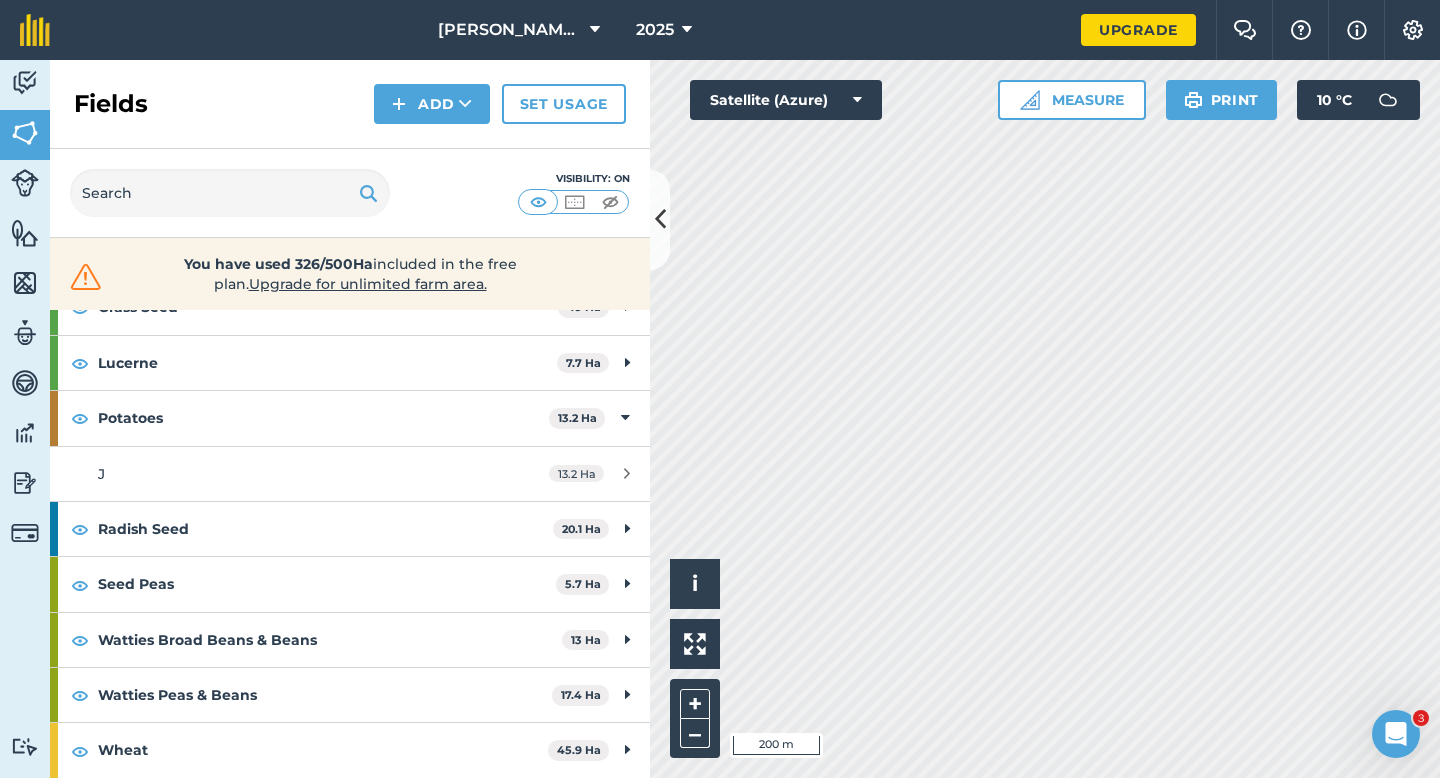 scroll, scrollTop: 0, scrollLeft: 0, axis: both 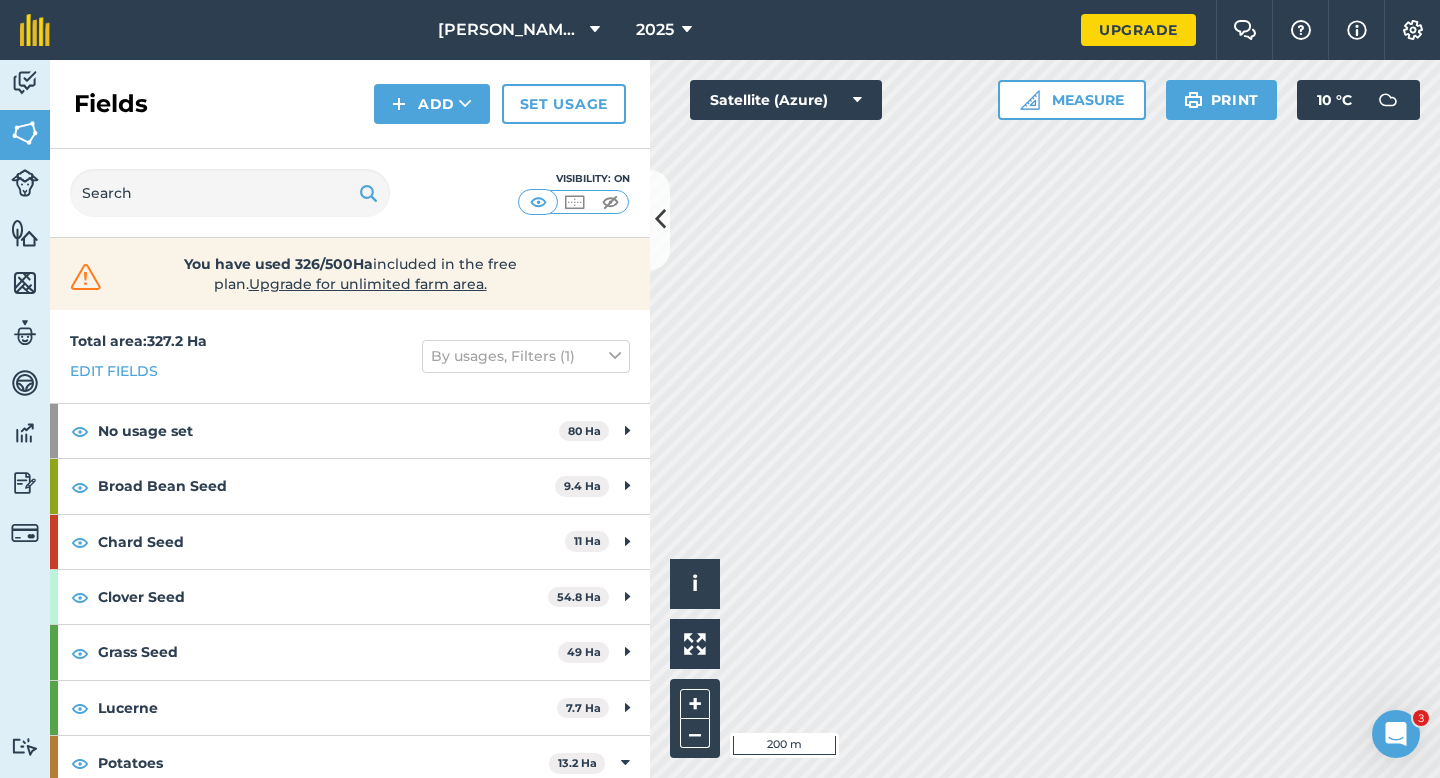 click on "Activity Fields Livestock Features Maps Team Vehicles Data Reporting Billing Tutorials Tutorials Fields   Add   Set usage Visibility: On You have used 326/500Ha  included in the free plan .  Upgrade for unlimited farm area. Total area :  327.2   Ha Edit fields By usages, Filters (1) No usage set 80   Ha C 15.2   Ha D 11.8   Ha F 9   Ha G 5.2   Ha I 7.3   Ha M 12.6   Ha Q 8.7   Ha ZC 10.2   Ha Broad Bean Seed 9.4   Ha T 9.4   [PERSON_NAME] Seed 11   Ha H 7   Ha Y 4   Ha Clover Seed 54.8   Ha A 11.1   Ha E 6.4   Ha P 11   Ha S 11.6   Ha Z 8.3   Ha ZE 6.4   Ha Grass Seed 49   Ha B 8.3   Ha O 14.5   Ha R 11.8   Ha ZF 14.4   Ha Lucerne 7.7   Ha W 7.7   Ha Potatoes 13.2   Ha J 13.2   Ha Radish Seed 20.1   Ha L 10   Ha ZB 10.1   Ha Seed Peas 5.7   Ha ZA 5.7   [PERSON_NAME] Broad Beans & Beans 13   Ha ZG 13   [PERSON_NAME] Peas & Beans  17.4   Ha K 9.2   Ha U 8.2   Ha Wheat  45.9   Ha N 15.5   Ha V 10.4   Ha ZD 8   Ha ZH 12   Ha Hello i © 2025 TomTom, Microsoft 200 m + – Satellite (Azure) Measure Print 10   ° C" at bounding box center (720, 419) 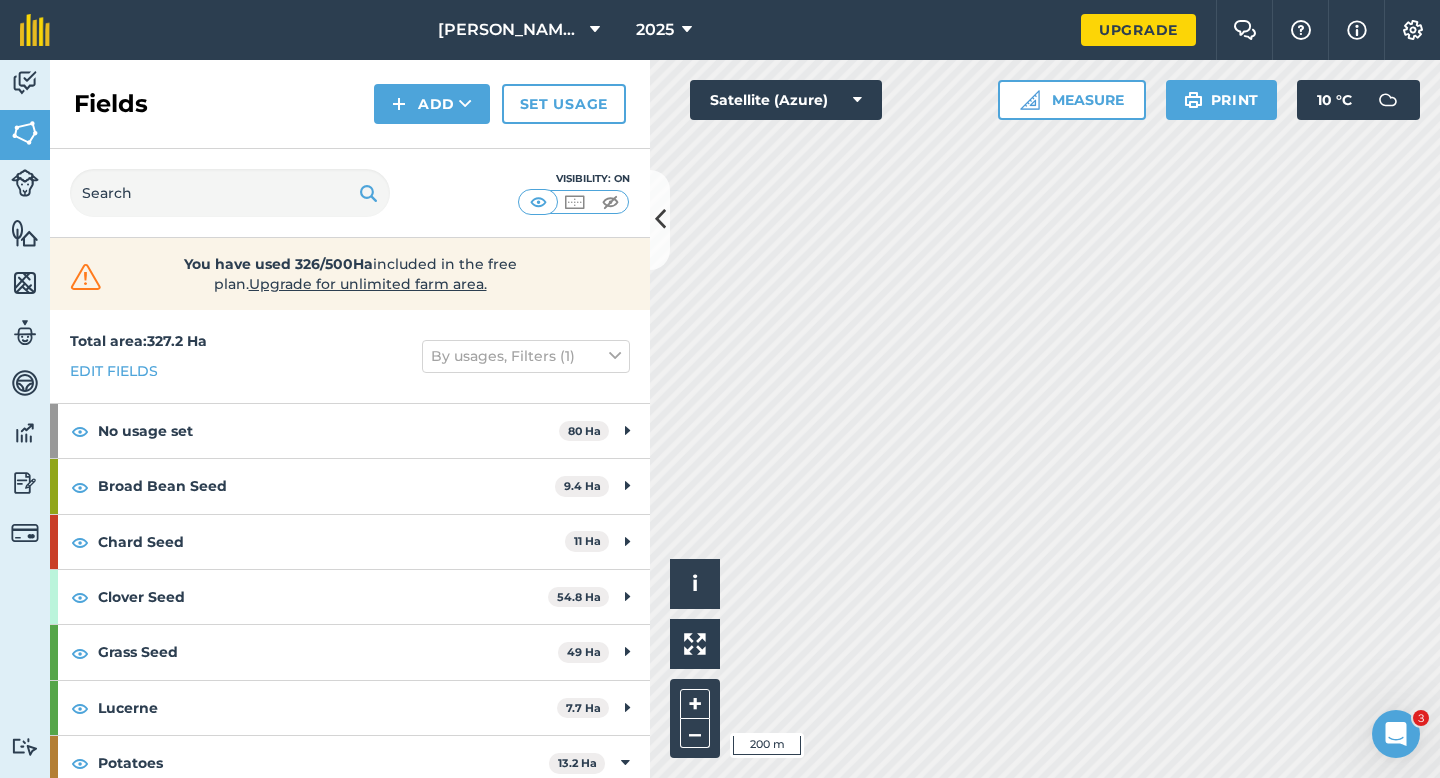 click on "Activity Fields Livestock Features Maps Team Vehicles Data Reporting Billing Tutorials Tutorials Fields   Add   Set usage Visibility: On You have used 326/500Ha  included in the free plan .  Upgrade for unlimited farm area. Total area :  327.2   Ha Edit fields By usages, Filters (1) No usage set 80   Ha C 15.2   Ha D 11.8   Ha F 9   Ha G 5.2   Ha I 7.3   Ha M 12.6   Ha Q 8.7   Ha ZC 10.2   Ha Broad Bean Seed 9.4   Ha T 9.4   [PERSON_NAME] Seed 11   Ha H 7   Ha Y 4   Ha Clover Seed 54.8   Ha A 11.1   Ha E 6.4   Ha P 11   Ha S 11.6   Ha Z 8.3   Ha ZE 6.4   Ha Grass Seed 49   Ha B 8.3   Ha O 14.5   Ha R 11.8   Ha ZF 14.4   Ha Lucerne 7.7   Ha W 7.7   Ha Potatoes 13.2   Ha J 13.2   Ha Radish Seed 20.1   Ha L 10   Ha ZB 10.1   Ha Seed Peas 5.7   Ha ZA 5.7   [PERSON_NAME] Broad Beans & Beans 13   Ha ZG 13   [PERSON_NAME] Peas & Beans  17.4   Ha K 9.2   Ha U 8.2   Ha Wheat  45.9   Ha N 15.5   Ha V 10.4   Ha ZD 8   Ha ZH 12   Ha Hello i © 2025 TomTom, Microsoft 200 m + – Satellite (Azure) Measure Print 10   ° C" at bounding box center [720, 419] 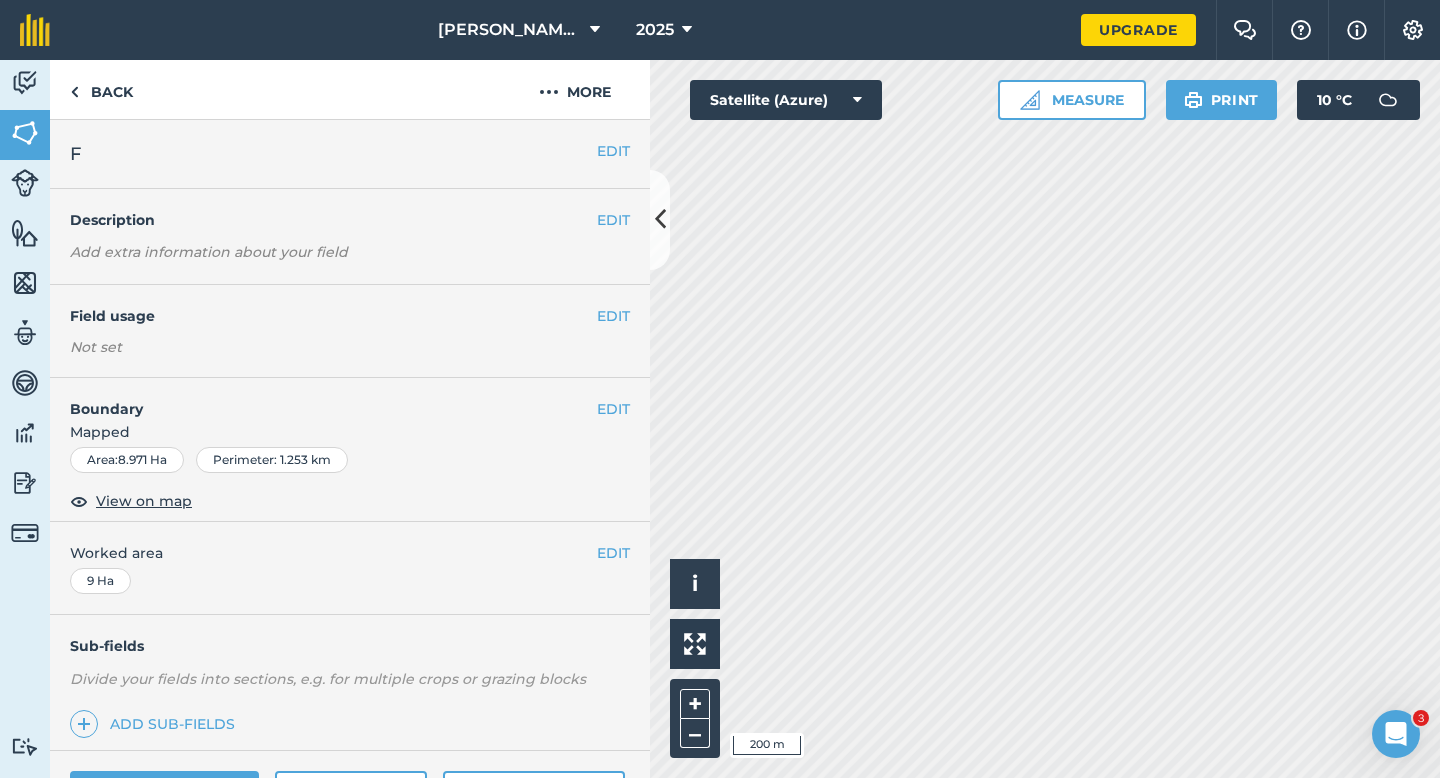 click on "EDIT Field usage Not set" at bounding box center (350, 331) 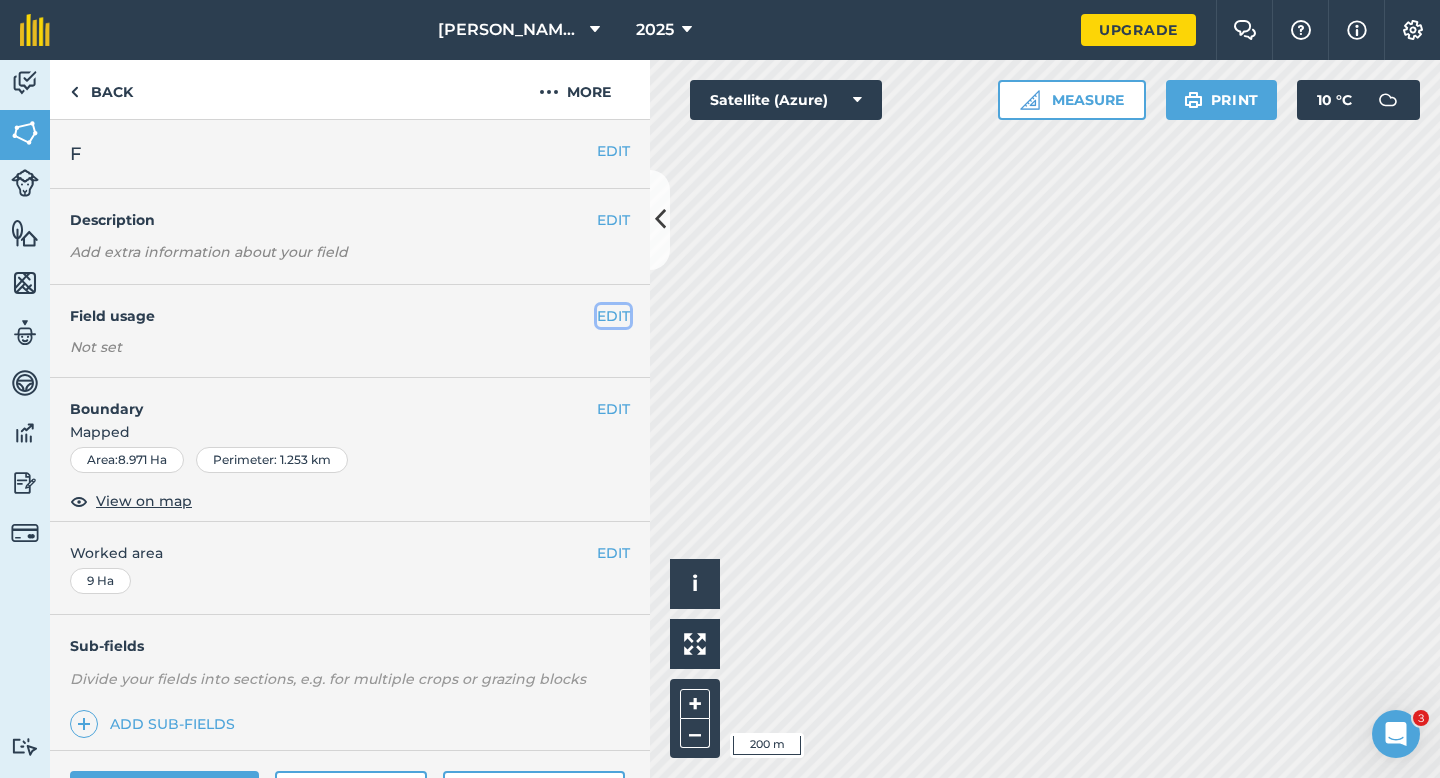 click on "EDIT" at bounding box center [613, 316] 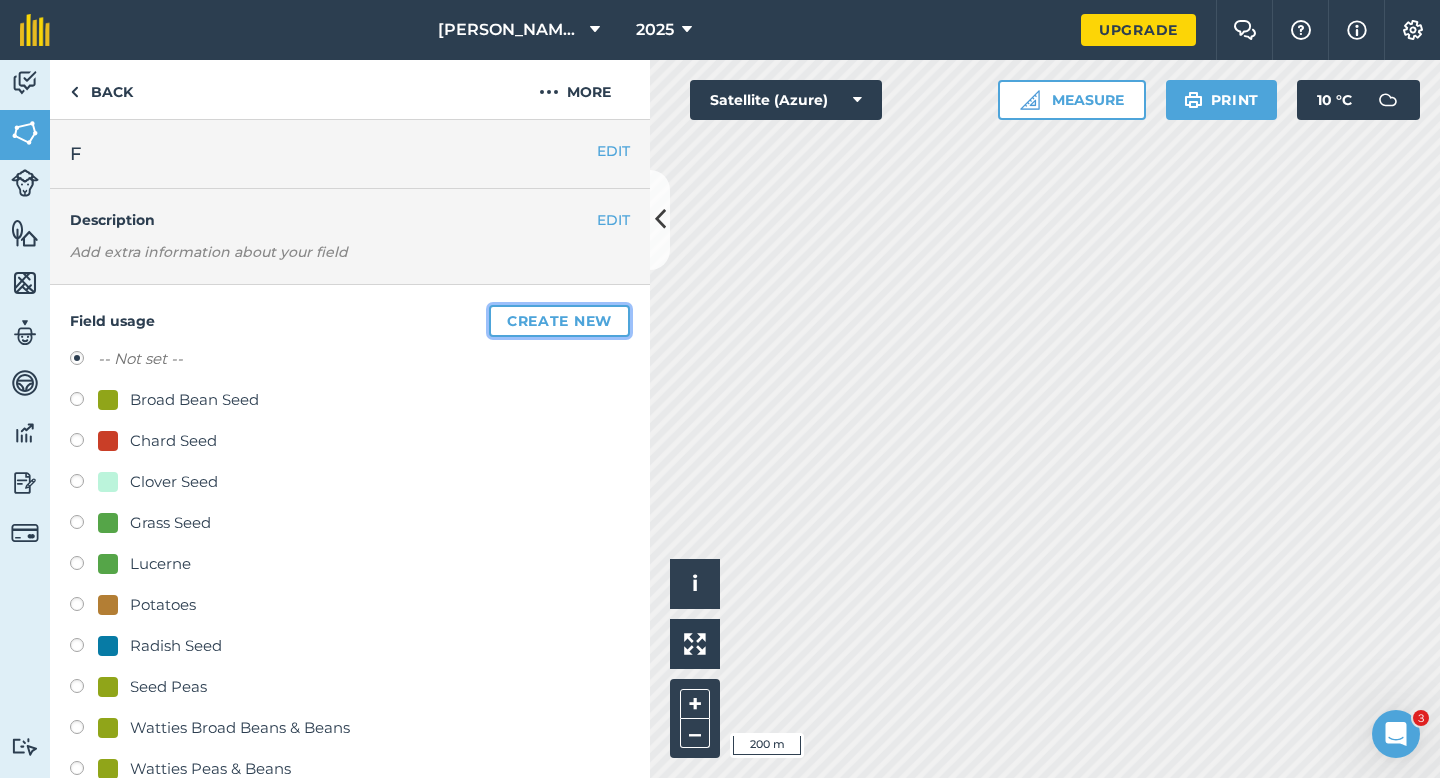 click on "Create new" at bounding box center [559, 321] 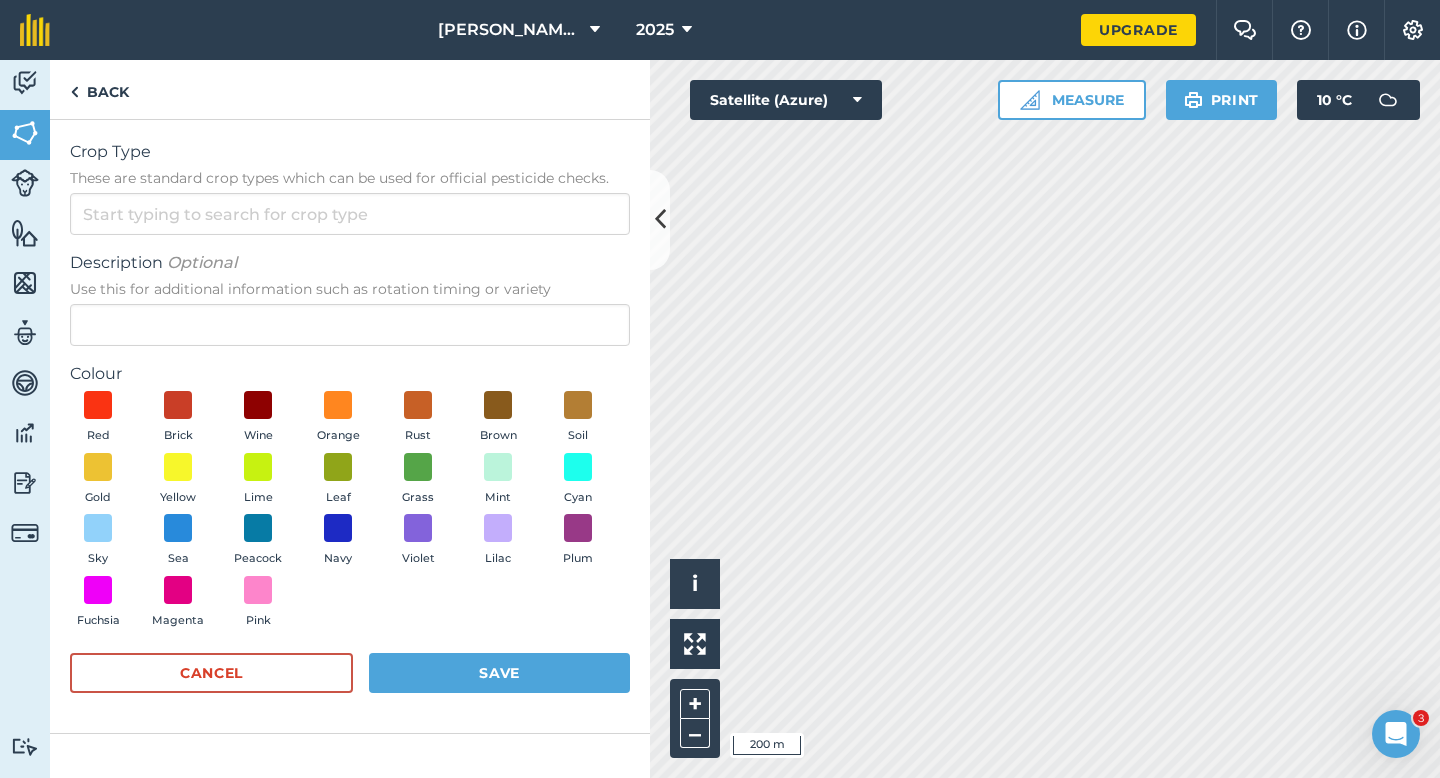 click on "Crop Type These are standard crop types which can be used for official pesticide checks." at bounding box center (350, 164) 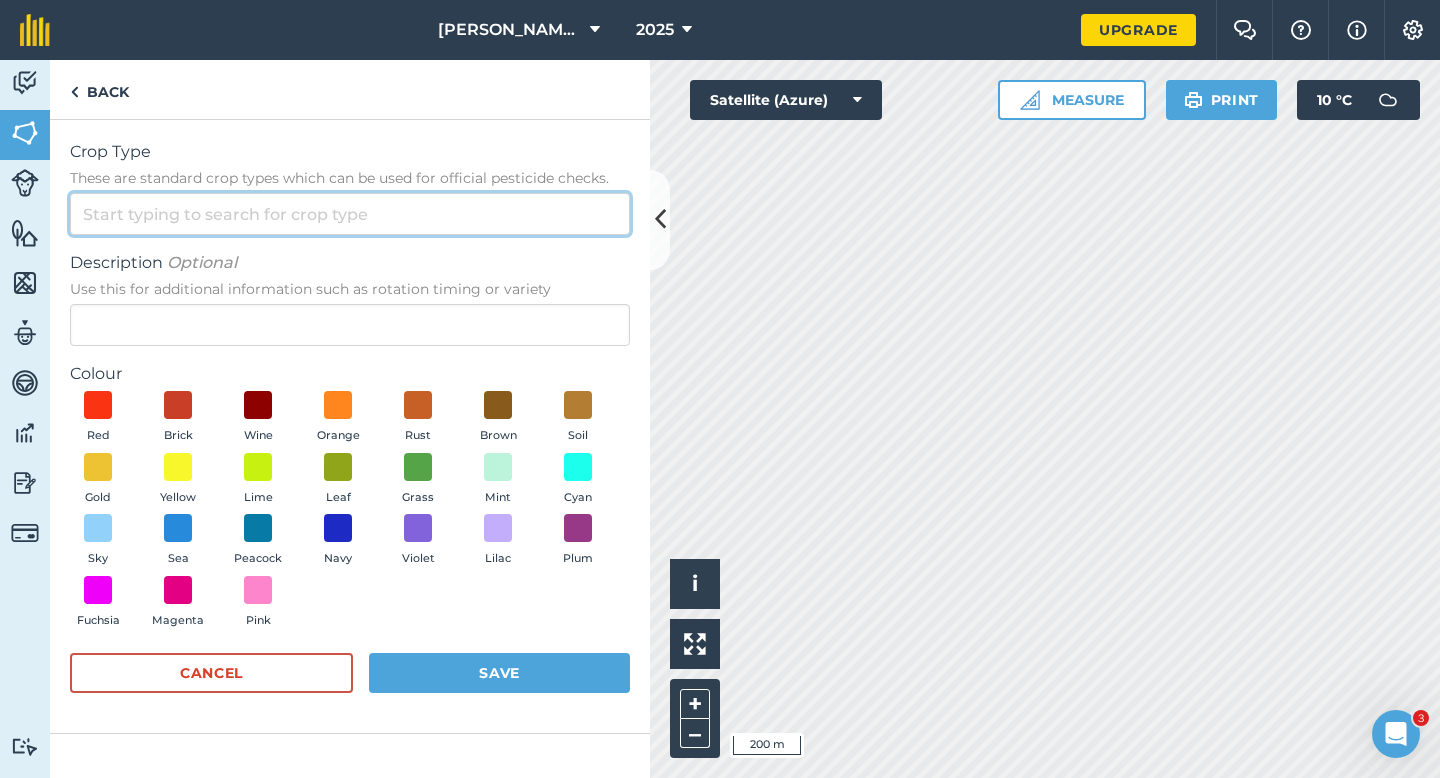 click on "Crop Type These are standard crop types which can be used for official pesticide checks." at bounding box center [350, 214] 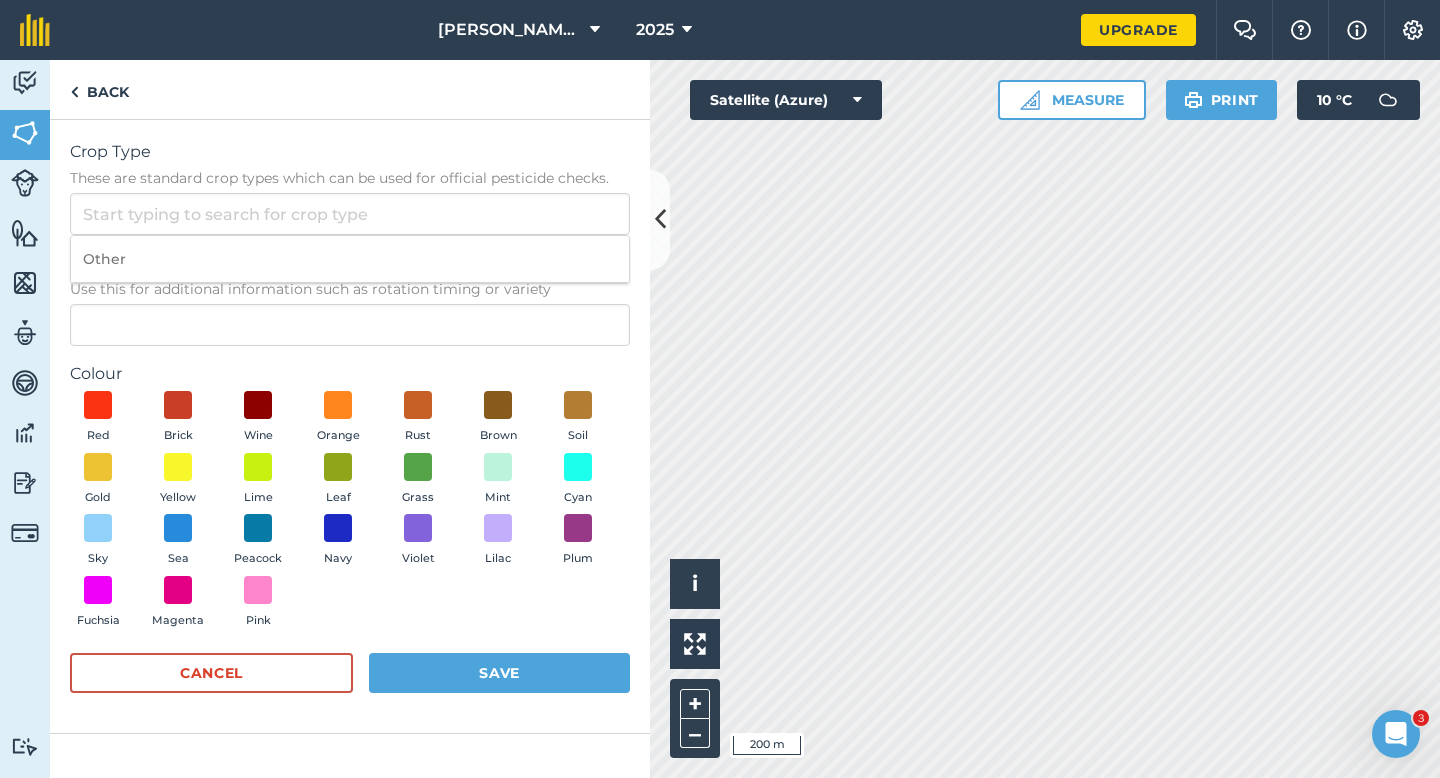 click on "Use this for additional information such as rotation timing or variety" at bounding box center [350, 289] 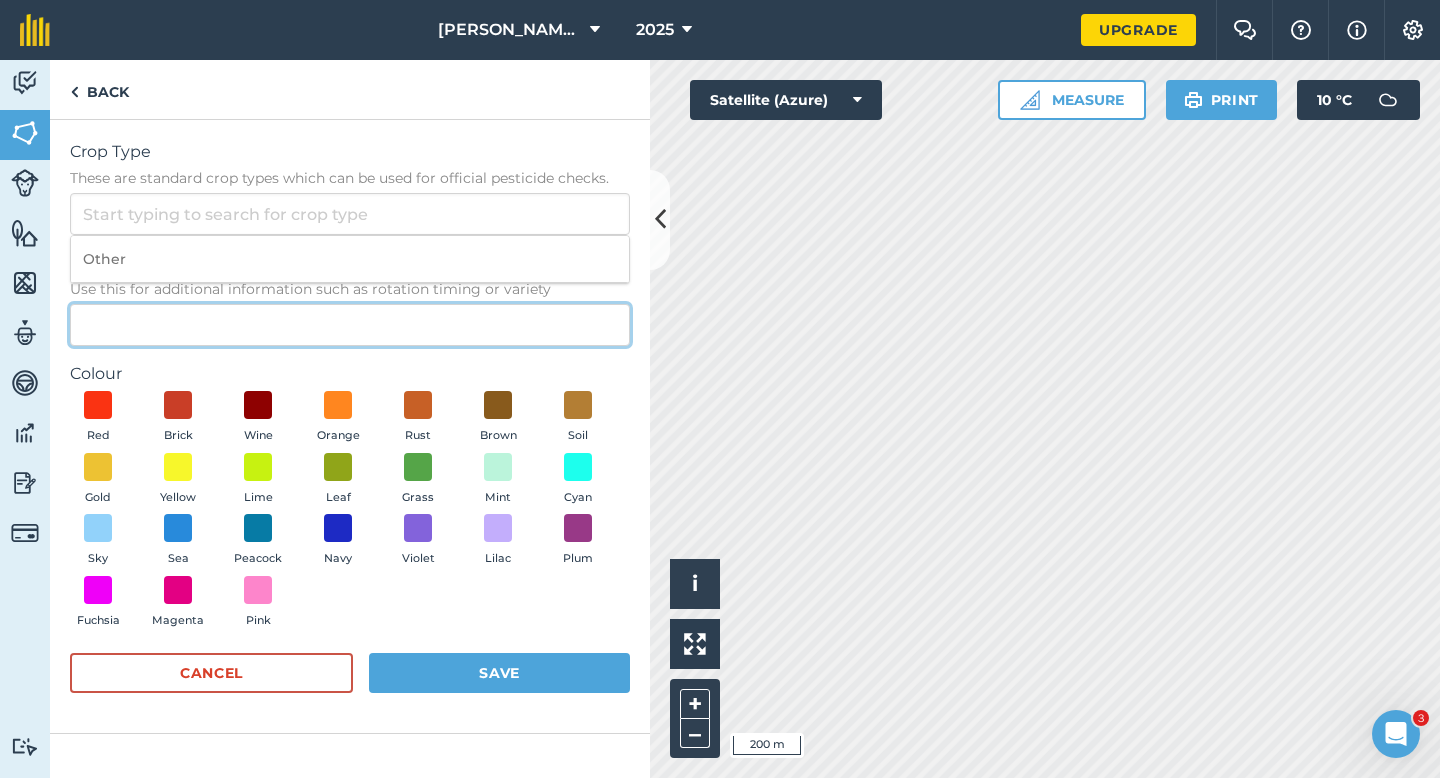 click on "Description   Optional Use this for additional information such as rotation timing or variety" at bounding box center (350, 325) 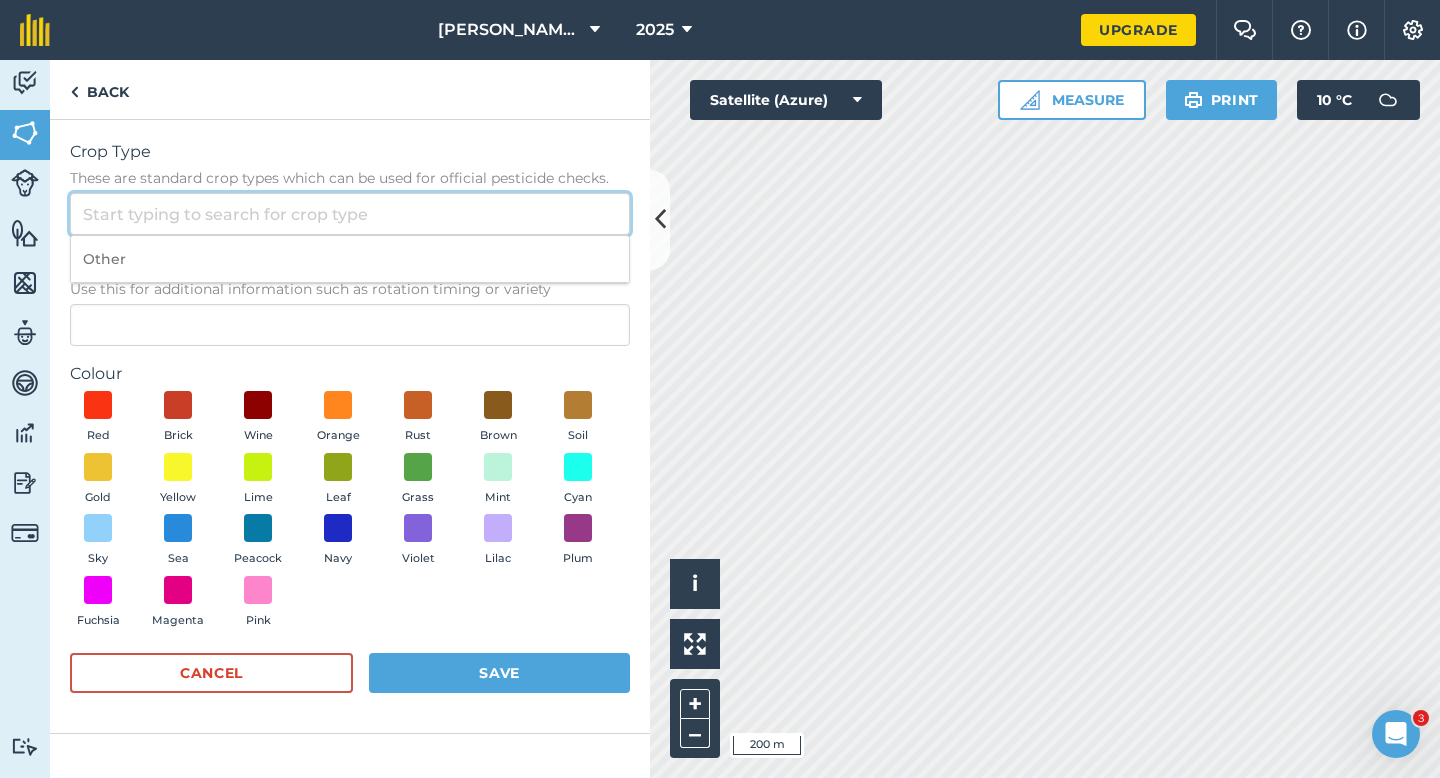 click on "Crop Type These are standard crop types which can be used for official pesticide checks." at bounding box center [350, 214] 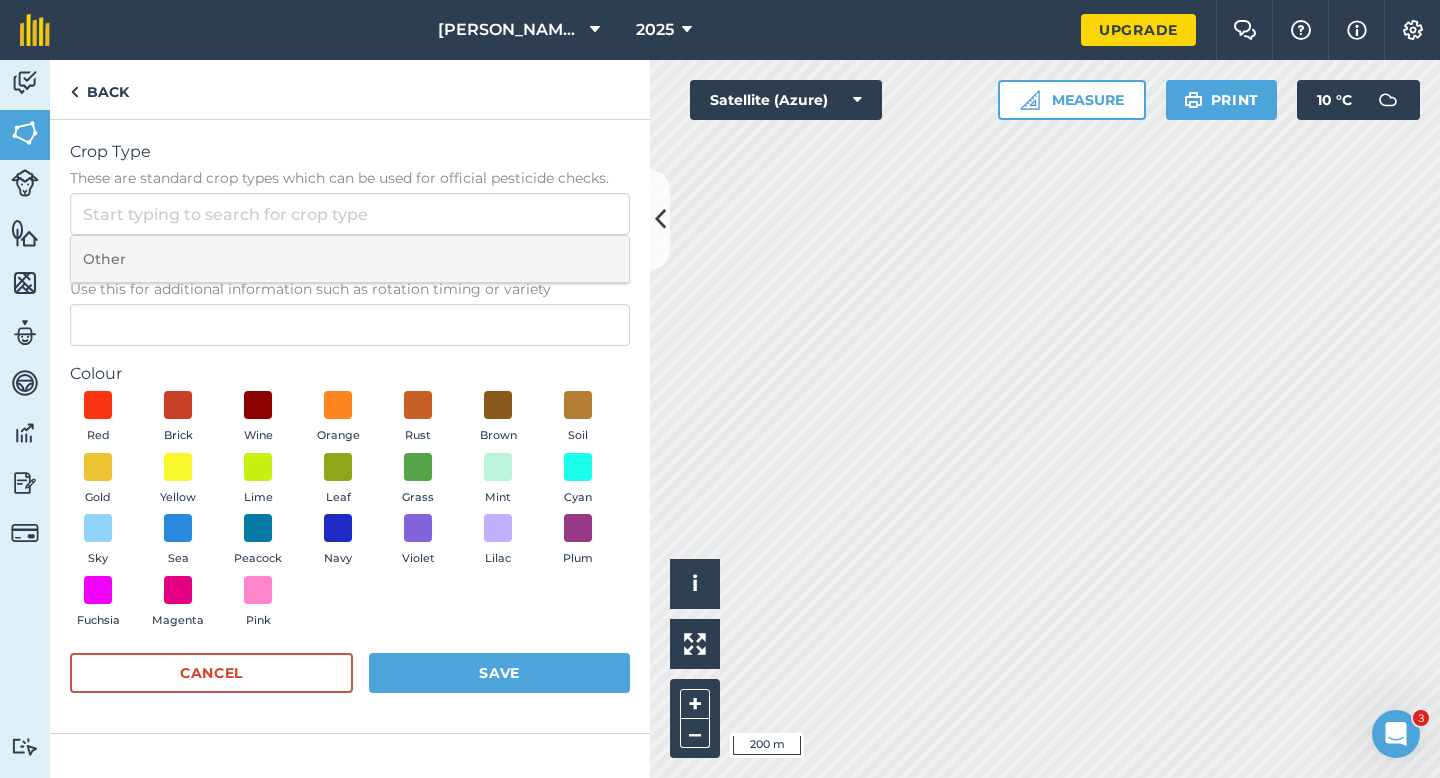 click on "Other" at bounding box center [350, 259] 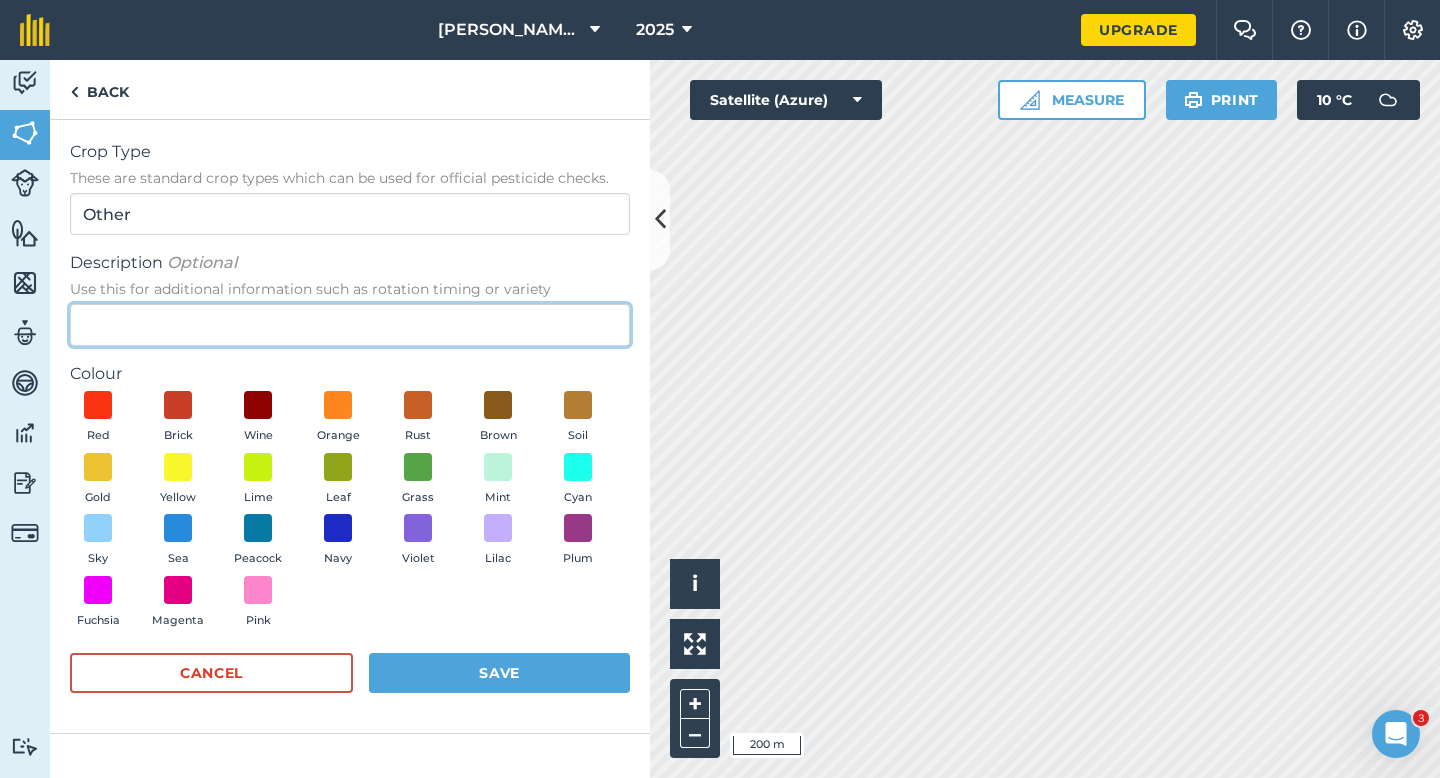 click on "Description   Optional Use this for additional information such as rotation timing or variety" at bounding box center (350, 325) 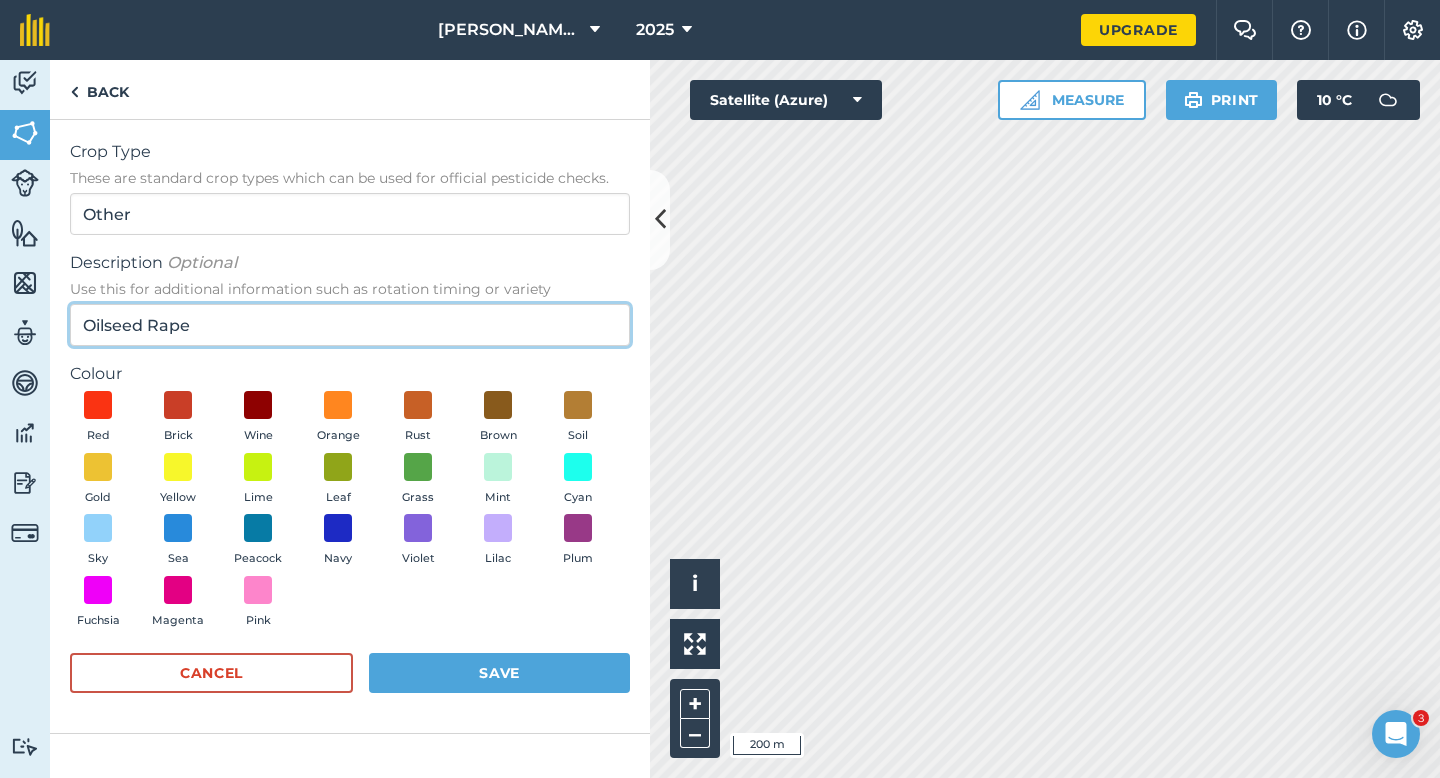 type on "Oilseed Rape" 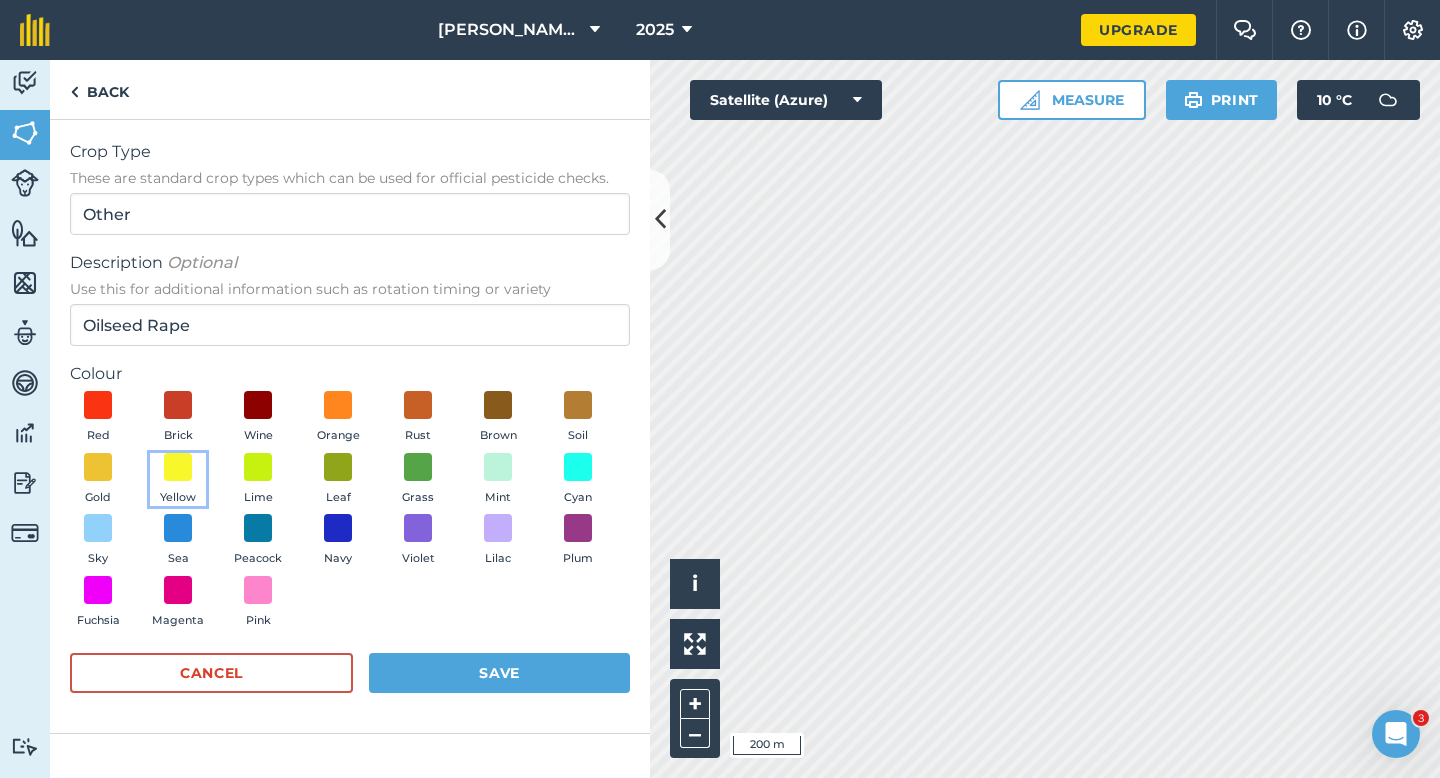 click on "Yellow" at bounding box center (178, 480) 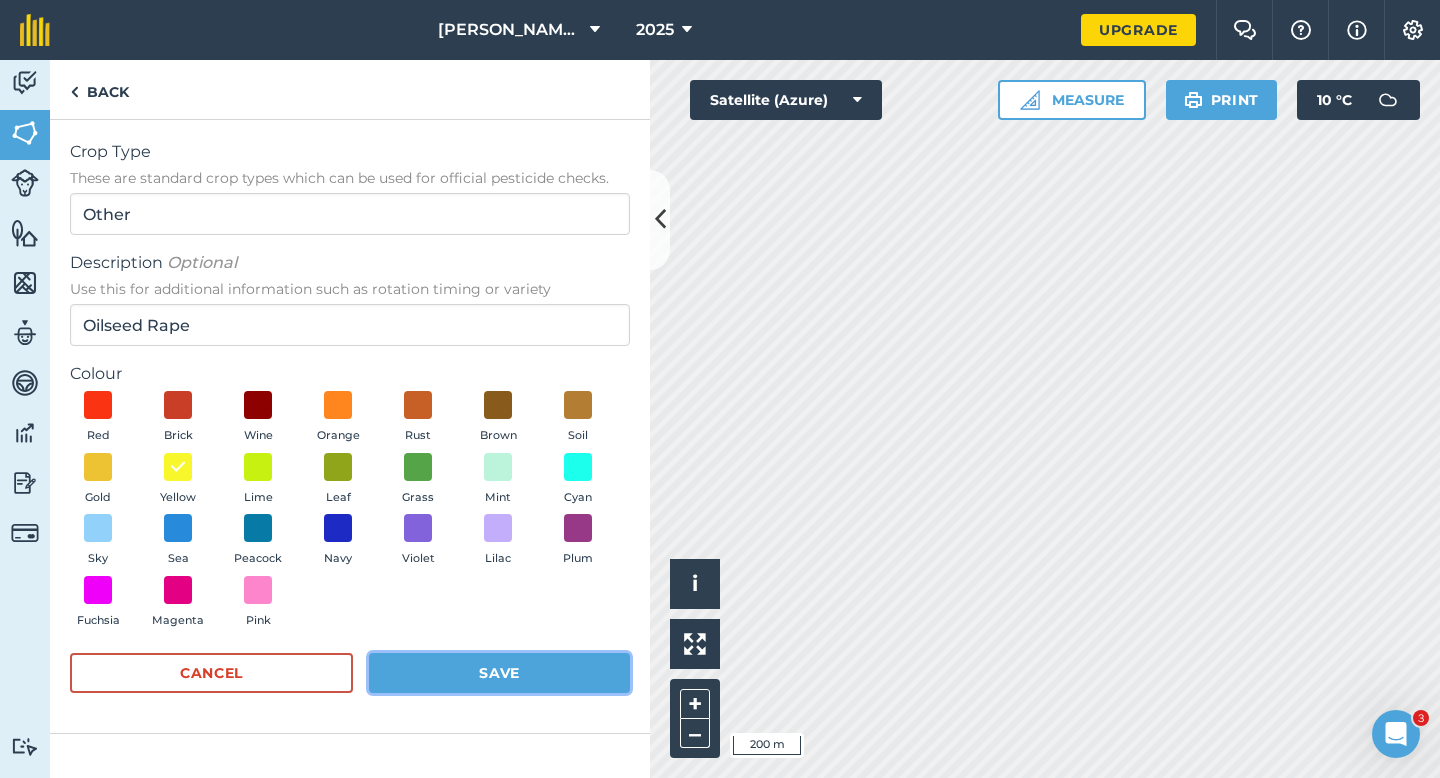 click on "Save" at bounding box center (499, 673) 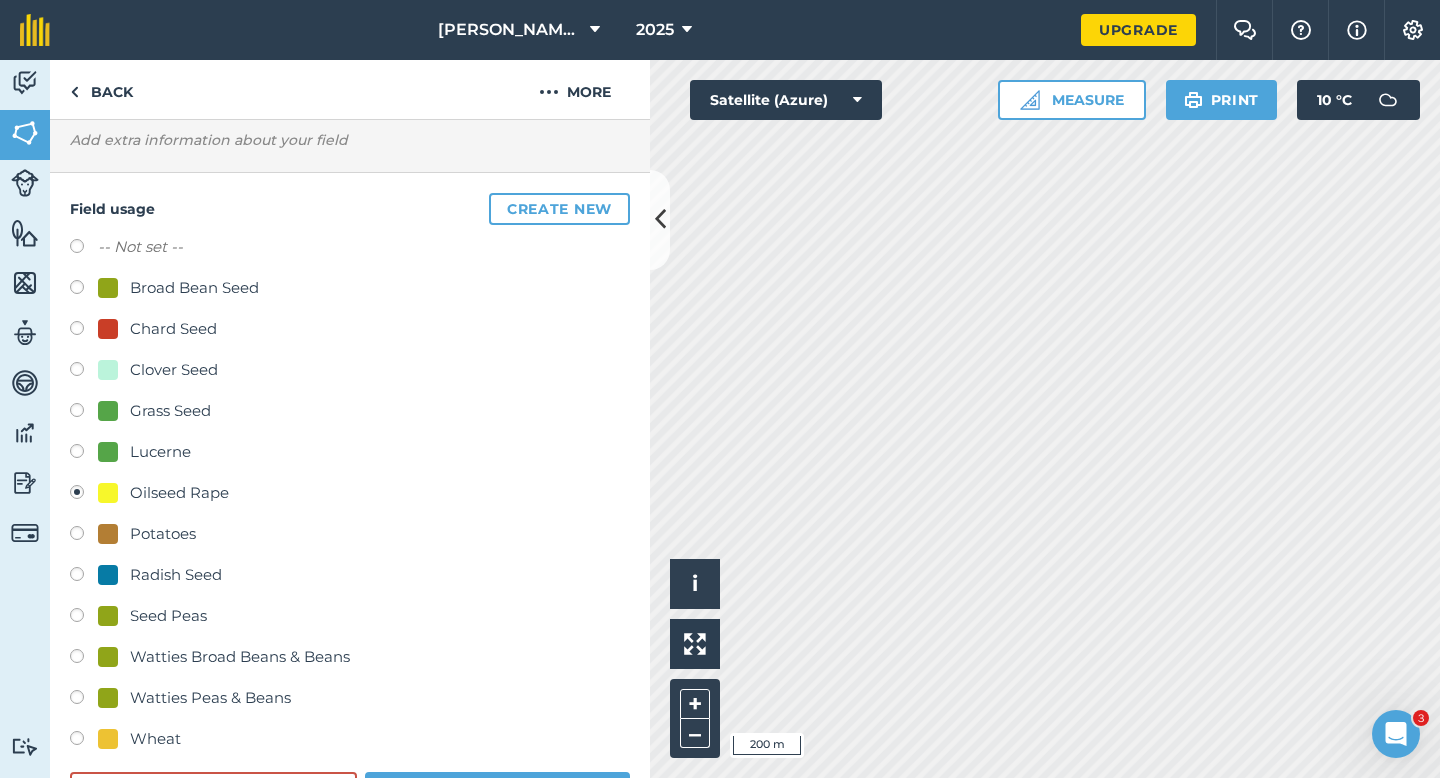 scroll, scrollTop: 182, scrollLeft: 0, axis: vertical 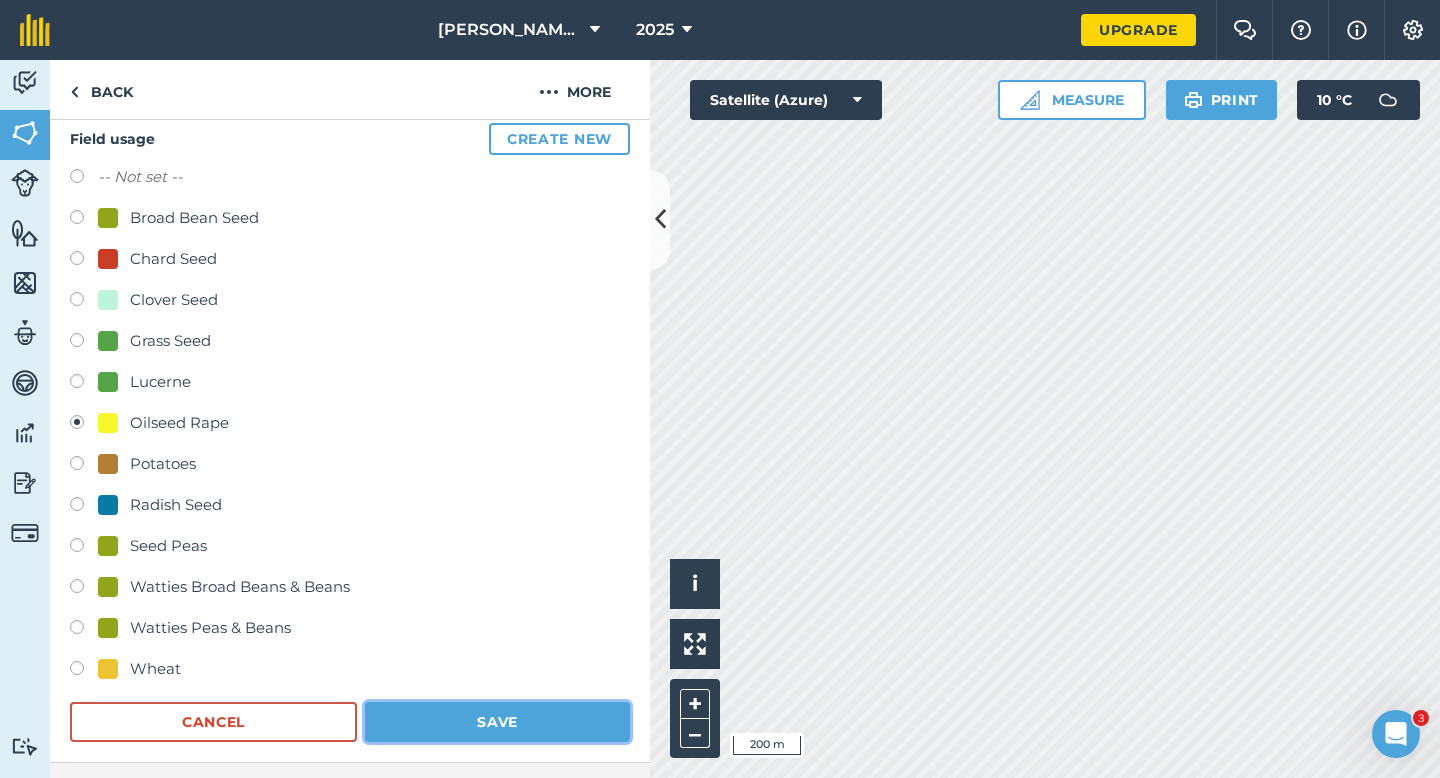 click on "Save" at bounding box center [497, 722] 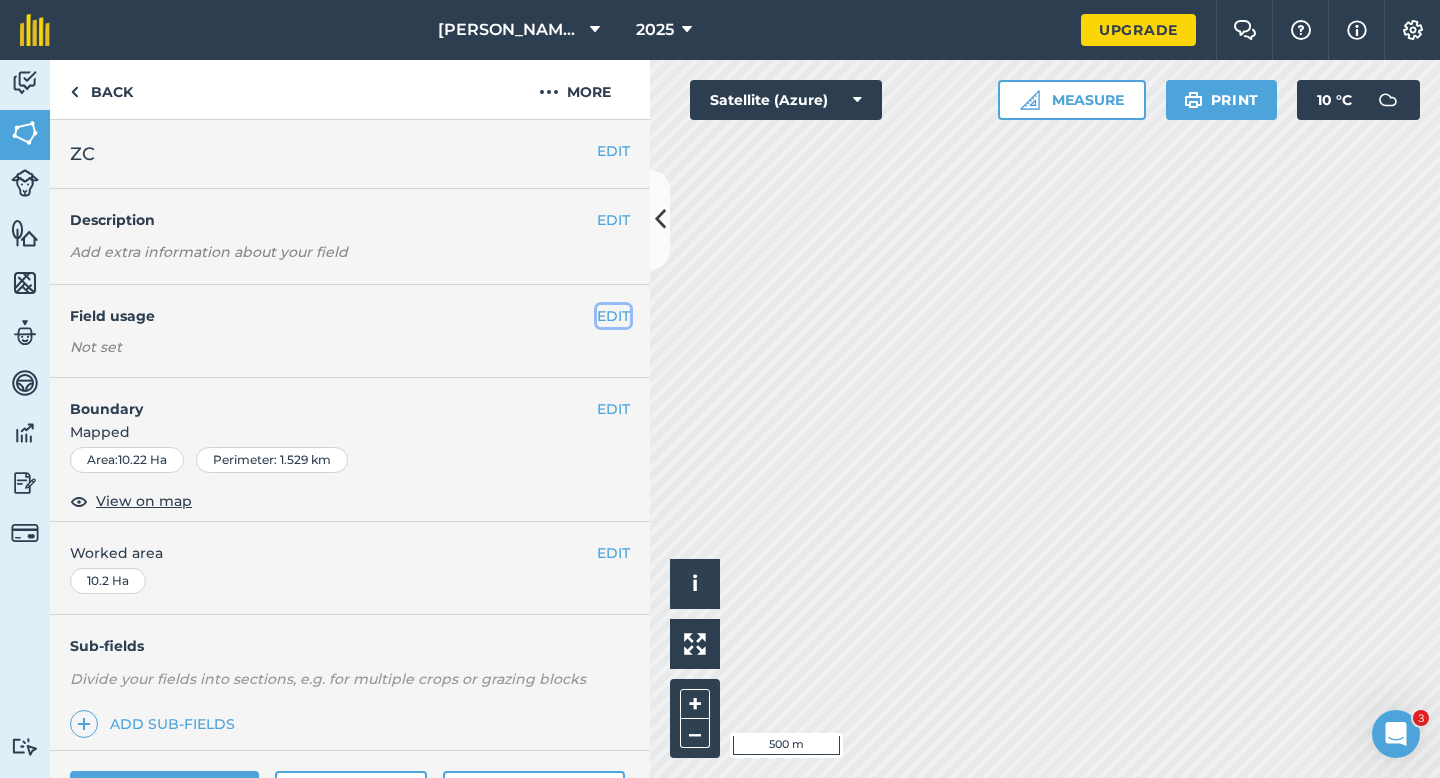 click on "EDIT" at bounding box center (613, 316) 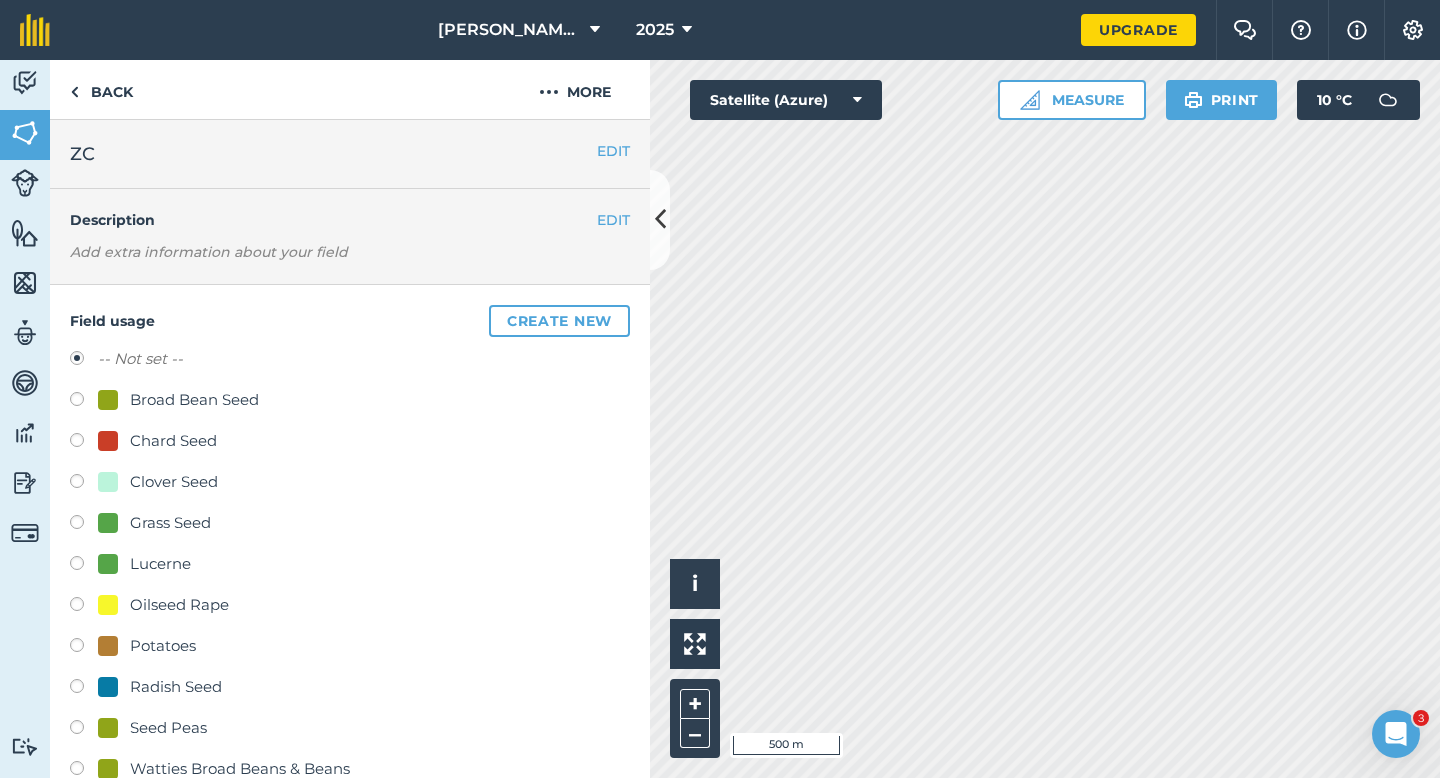 scroll, scrollTop: 114, scrollLeft: 0, axis: vertical 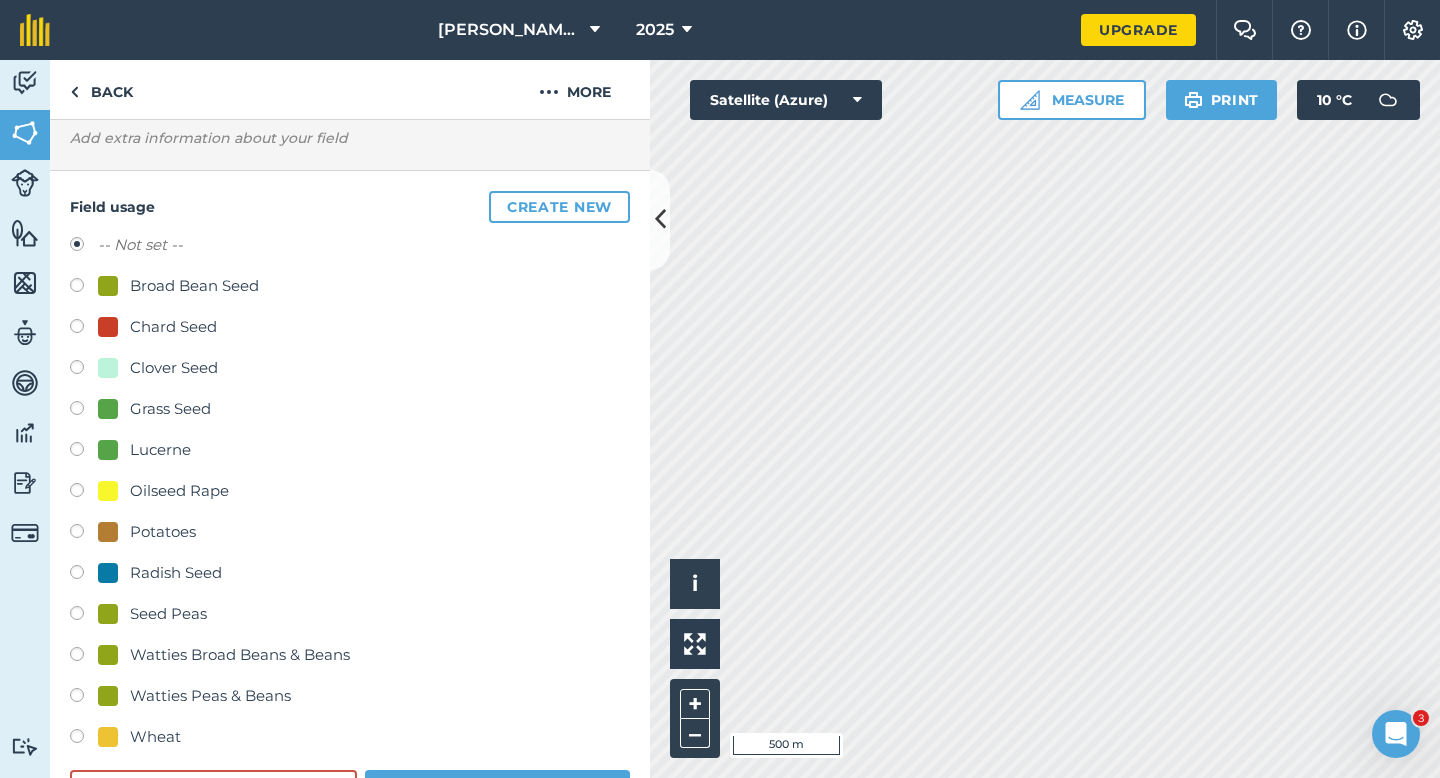 click on "Oilseed Rape" at bounding box center [179, 491] 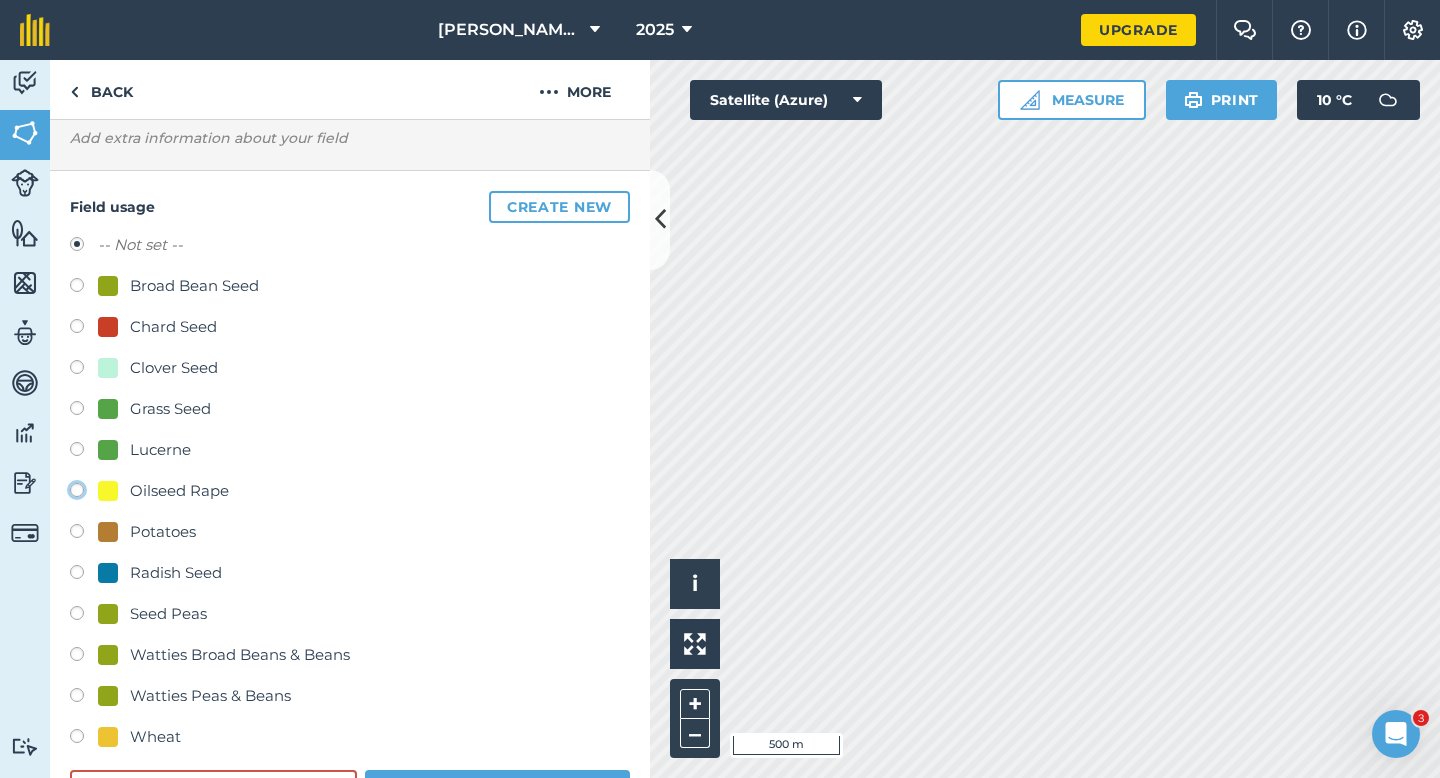 click on "Oilseed Rape" at bounding box center (-9923, 489) 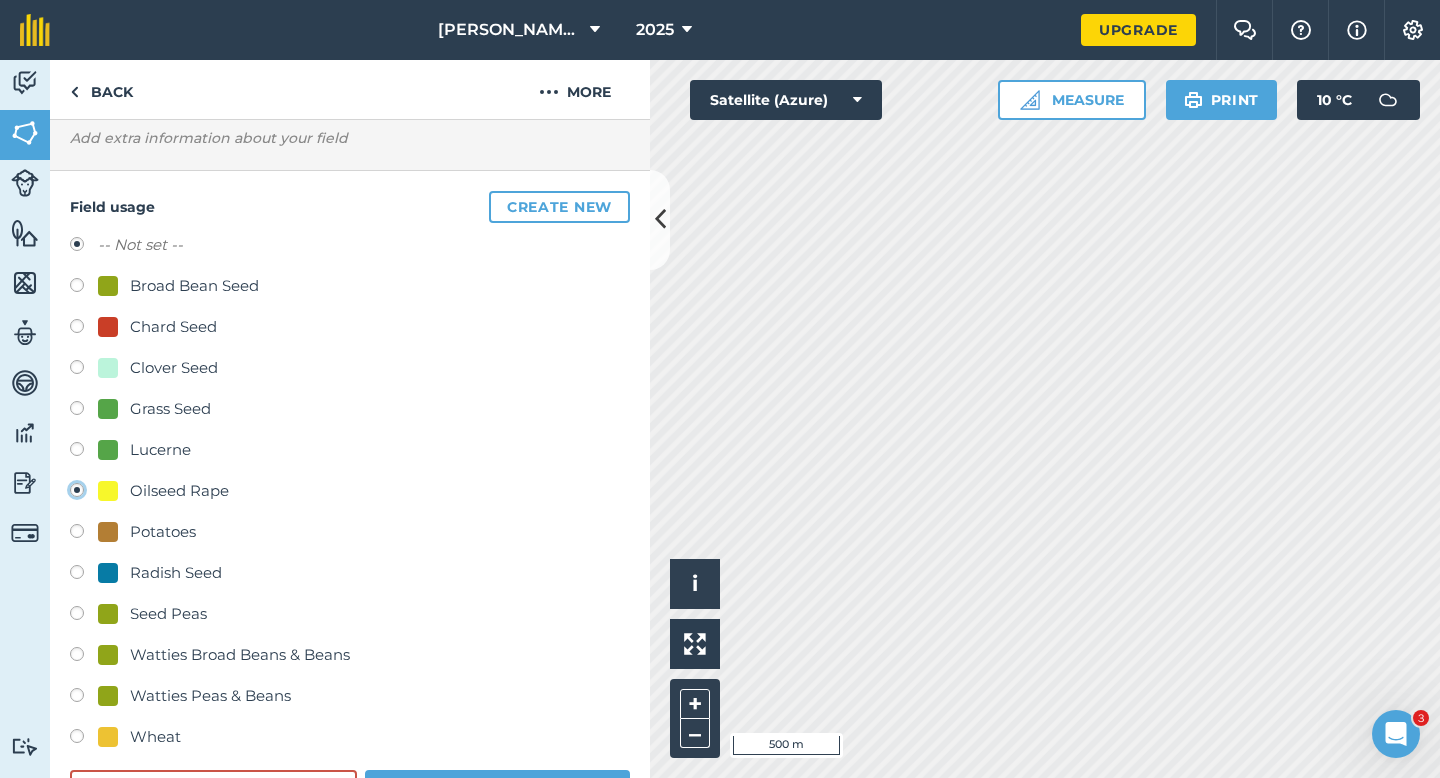 radio on "true" 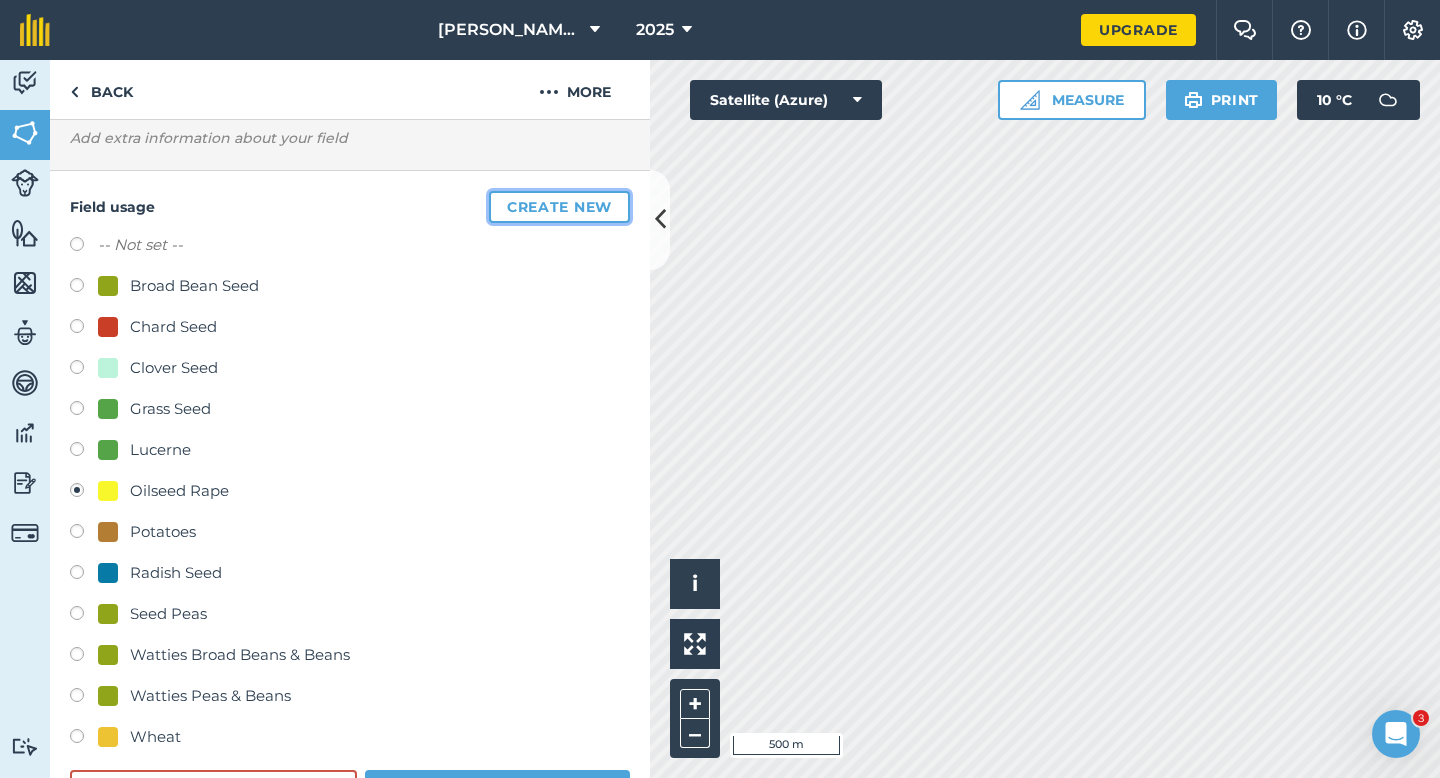 click on "Create new" at bounding box center (559, 207) 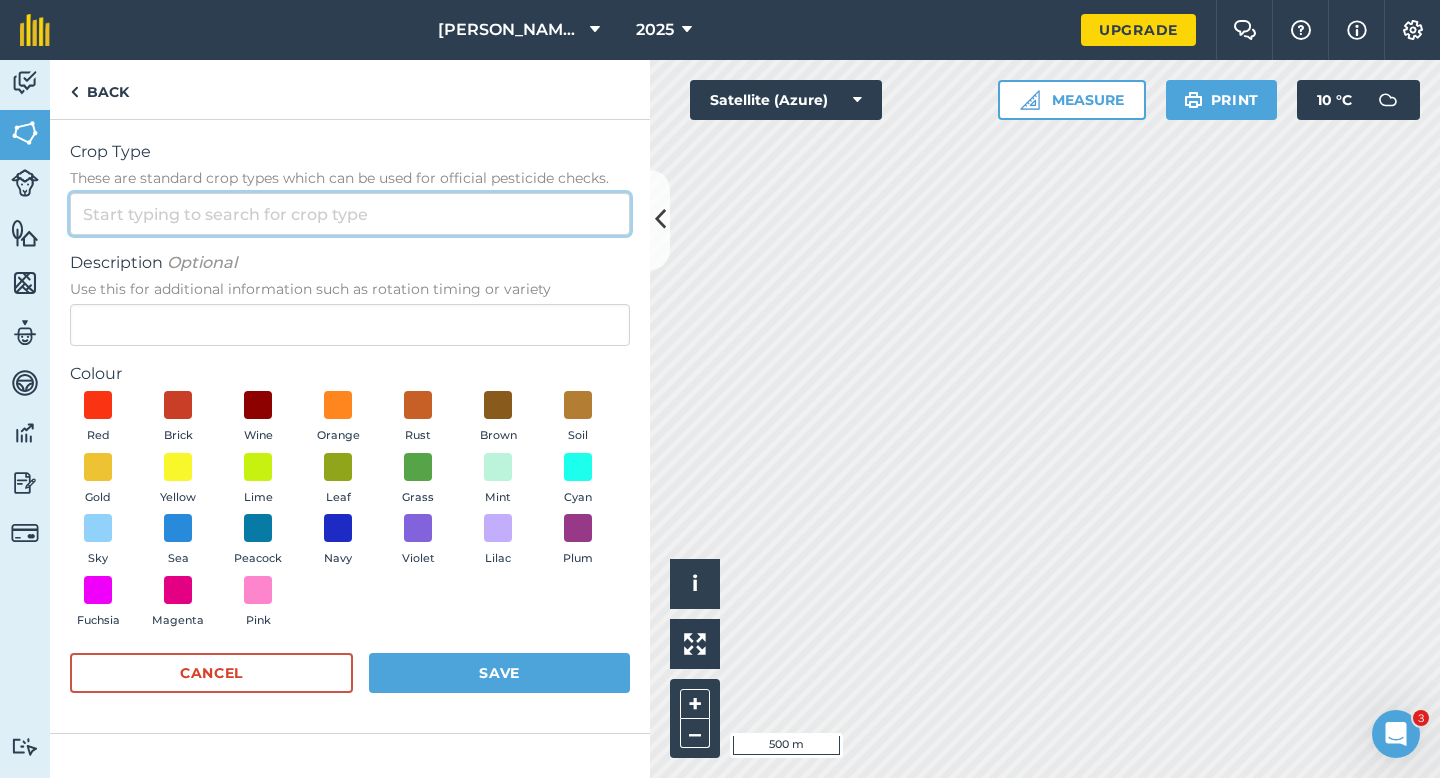 click on "Crop Type These are standard crop types which can be used for official pesticide checks." at bounding box center [350, 214] 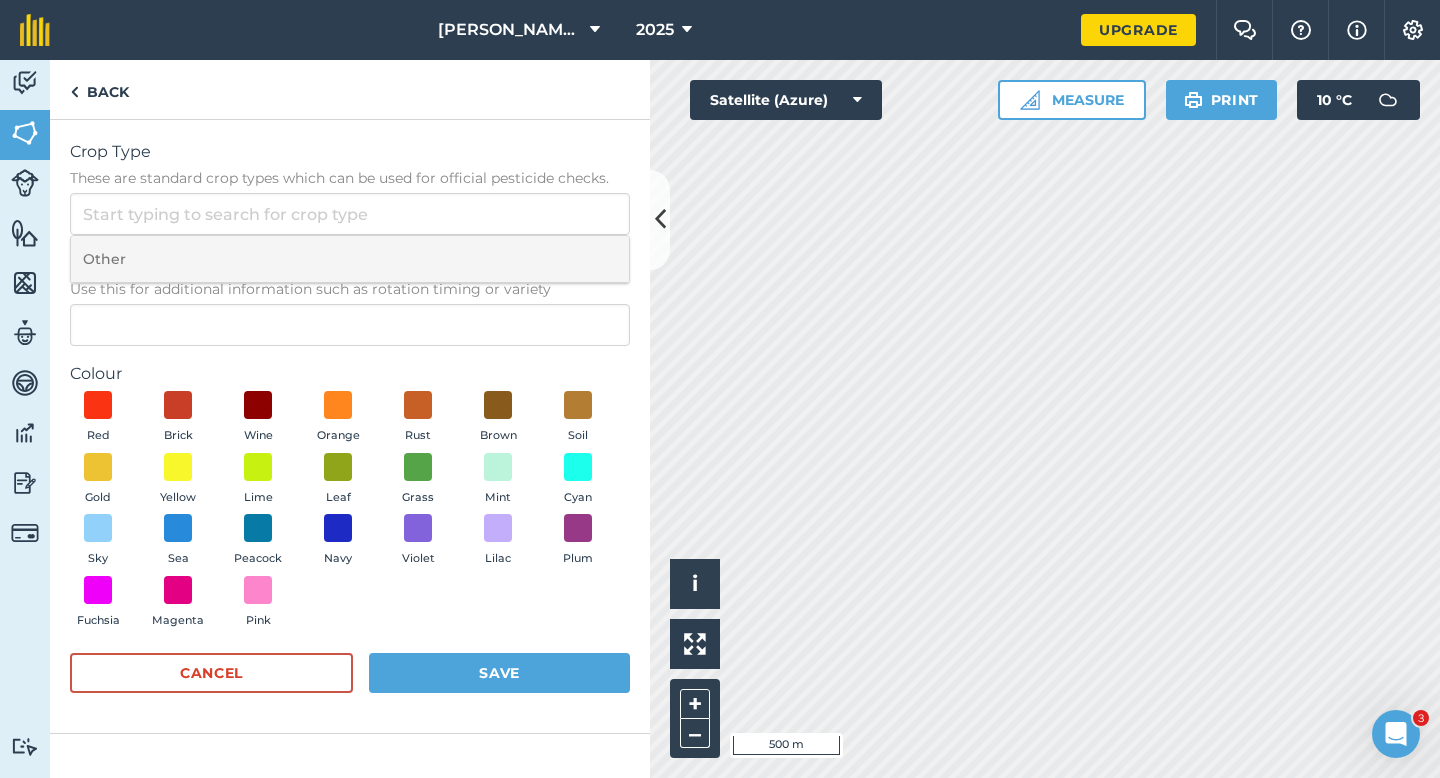 click on "Other" at bounding box center (350, 259) 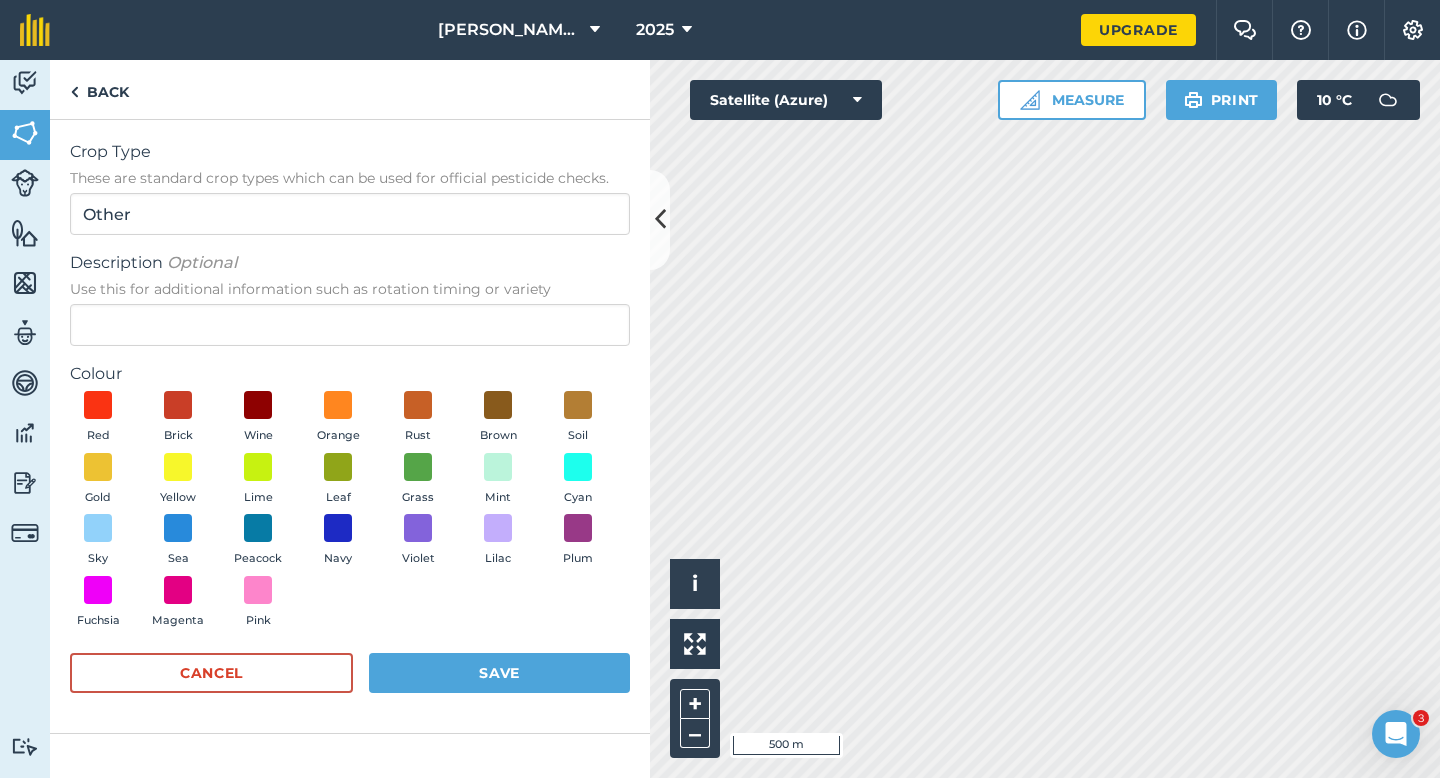 click on "Colour" at bounding box center [350, 374] 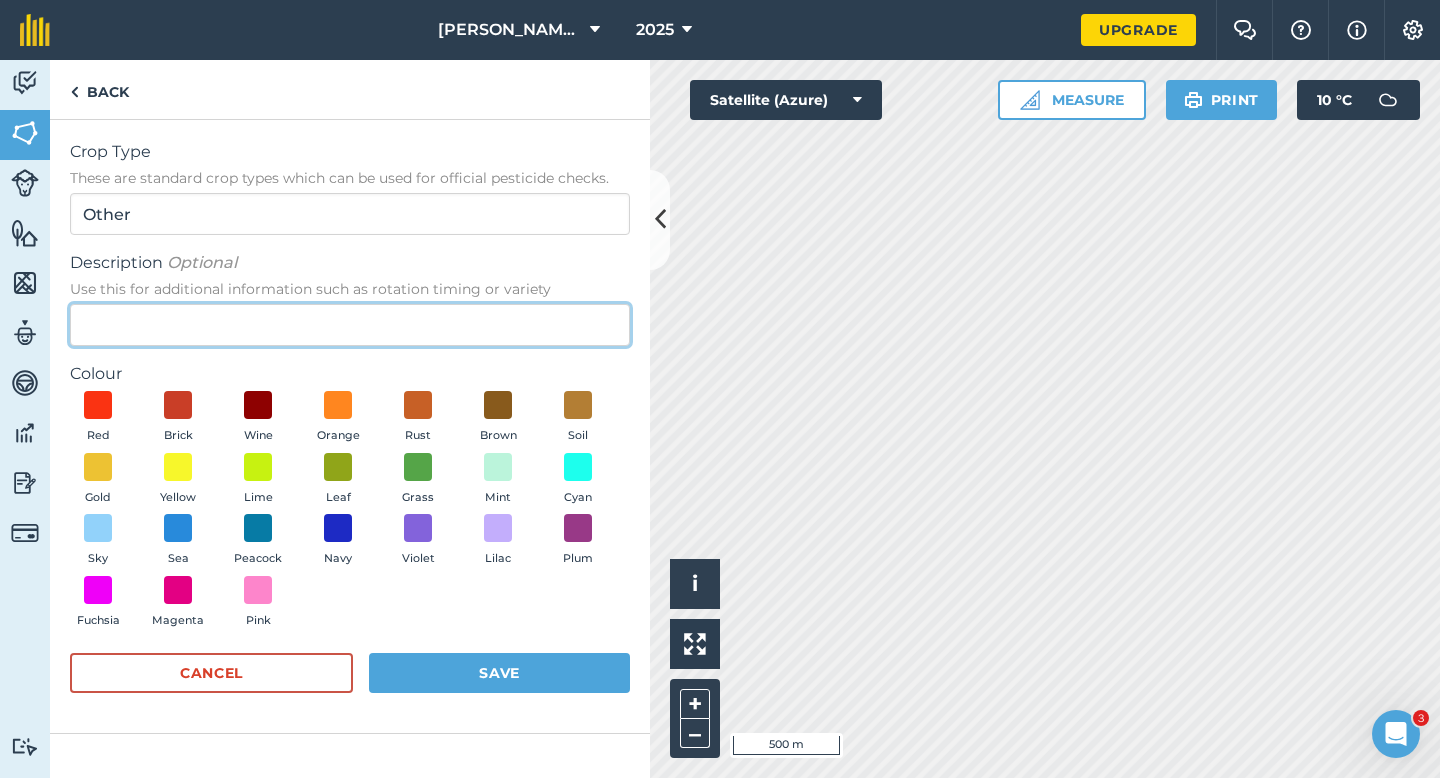 click on "Description   Optional Use this for additional information such as rotation timing or variety" at bounding box center [350, 325] 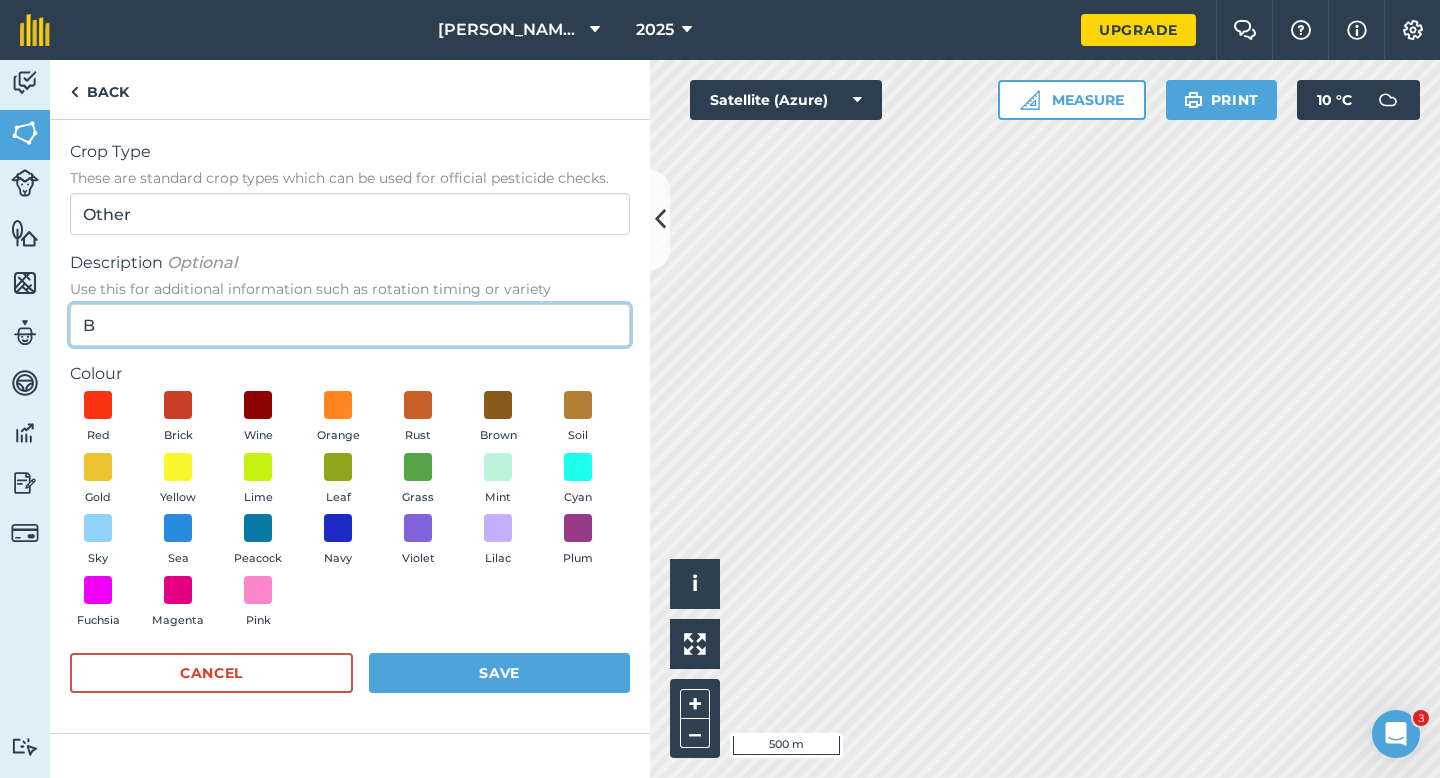 type on "B" 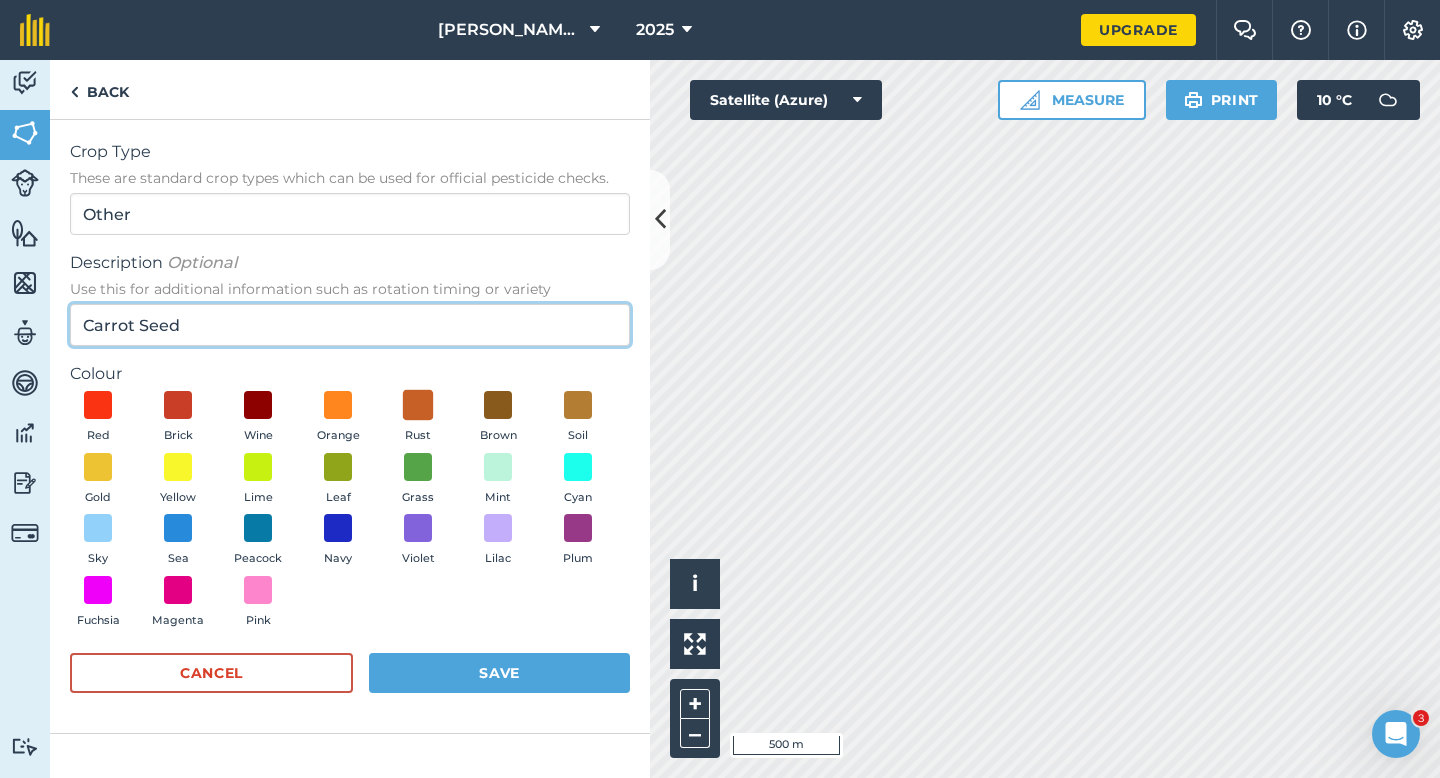 type on "Carrot Seed" 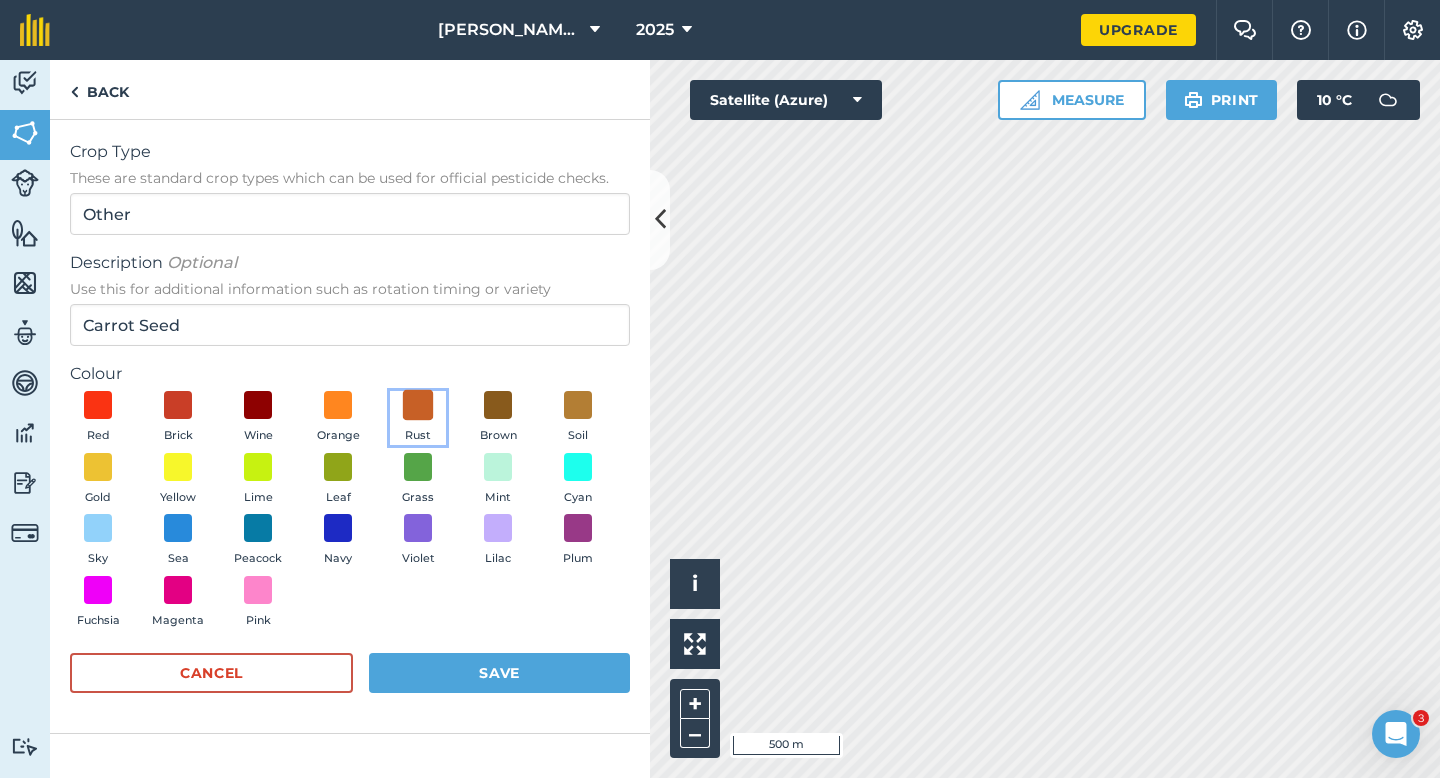 click at bounding box center (418, 405) 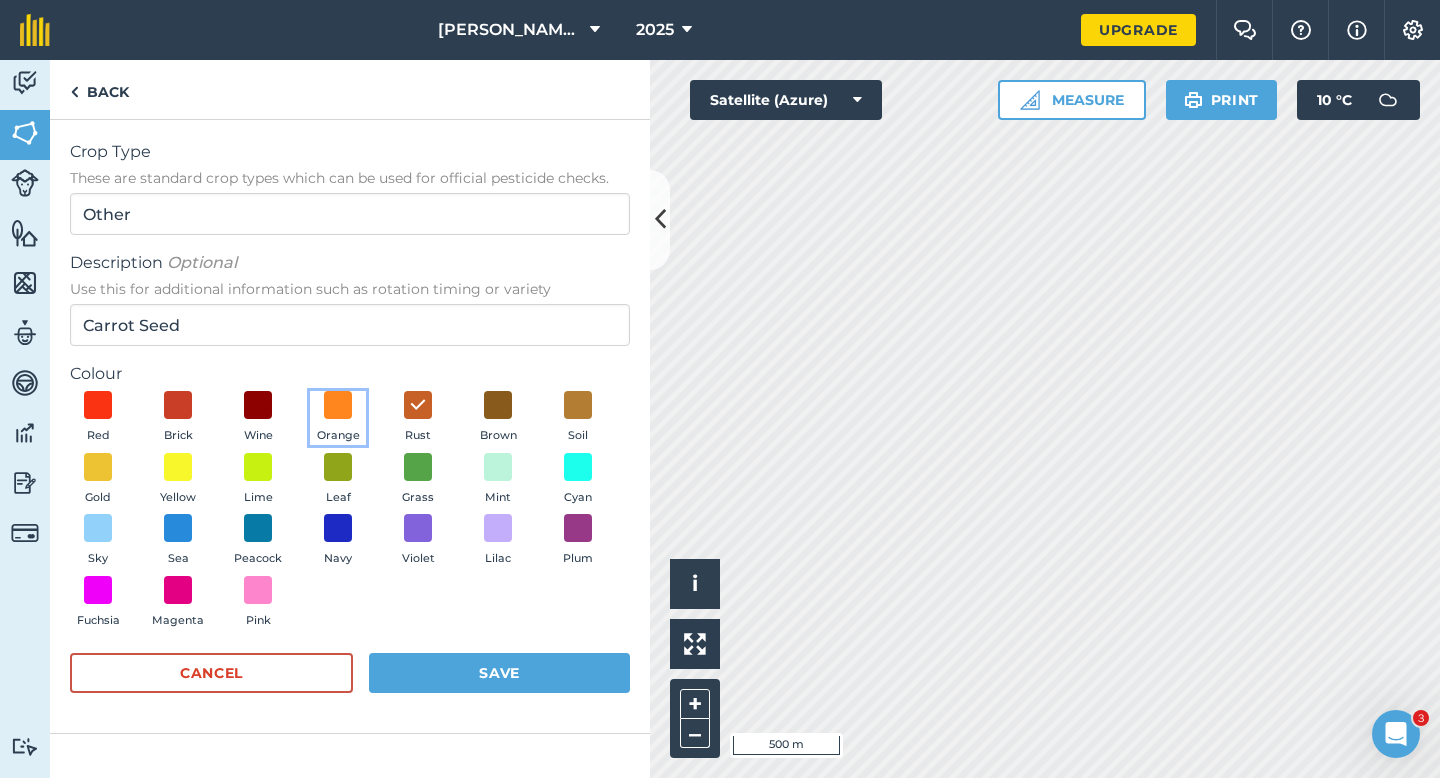 click on "Orange" at bounding box center [338, 418] 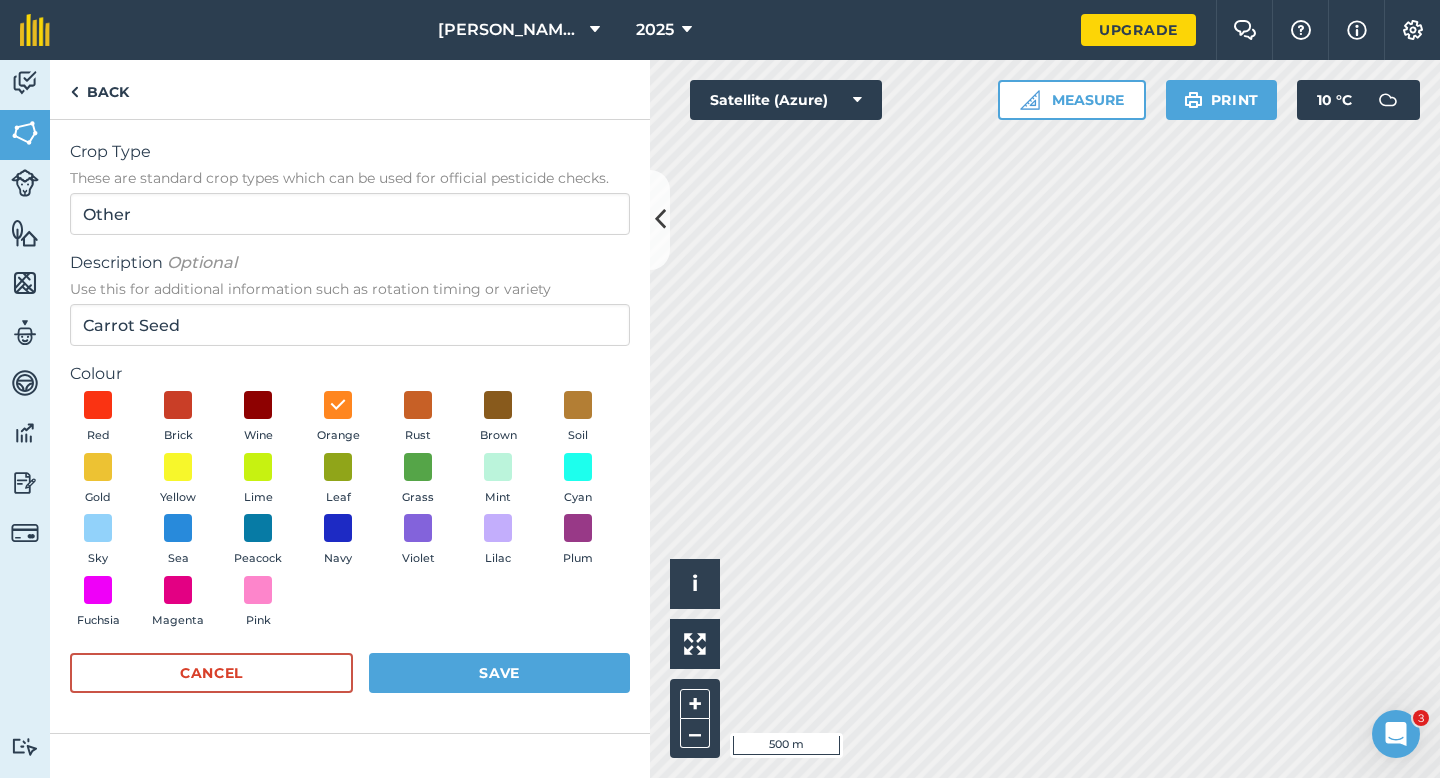 click on "Cancel Save" at bounding box center (350, 683) 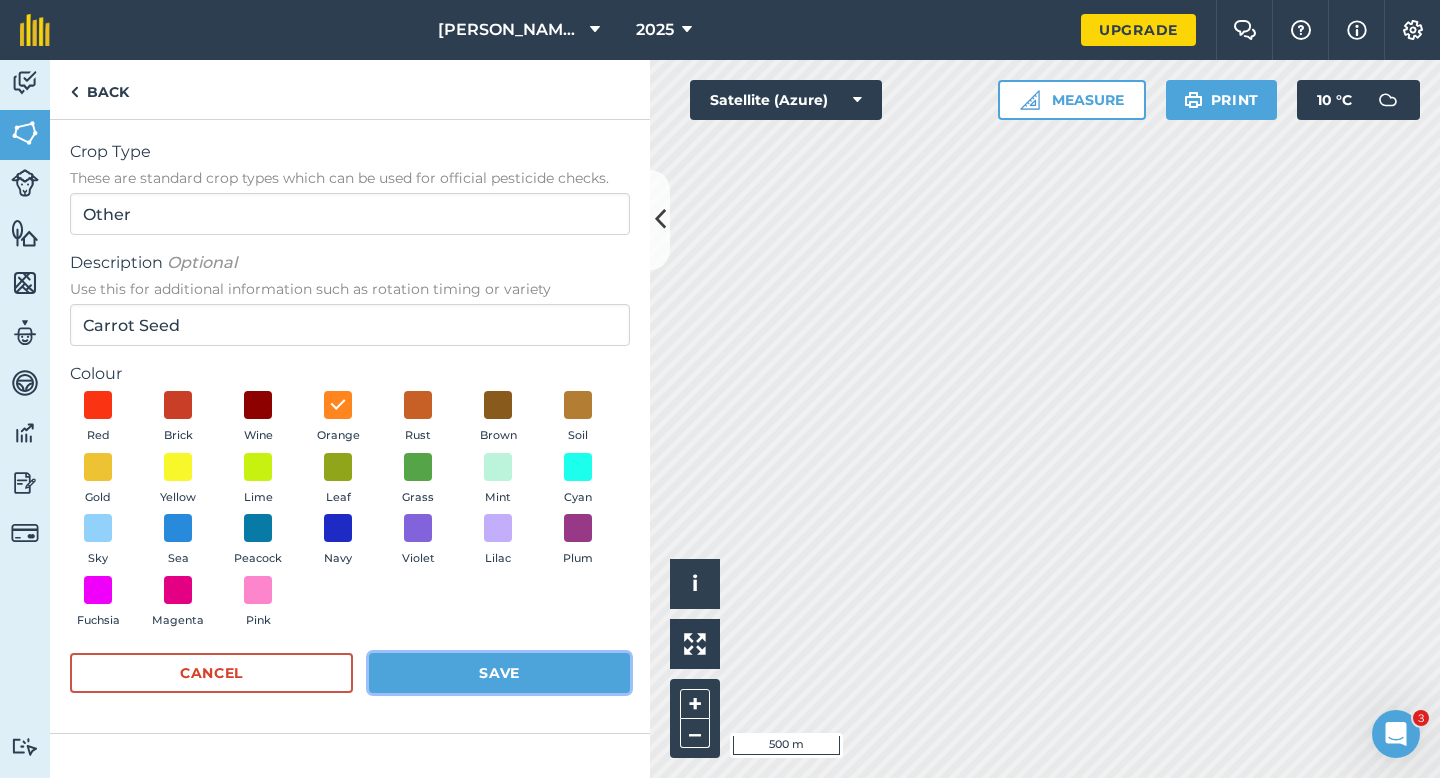 click on "Save" at bounding box center (499, 673) 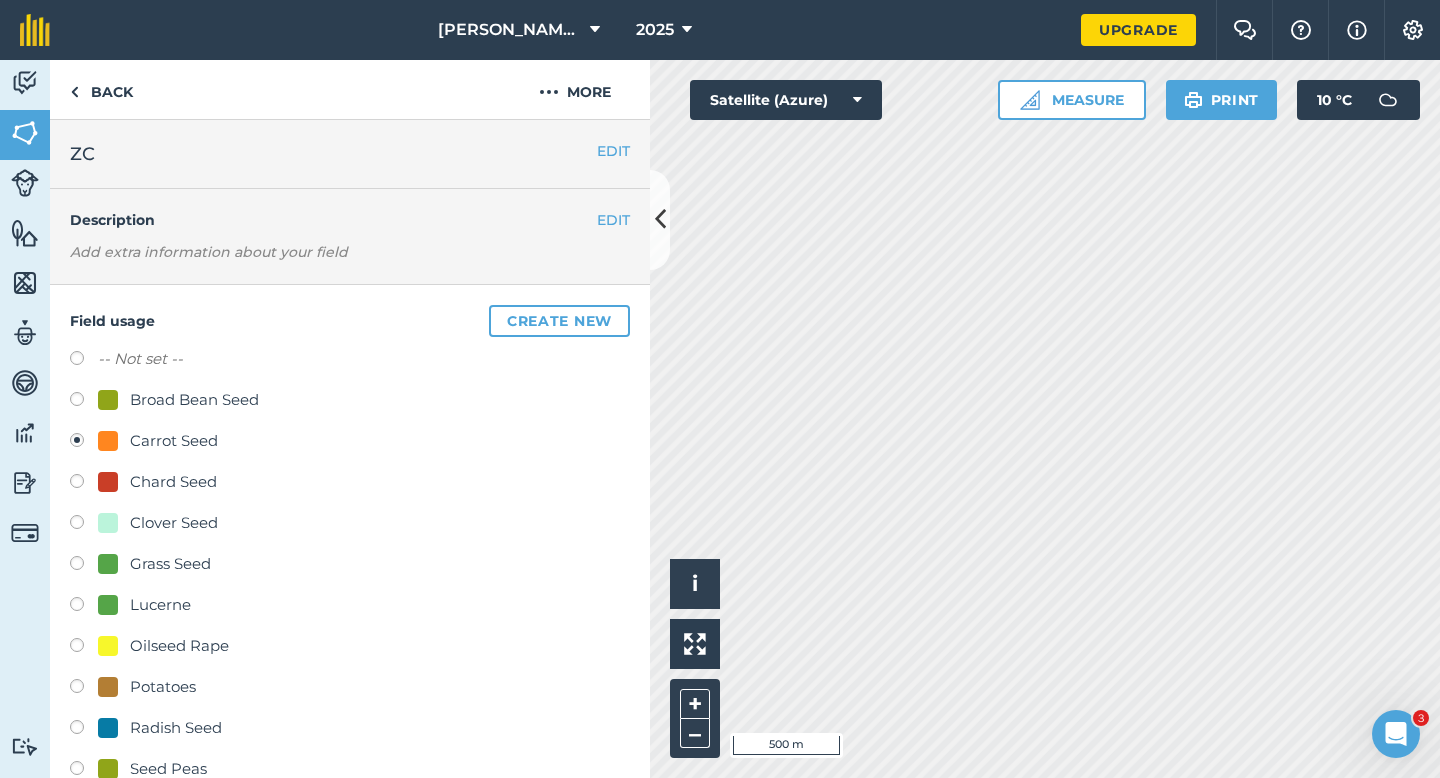 scroll, scrollTop: 390, scrollLeft: 0, axis: vertical 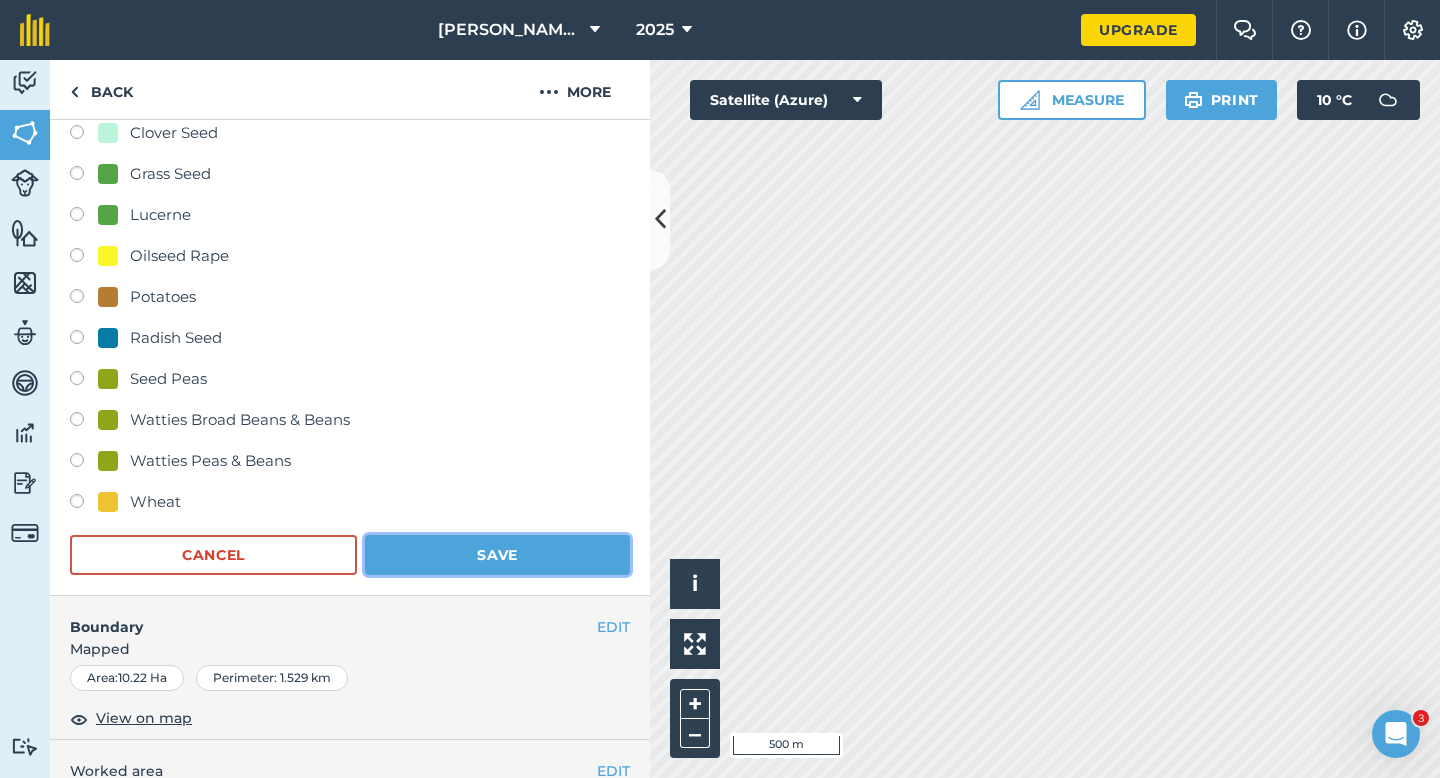 click on "Save" at bounding box center (497, 555) 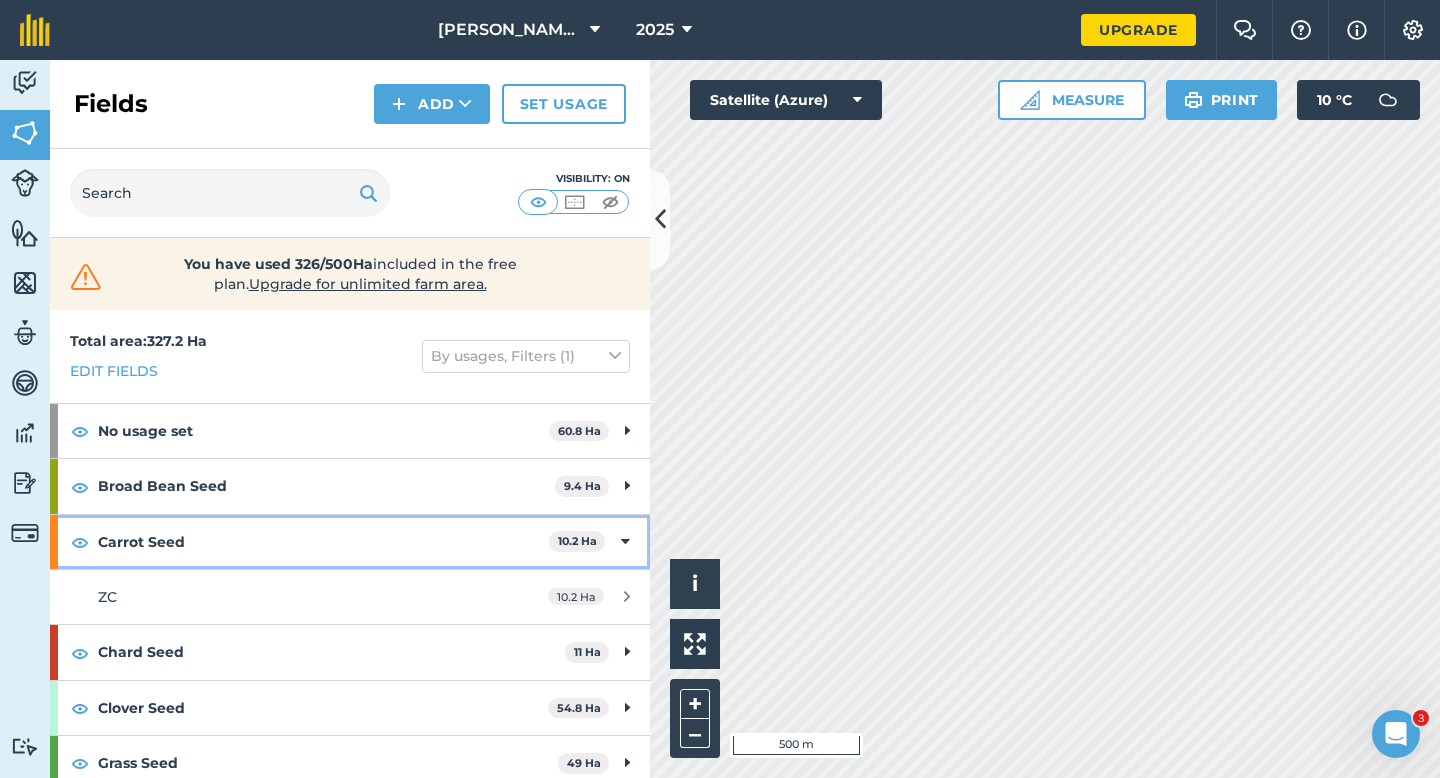 click on "Carrot Seed 10.2   Ha" at bounding box center (350, 542) 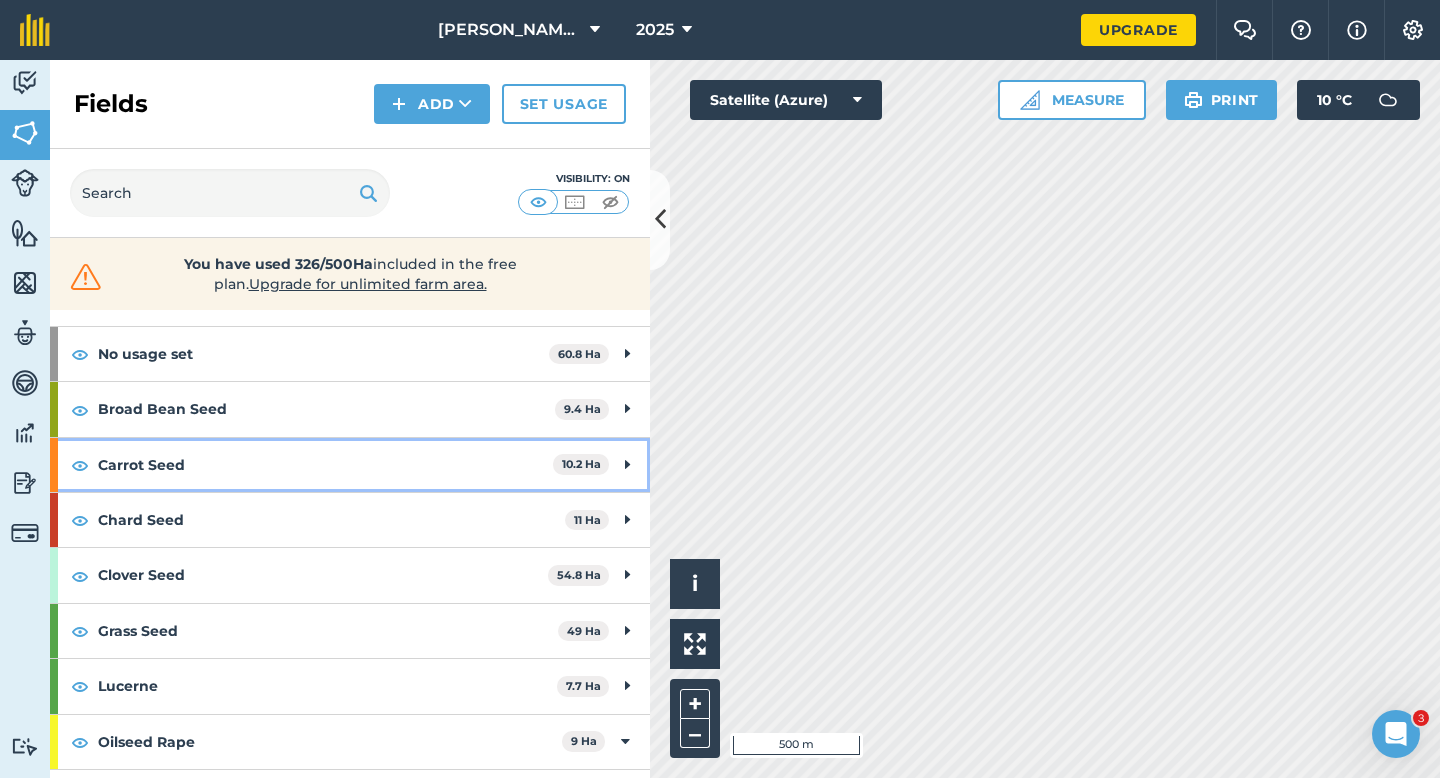 scroll, scrollTop: 0, scrollLeft: 0, axis: both 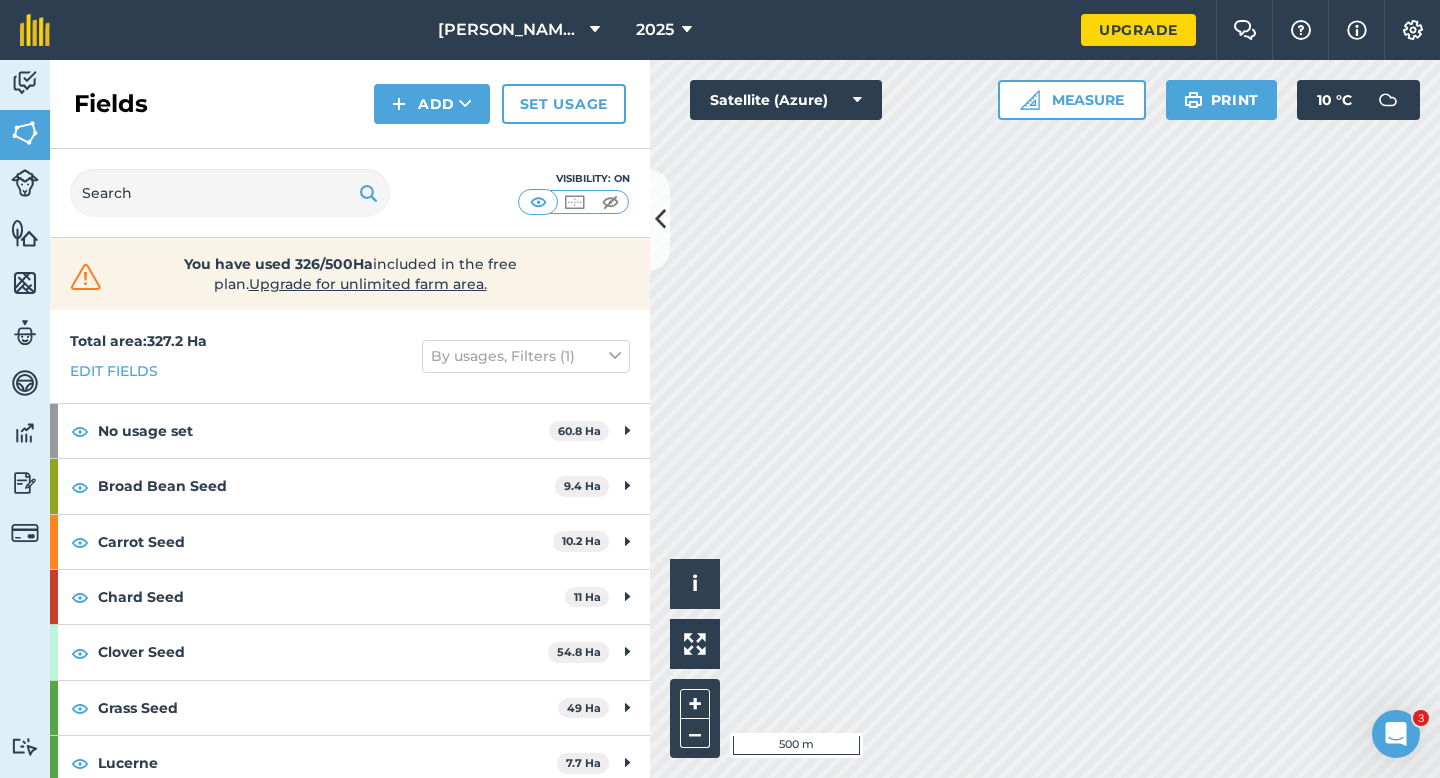 click on "Hello i © 2025 TomTom, Microsoft 500 m + – Satellite (Azure) Measure Print 10   ° C" at bounding box center [1045, 419] 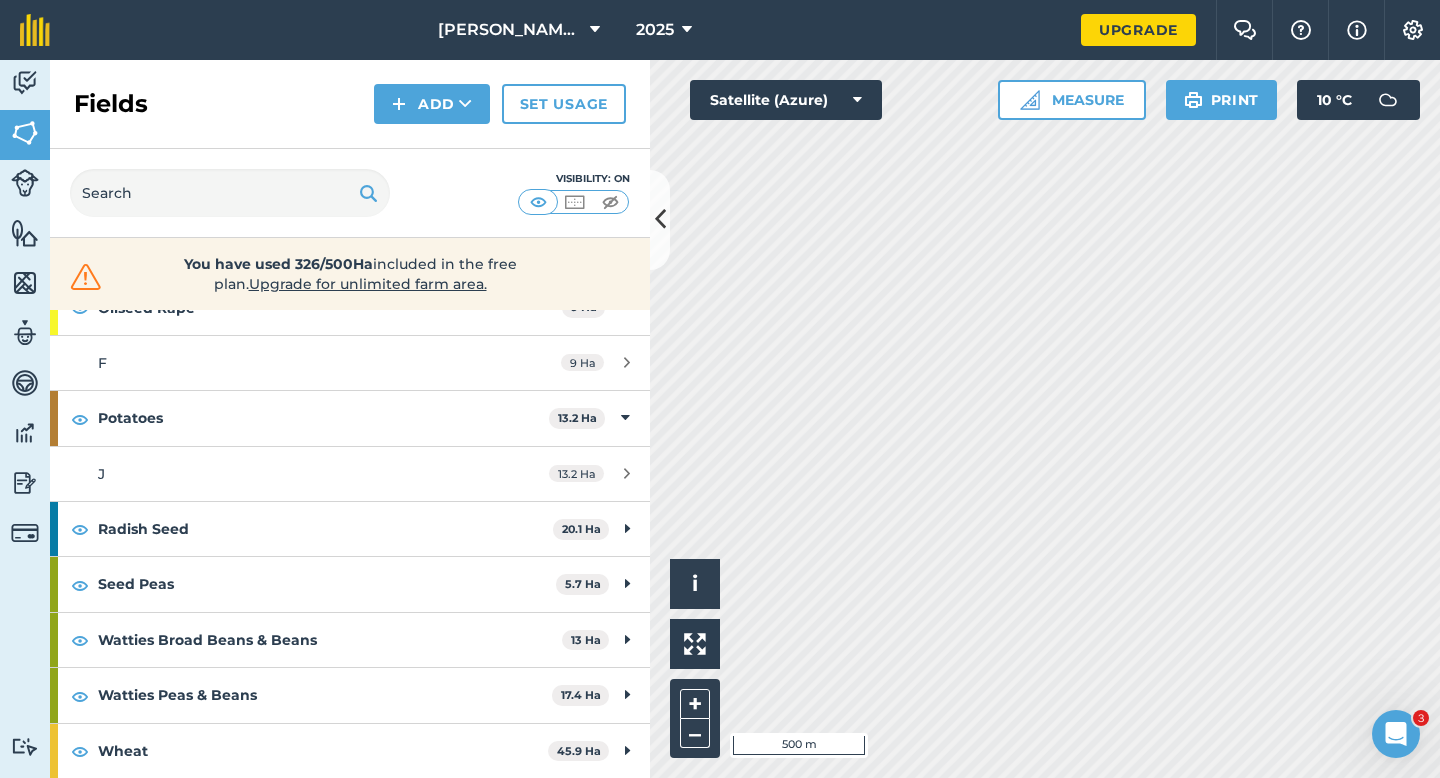 scroll, scrollTop: 0, scrollLeft: 0, axis: both 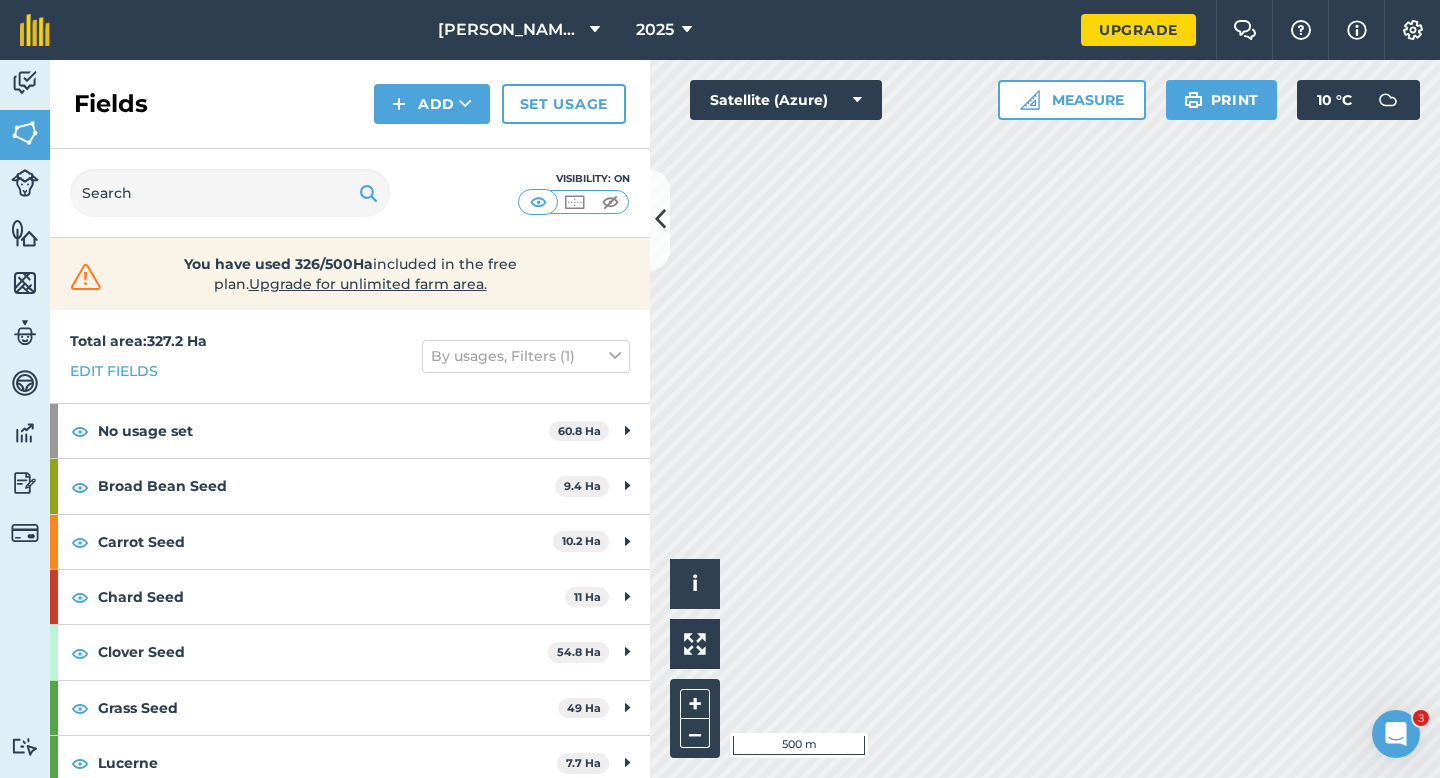 click on "Activity Fields Livestock Features Maps Team Vehicles Data Reporting Billing Tutorials Tutorials Fields   Add   Set usage Visibility: On You have used 326/500Ha  included in the free plan .  Upgrade for unlimited farm area. Total area :  327.2   Ha Edit fields By usages, Filters (1) No usage set 60.8   Ha C 15.2   Ha D 11.8   Ha G 5.2   Ha I 7.3   Ha M 12.6   Ha Q 8.7   Ha Broad Bean Seed 9.4   Ha T 9.4   Ha Carrot Seed 10.2   Ha ZC 10.2   [PERSON_NAME] Seed 11   Ha H 7   Ha Y 4   Ha Clover Seed 54.8   Ha A 11.1   Ha E 6.4   Ha P 11   Ha S 11.6   Ha Z 8.3   Ha ZE 6.4   Ha Grass Seed 49   Ha B 8.3   Ha O 14.5   Ha R 11.8   Ha ZF 14.4   Ha Lucerne 7.7   Ha W 7.7   Ha Oilseed Rape 9   Ha F 9   Ha Potatoes 13.2   Ha J 13.2   Ha Radish Seed 20.1   Ha L 10   Ha ZB 10.1   Ha Seed Peas 5.7   Ha ZA 5.7   [PERSON_NAME] Broad Beans & Beans 13   Ha ZG 13   [PERSON_NAME] Peas & Beans  17.4   Ha K 9.2   Ha U 8.2   Ha Wheat  45.9   Ha N 15.5   Ha V 10.4   Ha ZD 8   Ha ZH 12   Ha Hello i © 2025 TomTom, Microsoft 500 m + – Measure 10" at bounding box center (720, 419) 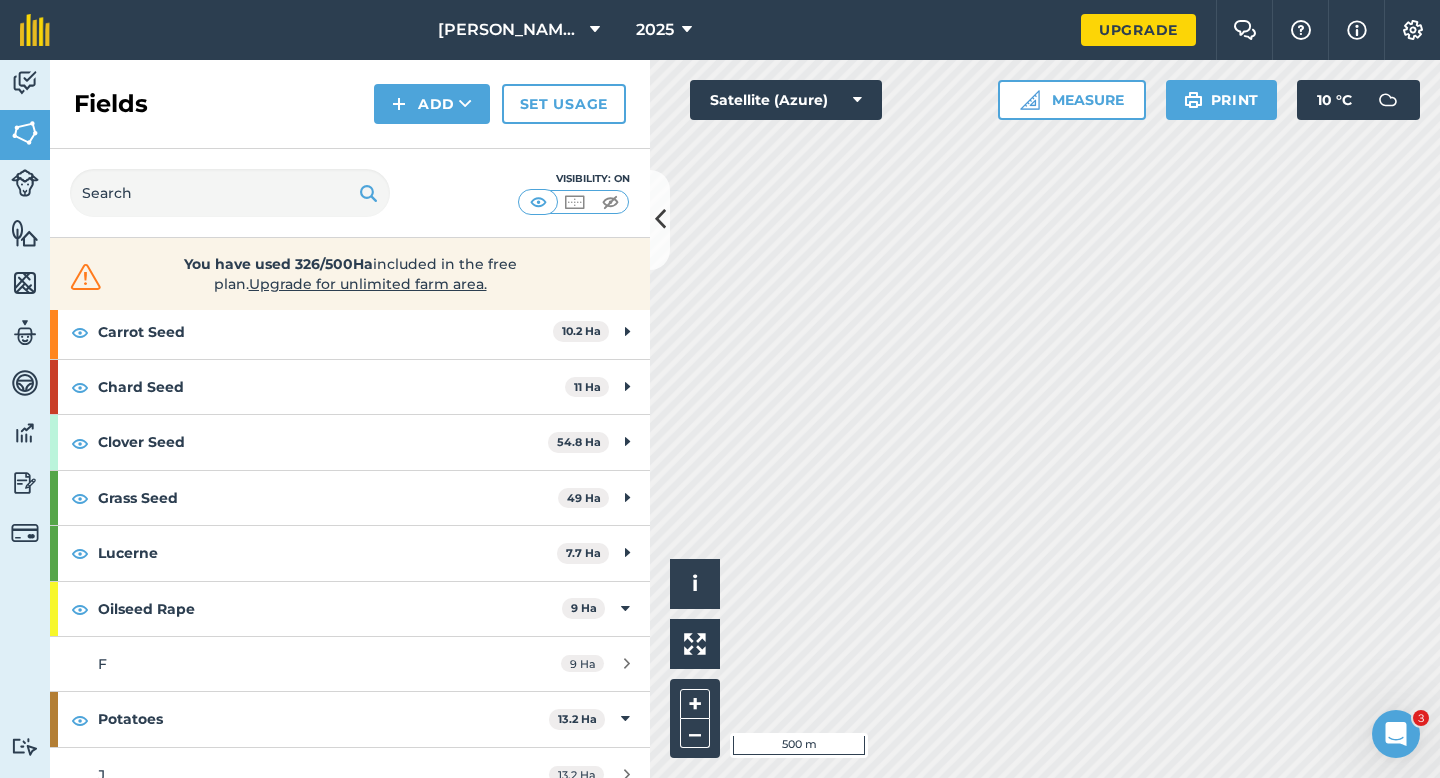 scroll, scrollTop: 237, scrollLeft: 0, axis: vertical 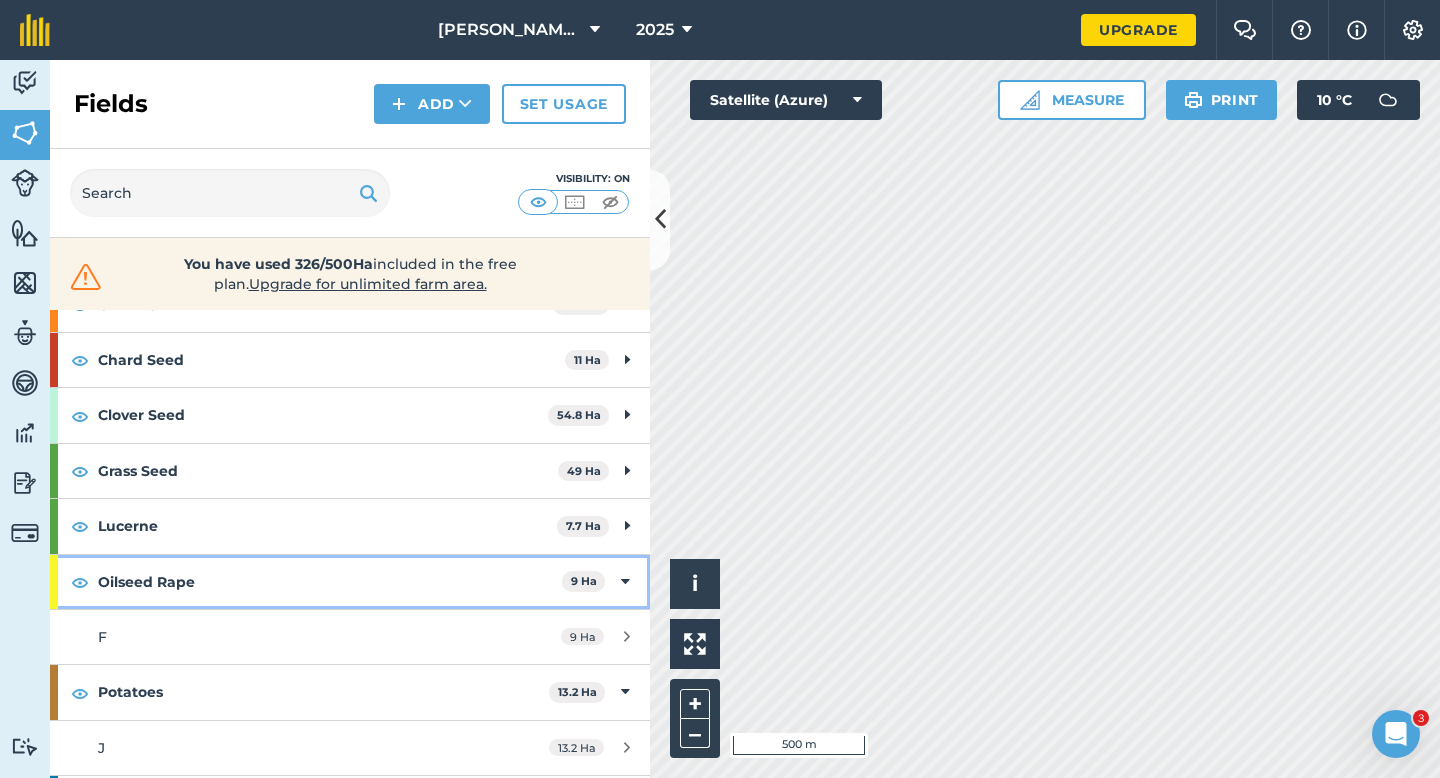 click on "Oilseed Rape" at bounding box center (330, 582) 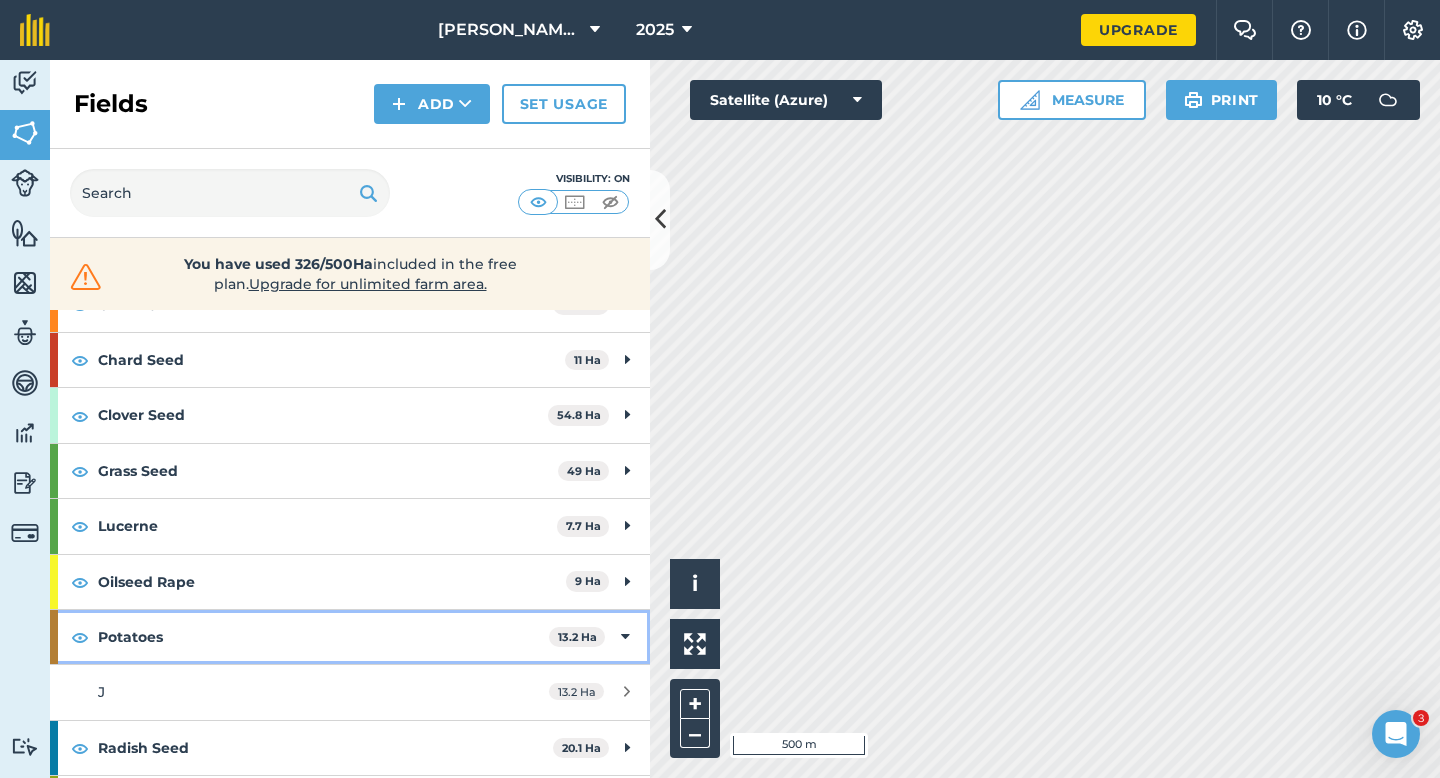 click on "Potatoes" at bounding box center (323, 637) 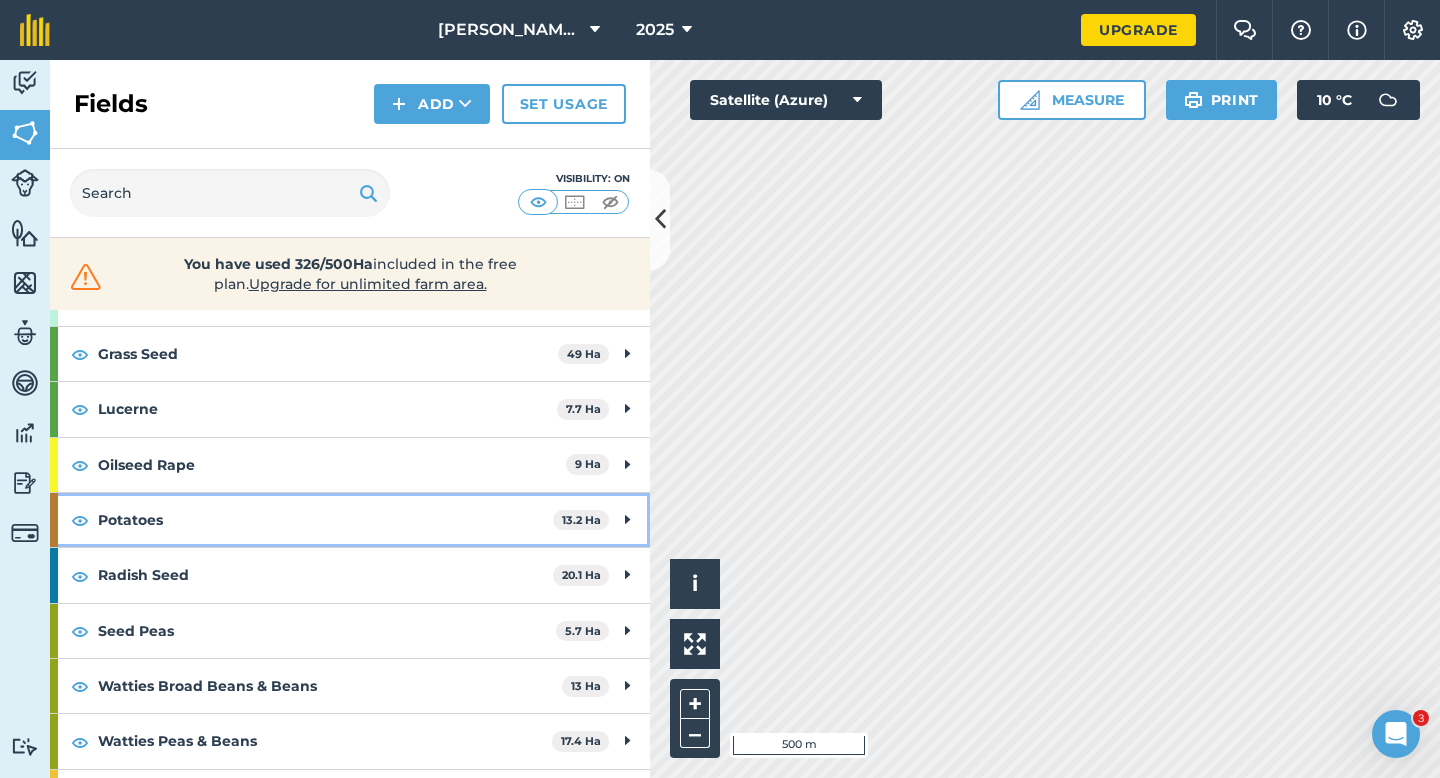 scroll, scrollTop: 400, scrollLeft: 0, axis: vertical 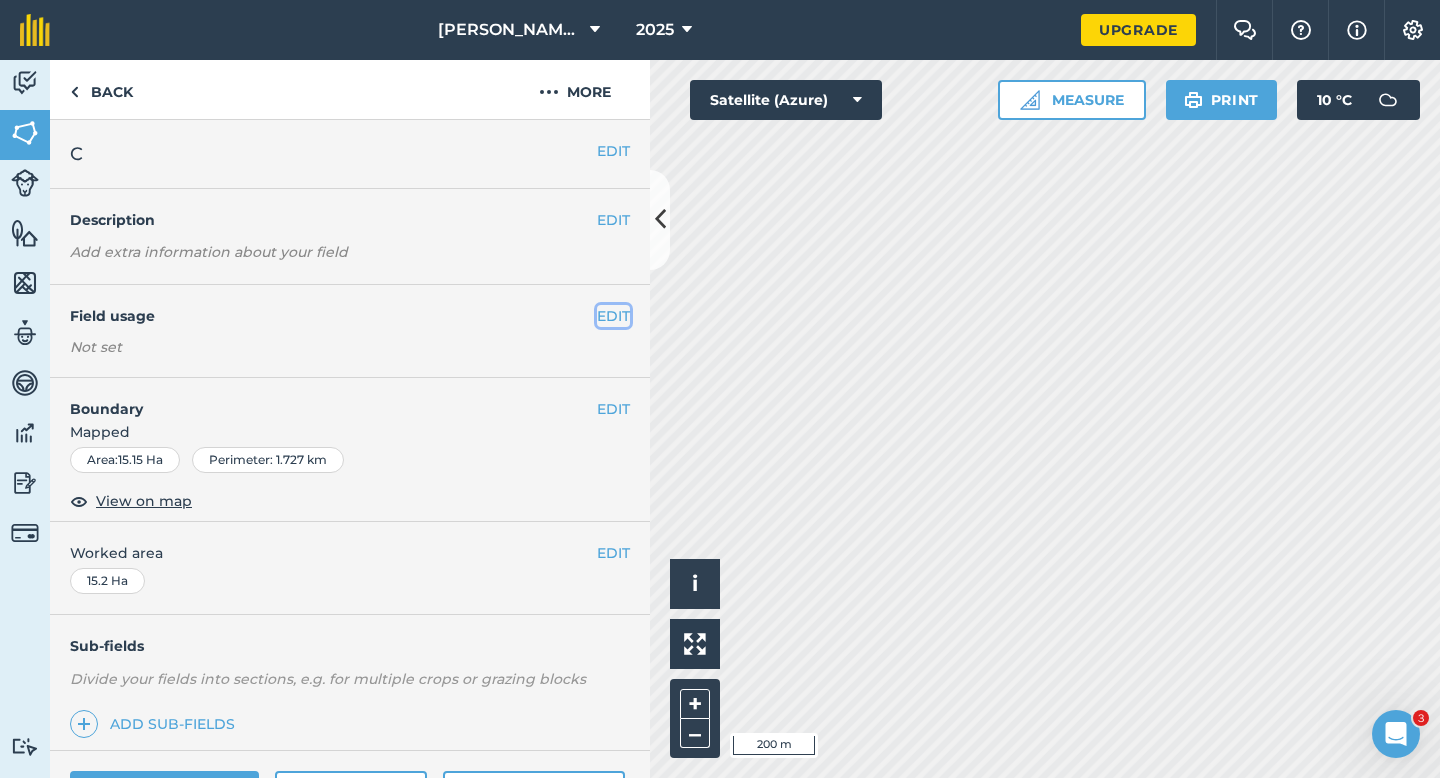 click on "EDIT" at bounding box center [613, 316] 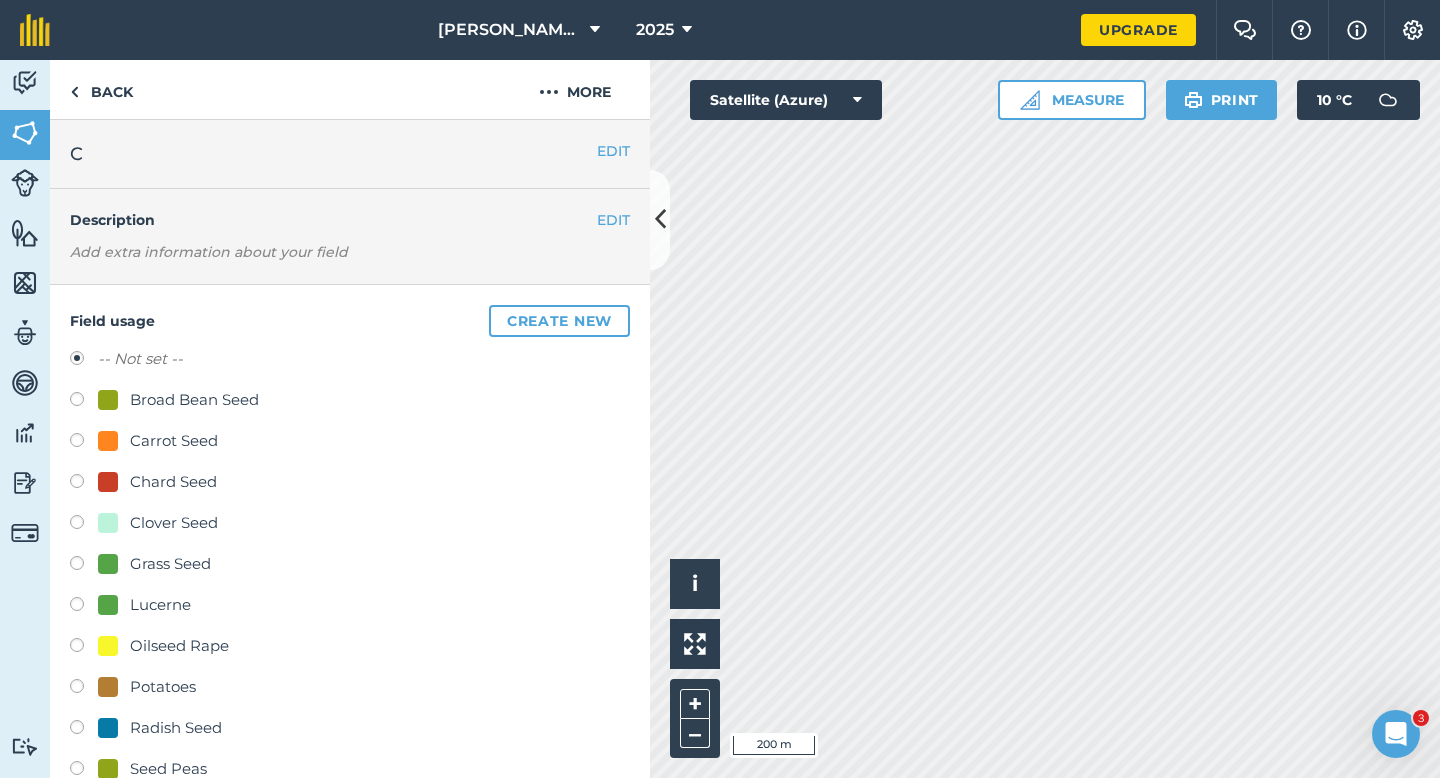 scroll, scrollTop: 124, scrollLeft: 0, axis: vertical 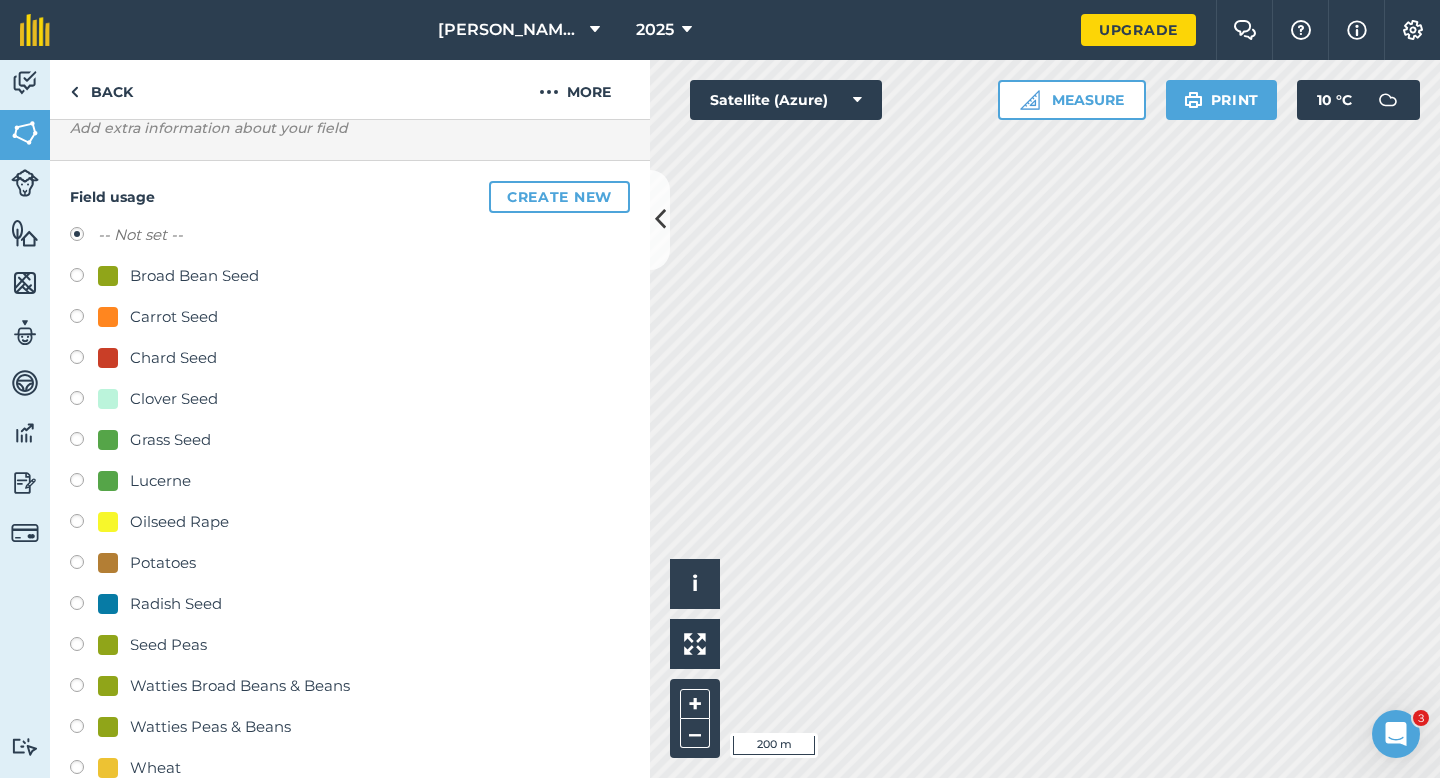 click on "Grass Seed" at bounding box center (170, 440) 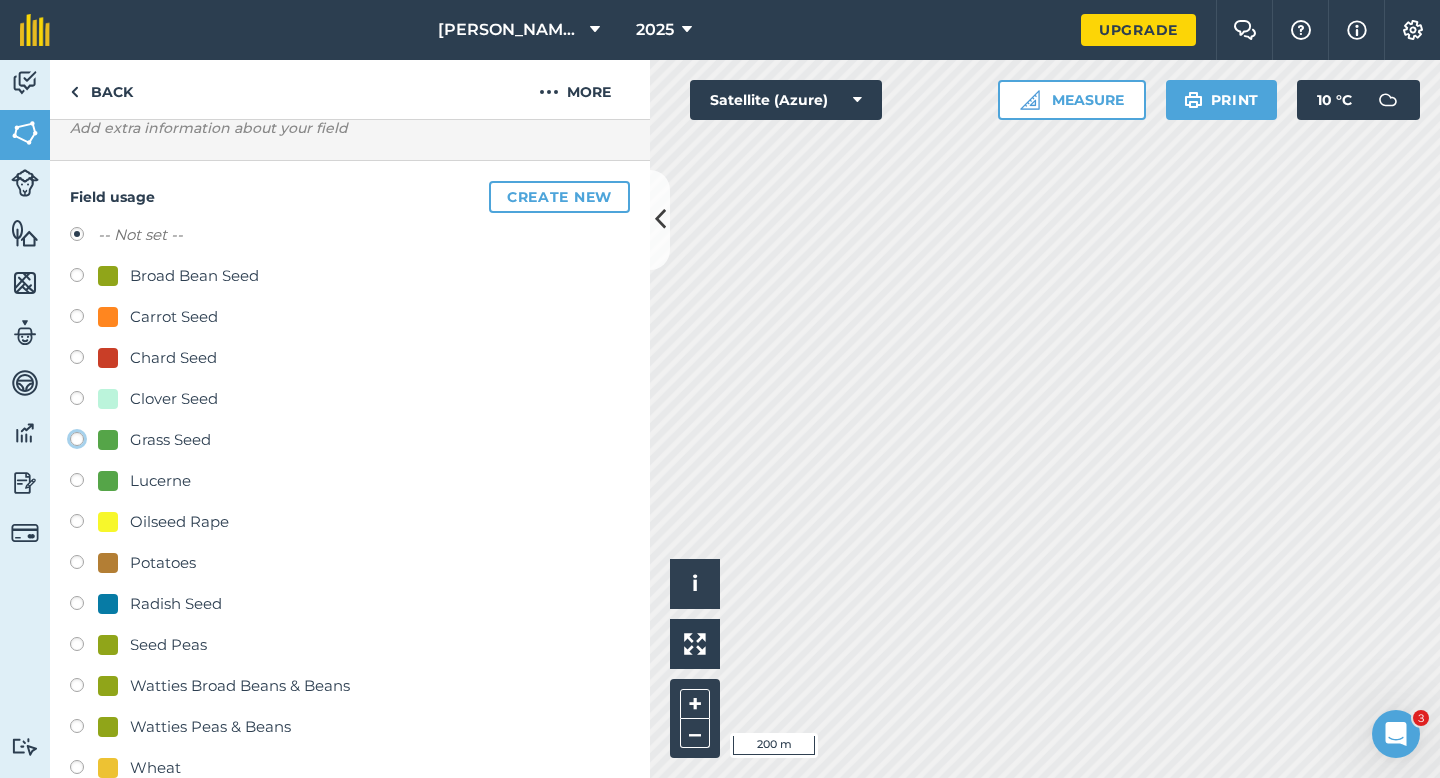 click on "Grass Seed" at bounding box center [-9923, 438] 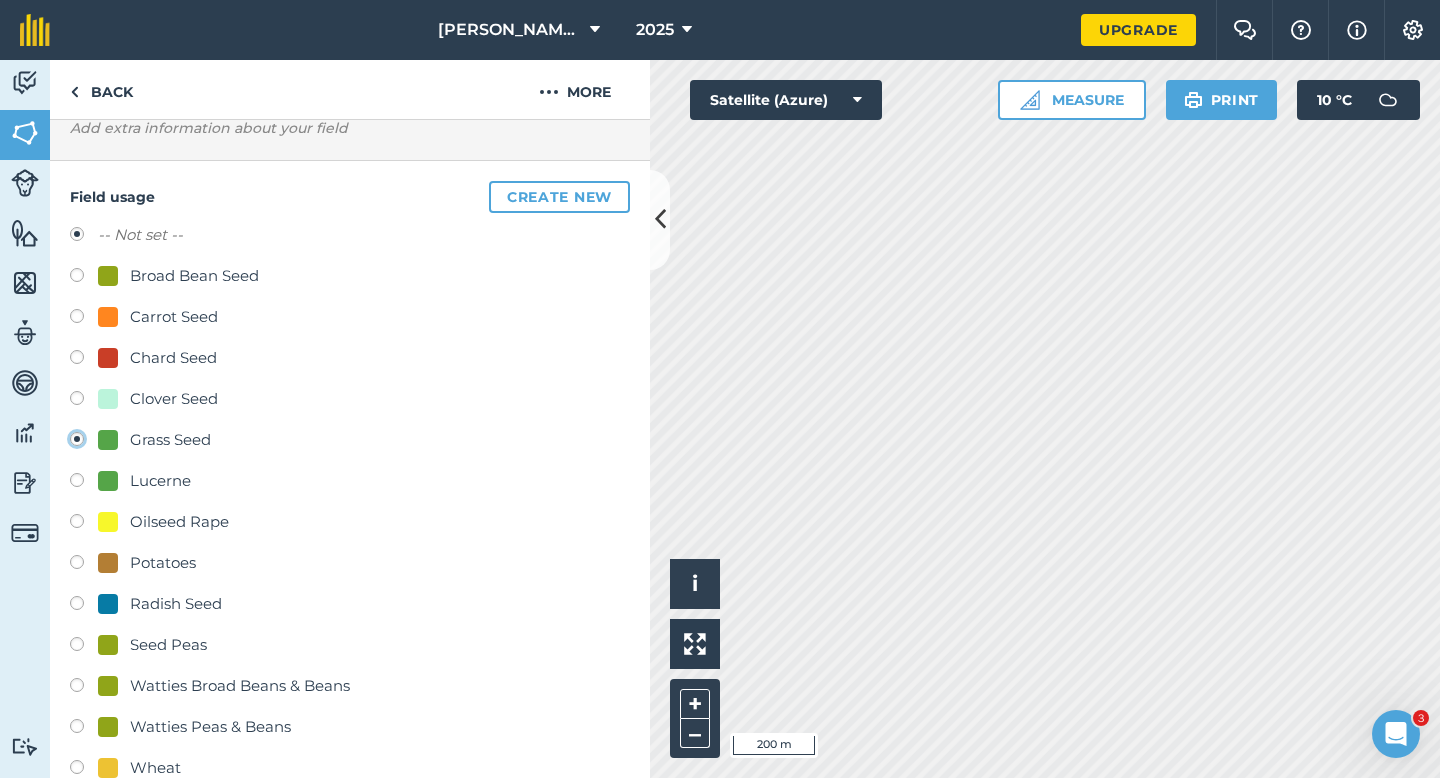 radio on "true" 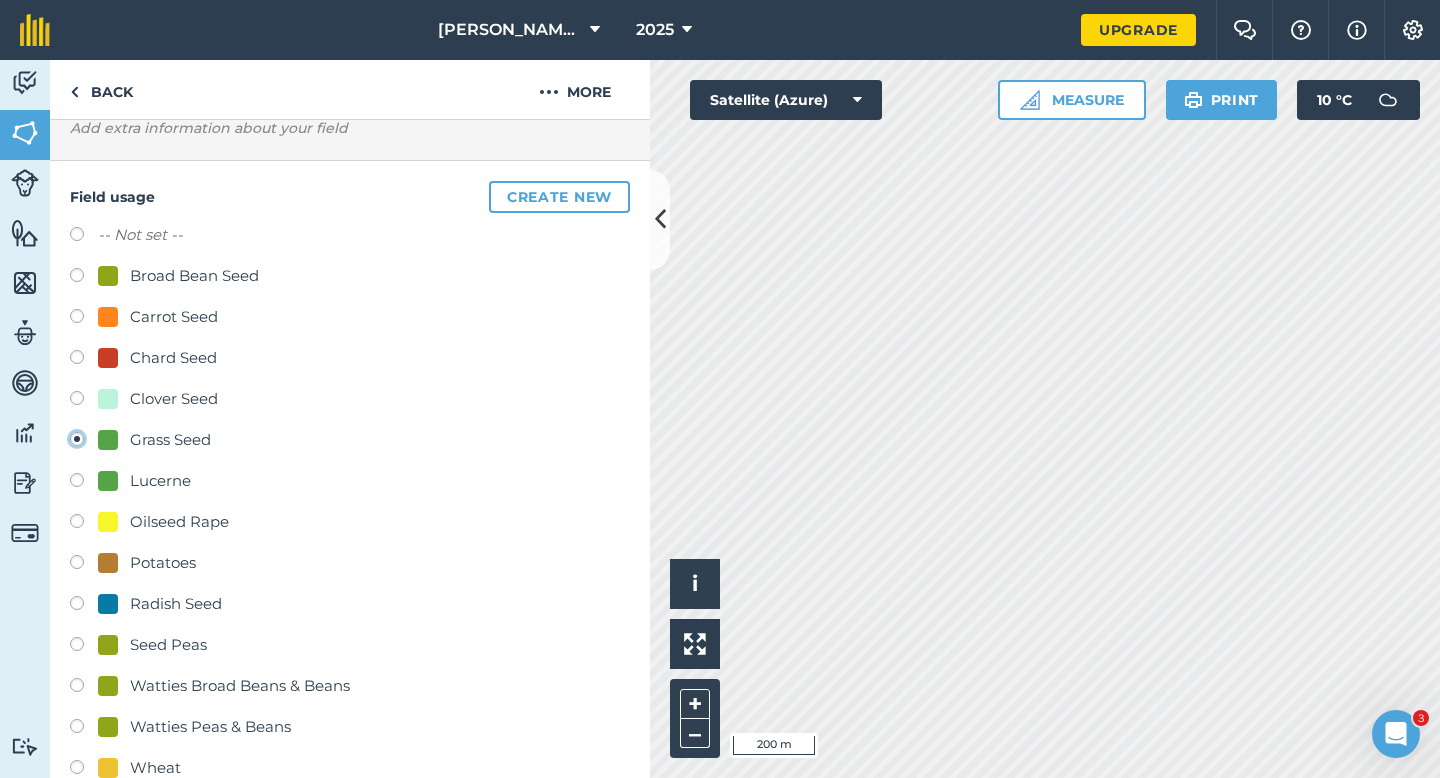 scroll, scrollTop: 553, scrollLeft: 0, axis: vertical 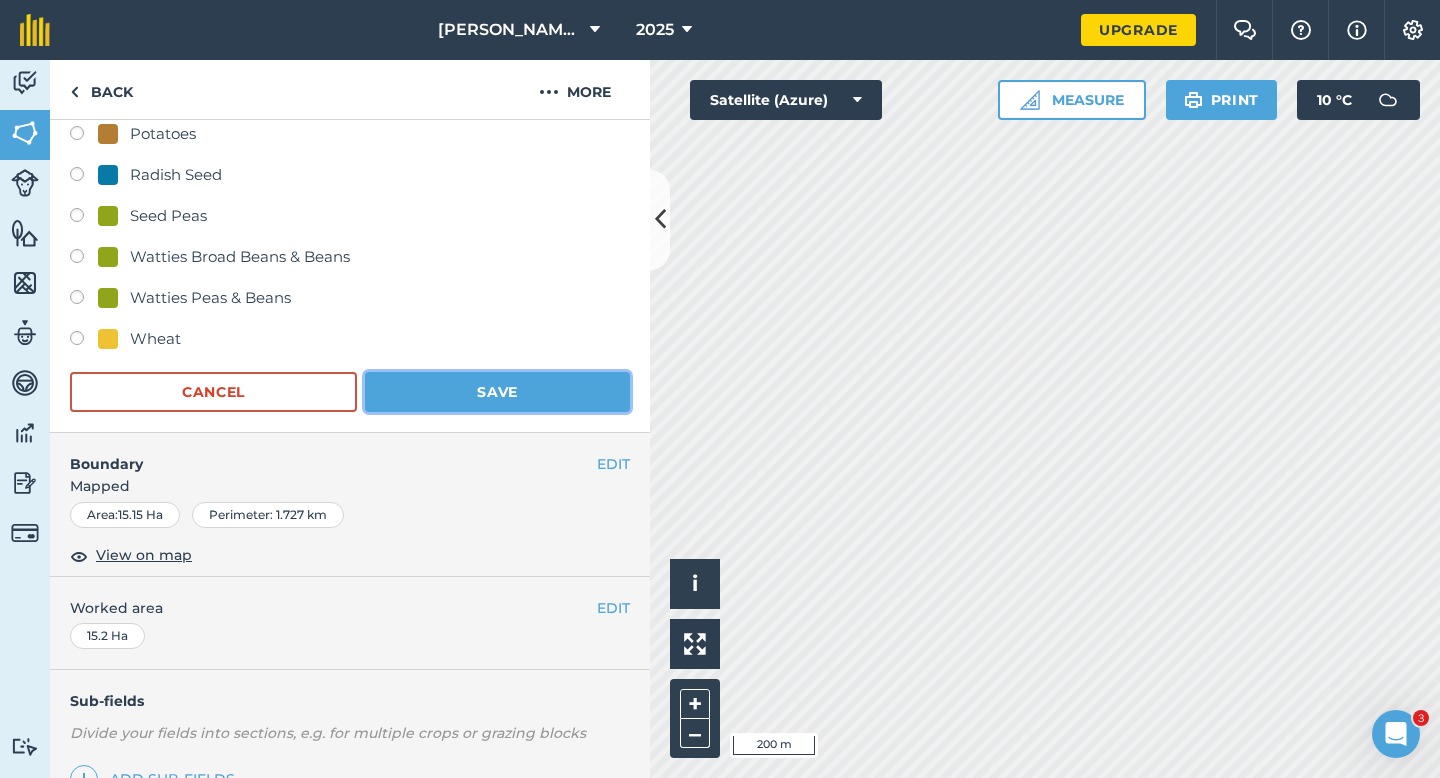 click on "Save" at bounding box center [497, 392] 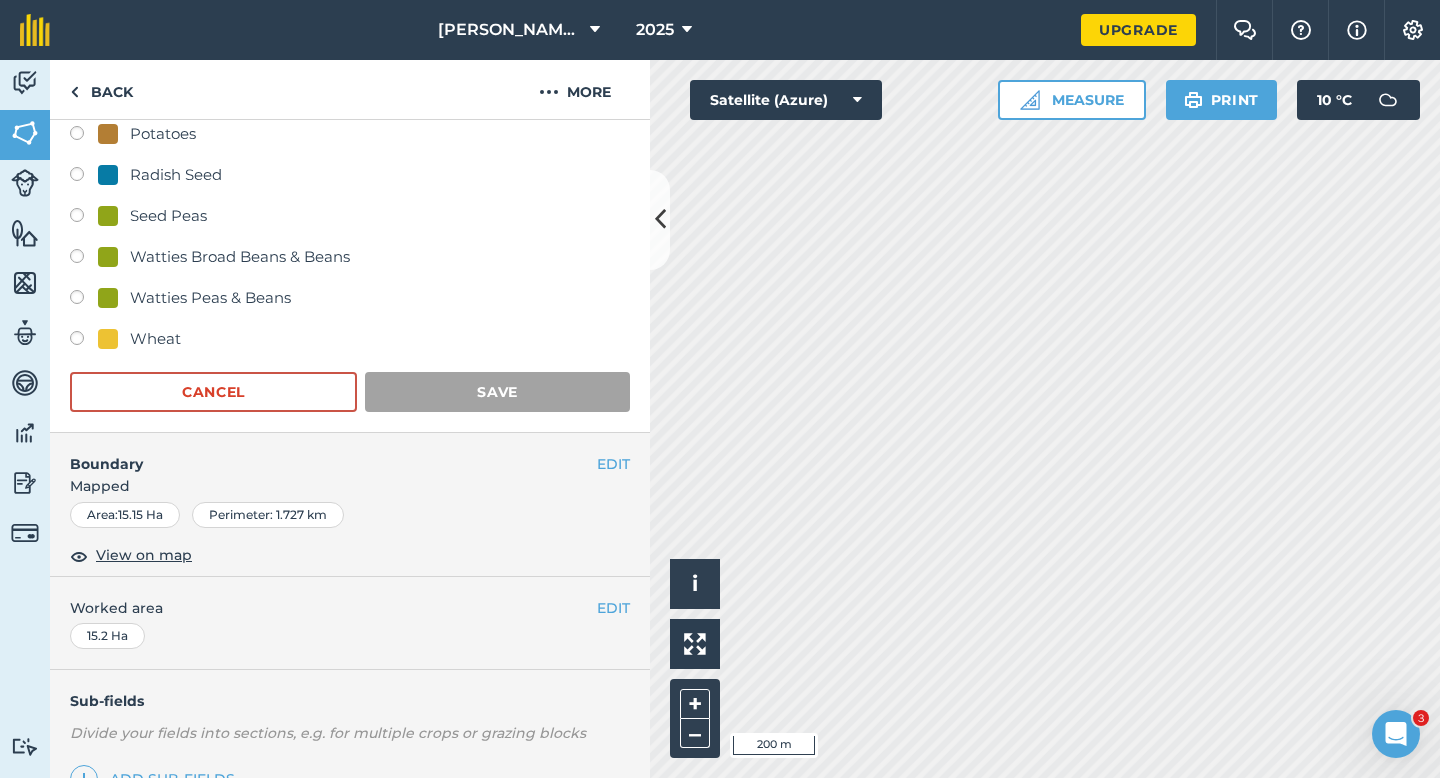 scroll, scrollTop: 0, scrollLeft: 0, axis: both 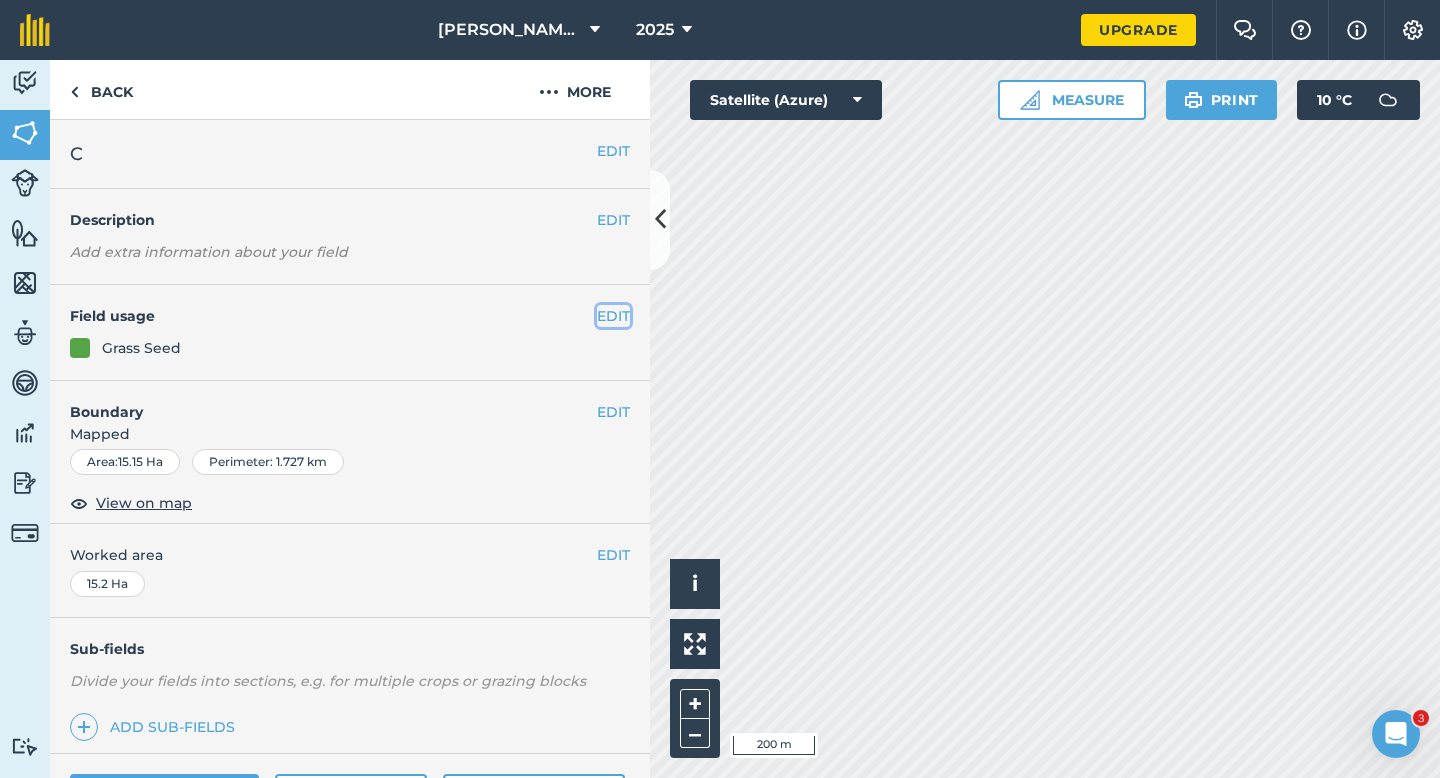 click on "EDIT" at bounding box center [613, 316] 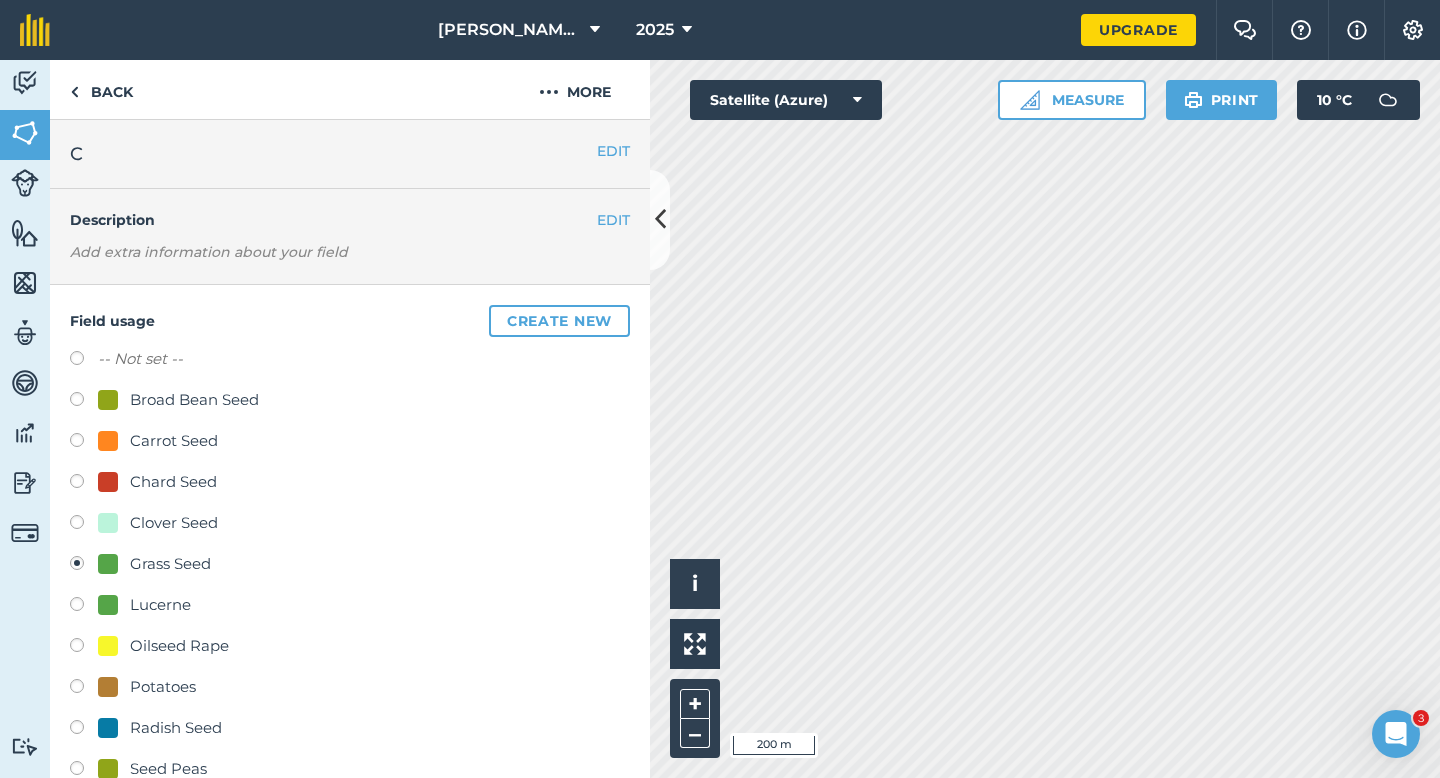 click on "-- Not set --" at bounding box center [140, 359] 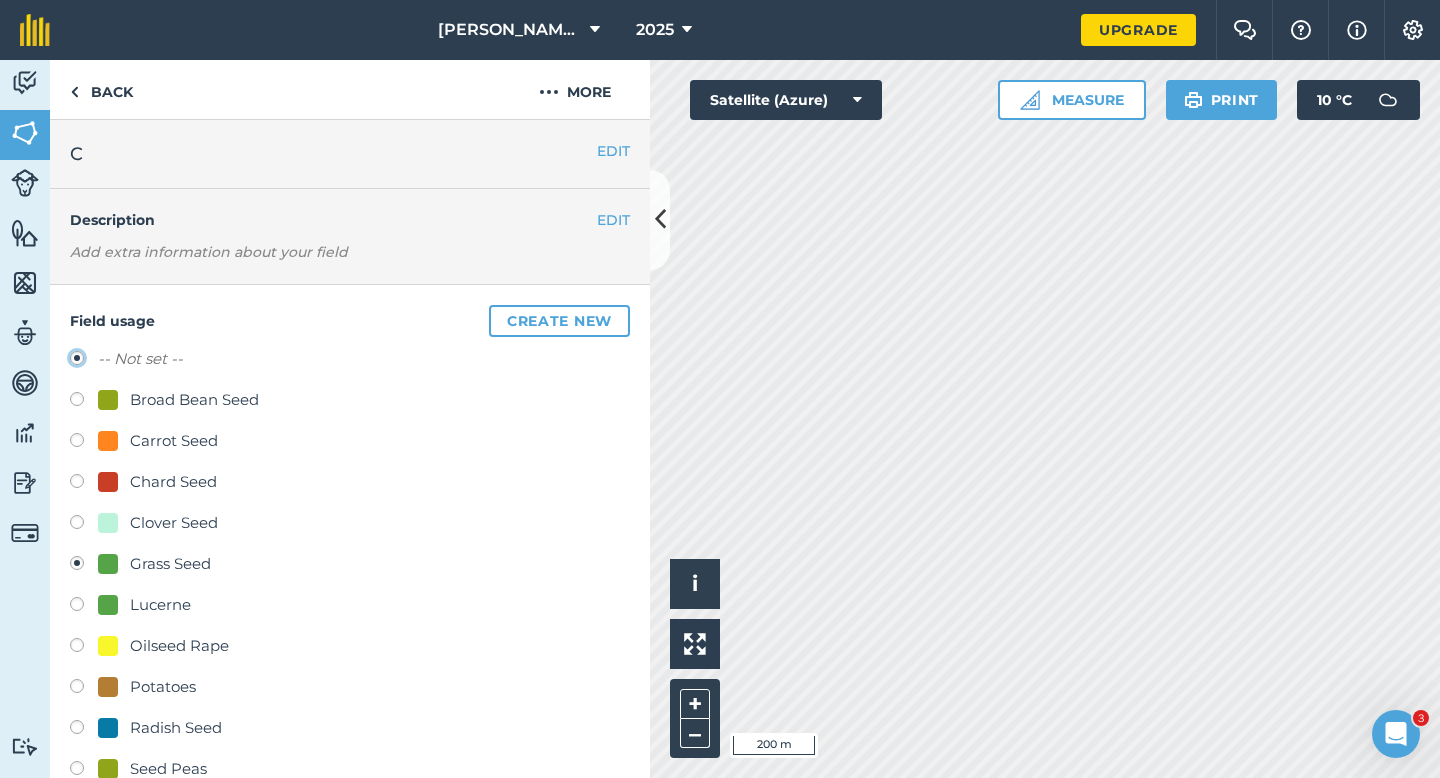 radio on "true" 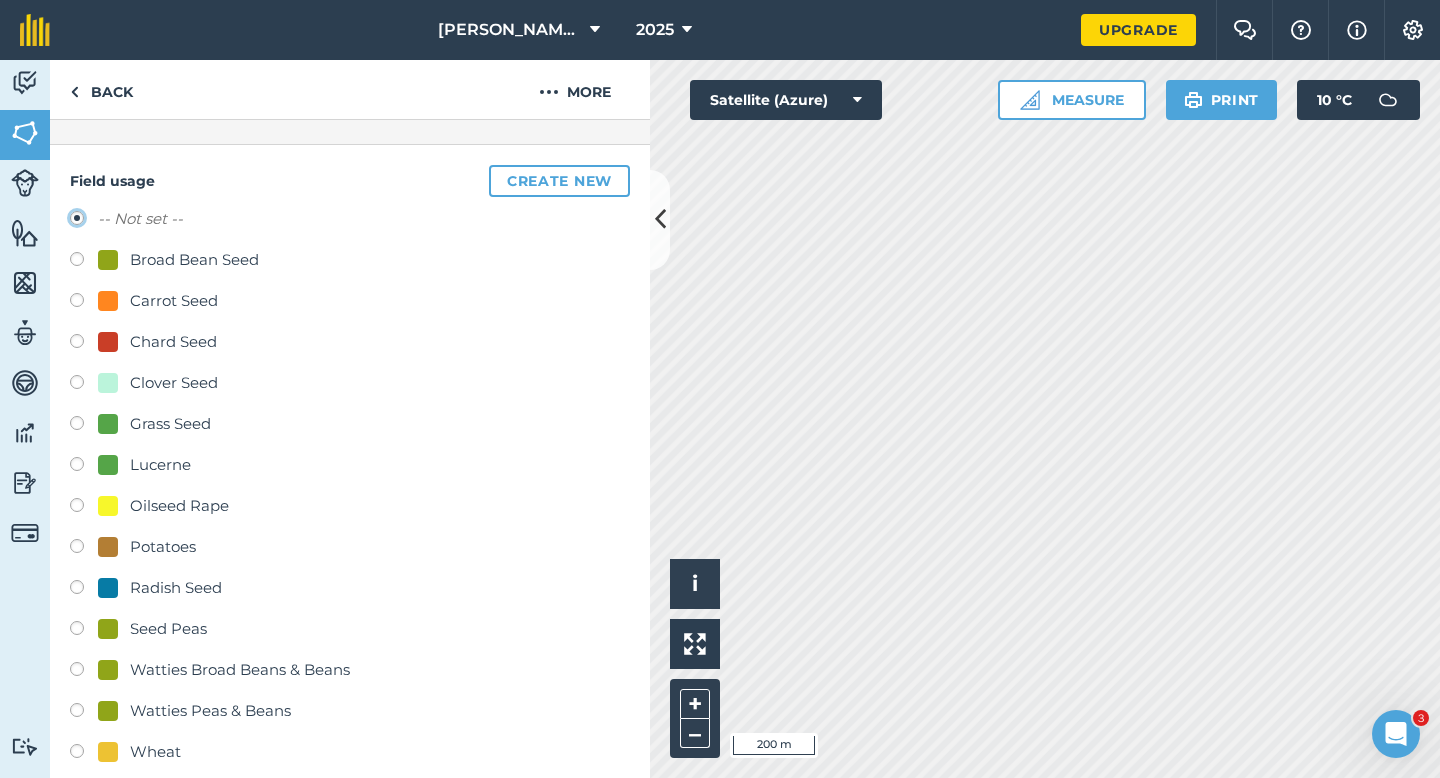 scroll, scrollTop: 282, scrollLeft: 0, axis: vertical 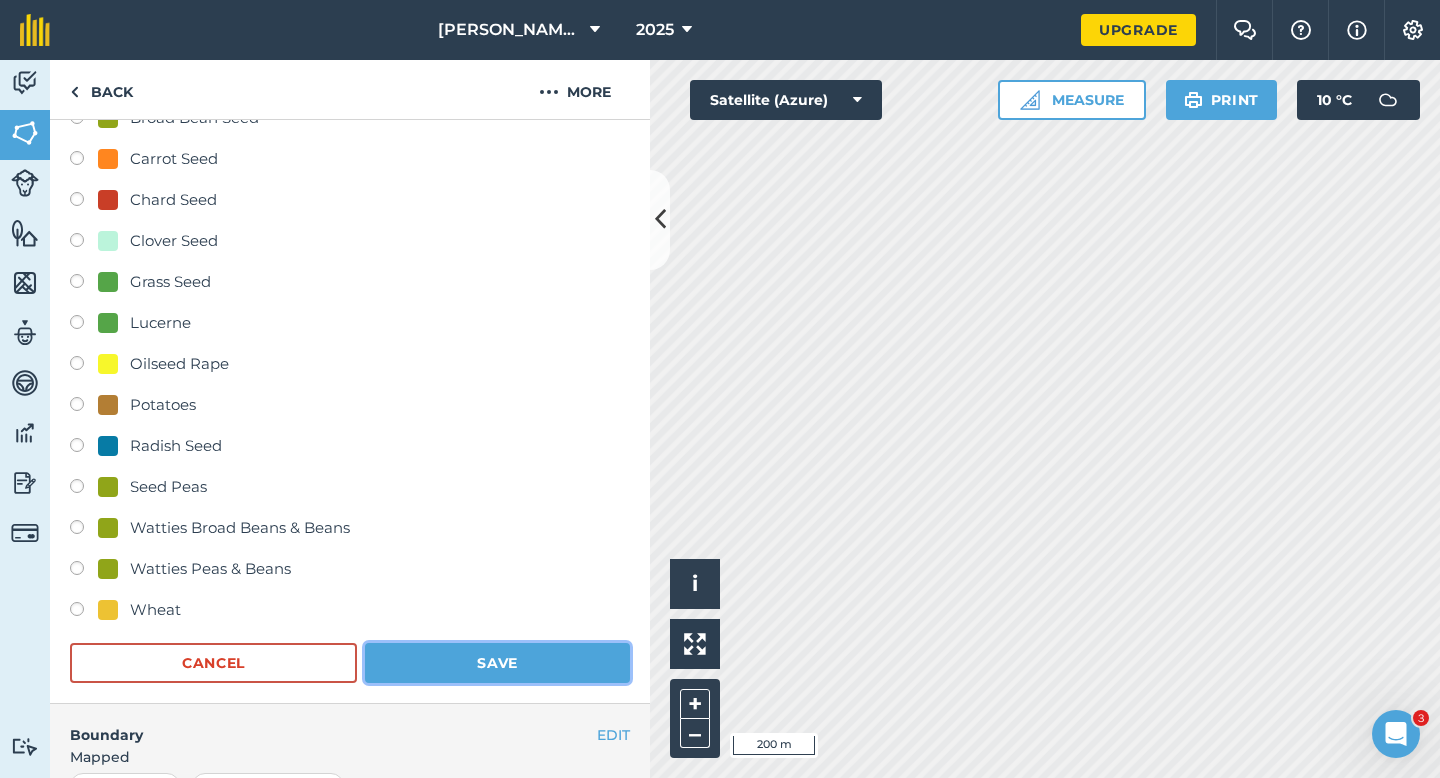 click on "Save" at bounding box center [497, 663] 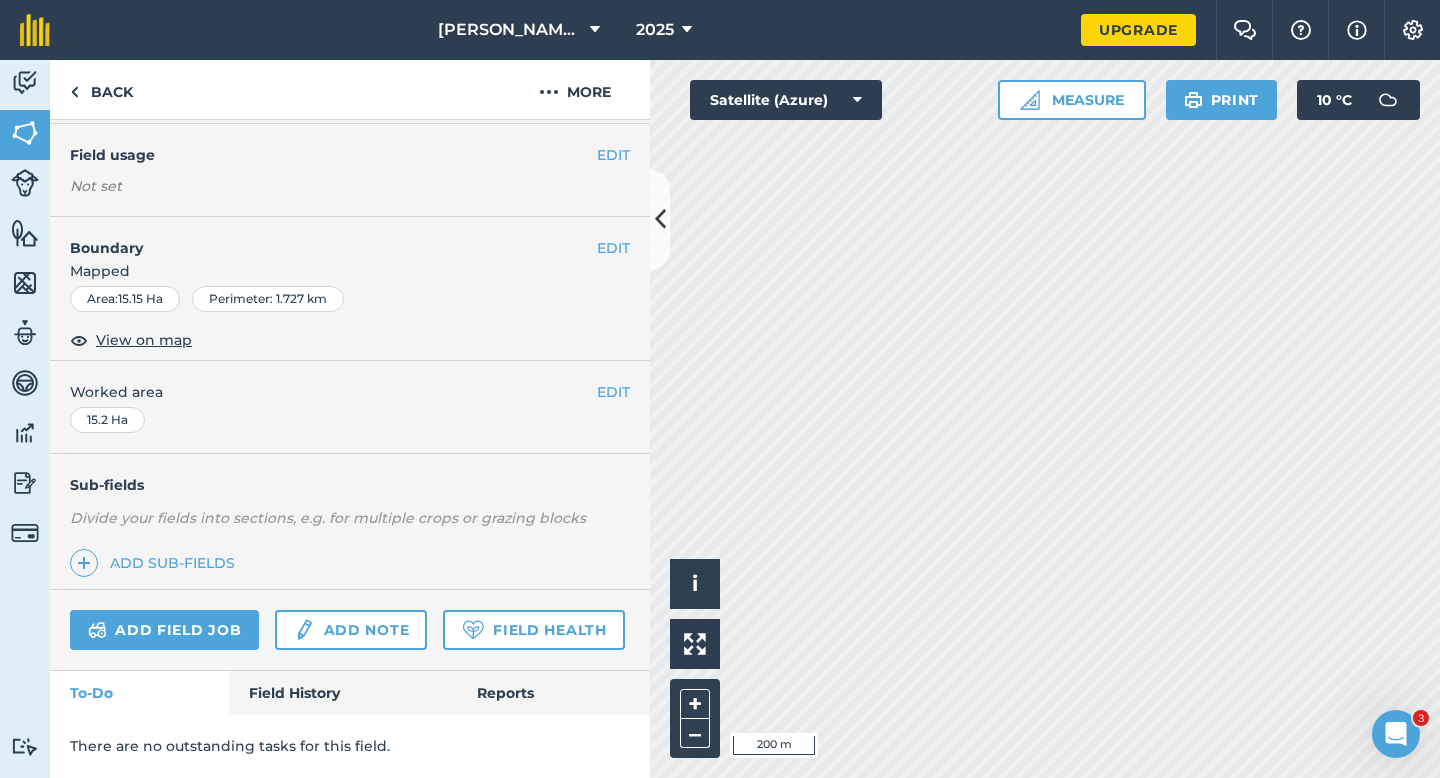 scroll, scrollTop: 160, scrollLeft: 0, axis: vertical 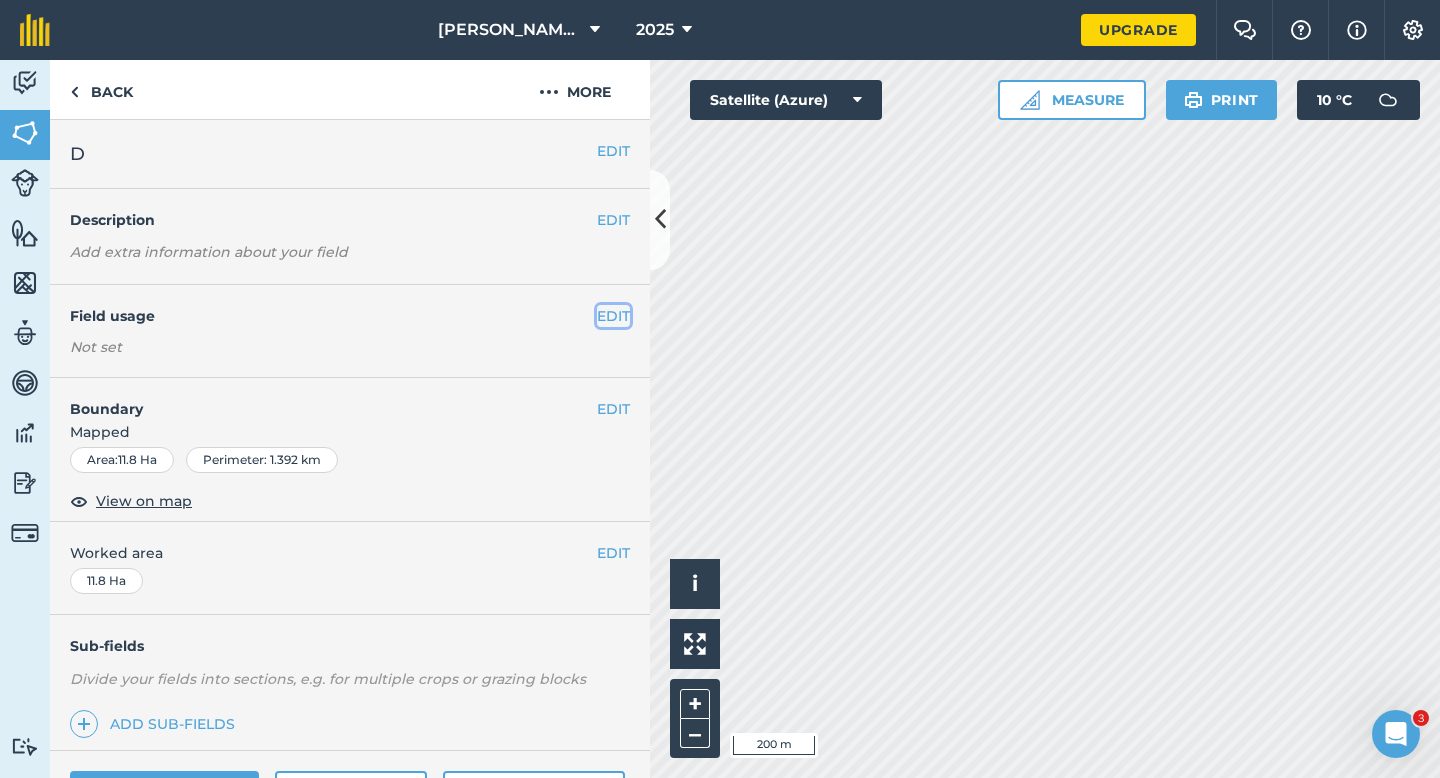 click on "EDIT" at bounding box center (613, 316) 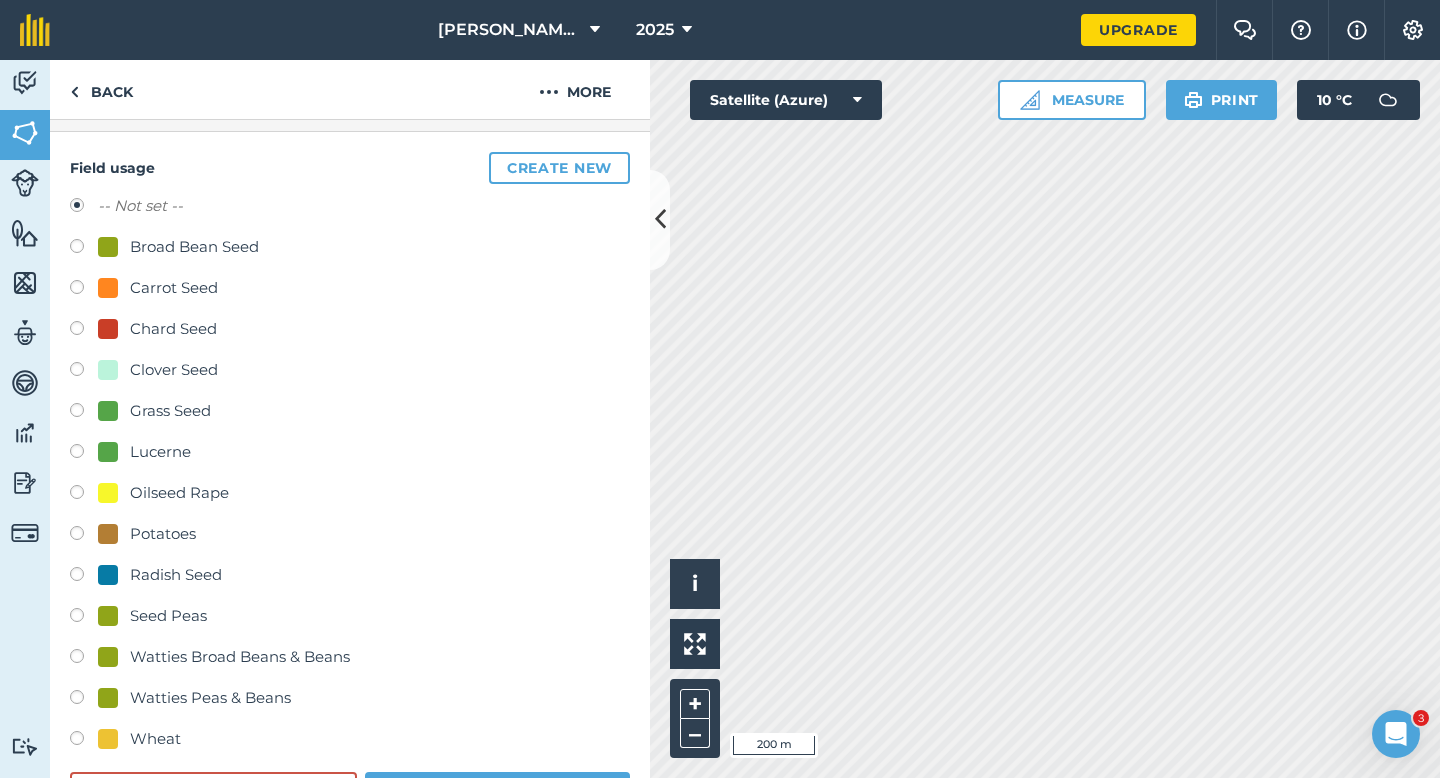 scroll, scrollTop: 279, scrollLeft: 0, axis: vertical 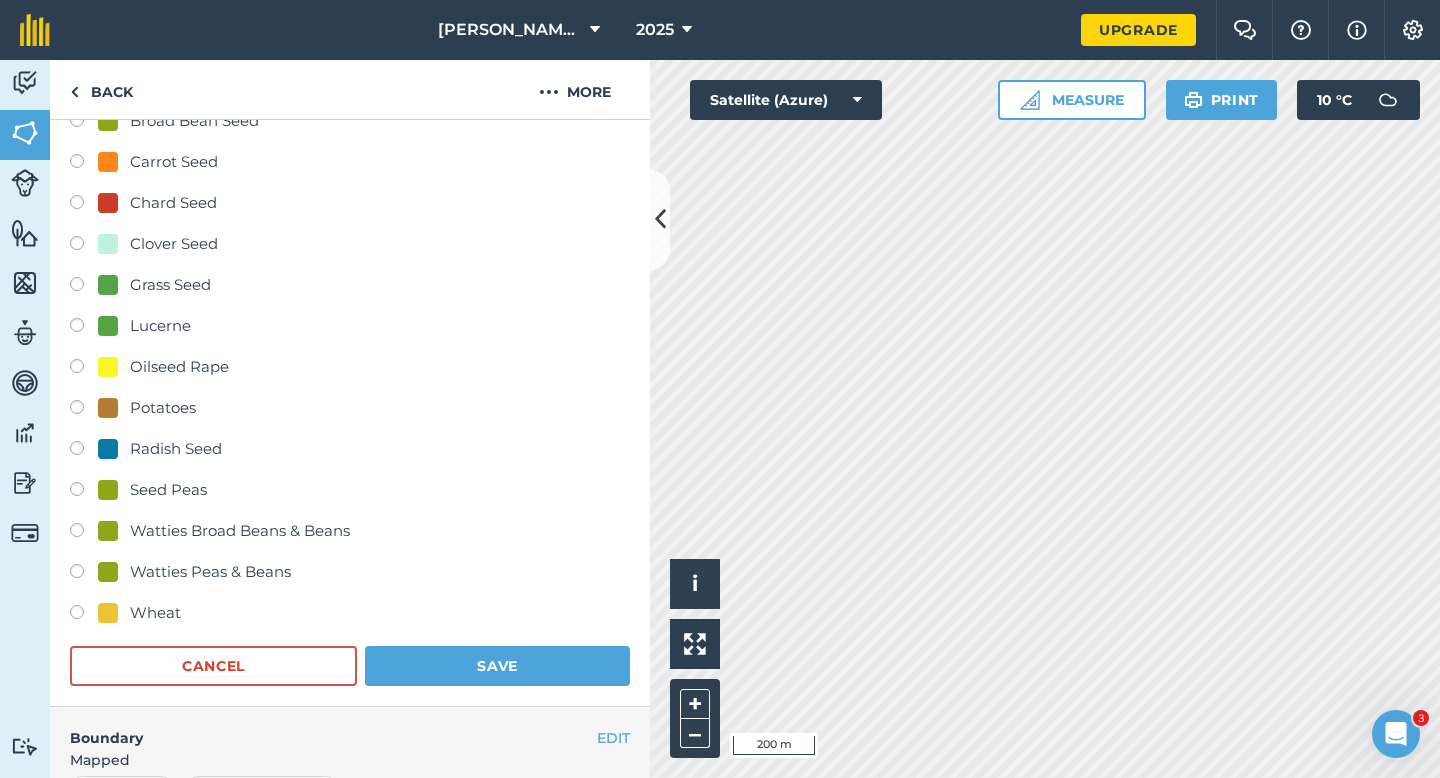 click on "Wheat" at bounding box center [350, 615] 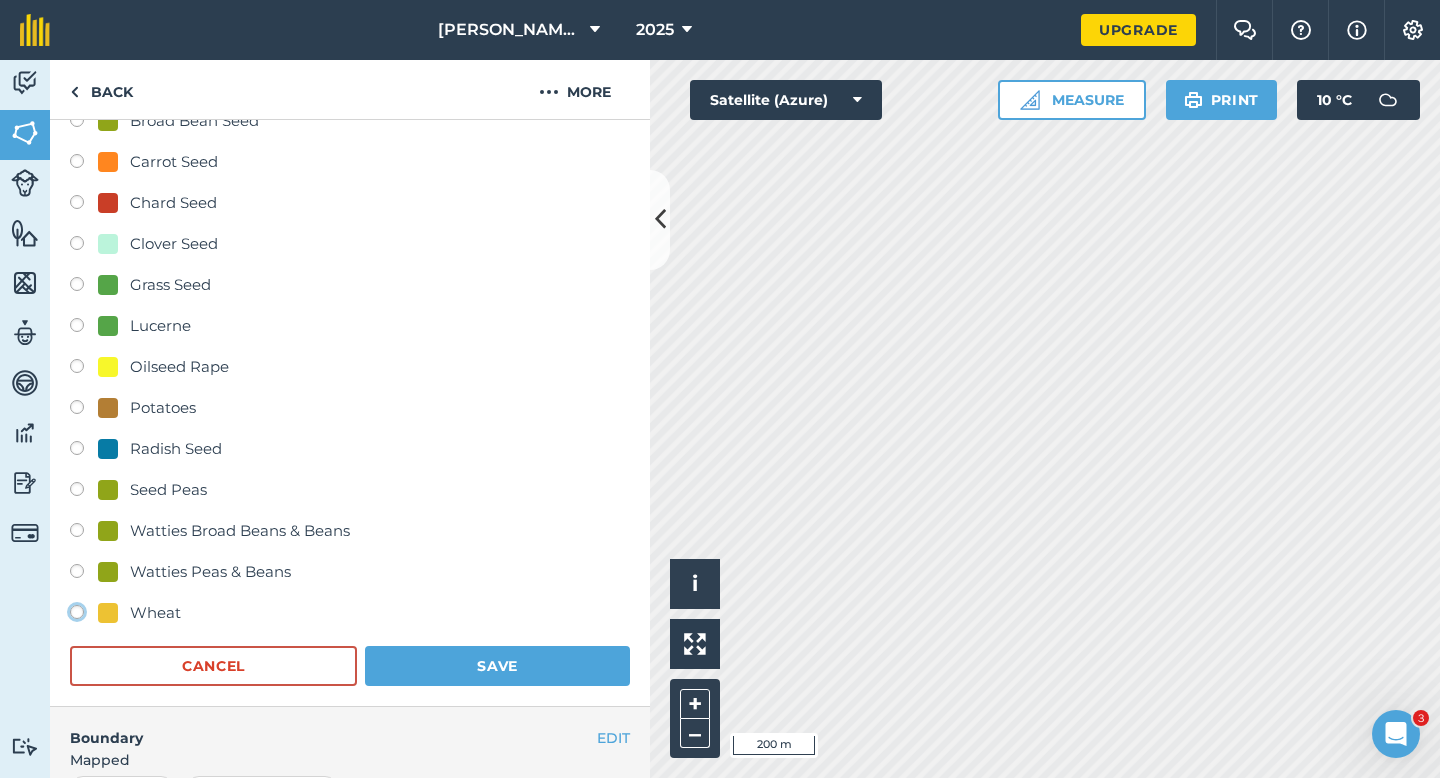 click on "Wheat" at bounding box center (-9923, 611) 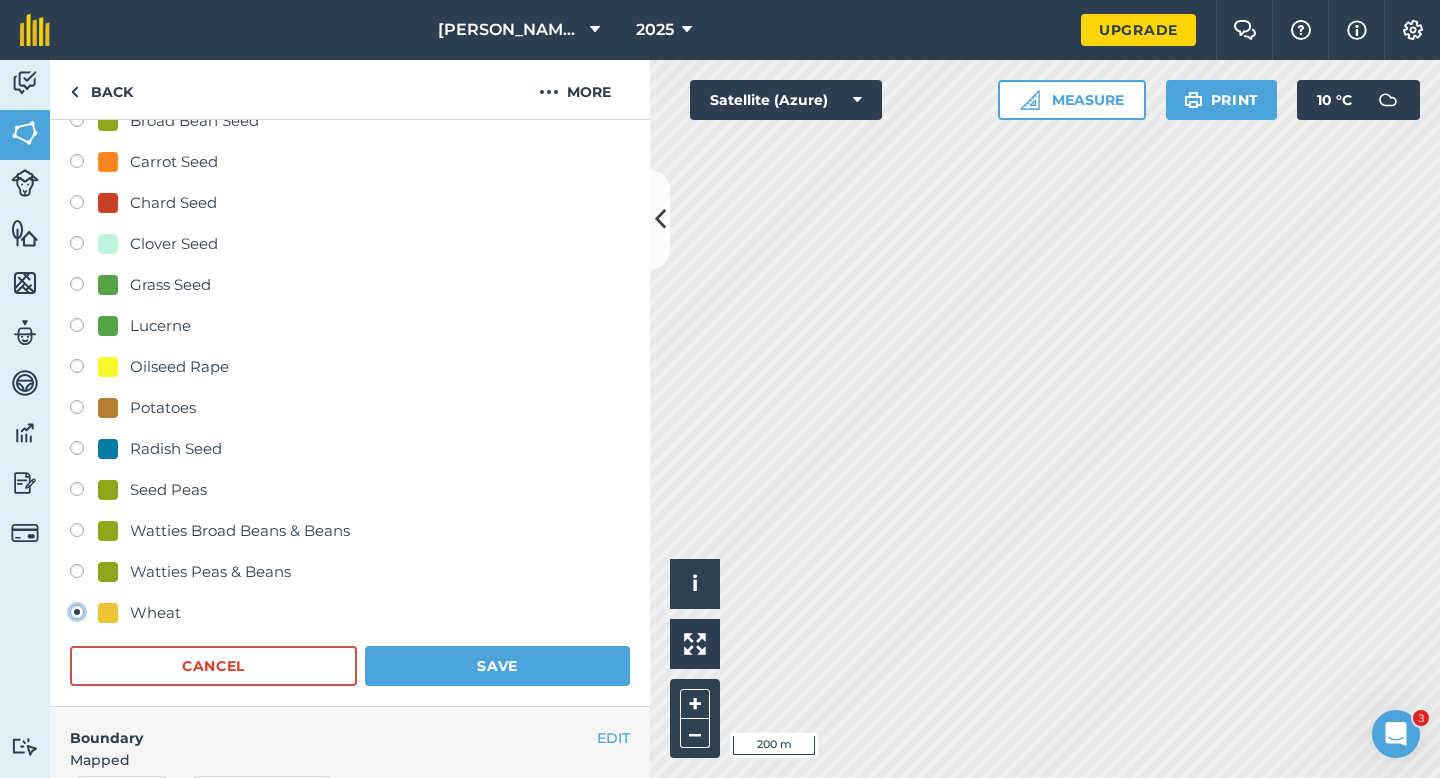radio on "true" 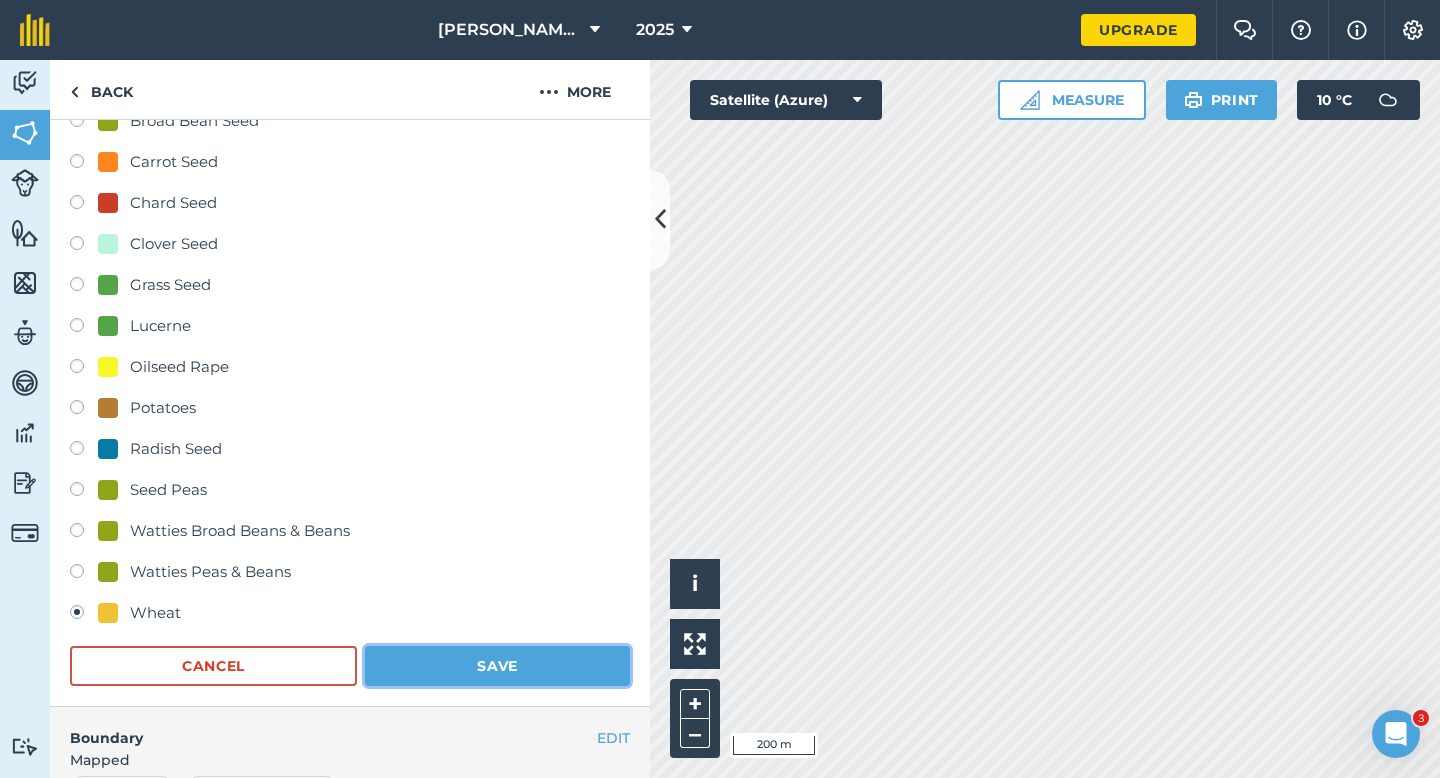 click on "Save" at bounding box center (497, 666) 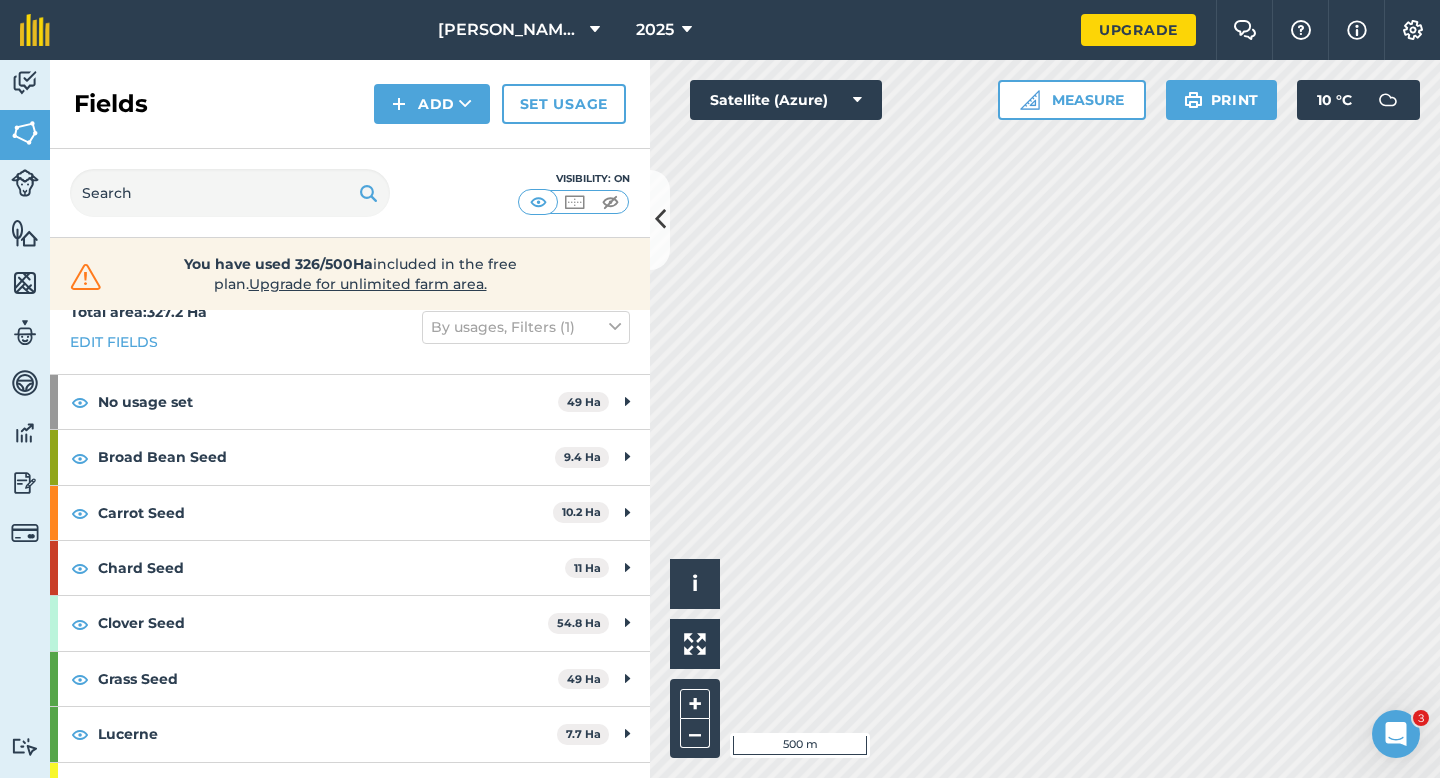 scroll, scrollTop: 0, scrollLeft: 0, axis: both 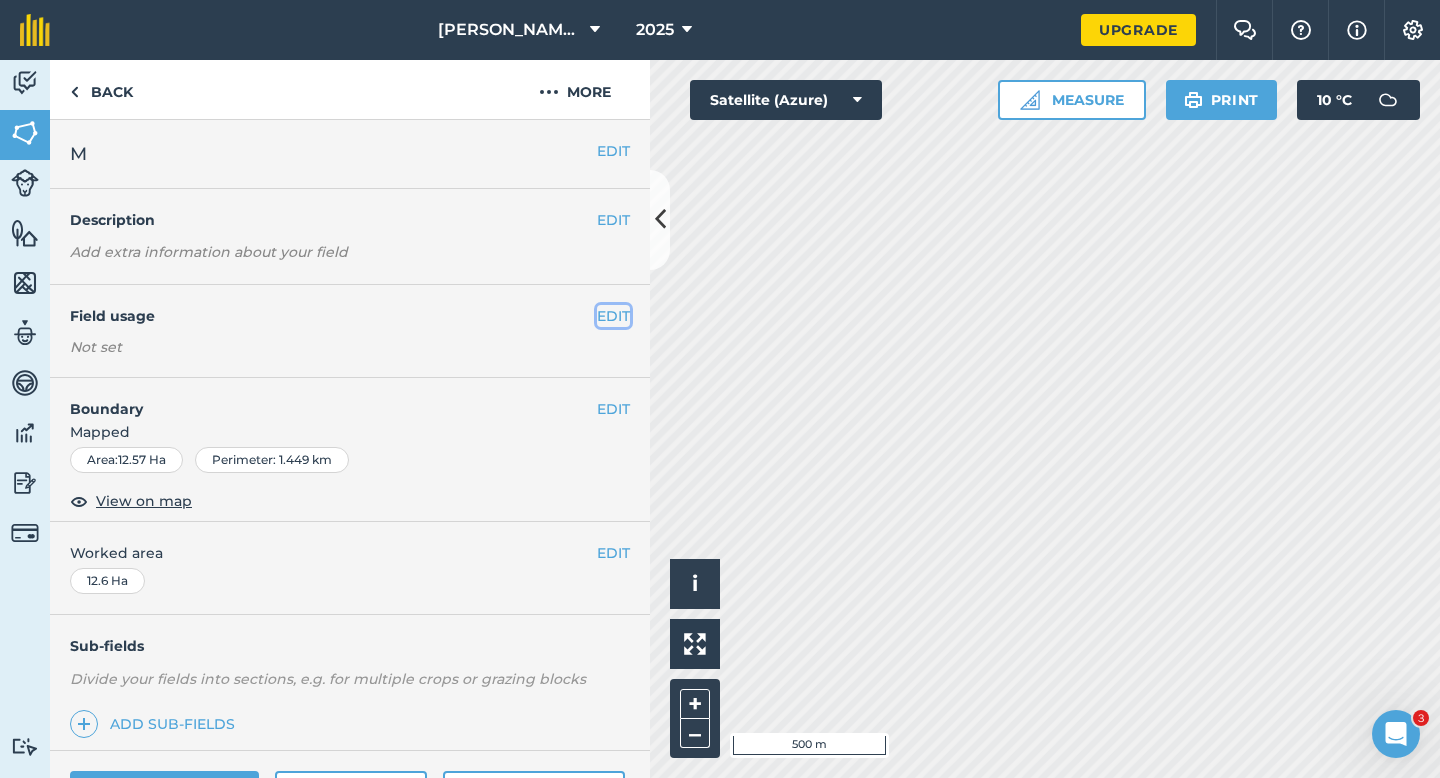click on "EDIT" at bounding box center [613, 316] 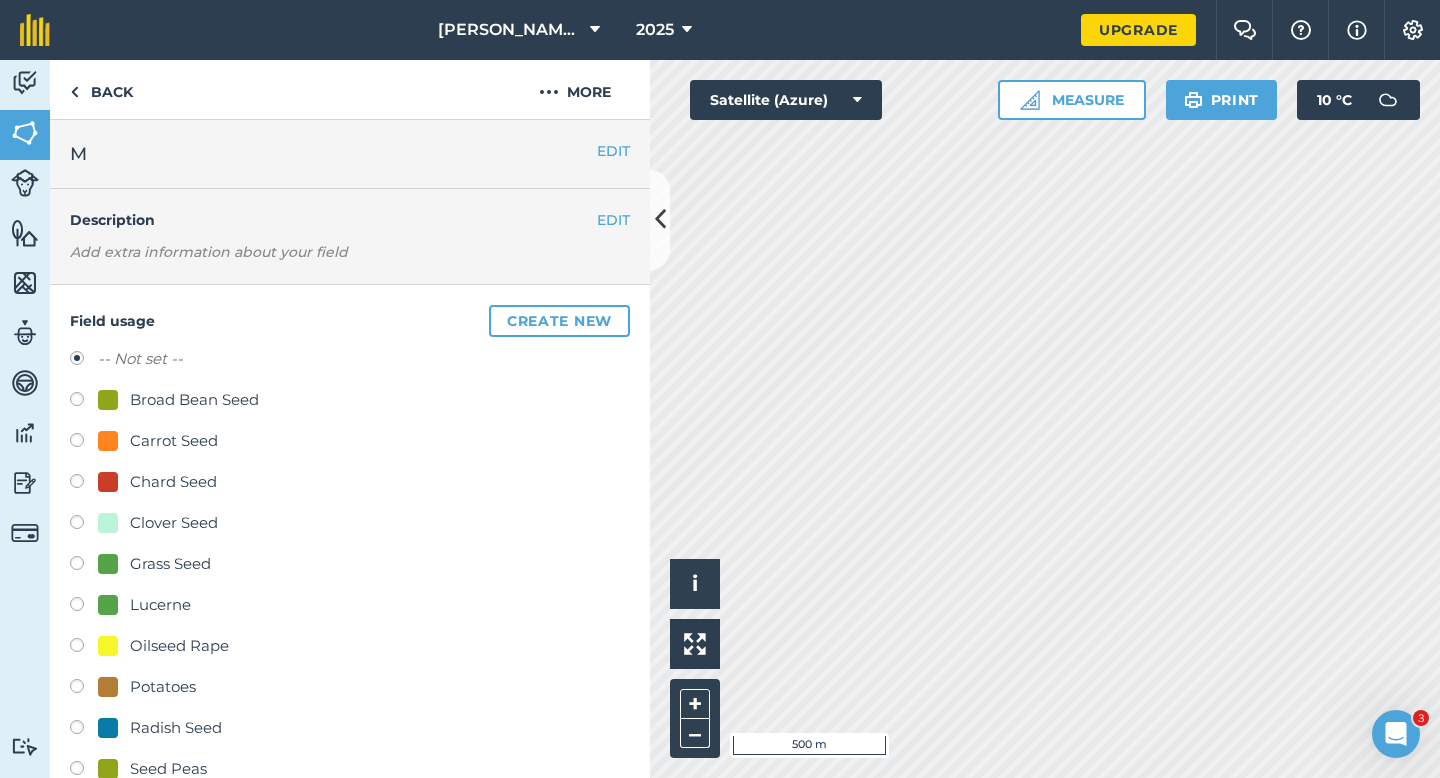 click on "Grass Seed" at bounding box center (170, 564) 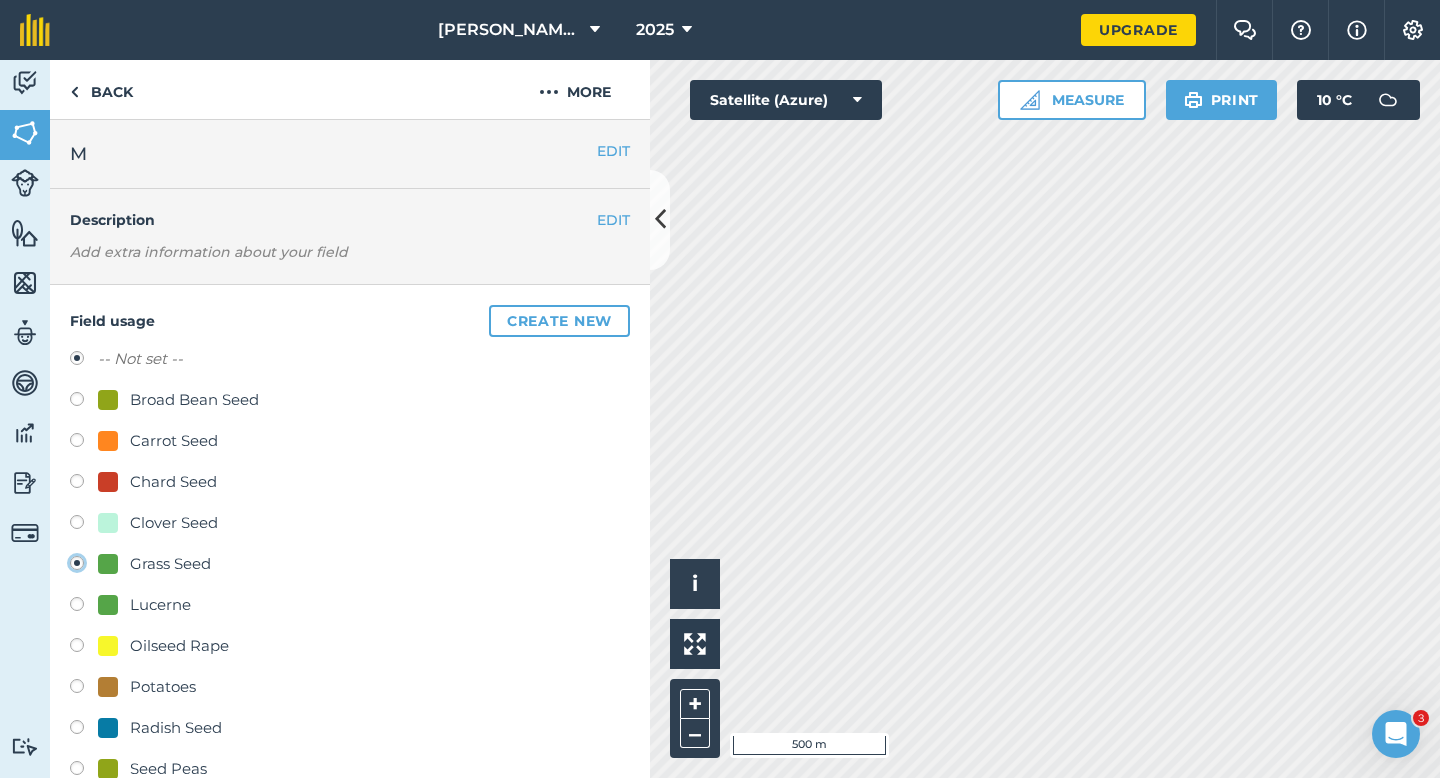 radio on "true" 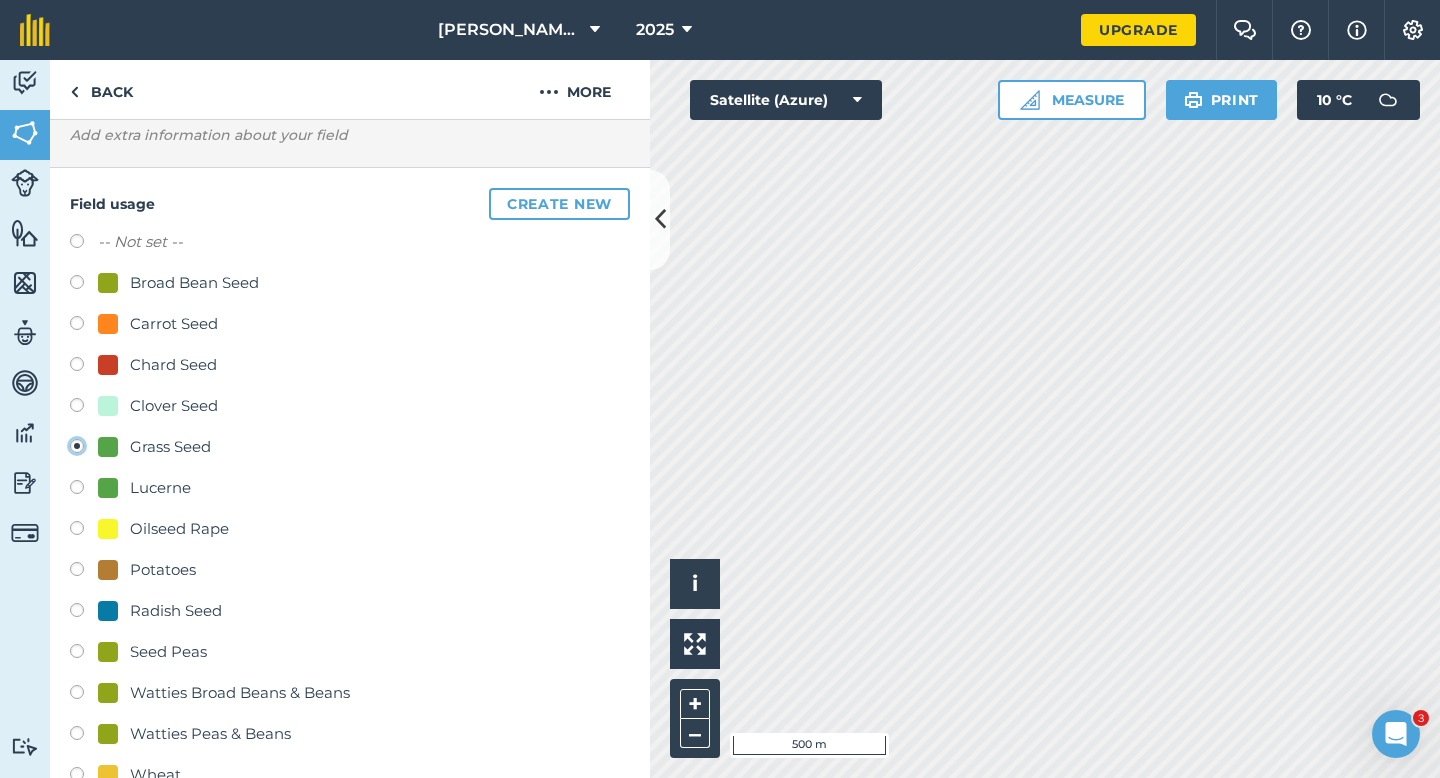 scroll, scrollTop: 240, scrollLeft: 0, axis: vertical 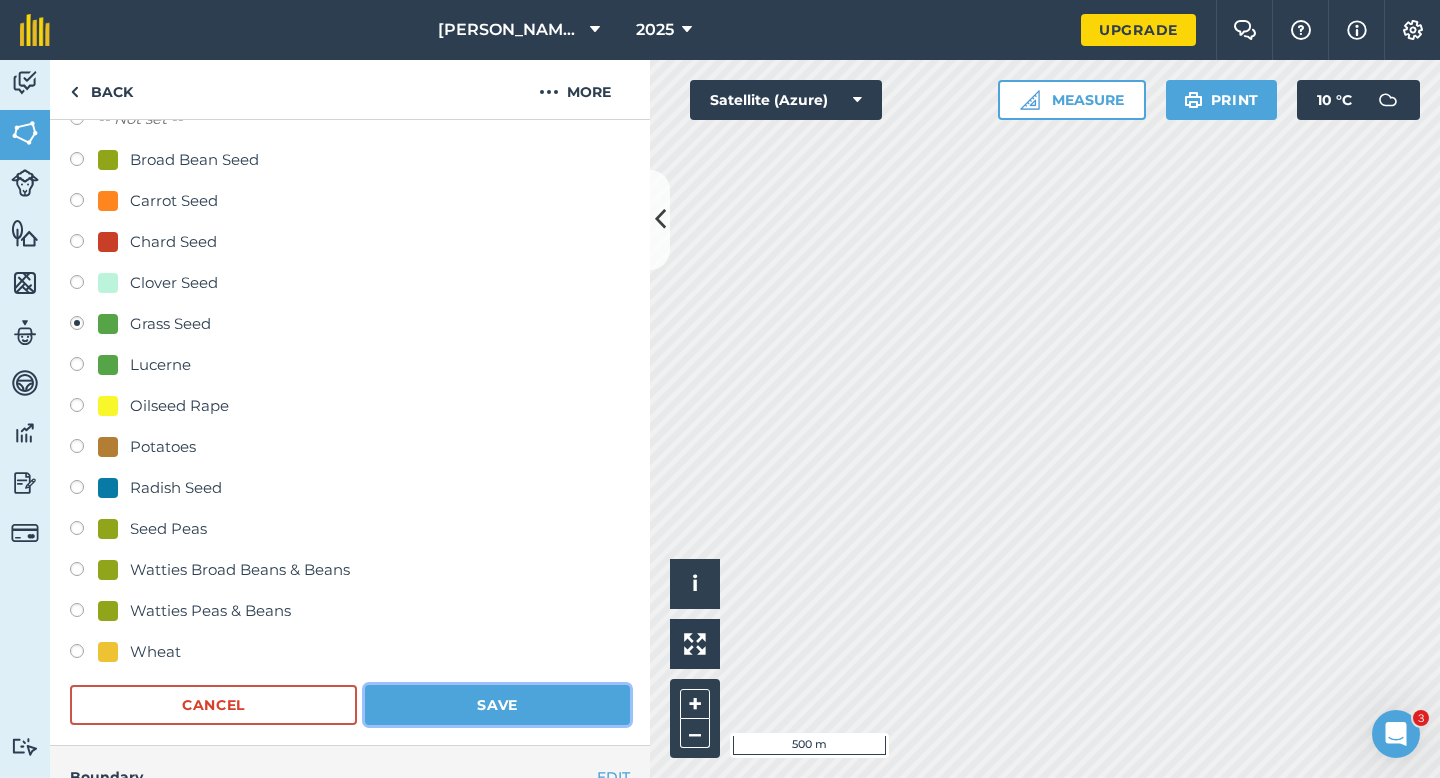 click on "Save" at bounding box center [497, 705] 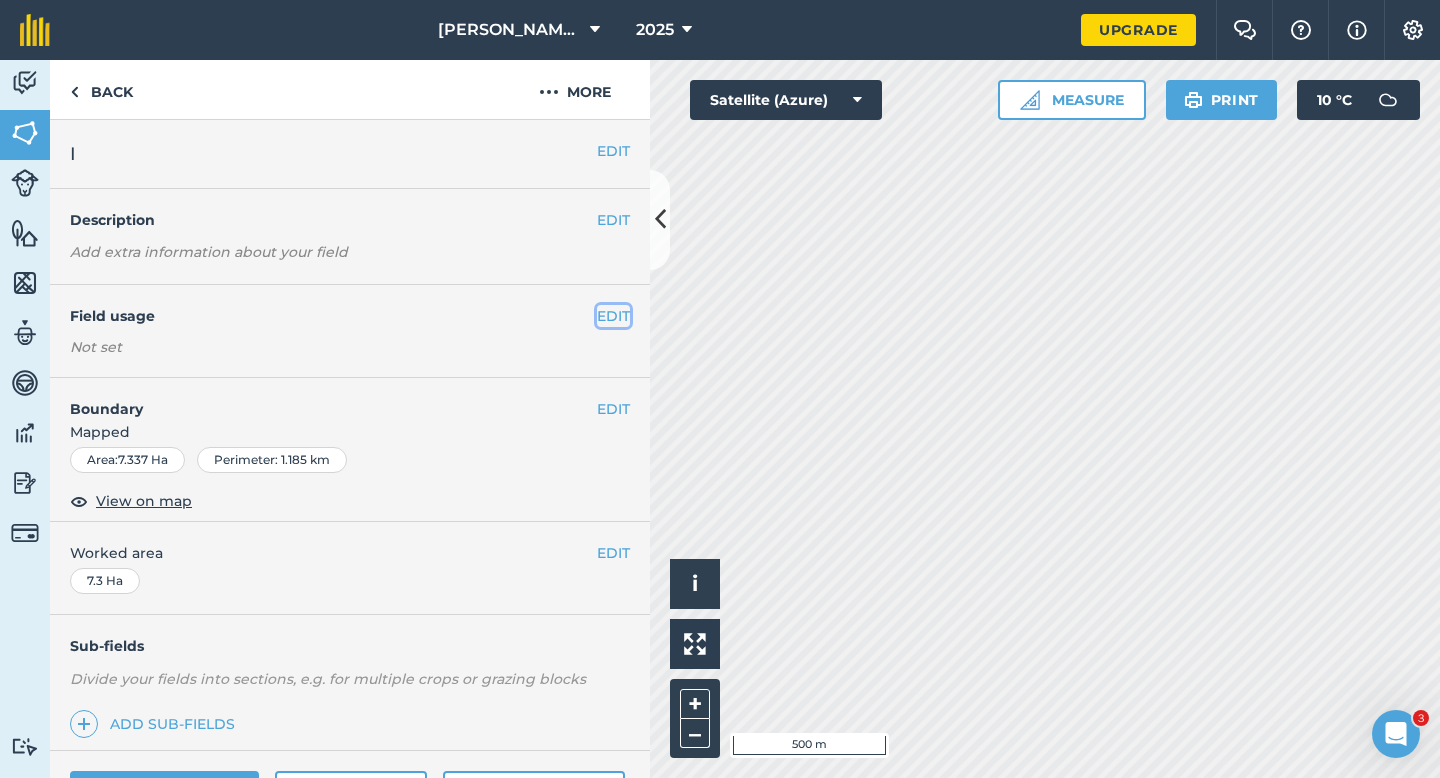 click on "EDIT" at bounding box center (613, 316) 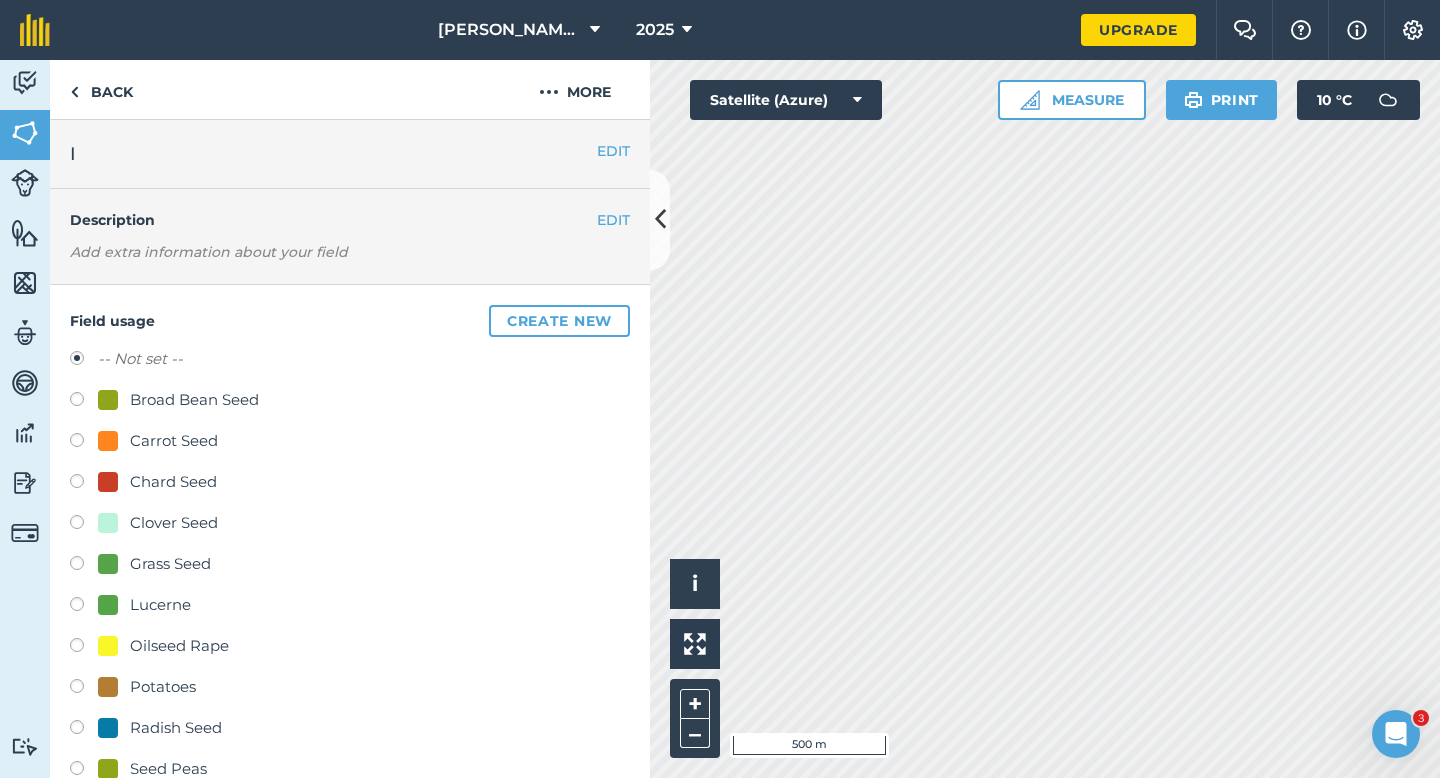 click on "Create new" at bounding box center (559, 321) 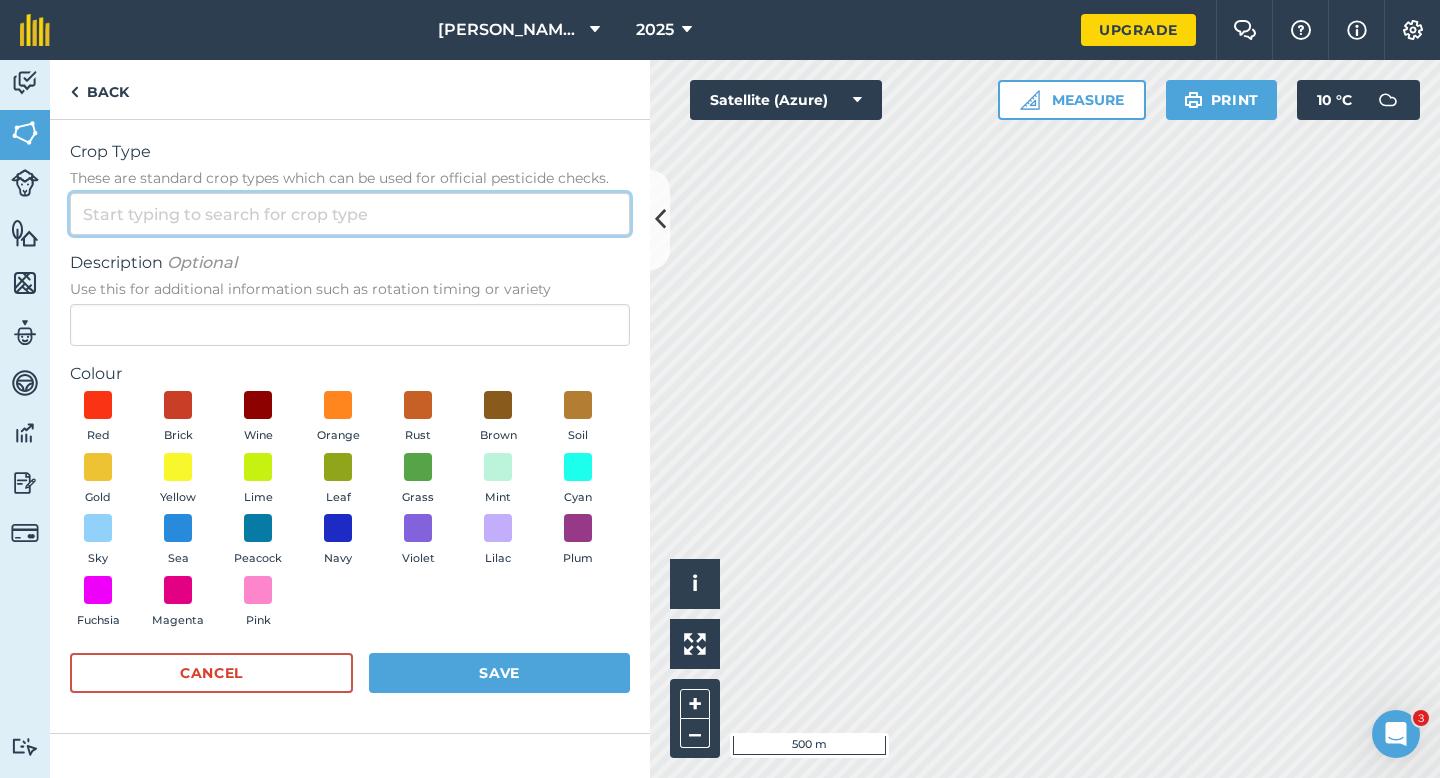 click on "Crop Type These are standard crop types which can be used for official pesticide checks." at bounding box center [350, 214] 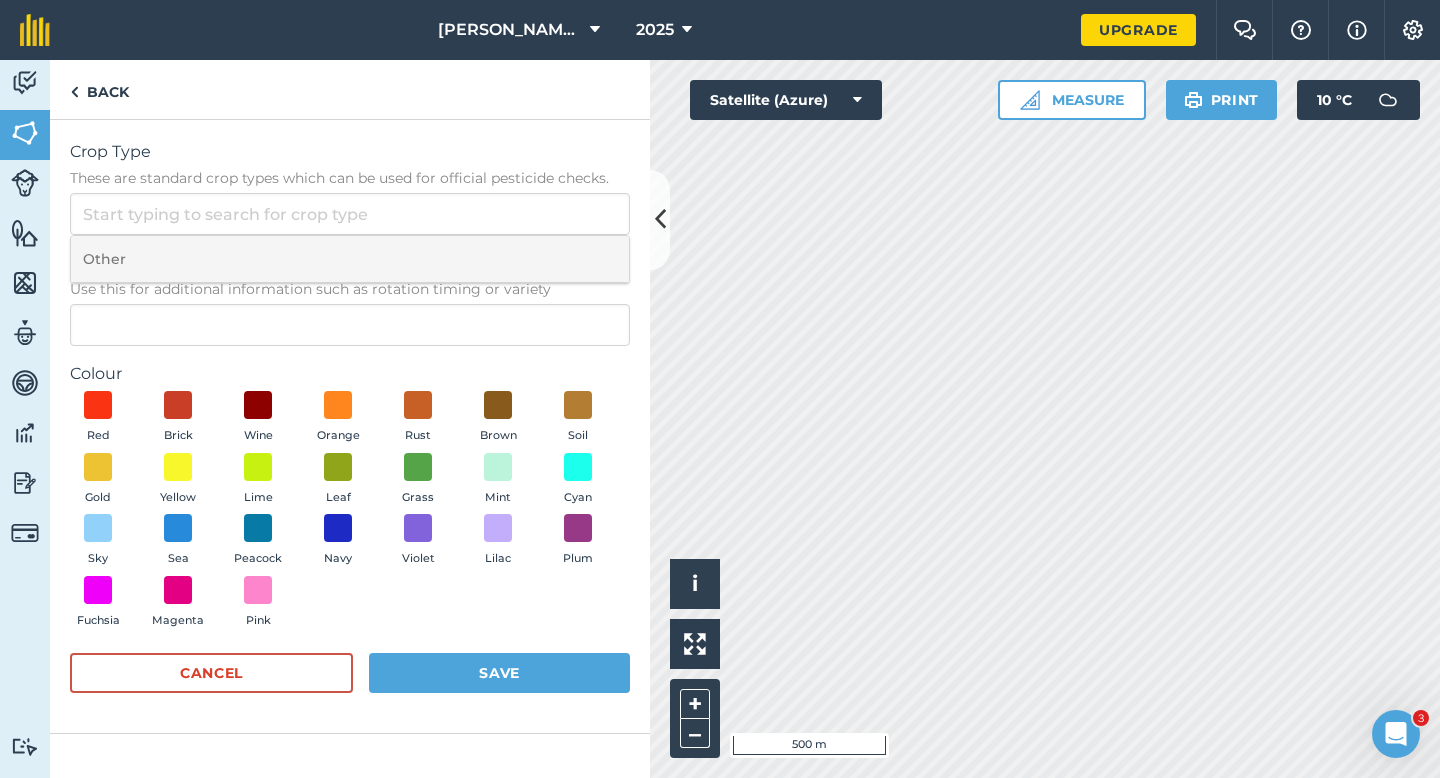 click on "Other" at bounding box center [350, 259] 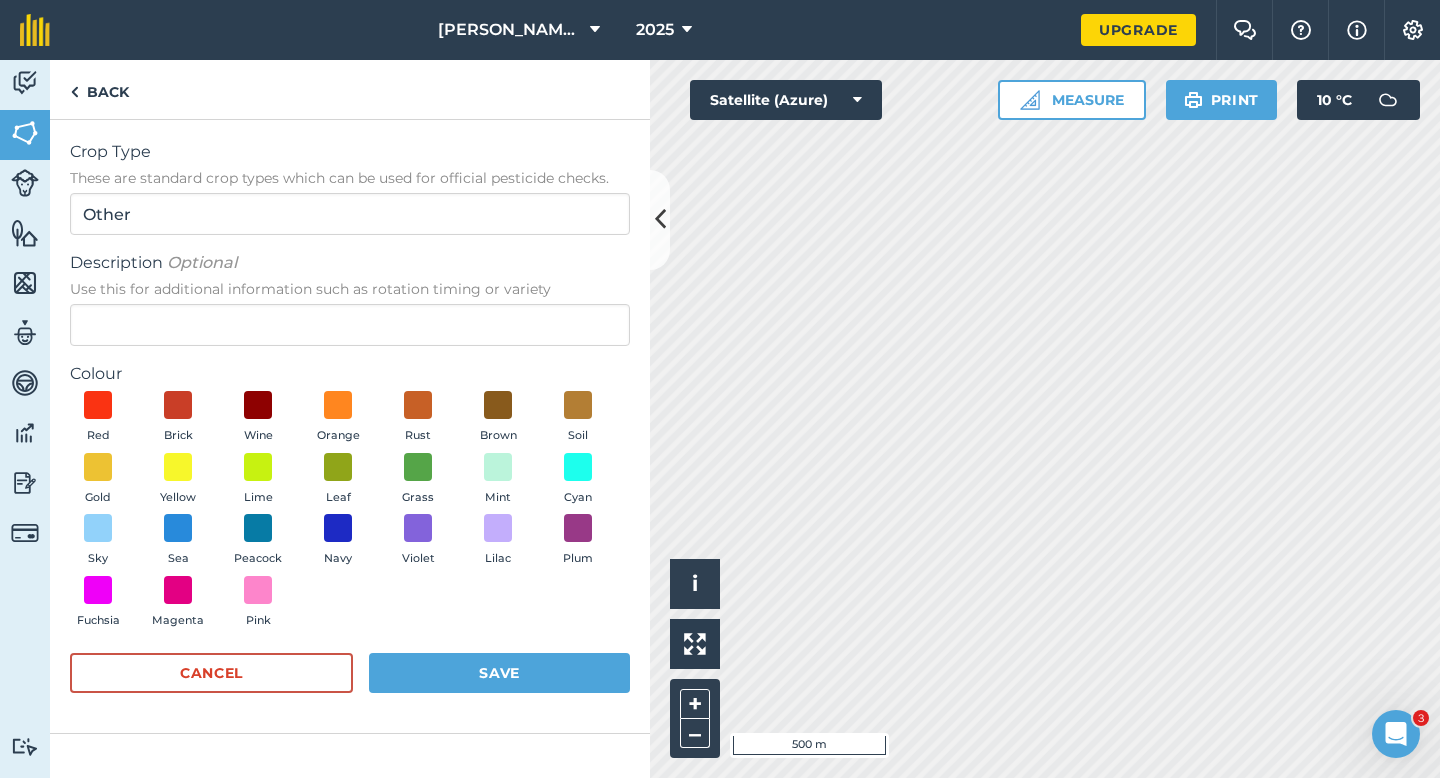 click on "Description   Optional Use this for additional information such as rotation timing or variety" at bounding box center [350, 298] 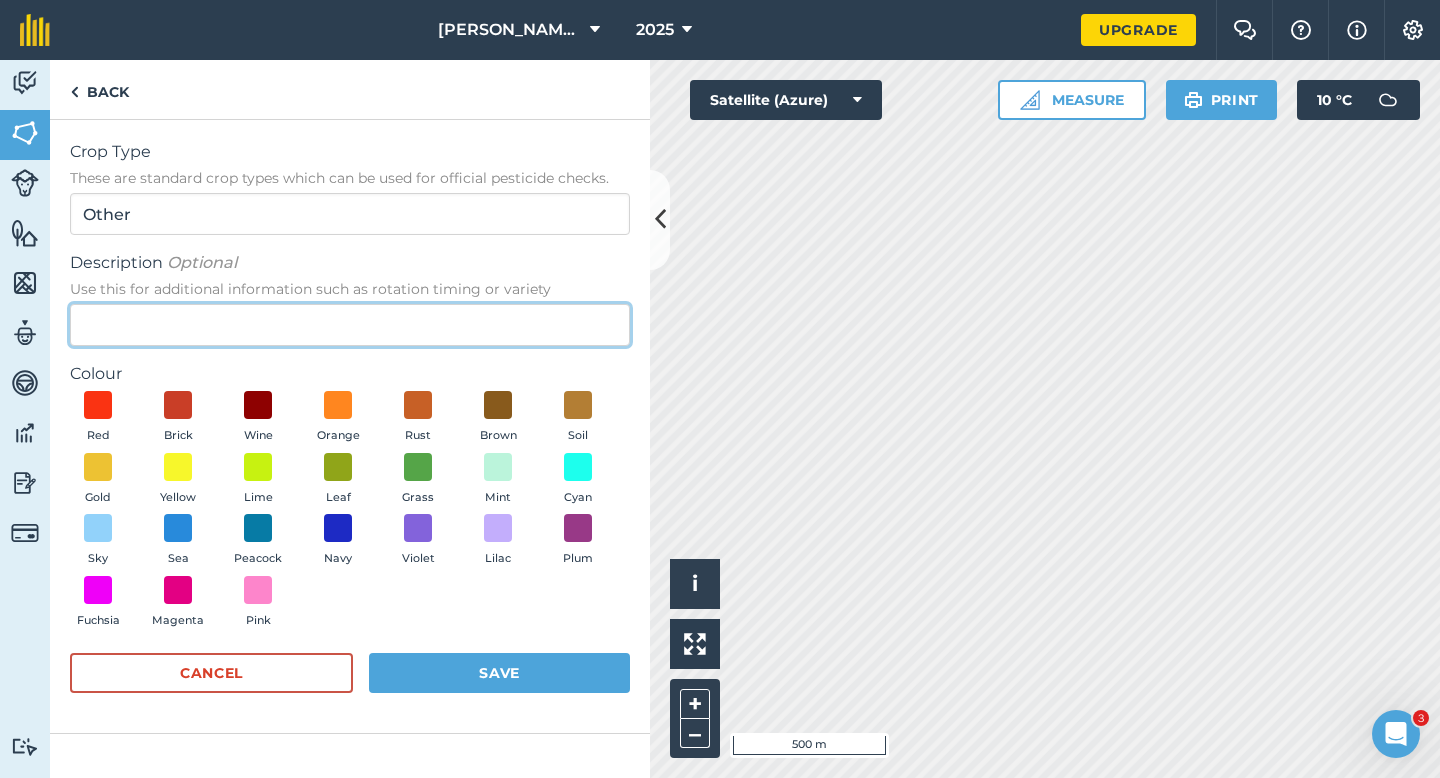 click on "Description   Optional Use this for additional information such as rotation timing or variety" at bounding box center [350, 325] 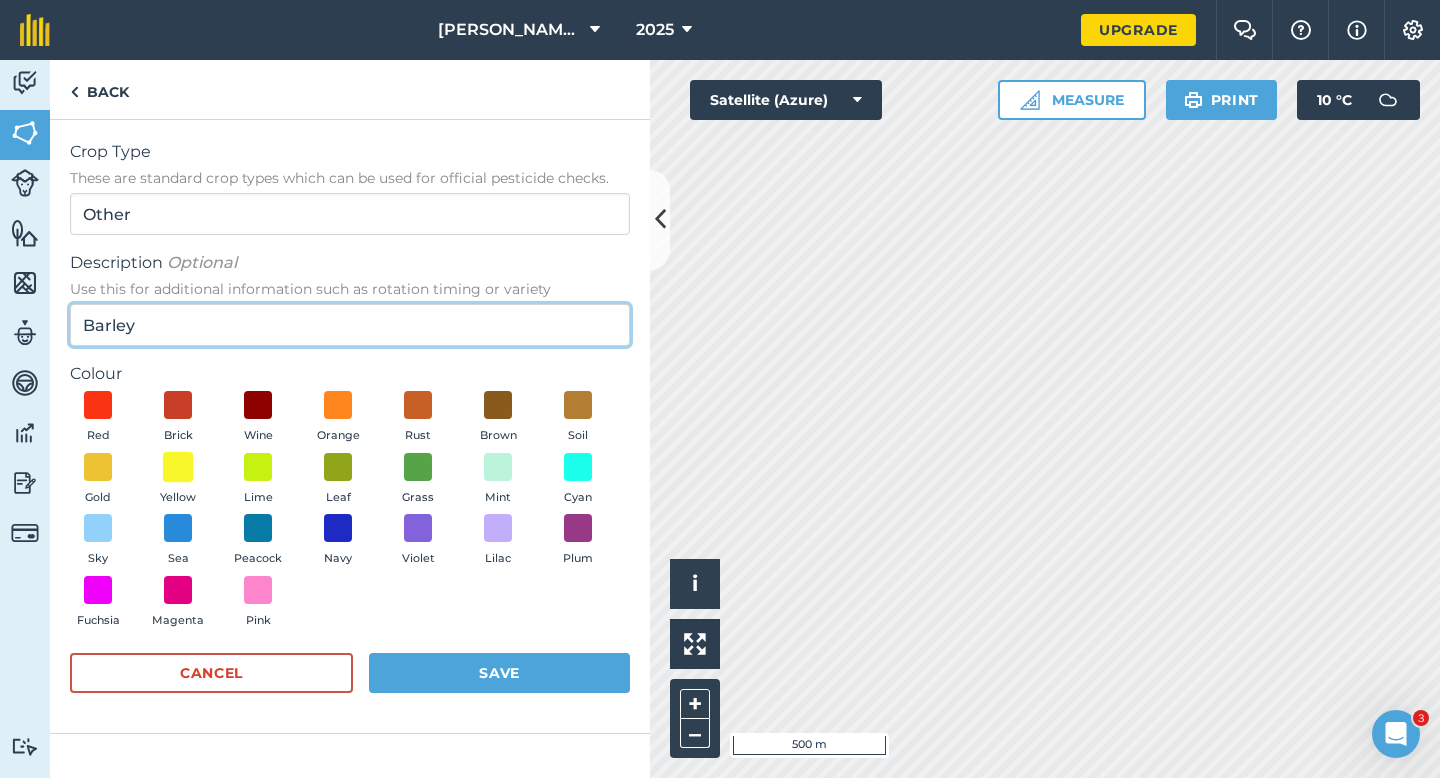 type on "Barley" 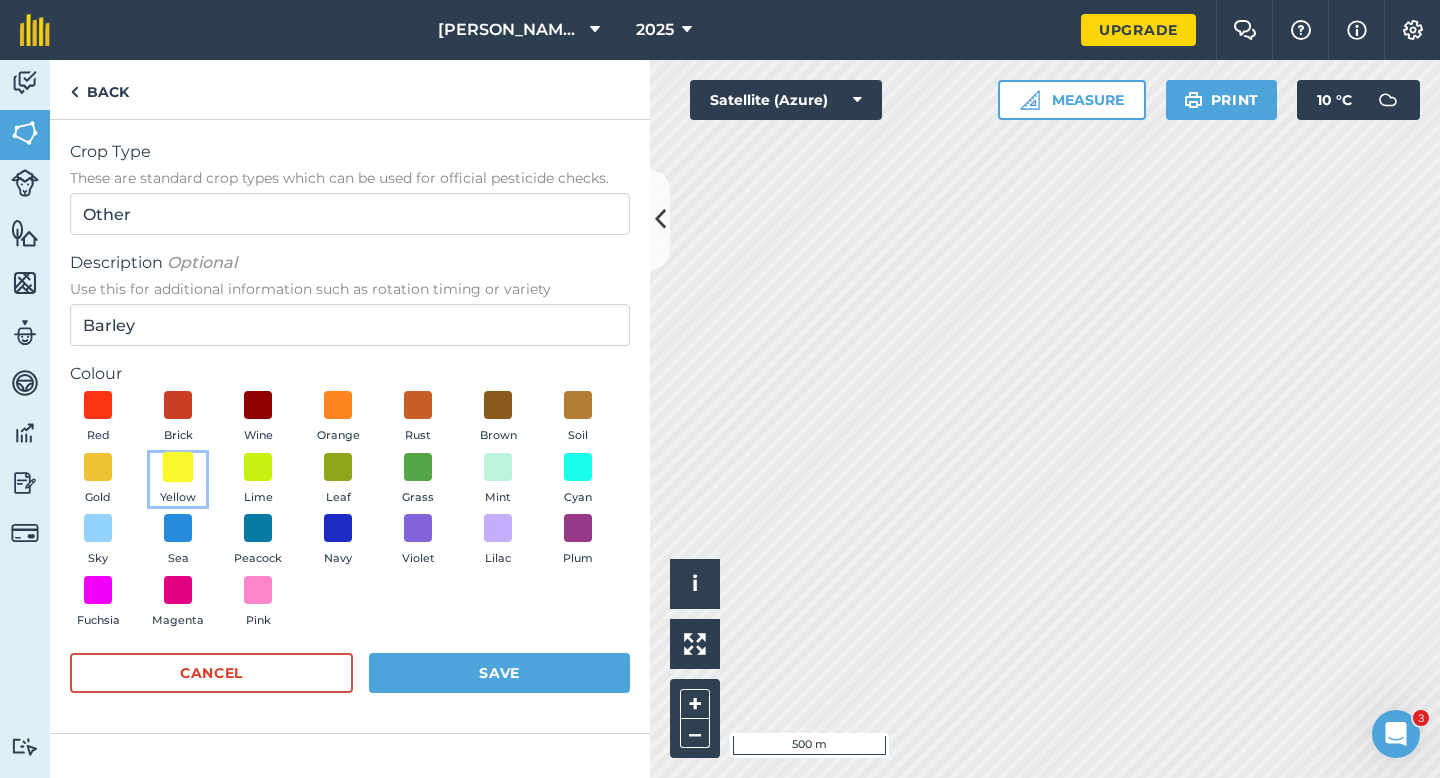 click at bounding box center [178, 466] 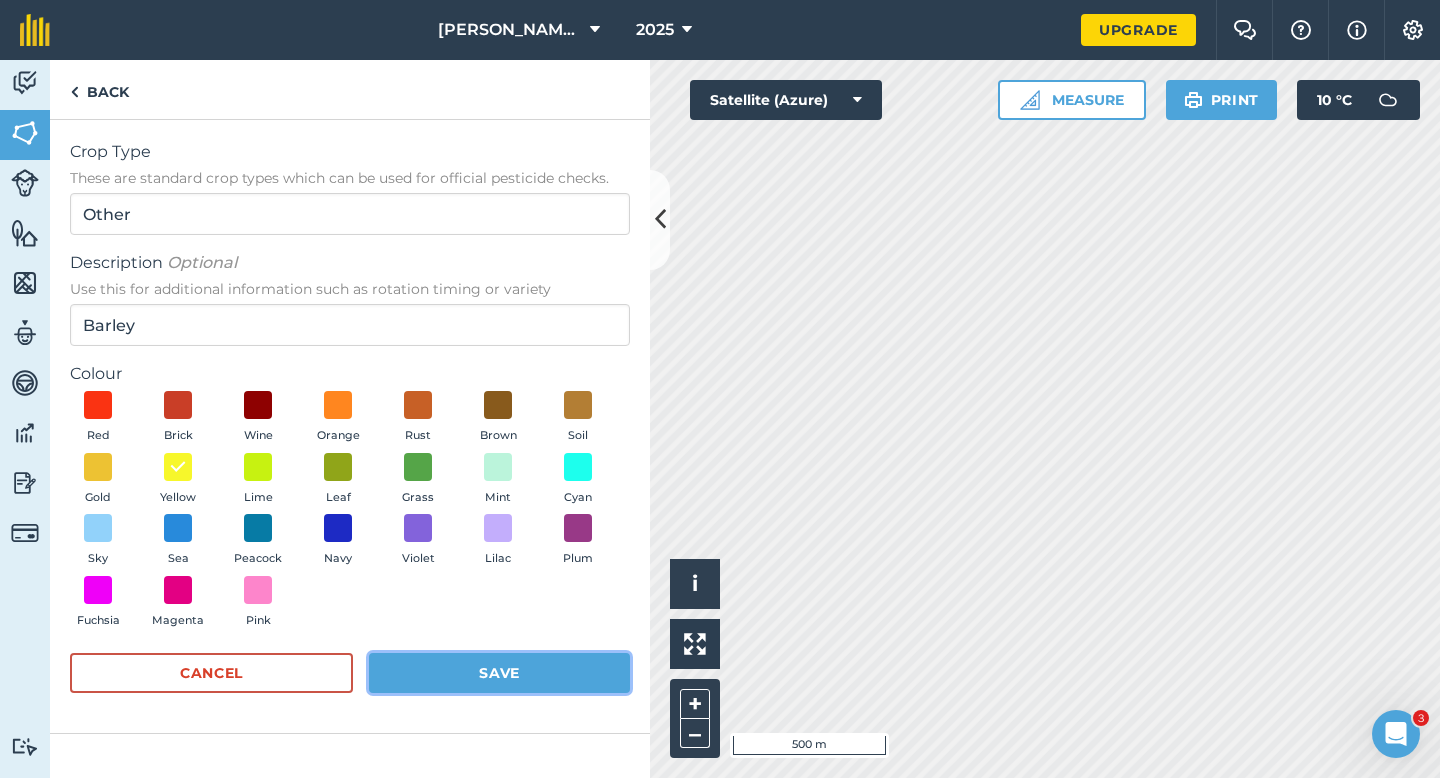 click on "Save" at bounding box center (499, 673) 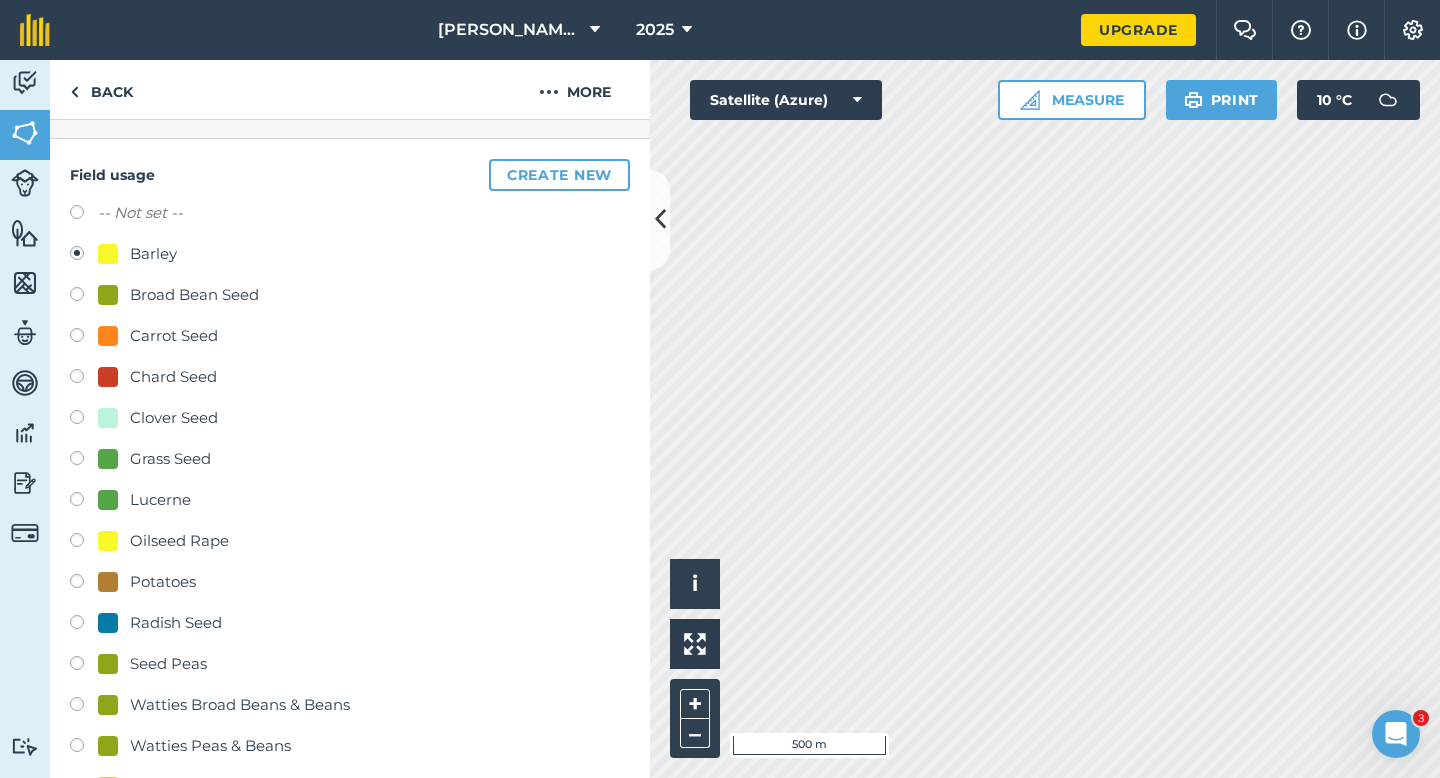 scroll, scrollTop: 207, scrollLeft: 0, axis: vertical 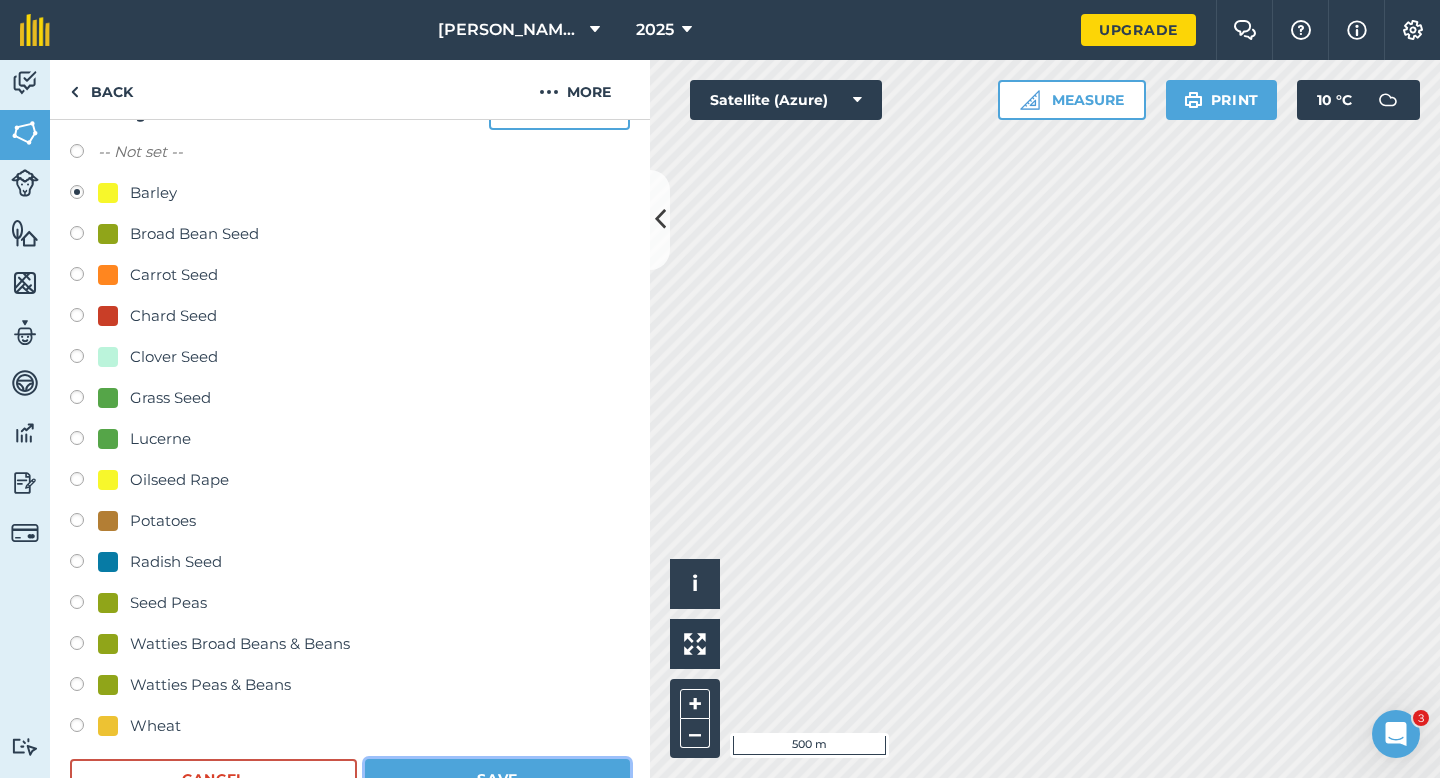 click on "Save" at bounding box center (497, 779) 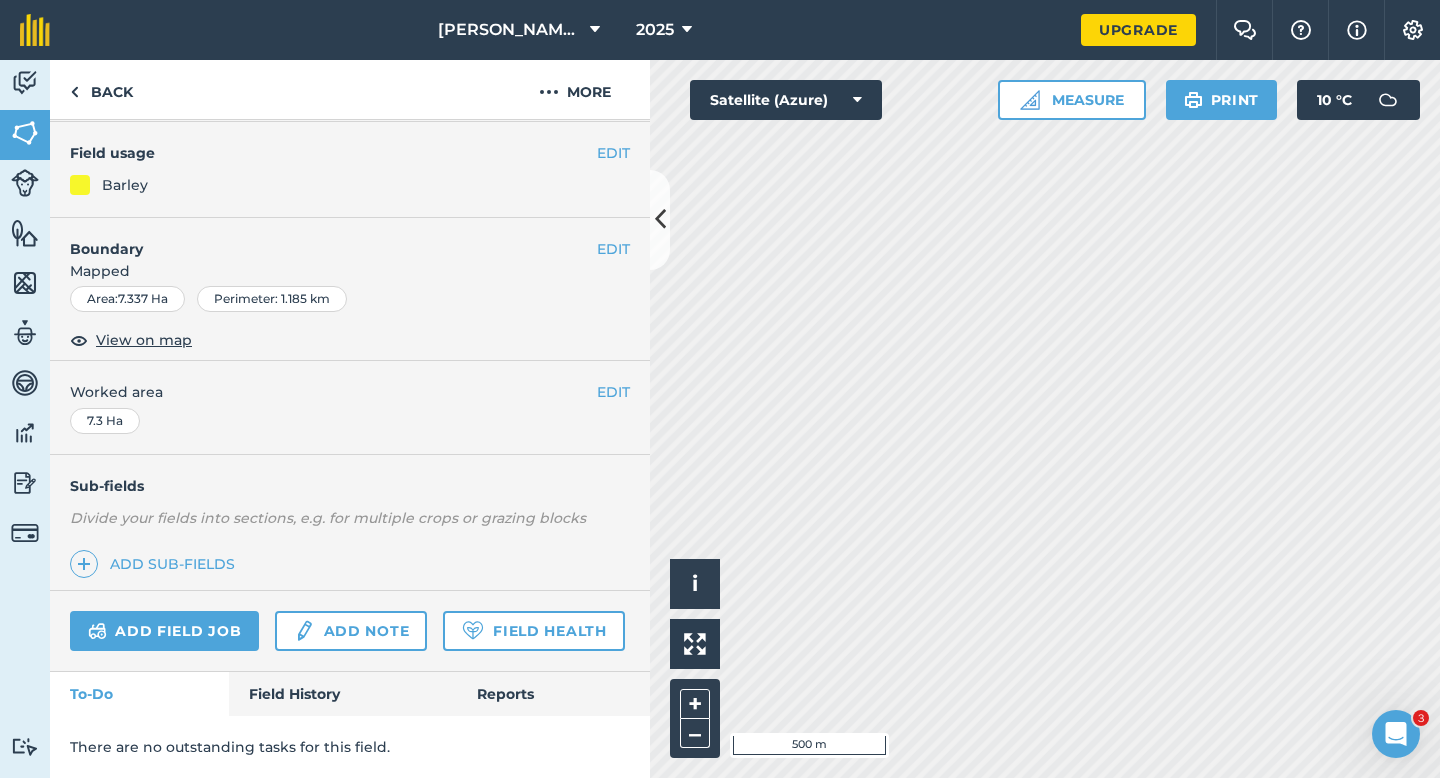 scroll, scrollTop: 163, scrollLeft: 0, axis: vertical 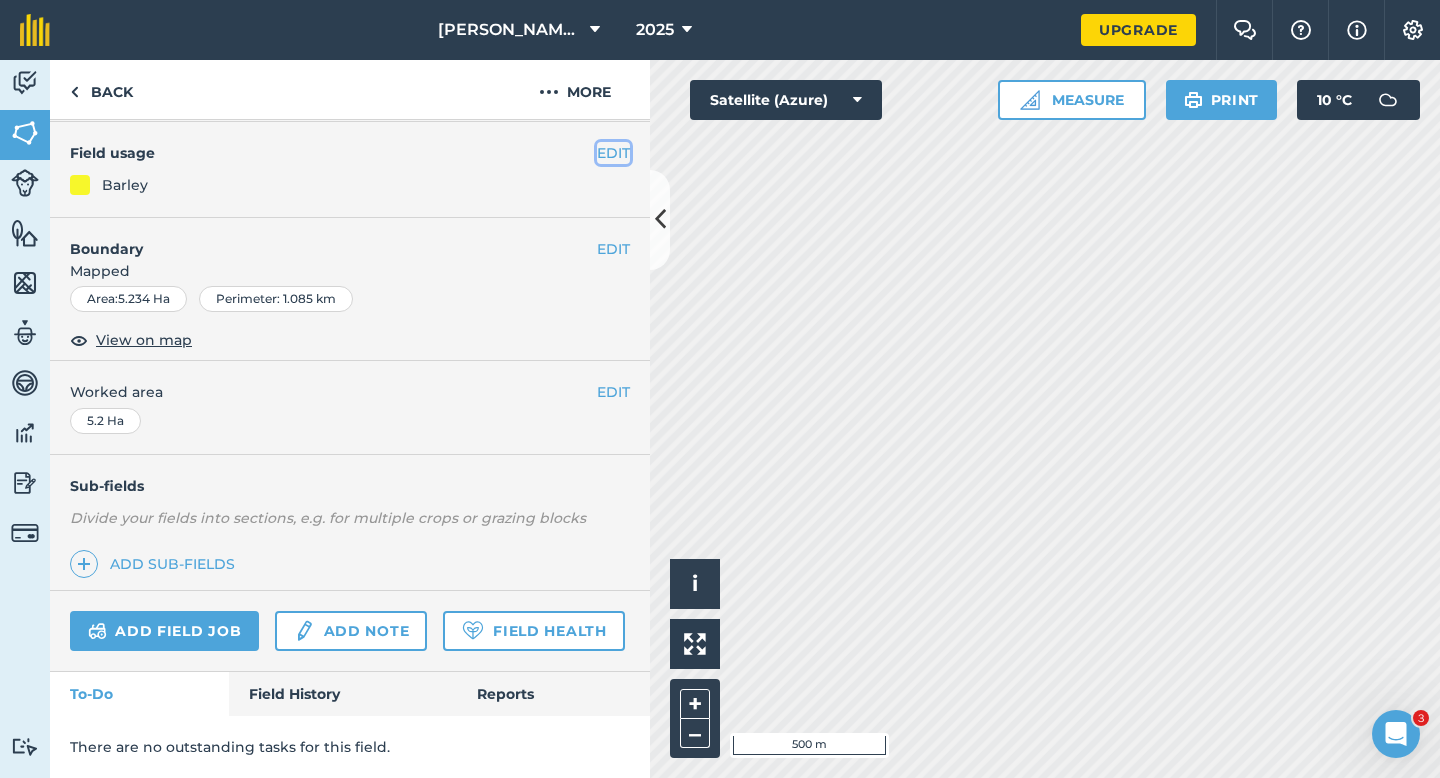 click on "EDIT" at bounding box center (613, 153) 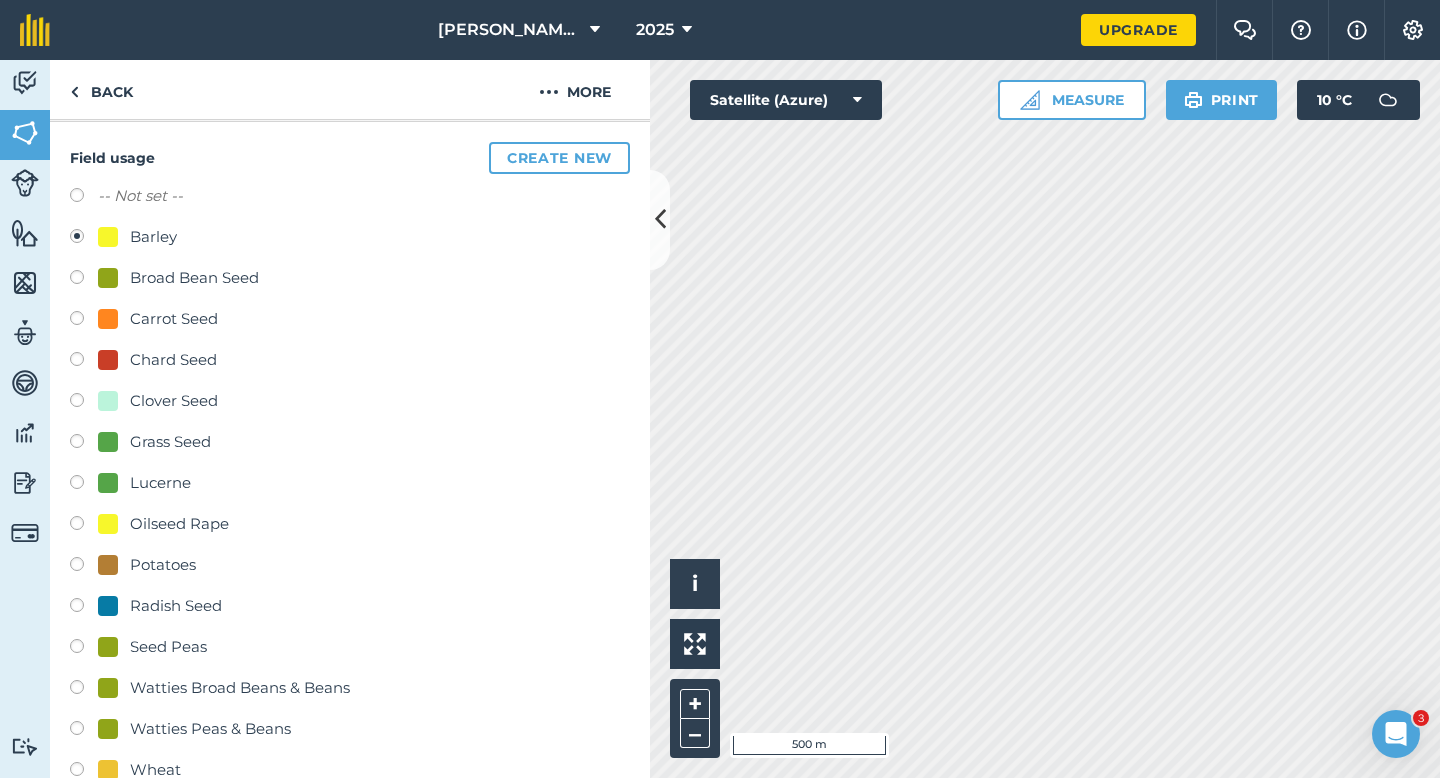 scroll, scrollTop: 290, scrollLeft: 0, axis: vertical 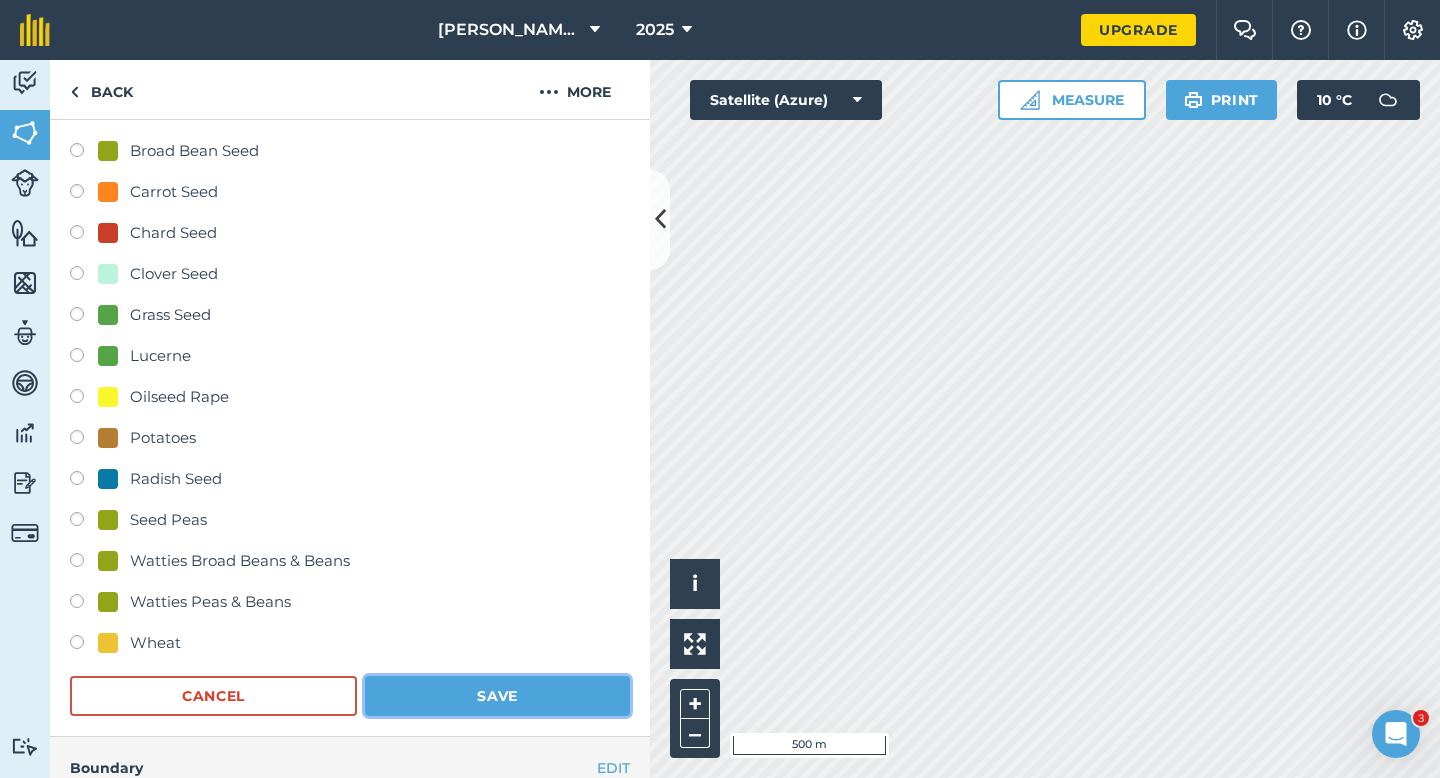 click on "Save" at bounding box center (497, 696) 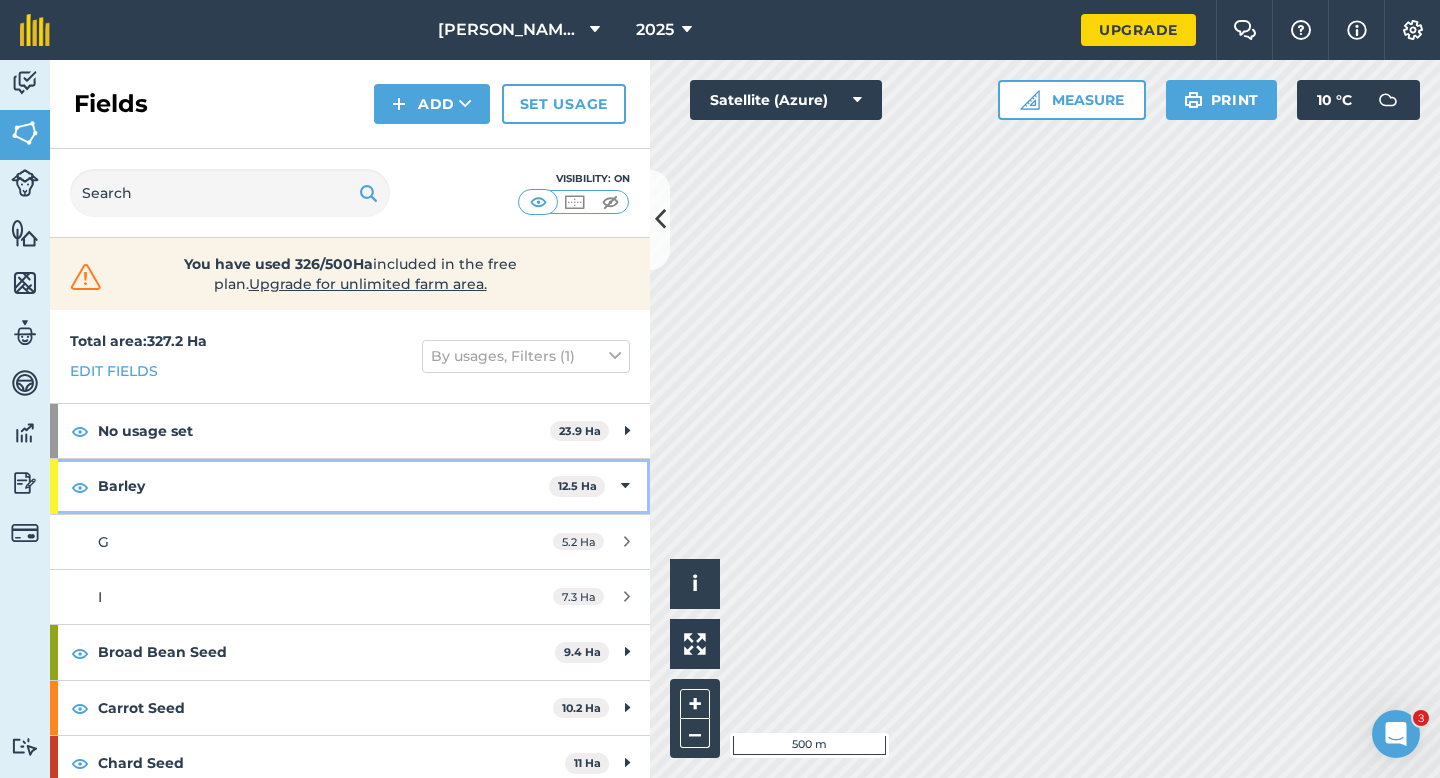 click on "Barley 12.5   Ha" at bounding box center (350, 486) 